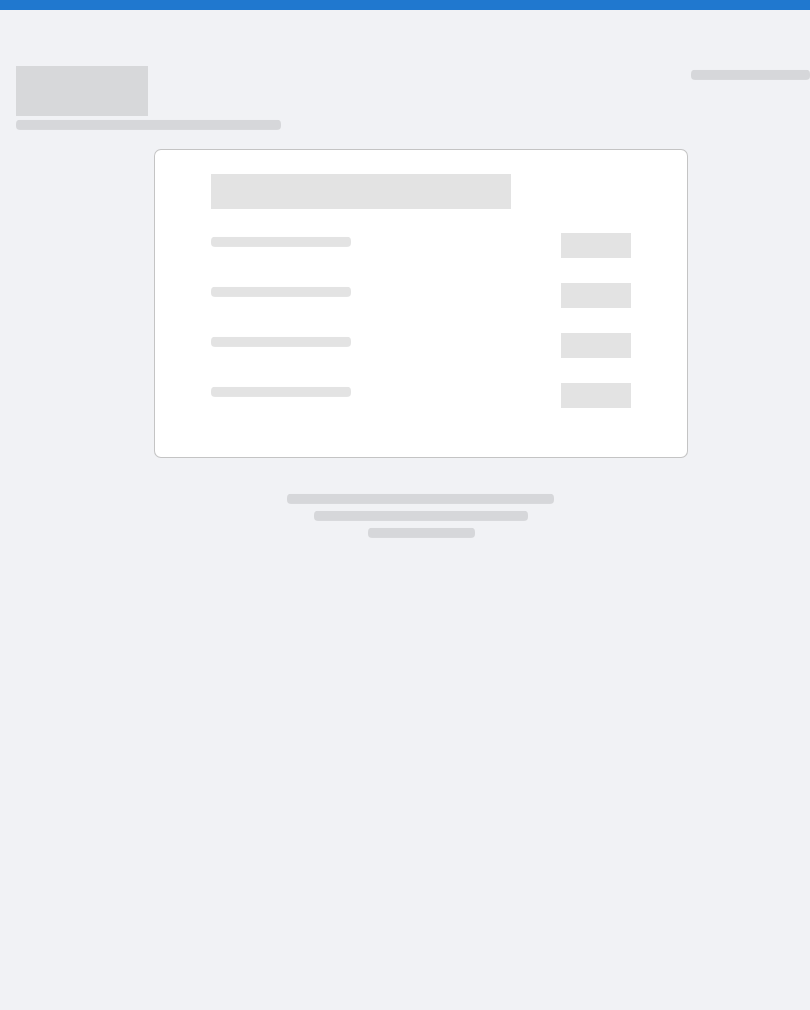 scroll, scrollTop: 0, scrollLeft: 0, axis: both 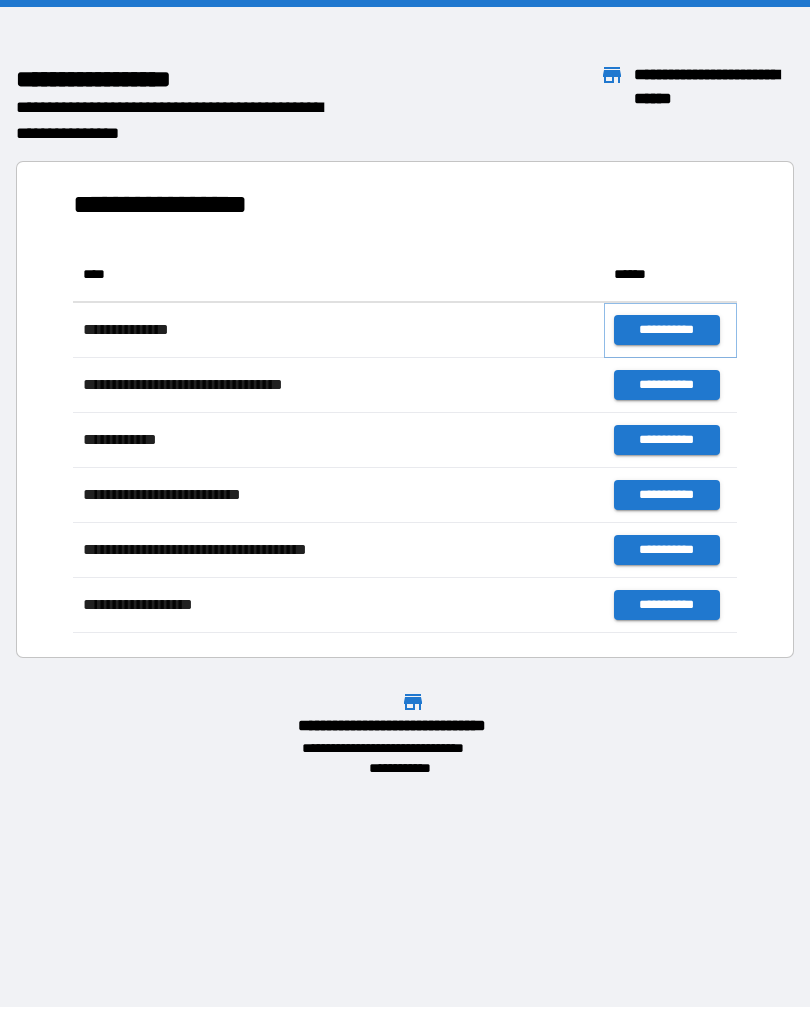 click on "**********" at bounding box center (666, 330) 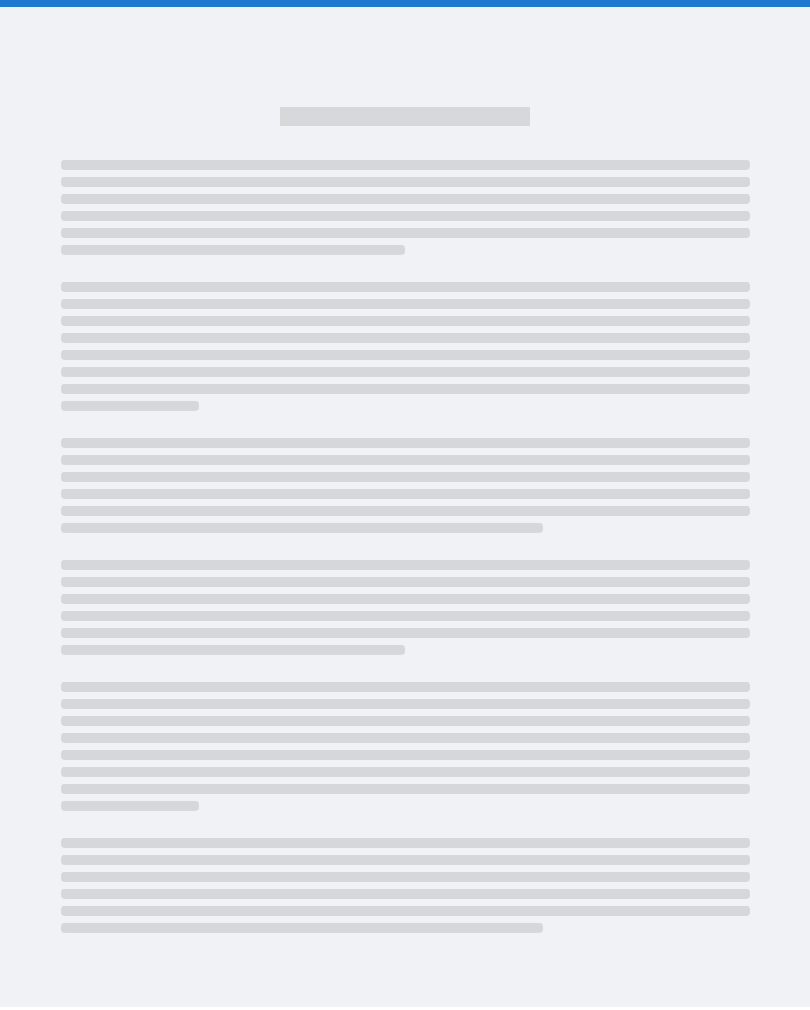 click at bounding box center [405, 304] 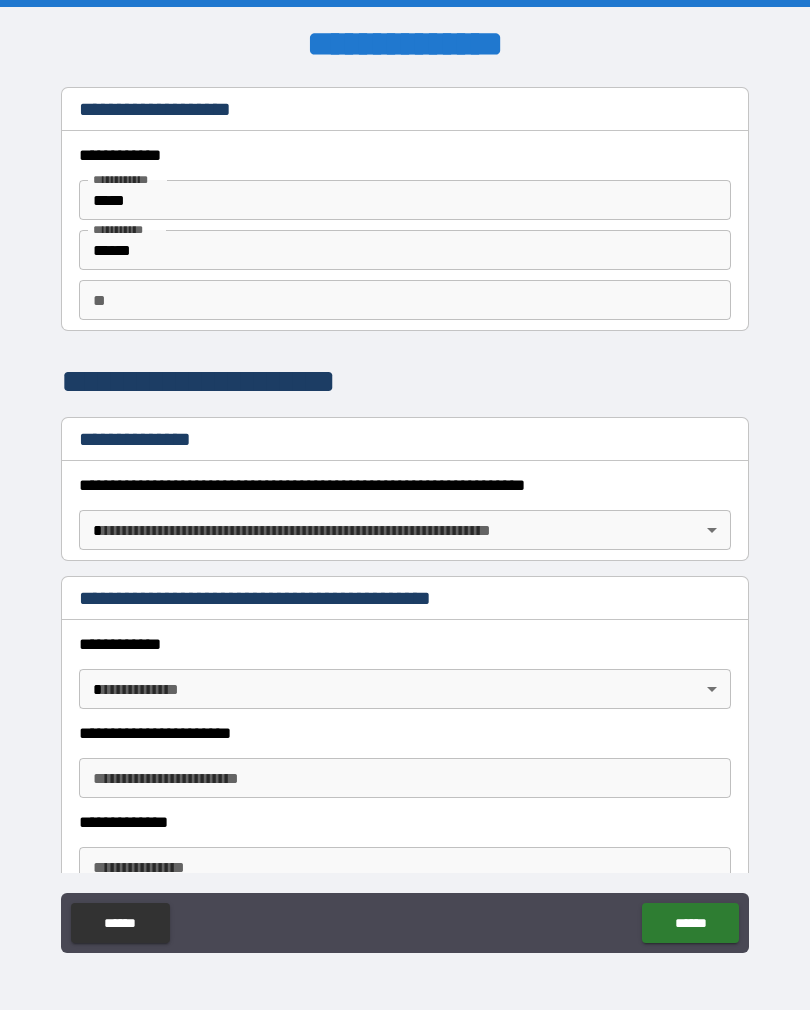 click on "**********" at bounding box center (405, 517) 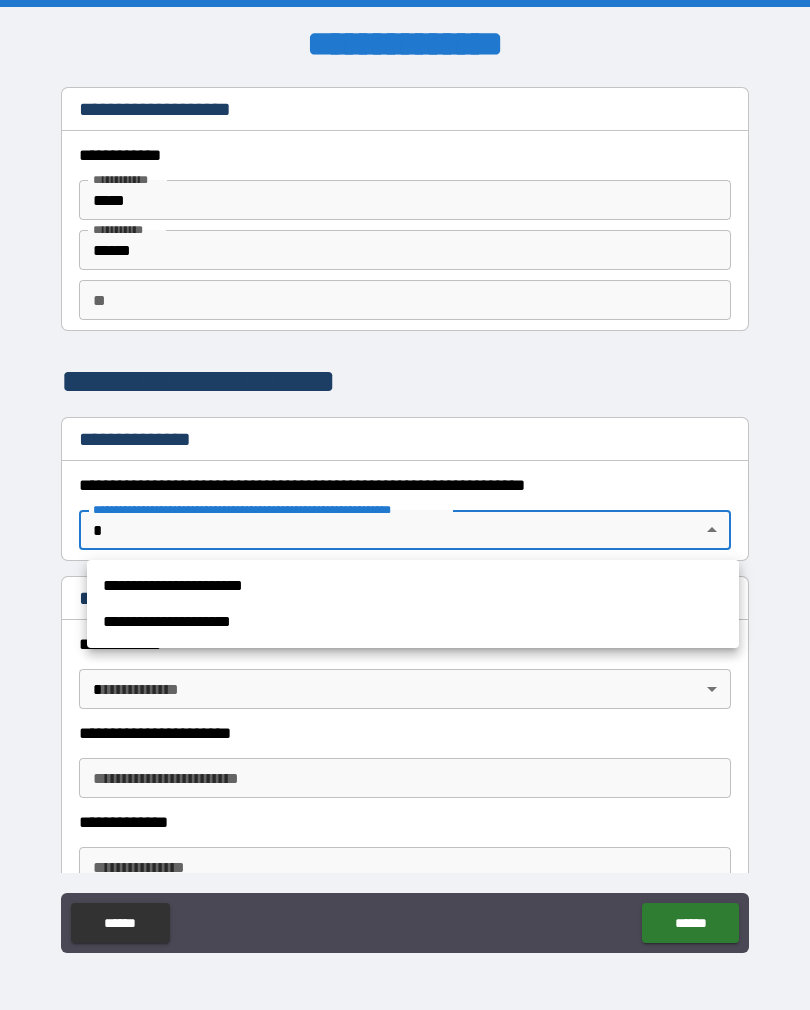 click on "**********" at bounding box center [413, 586] 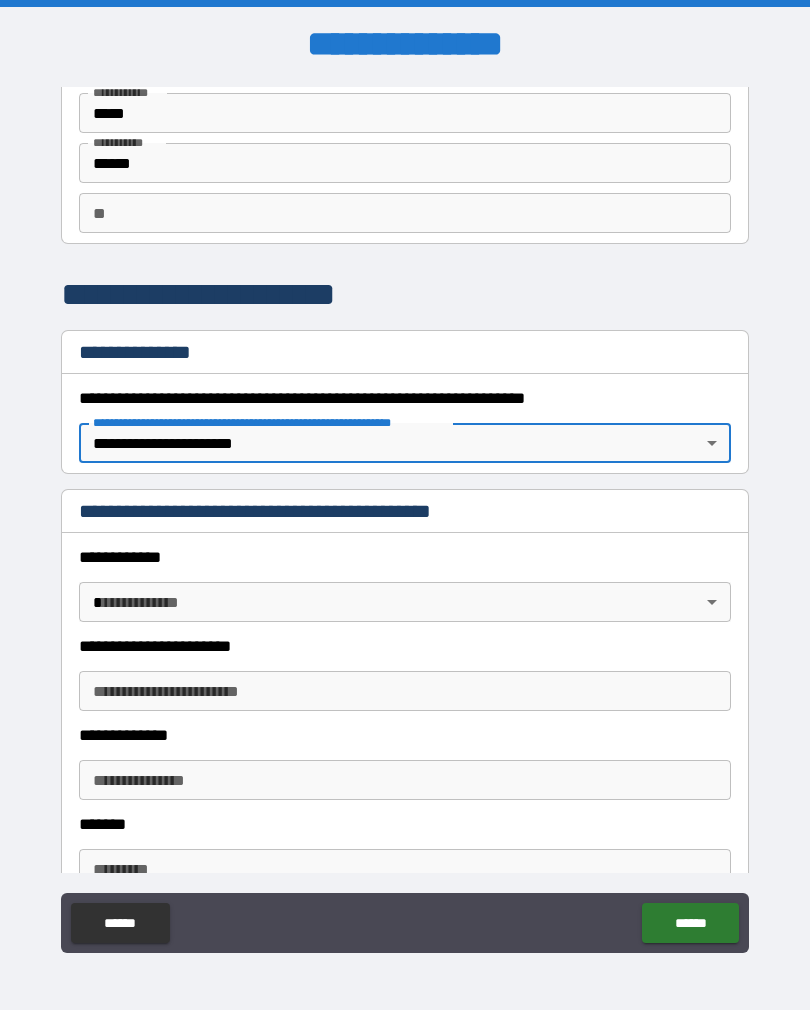 scroll, scrollTop: 96, scrollLeft: 0, axis: vertical 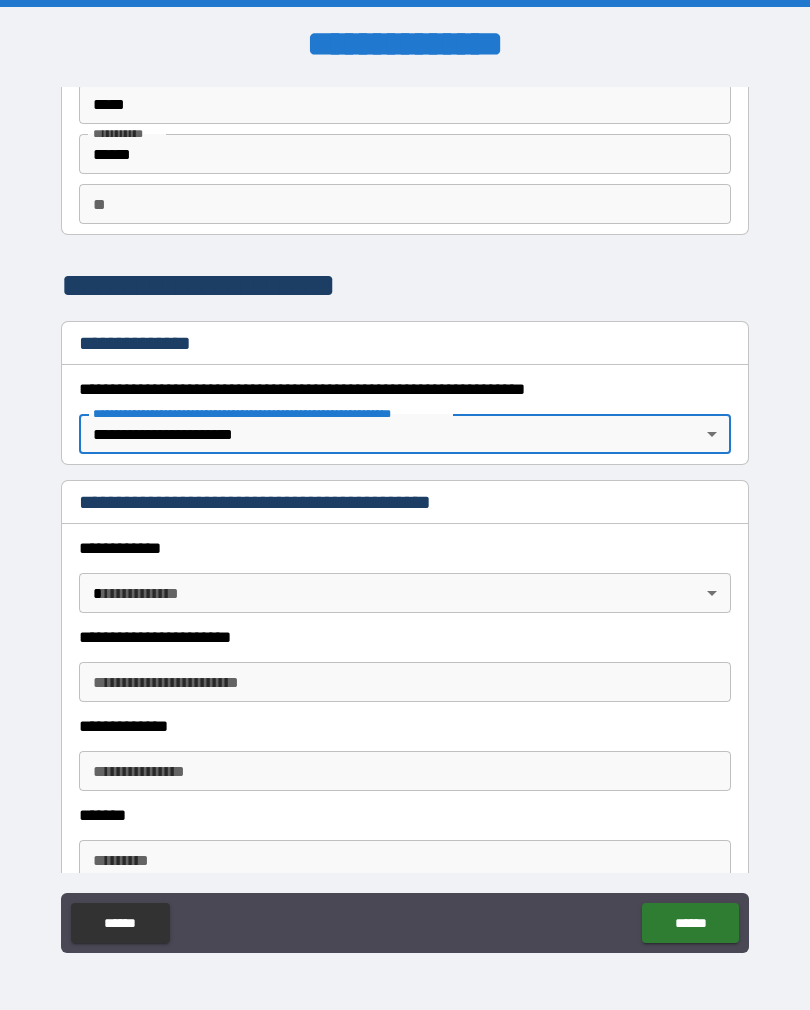 click on "**********" at bounding box center (405, 517) 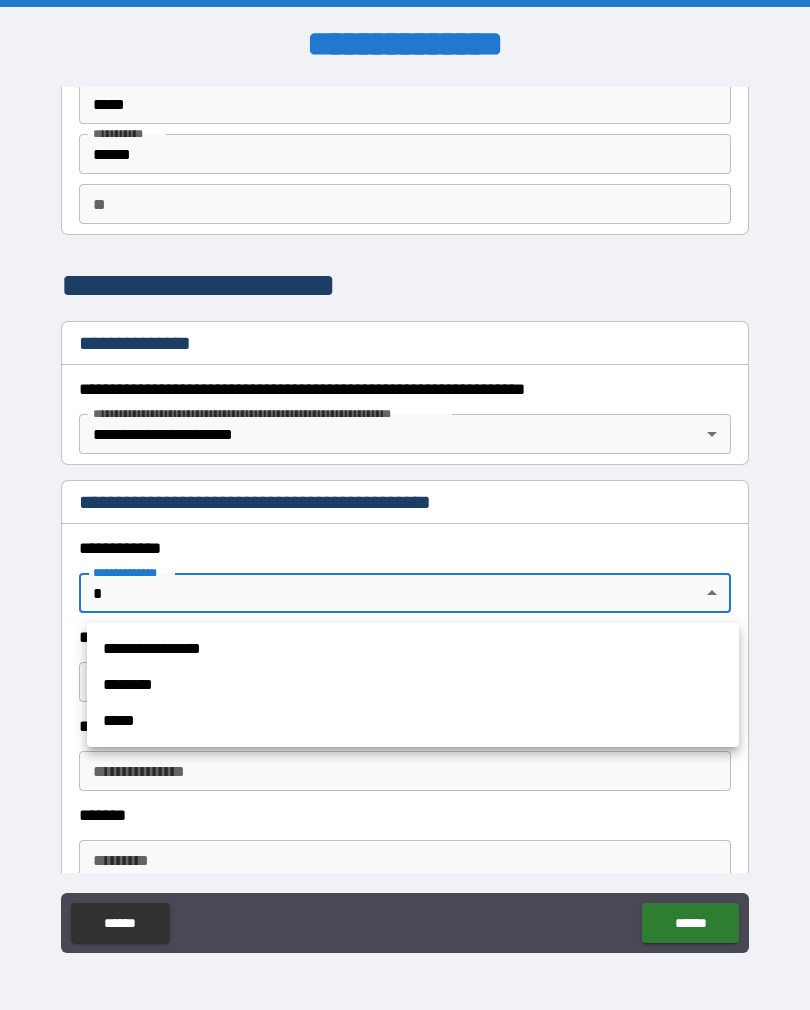 click on "*****" at bounding box center [413, 721] 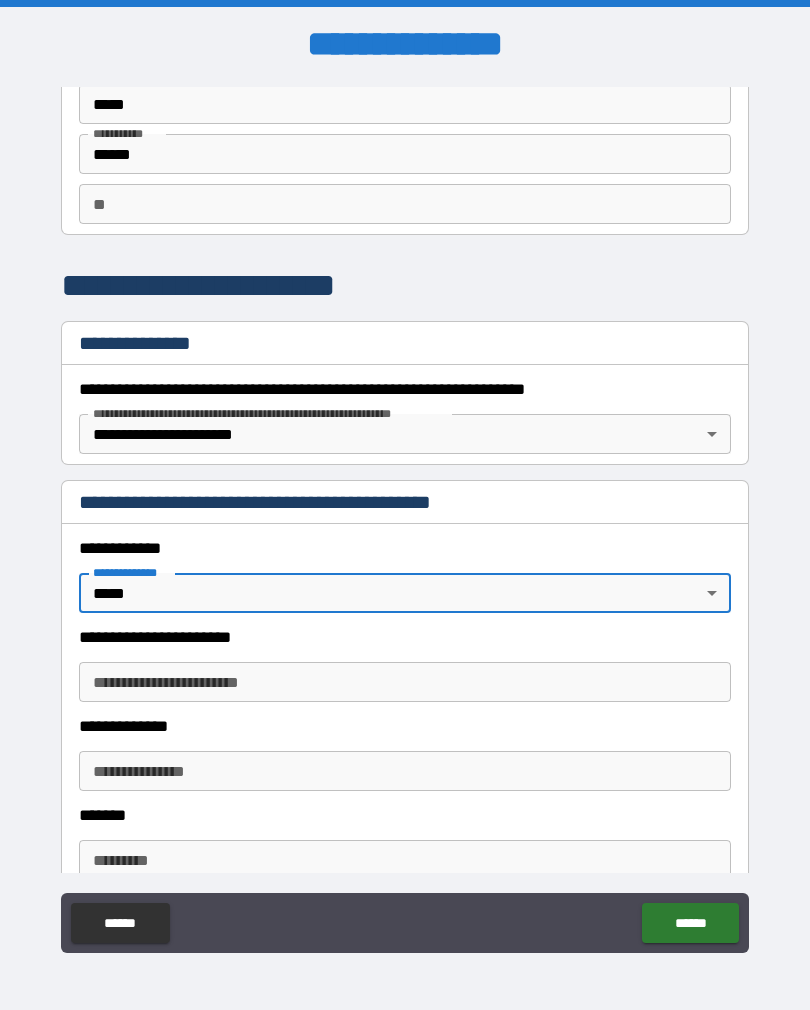 click on "**********" at bounding box center [405, 505] 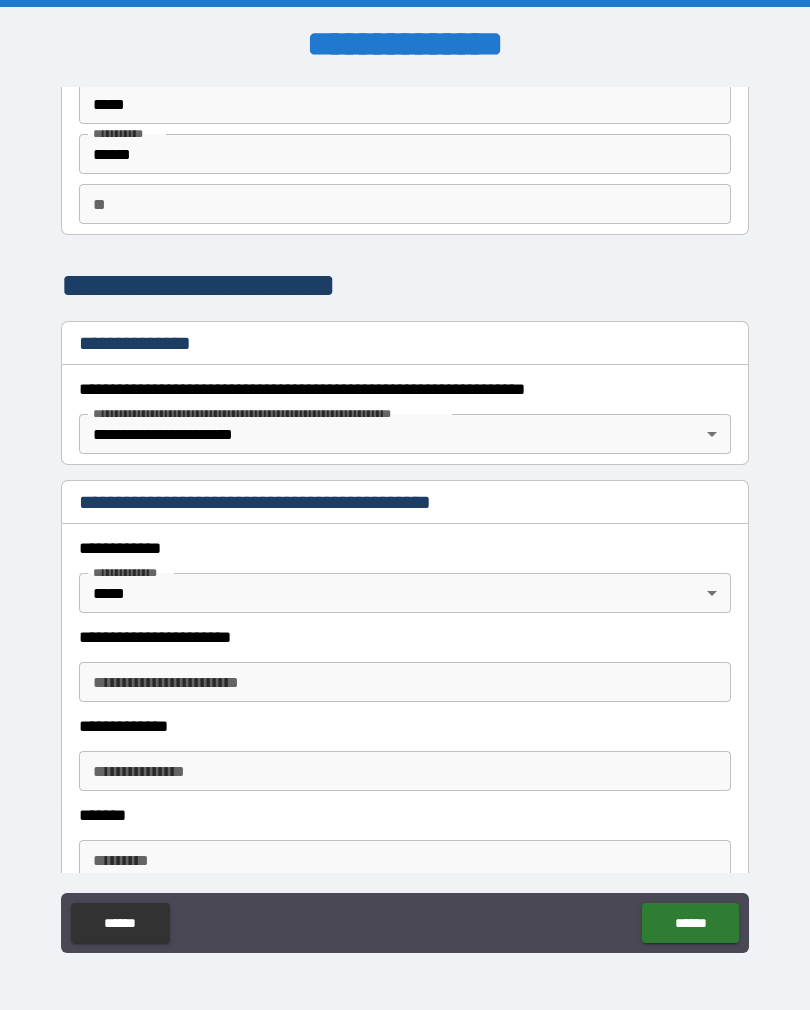 click on "**********" at bounding box center [405, 682] 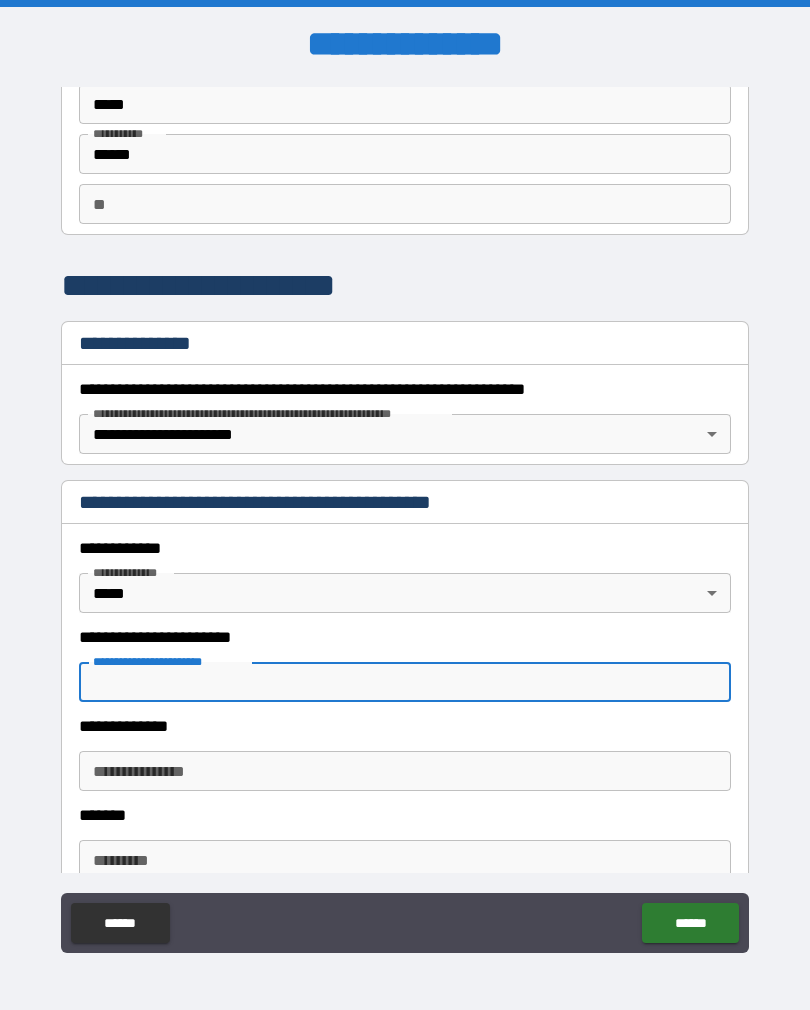 scroll, scrollTop: 22, scrollLeft: 0, axis: vertical 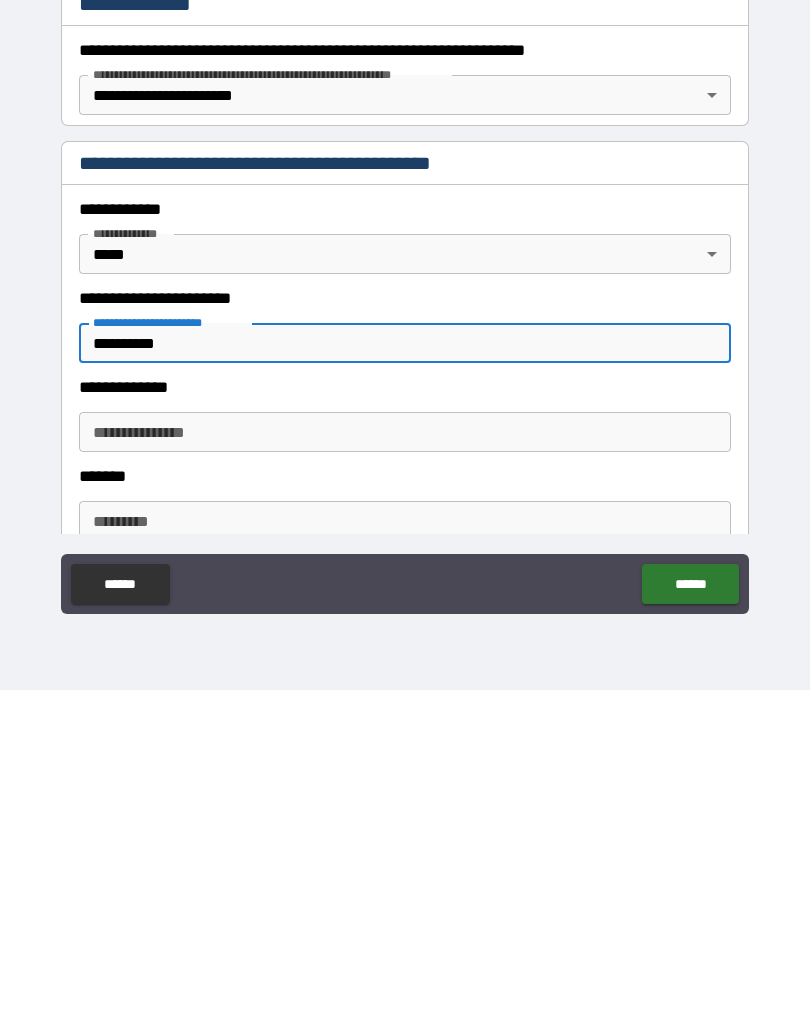 type on "**********" 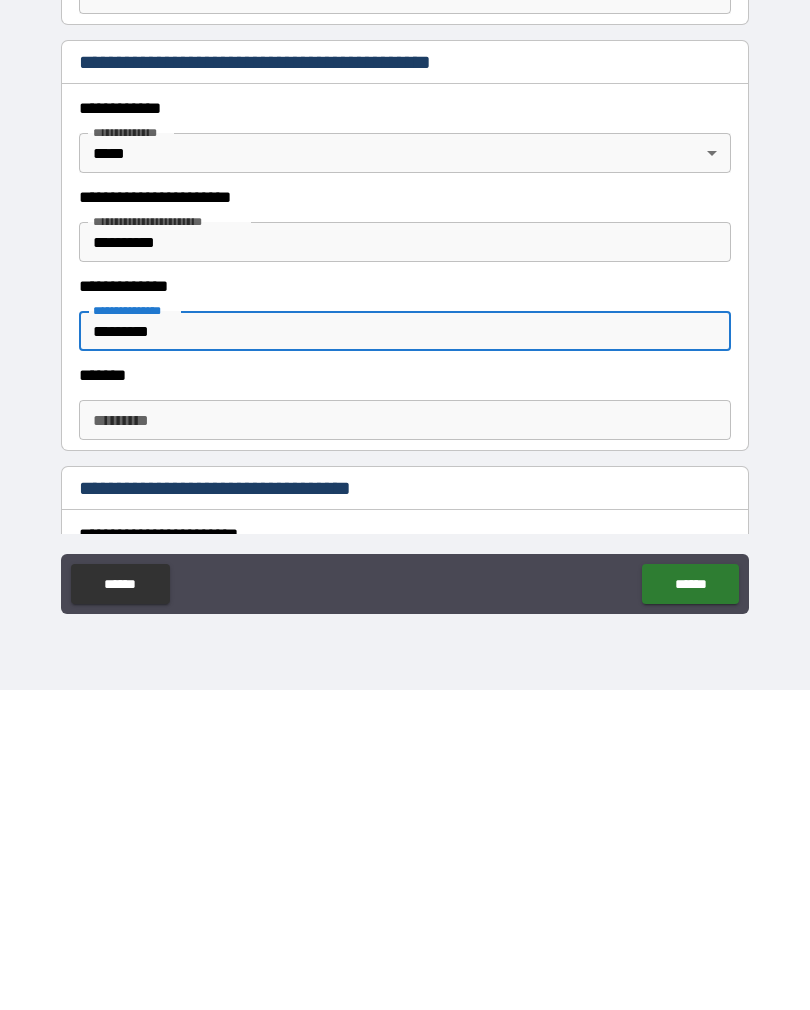 scroll, scrollTop: 211, scrollLeft: 0, axis: vertical 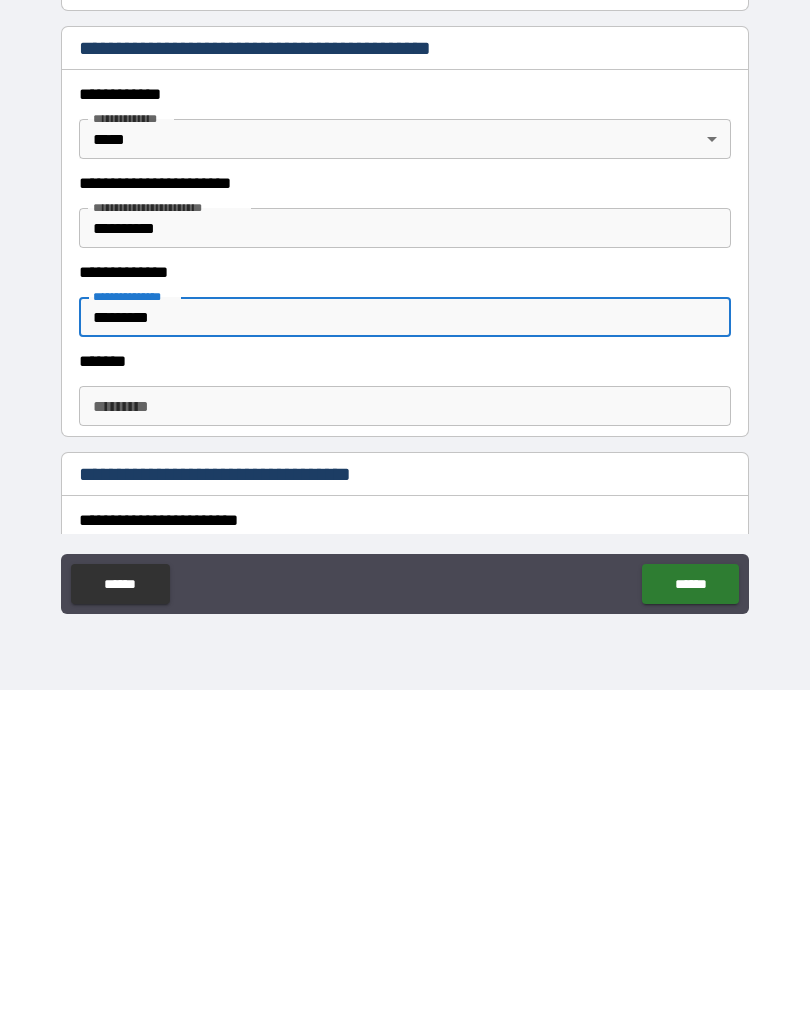 type on "*********" 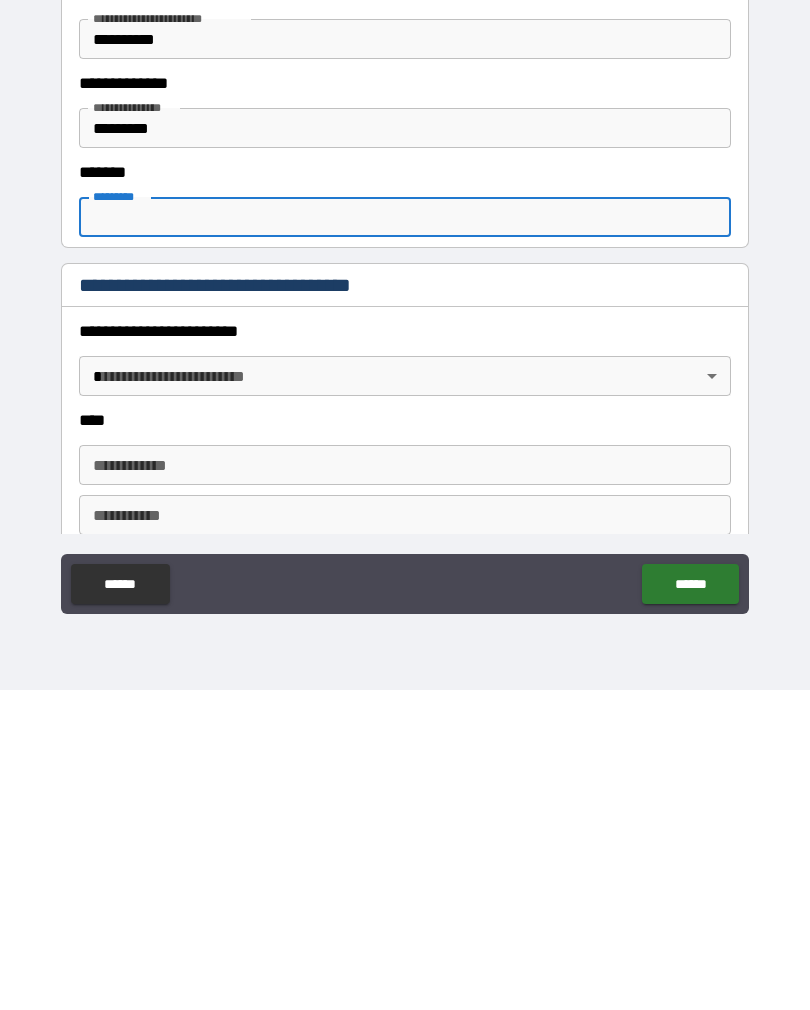 scroll, scrollTop: 419, scrollLeft: 0, axis: vertical 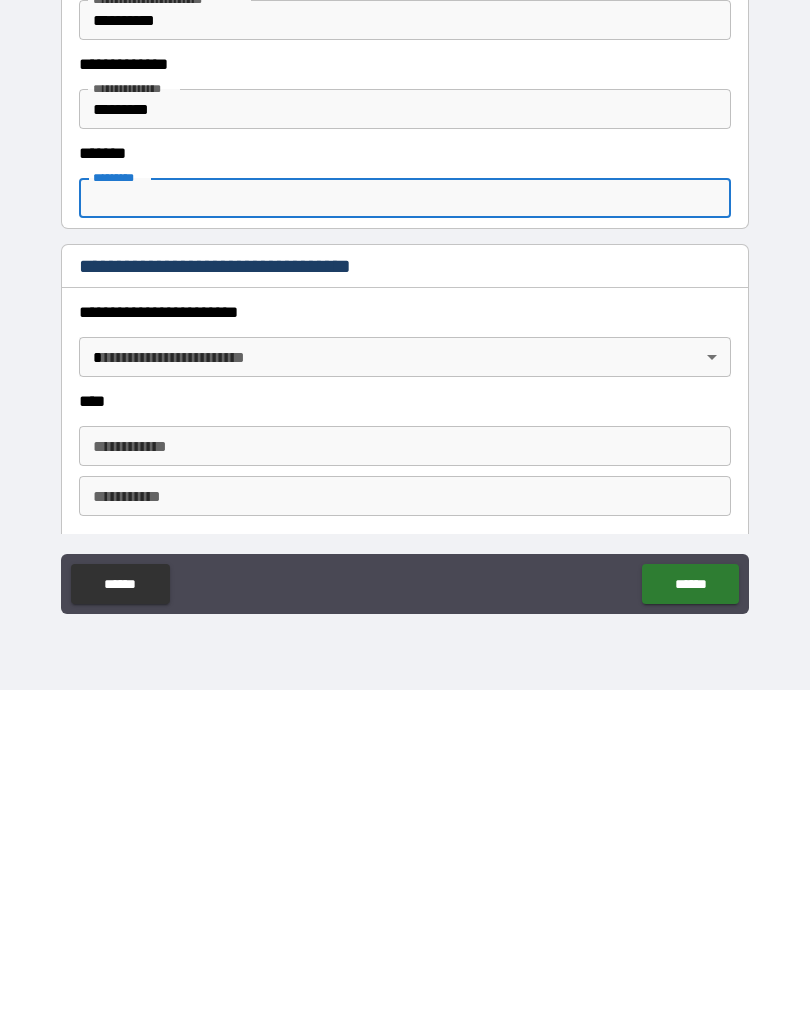 click on "**********" at bounding box center [405, 498] 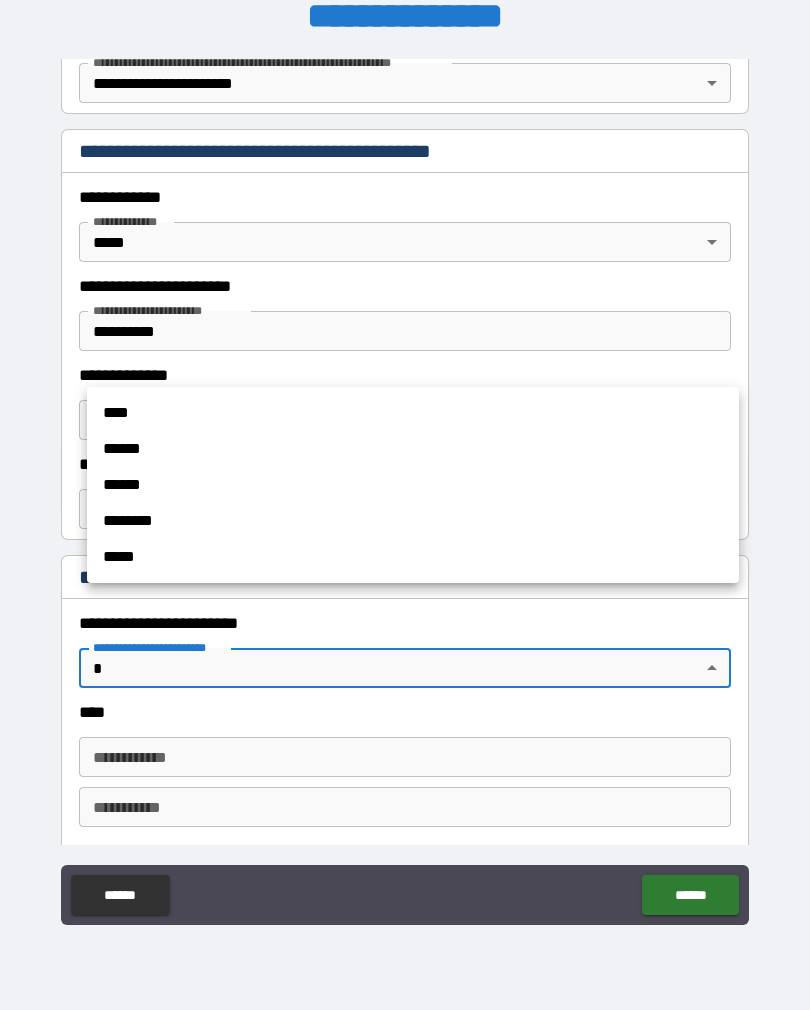 click on "****" at bounding box center [413, 413] 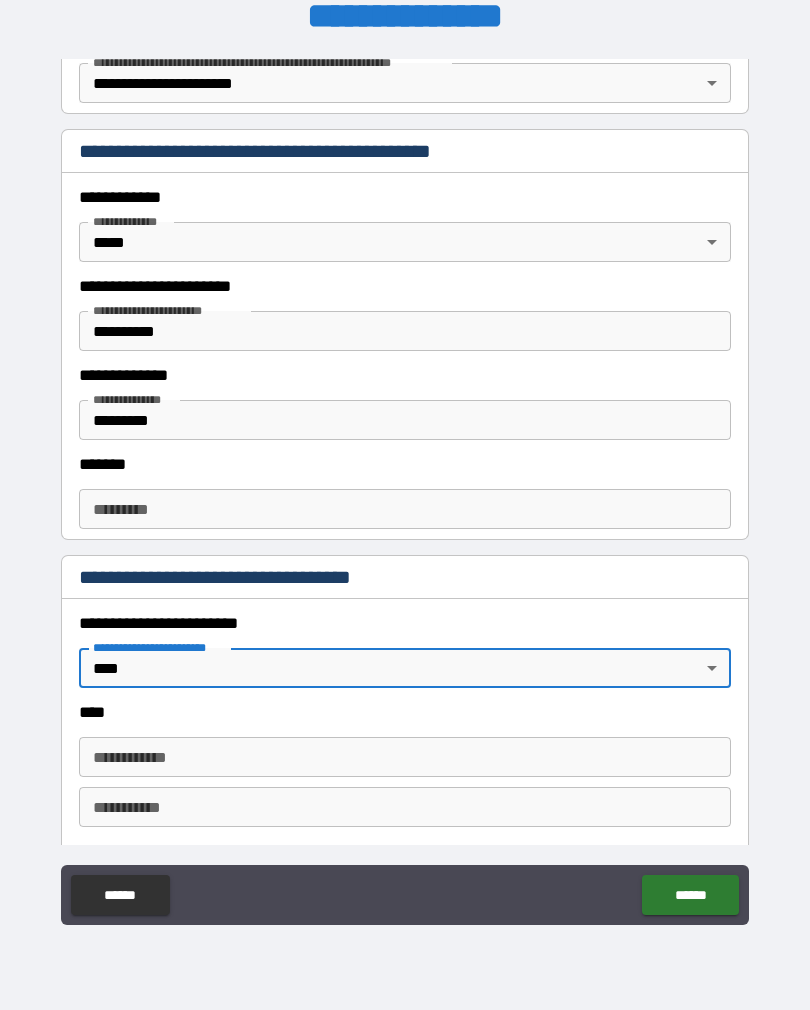 click on "**********" at bounding box center [405, 757] 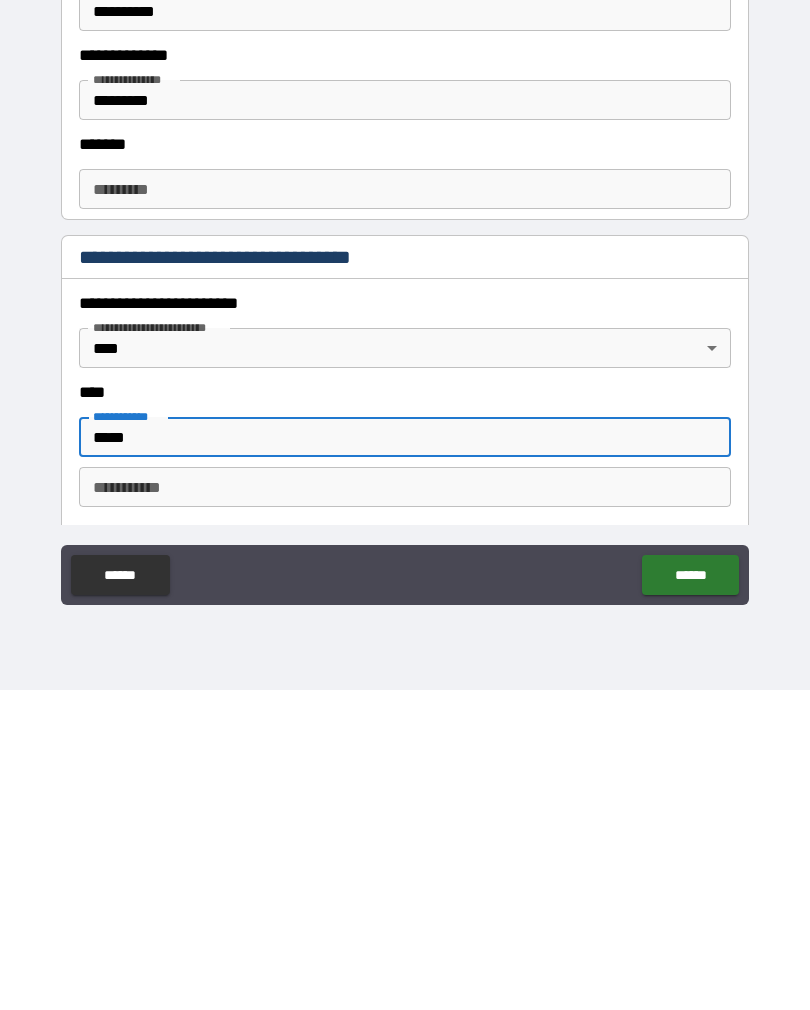 type on "*****" 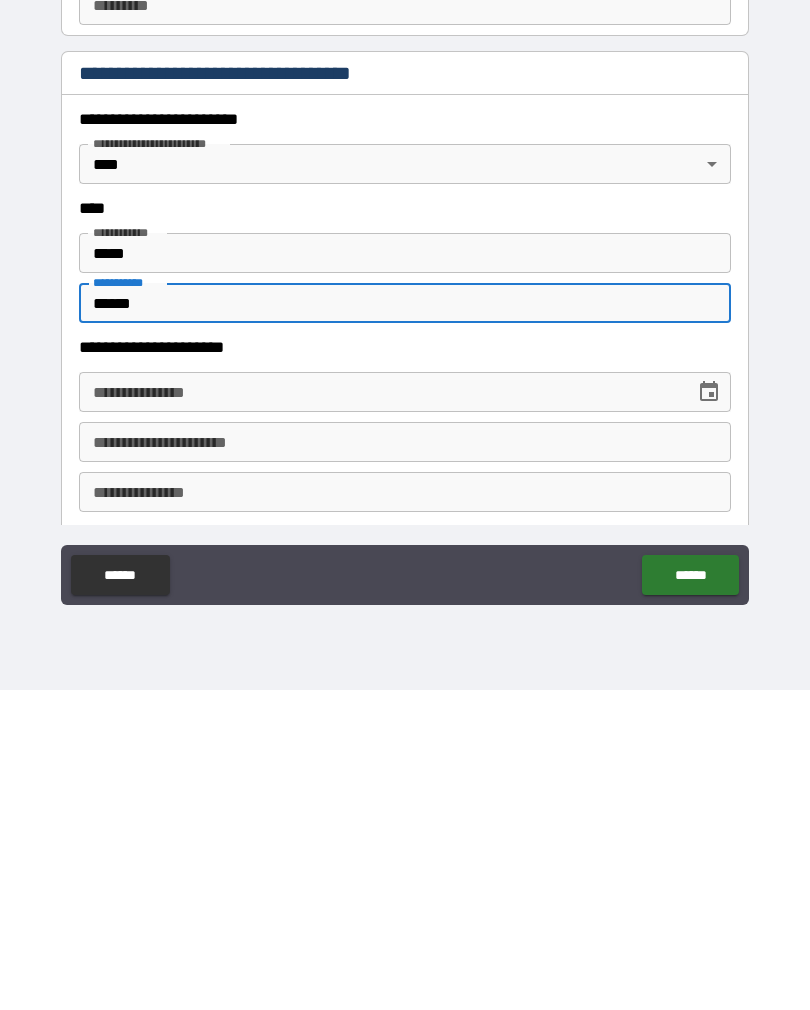 scroll, scrollTop: 618, scrollLeft: 0, axis: vertical 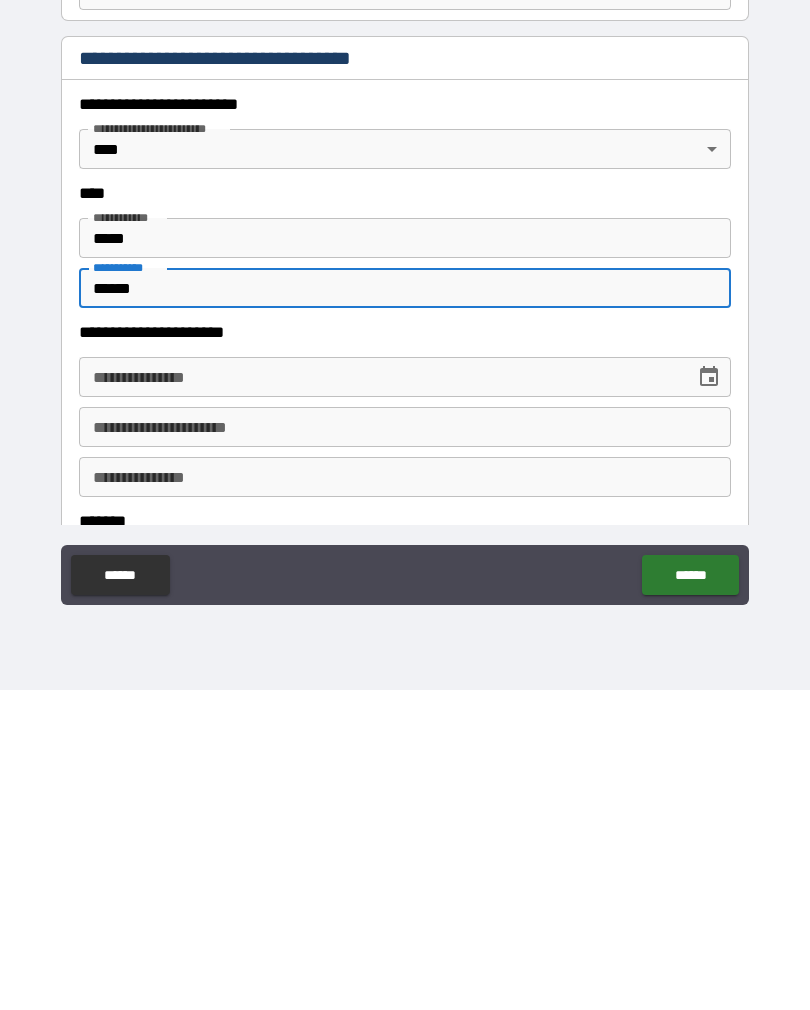 type on "******" 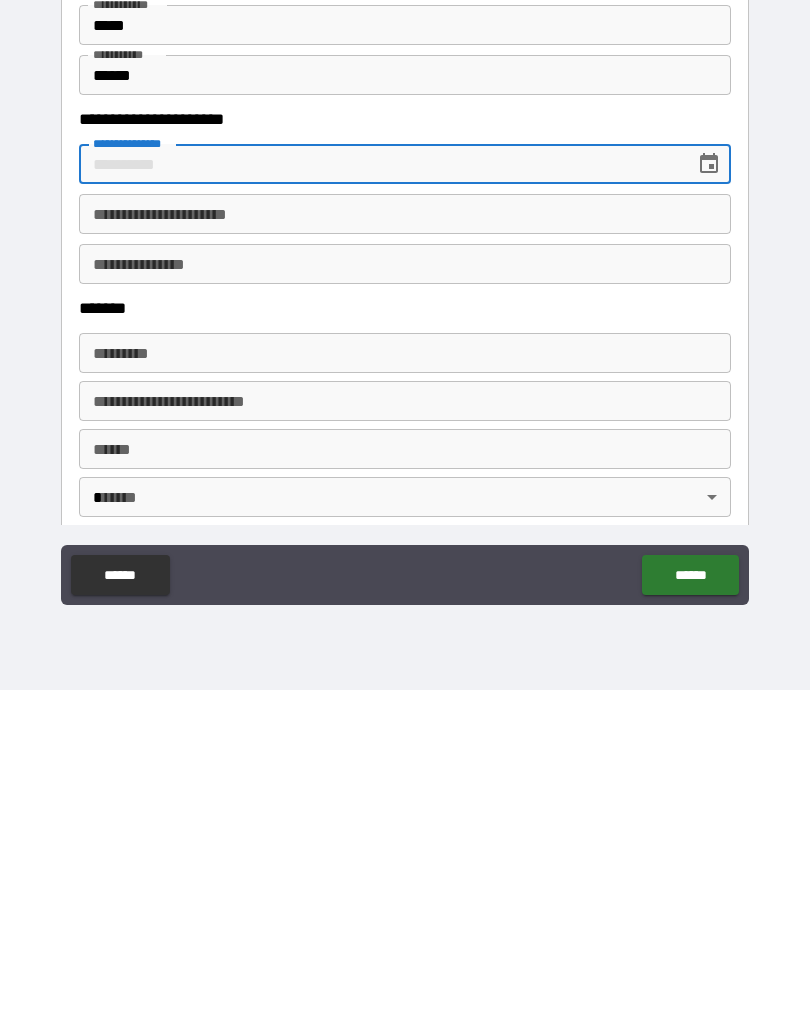 scroll, scrollTop: 830, scrollLeft: 0, axis: vertical 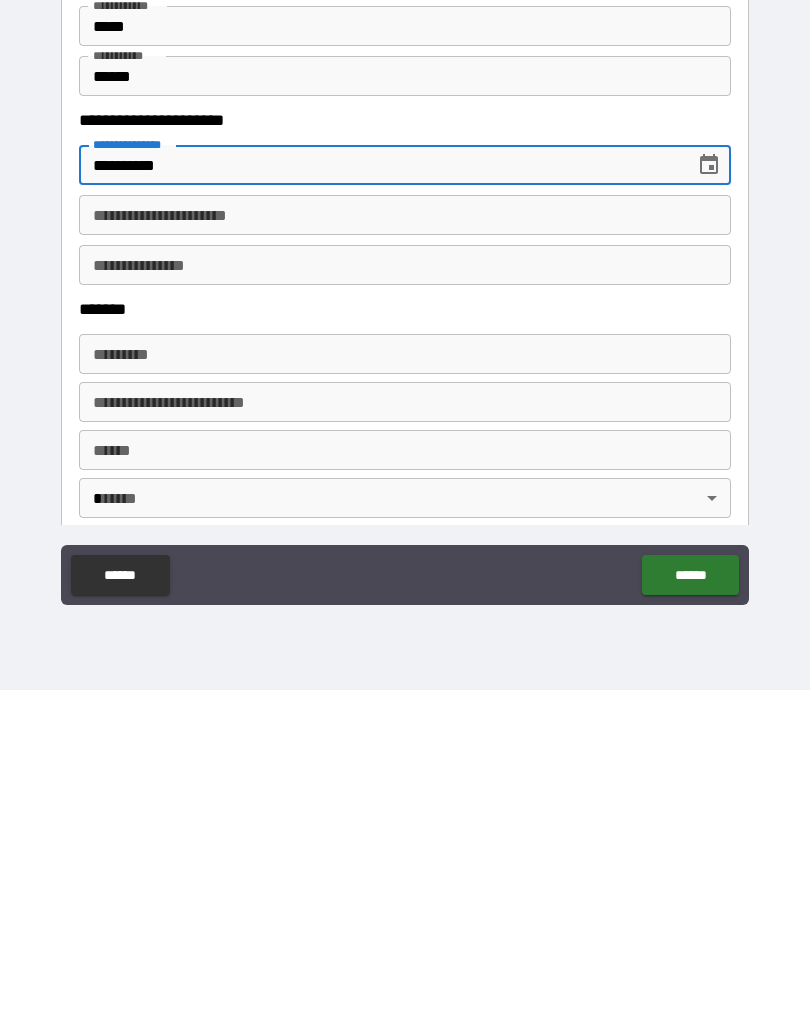 type on "**********" 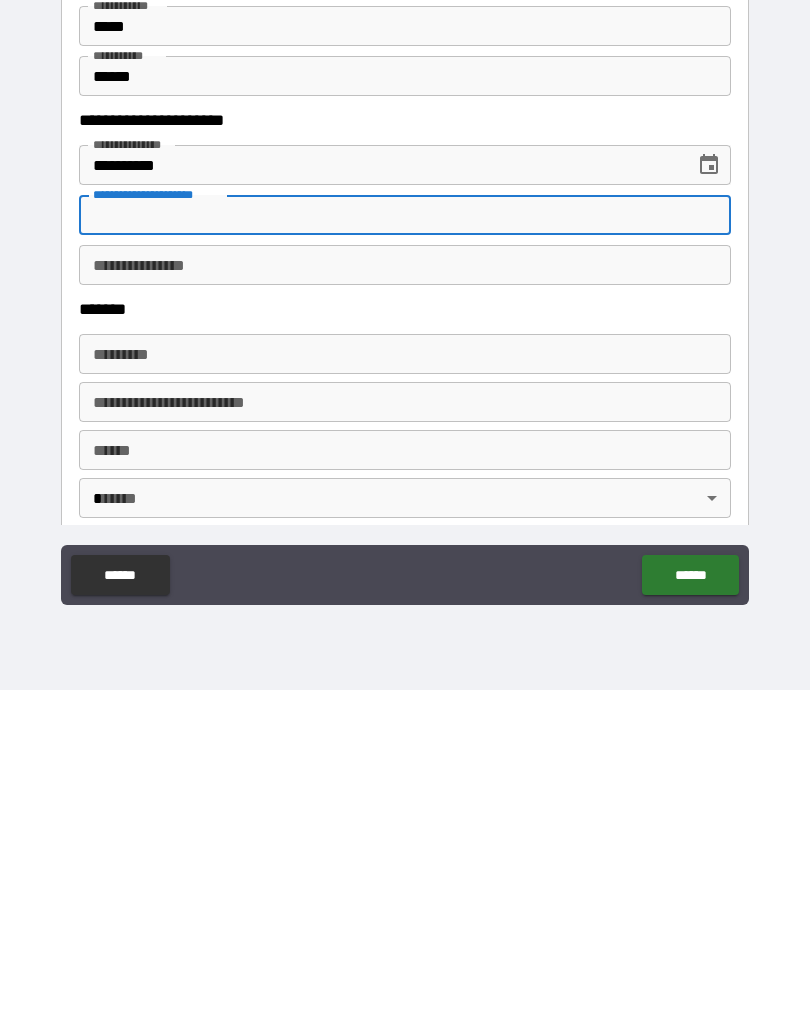 click on "**********" at bounding box center (405, 585) 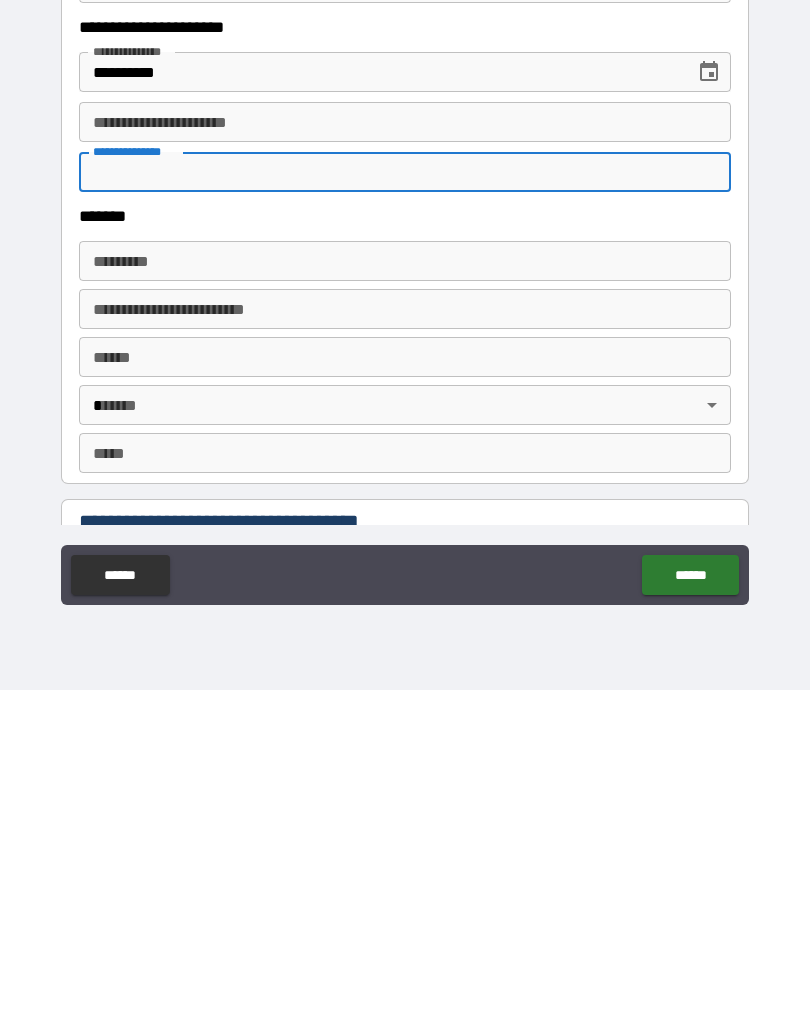 scroll, scrollTop: 933, scrollLeft: 0, axis: vertical 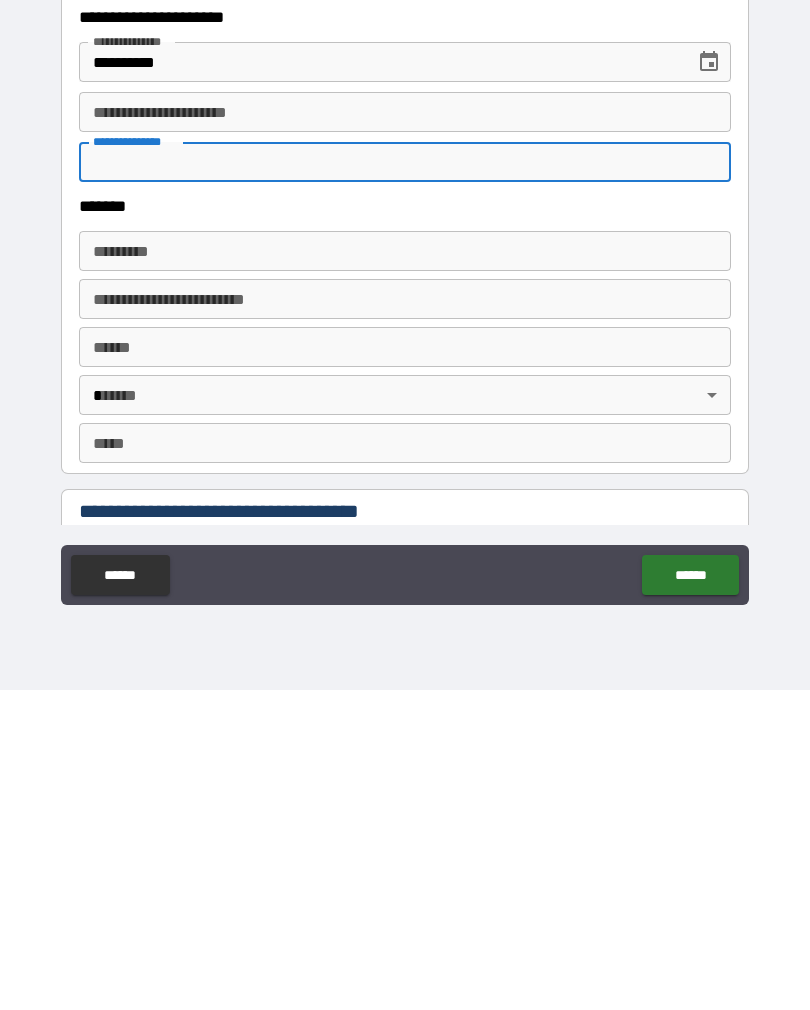 click on "*******   *" at bounding box center [405, 571] 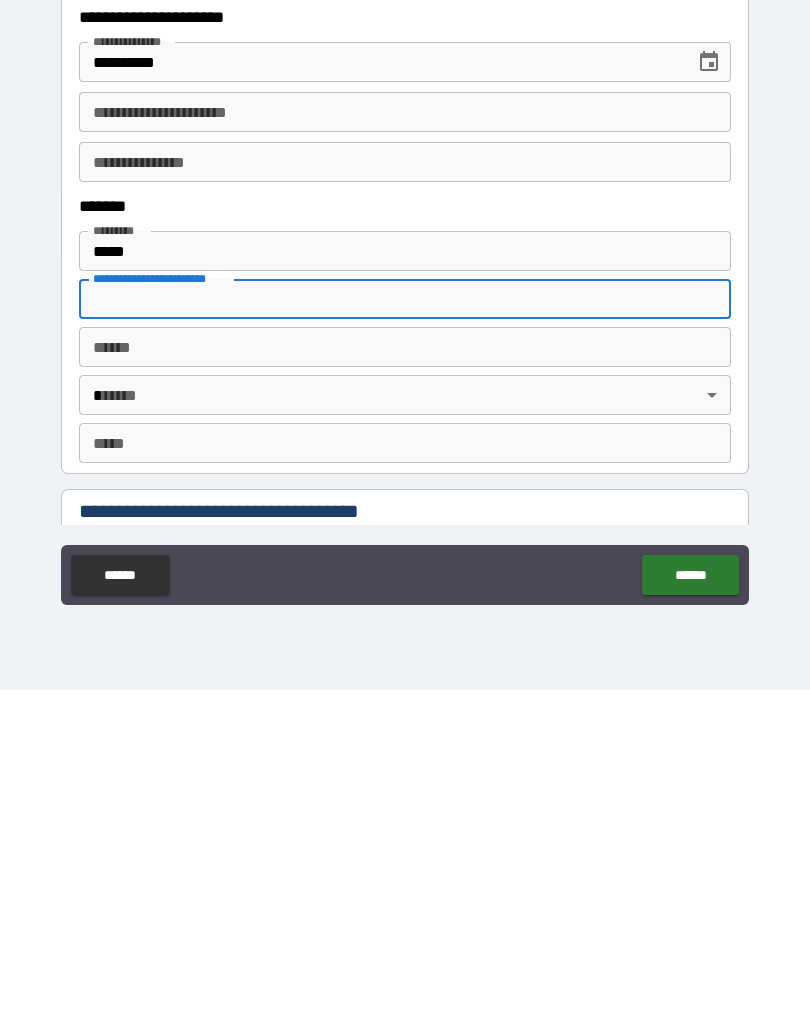 type on "**********" 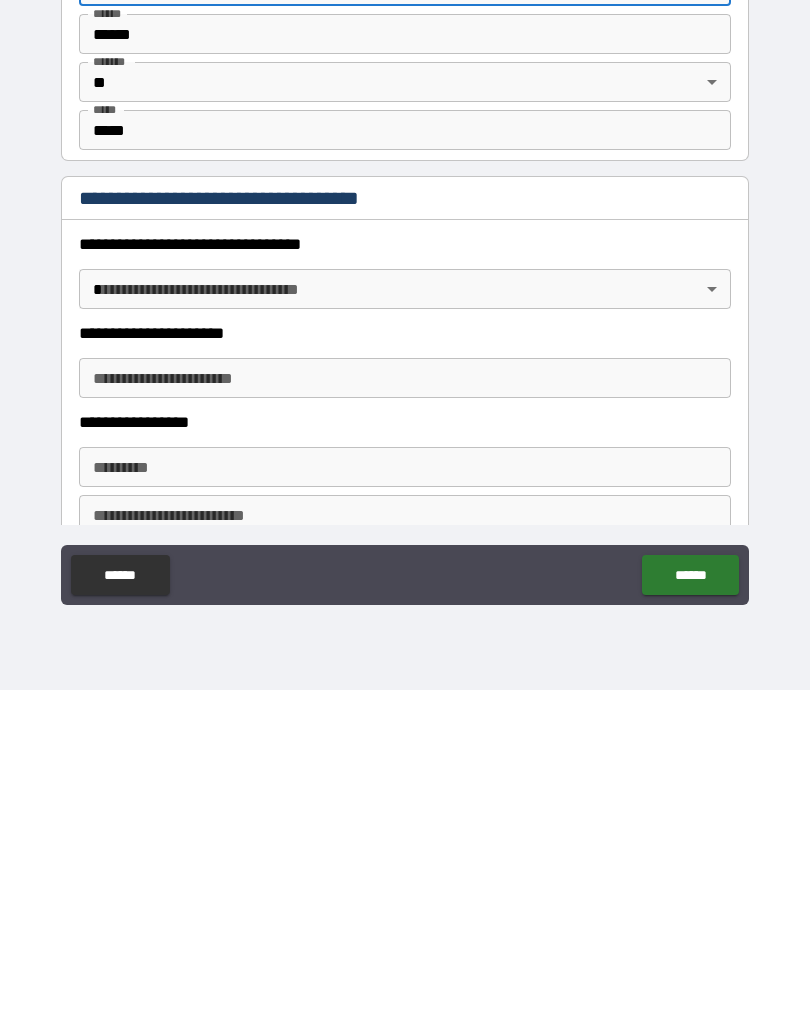 scroll, scrollTop: 1255, scrollLeft: 0, axis: vertical 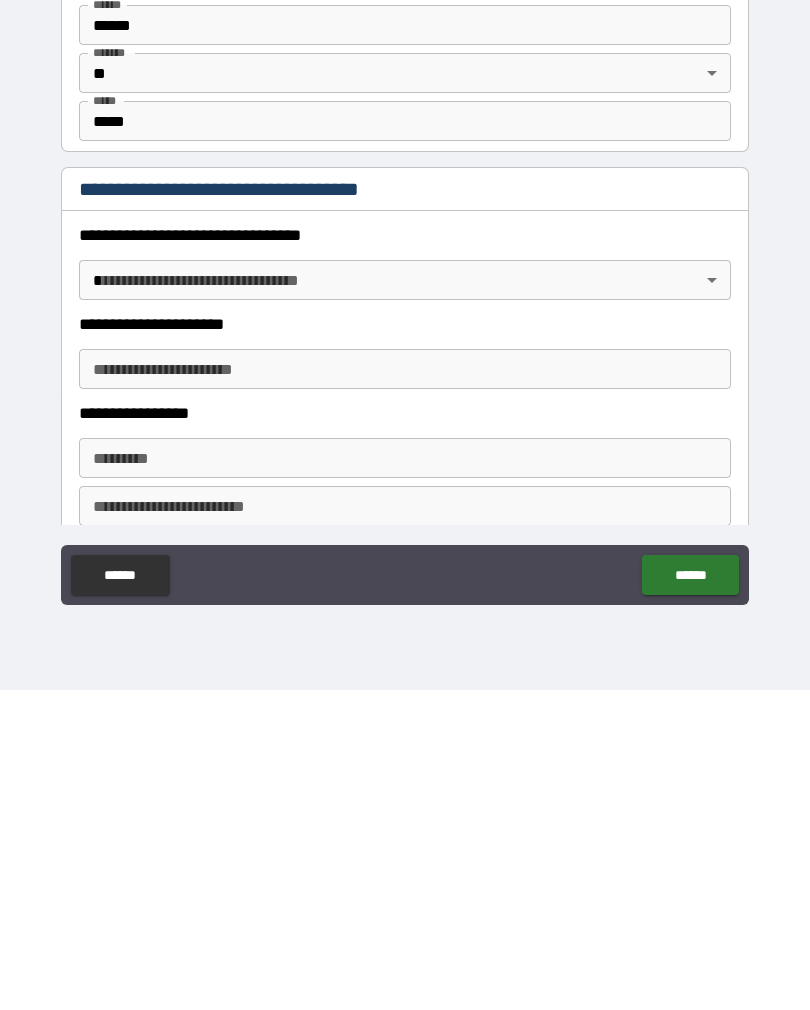 click on "**********" at bounding box center [405, 489] 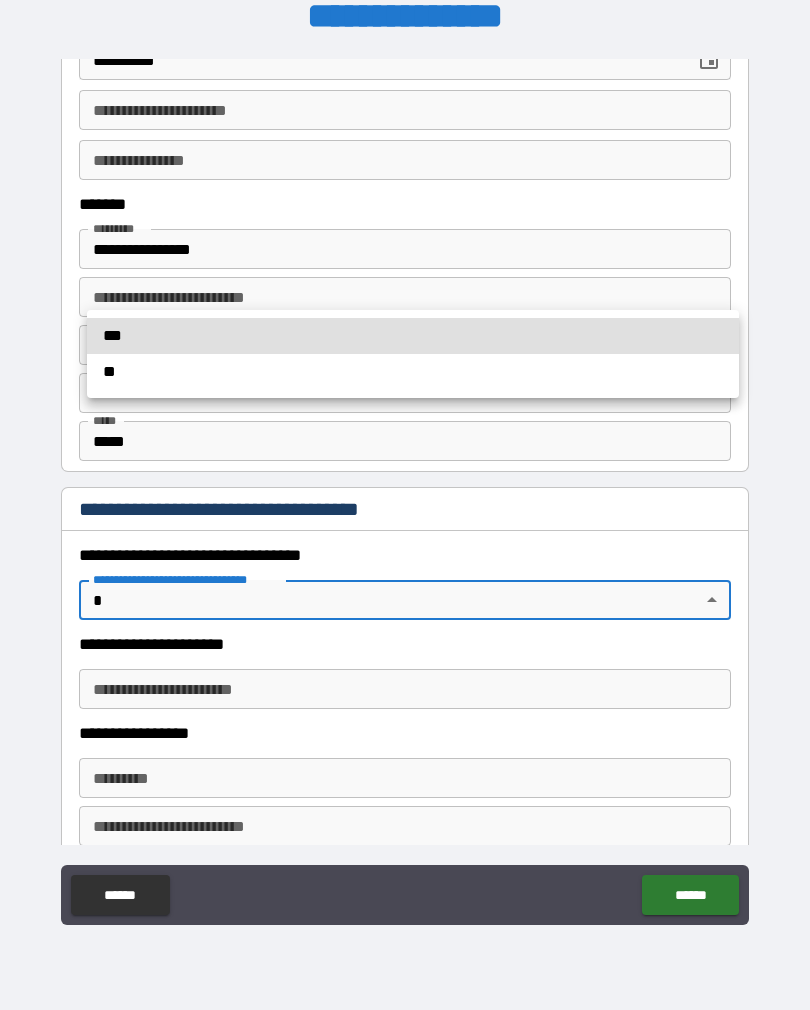 click at bounding box center (405, 505) 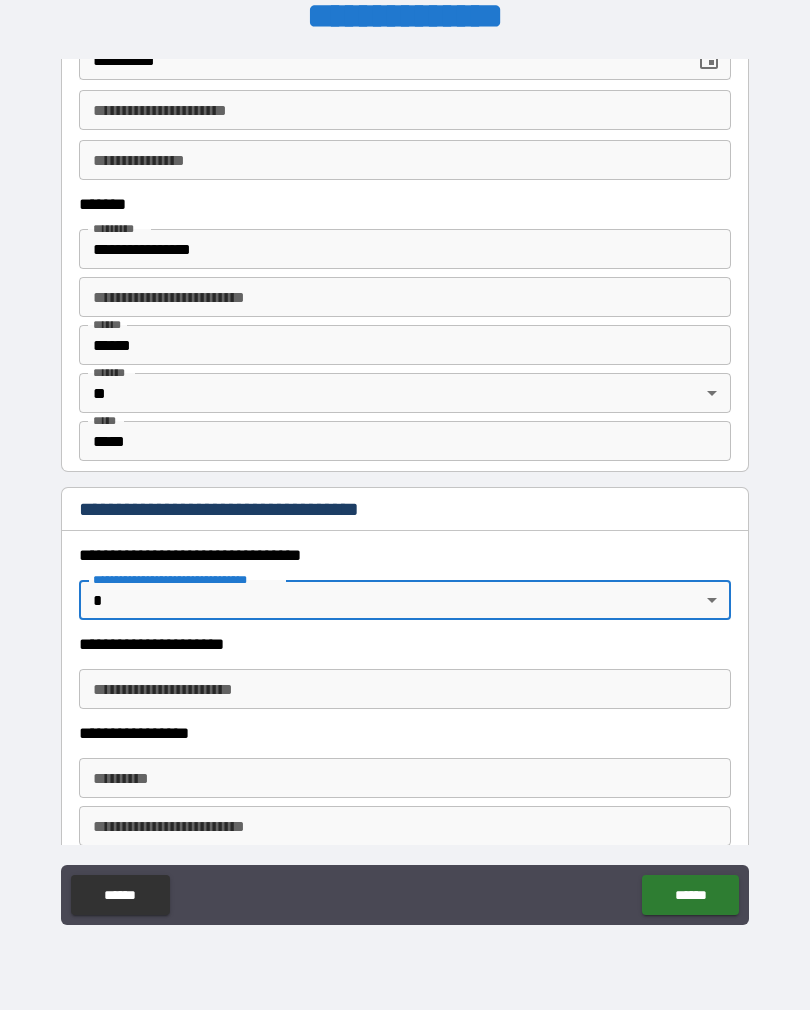 click on "**********" at bounding box center (405, 489) 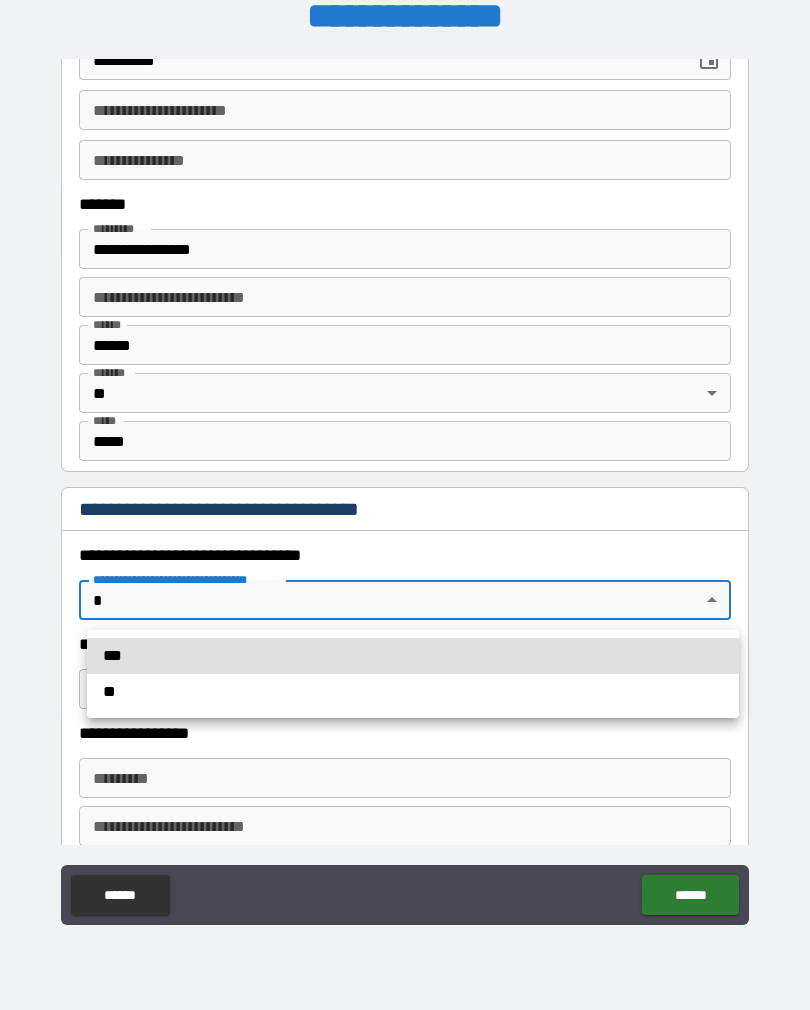 click on "**" at bounding box center (413, 692) 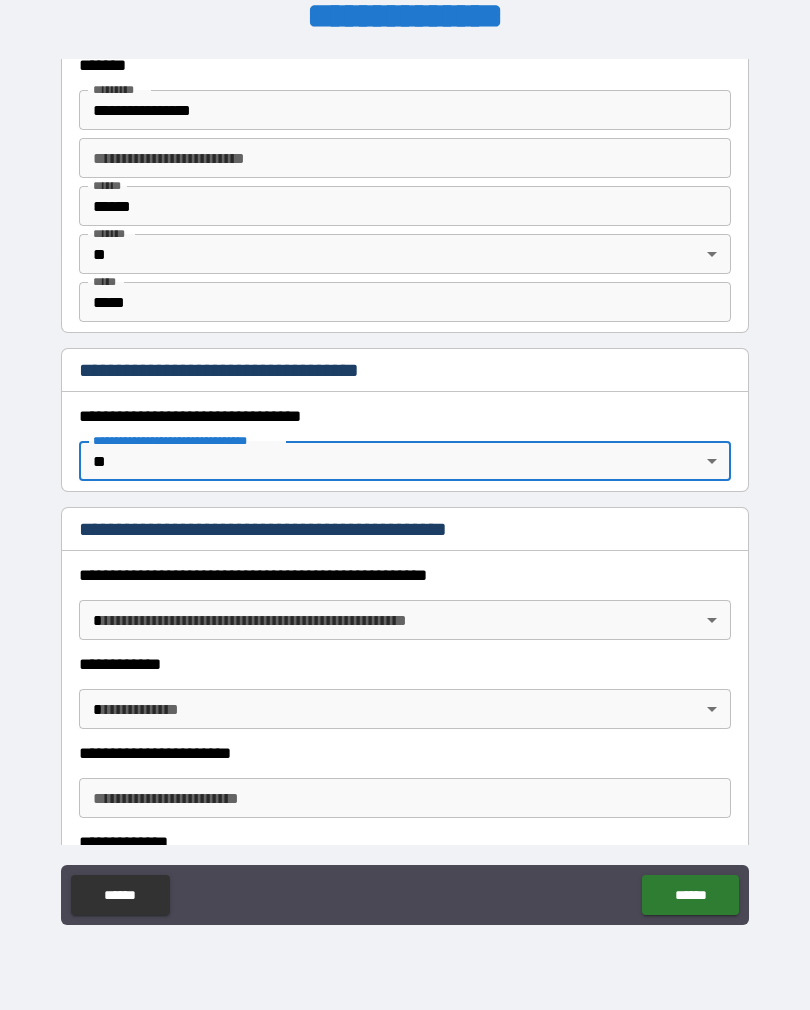 scroll, scrollTop: 1395, scrollLeft: 0, axis: vertical 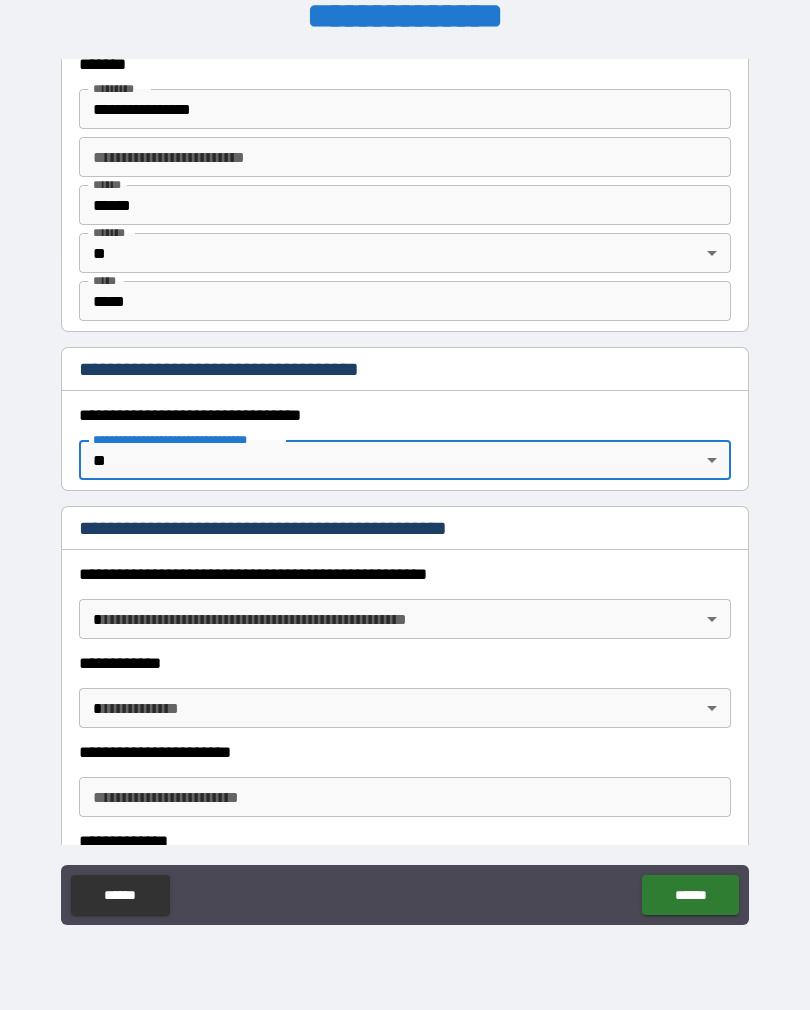 click on "**********" at bounding box center [405, 489] 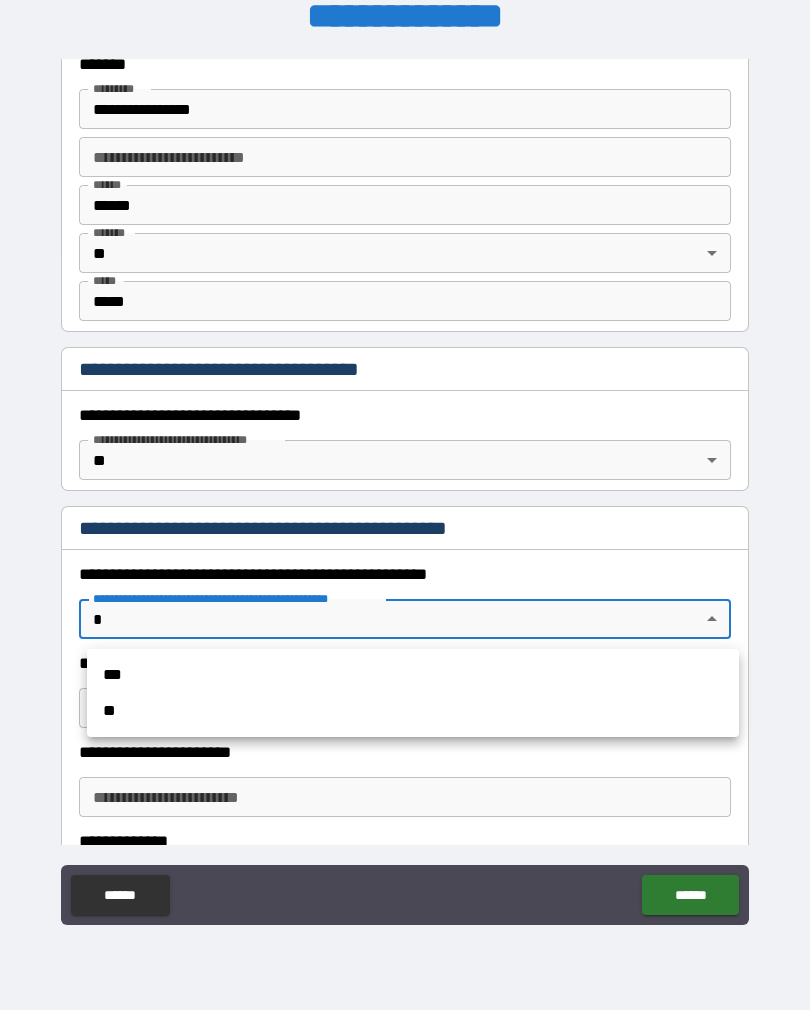 click on "**" at bounding box center [413, 711] 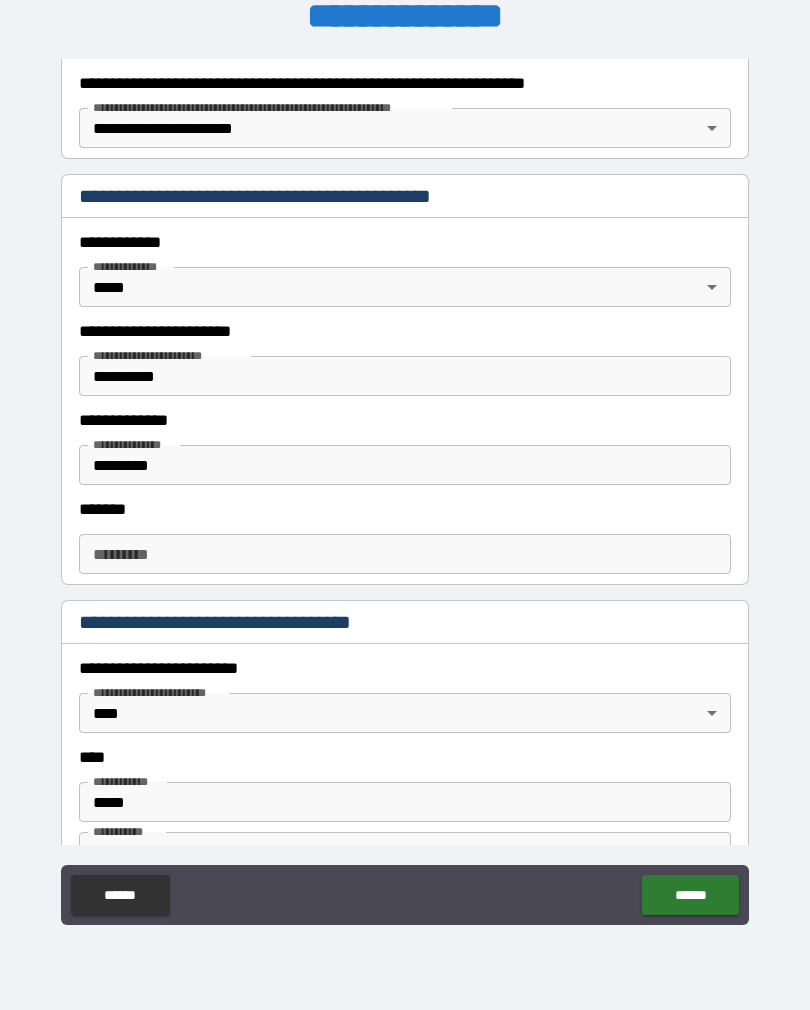 scroll, scrollTop: 389, scrollLeft: 0, axis: vertical 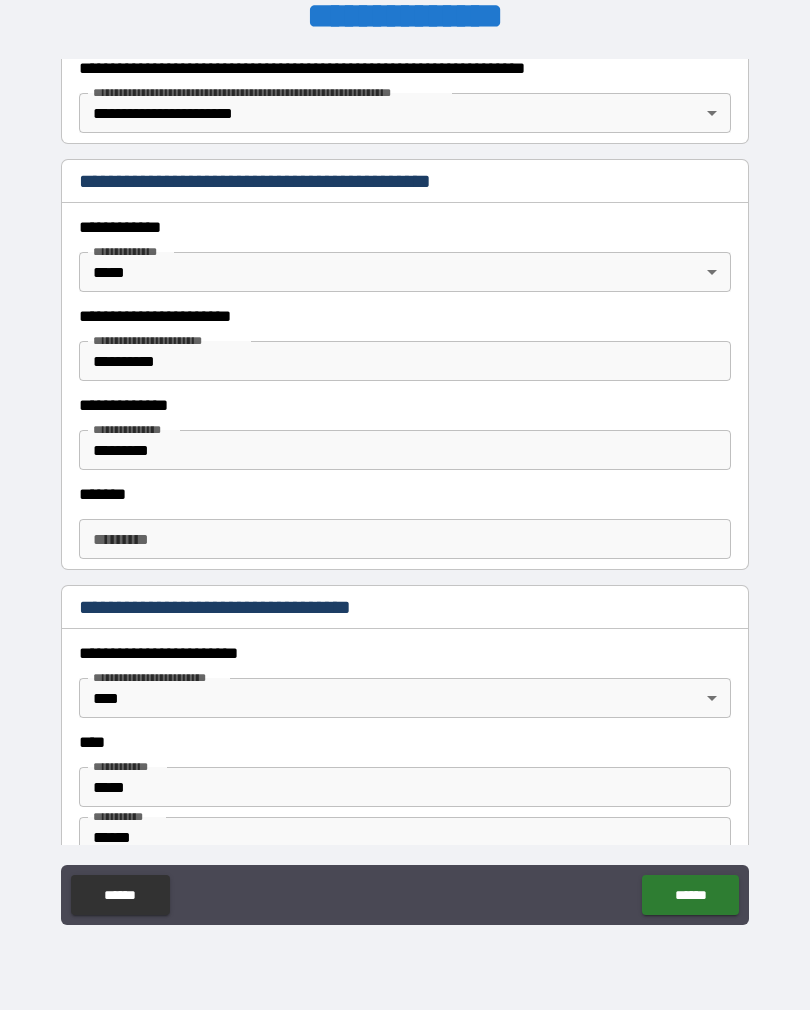 click on "**********" at bounding box center [405, 489] 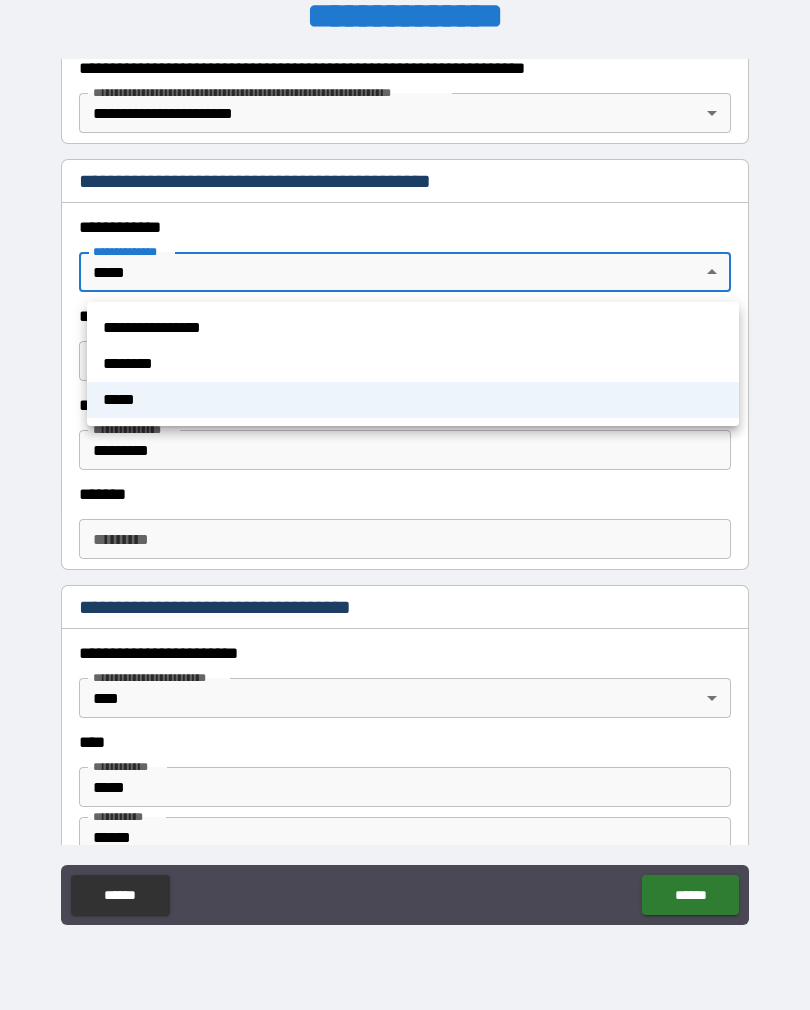 click on "********" at bounding box center (413, 364) 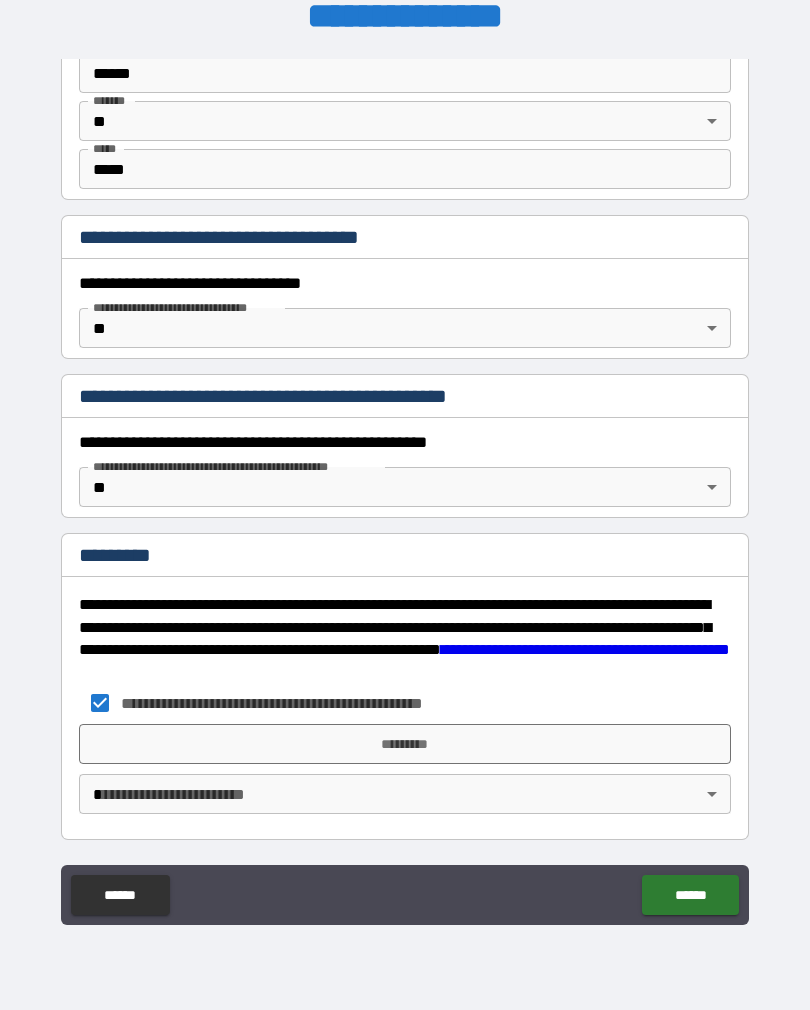 scroll, scrollTop: 1349, scrollLeft: 0, axis: vertical 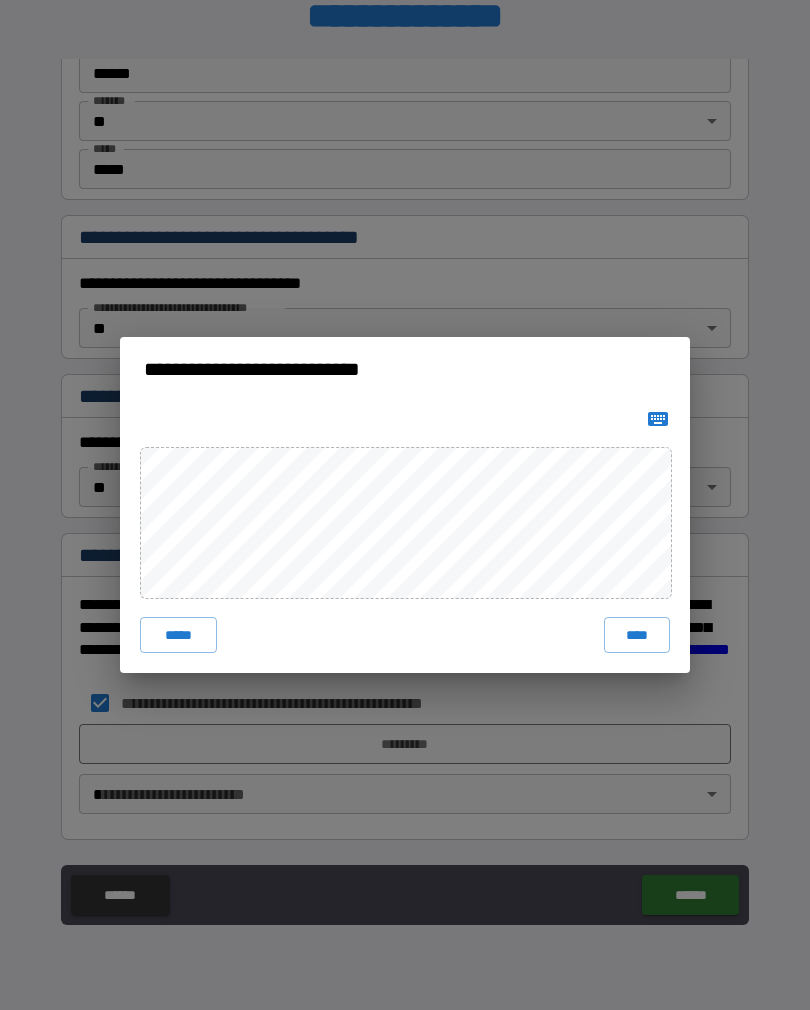 click on "****" at bounding box center (637, 635) 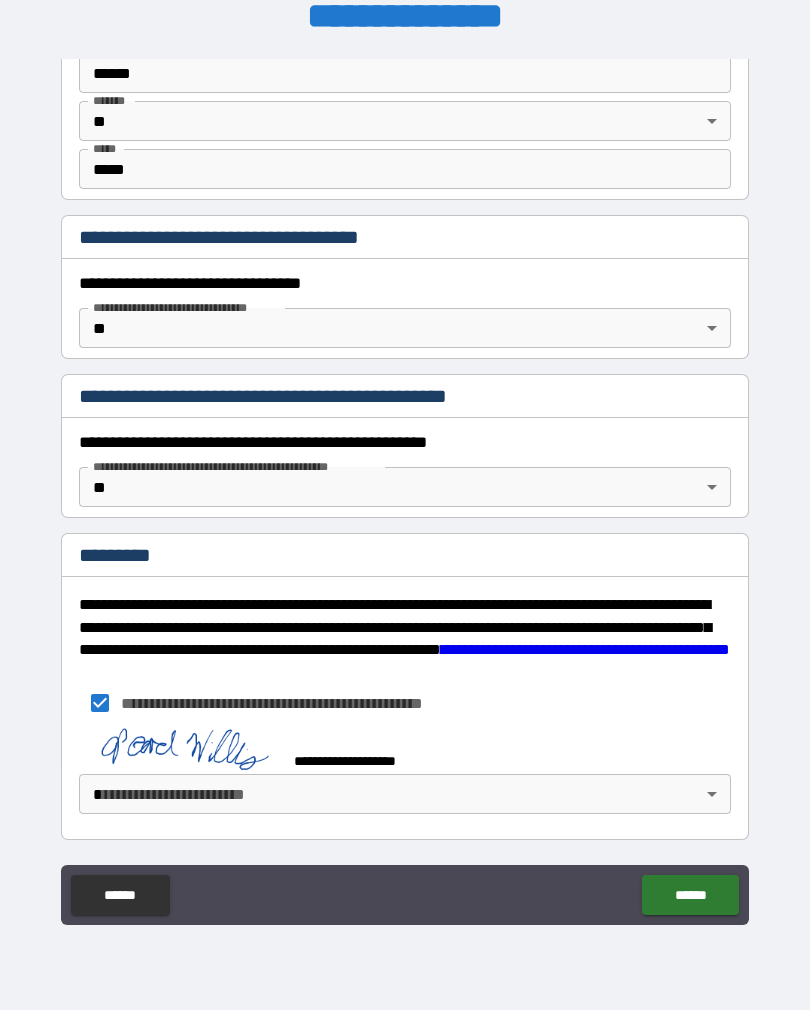 scroll, scrollTop: 1339, scrollLeft: 0, axis: vertical 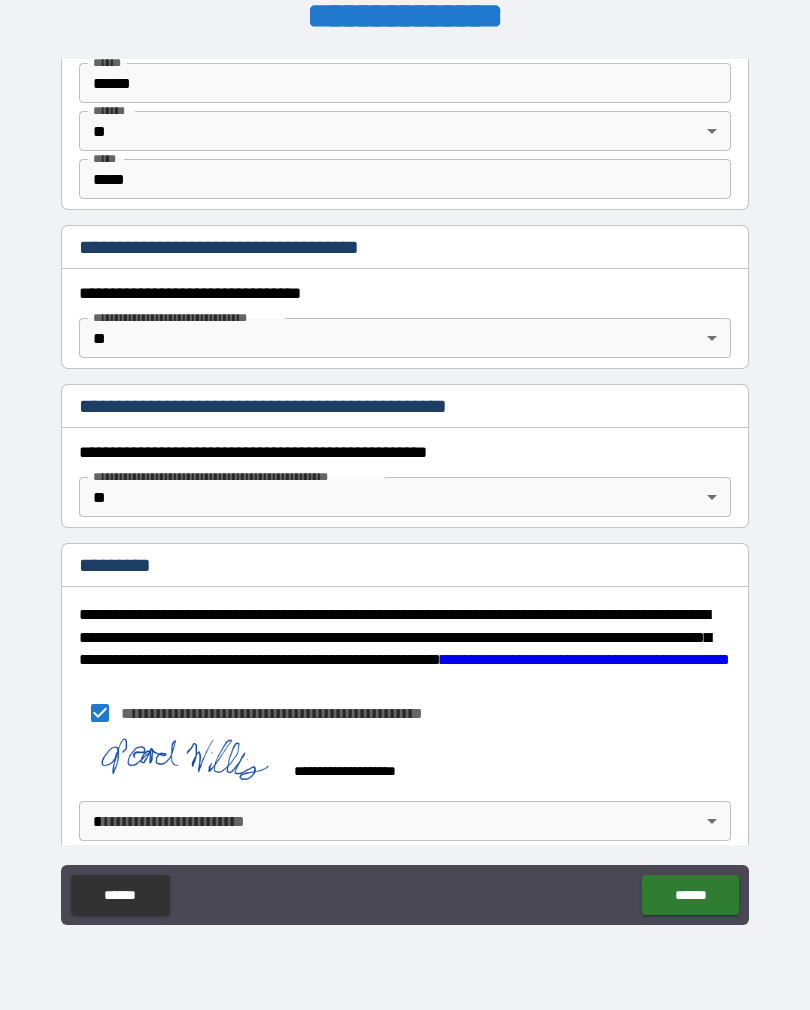 click on "**********" at bounding box center [405, 489] 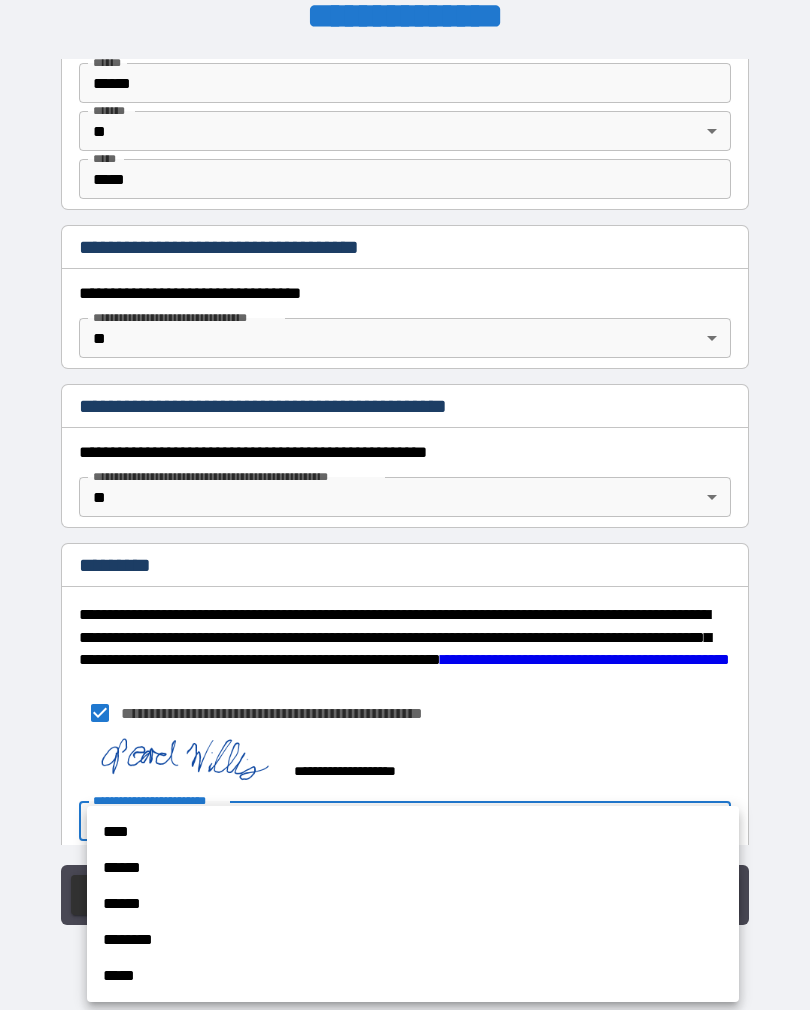 click on "****" at bounding box center (413, 832) 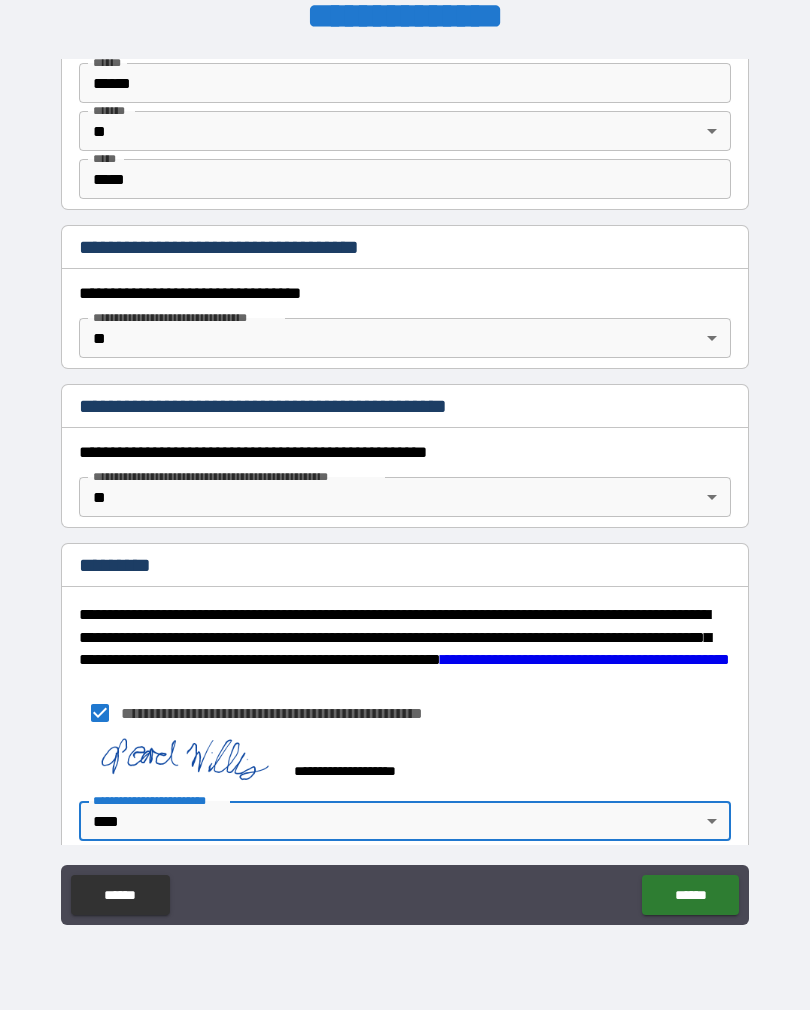 click on "******" at bounding box center [690, 895] 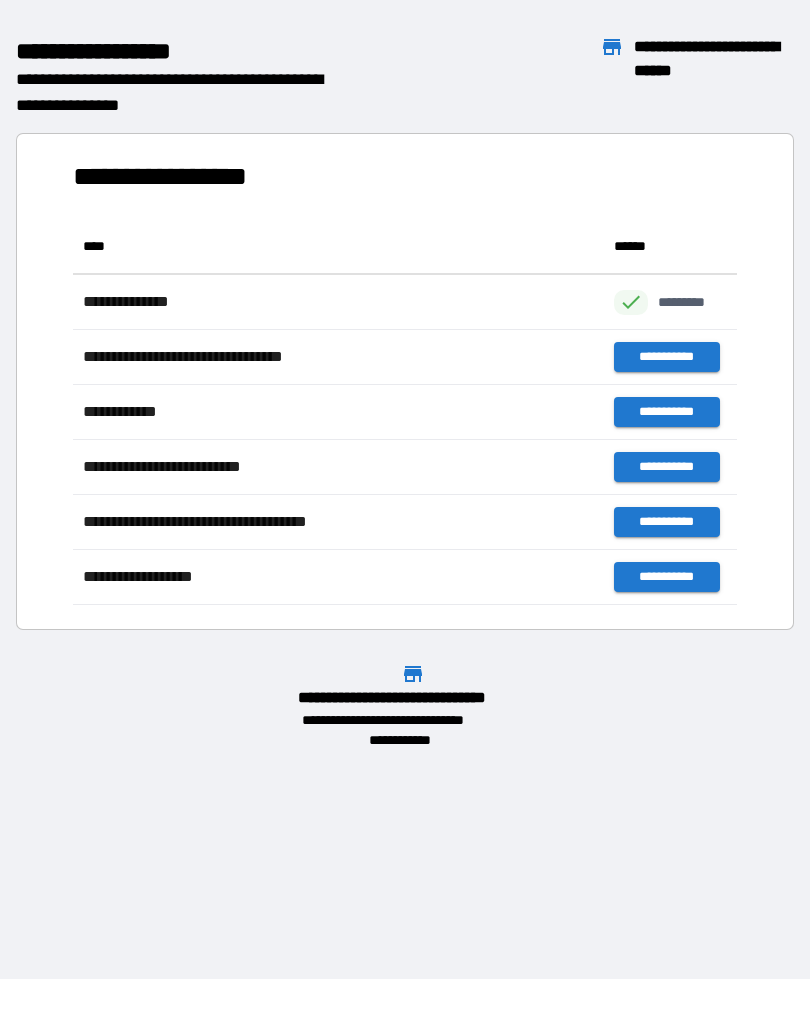 scroll, scrollTop: 1, scrollLeft: 1, axis: both 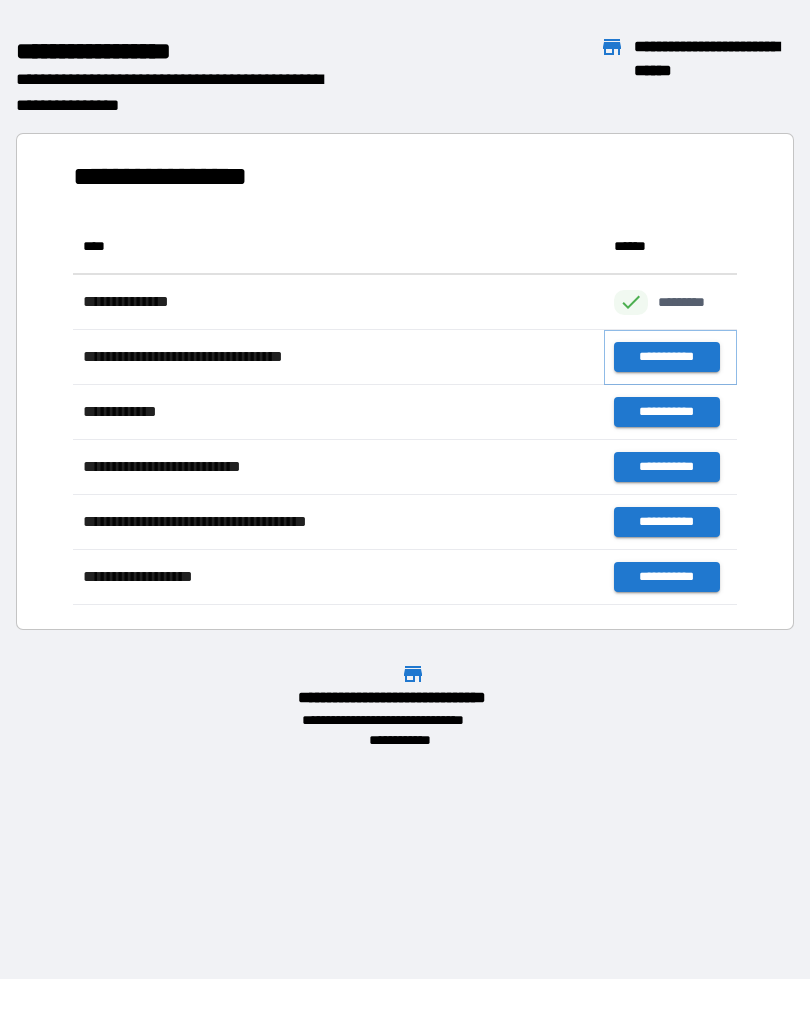 click on "**********" at bounding box center (666, 357) 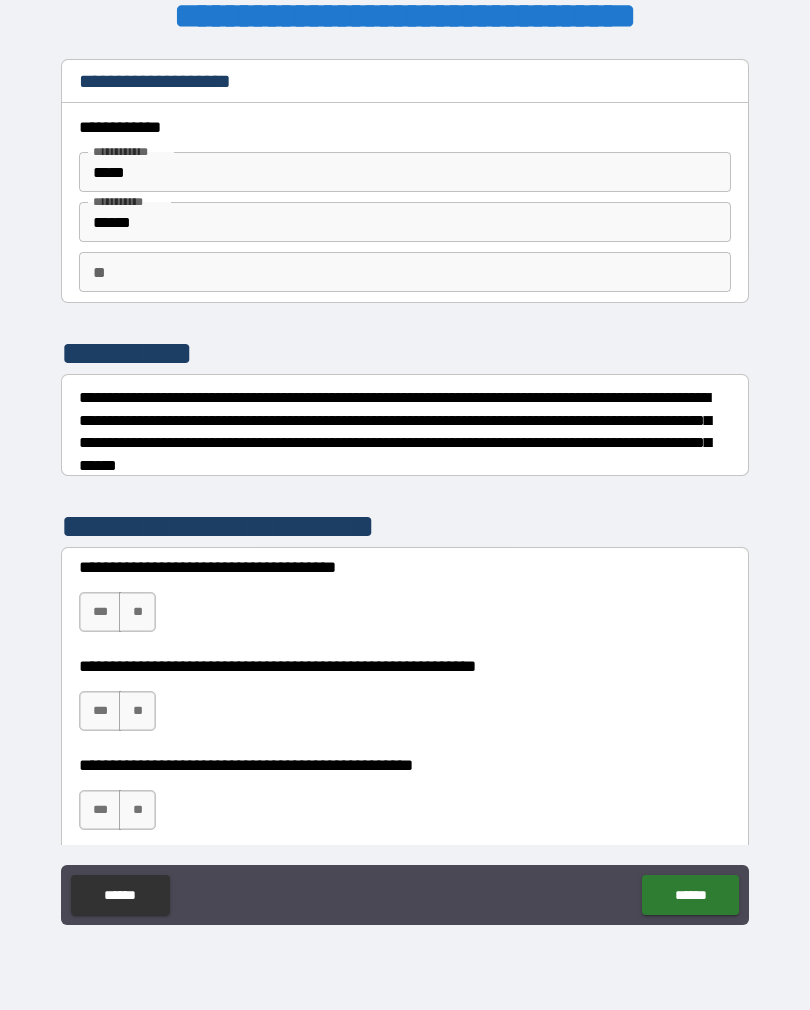 click on "***" at bounding box center (100, 612) 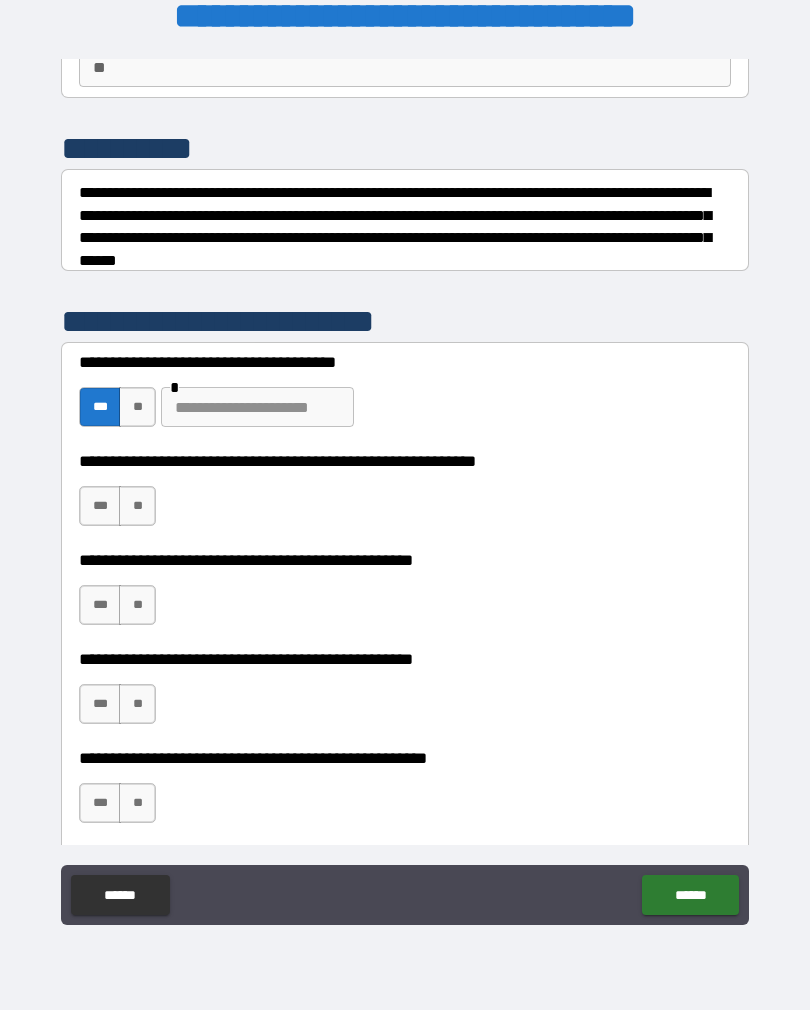 scroll, scrollTop: 206, scrollLeft: 0, axis: vertical 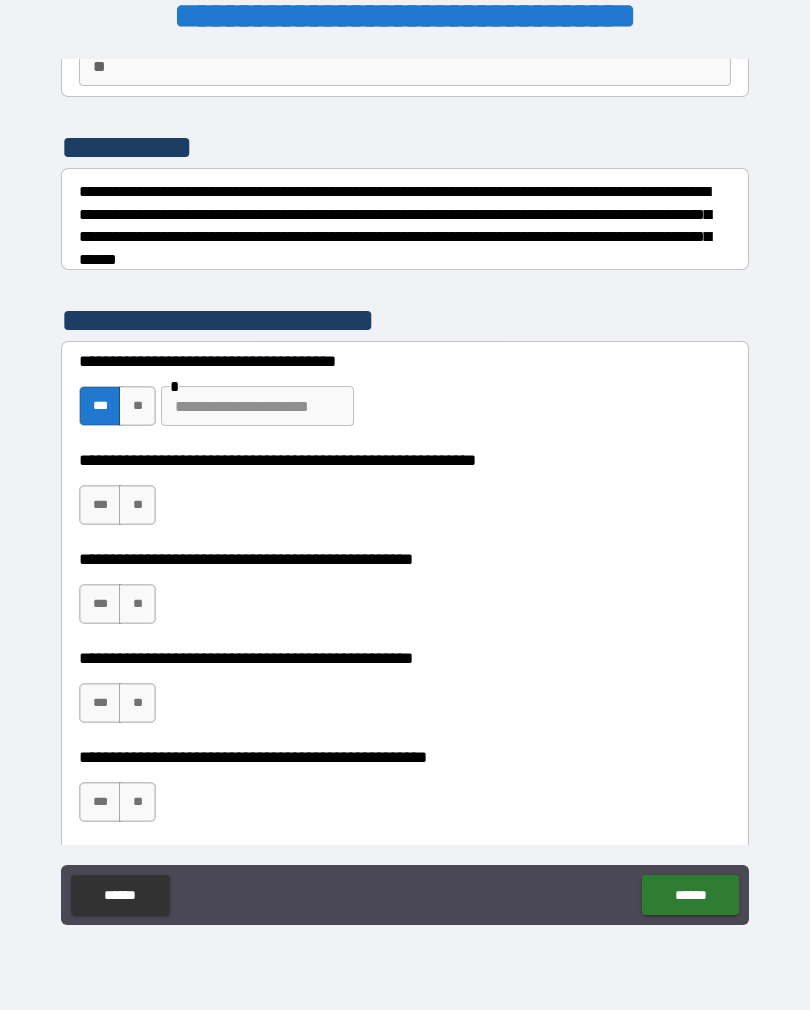 click on "***" at bounding box center (100, 505) 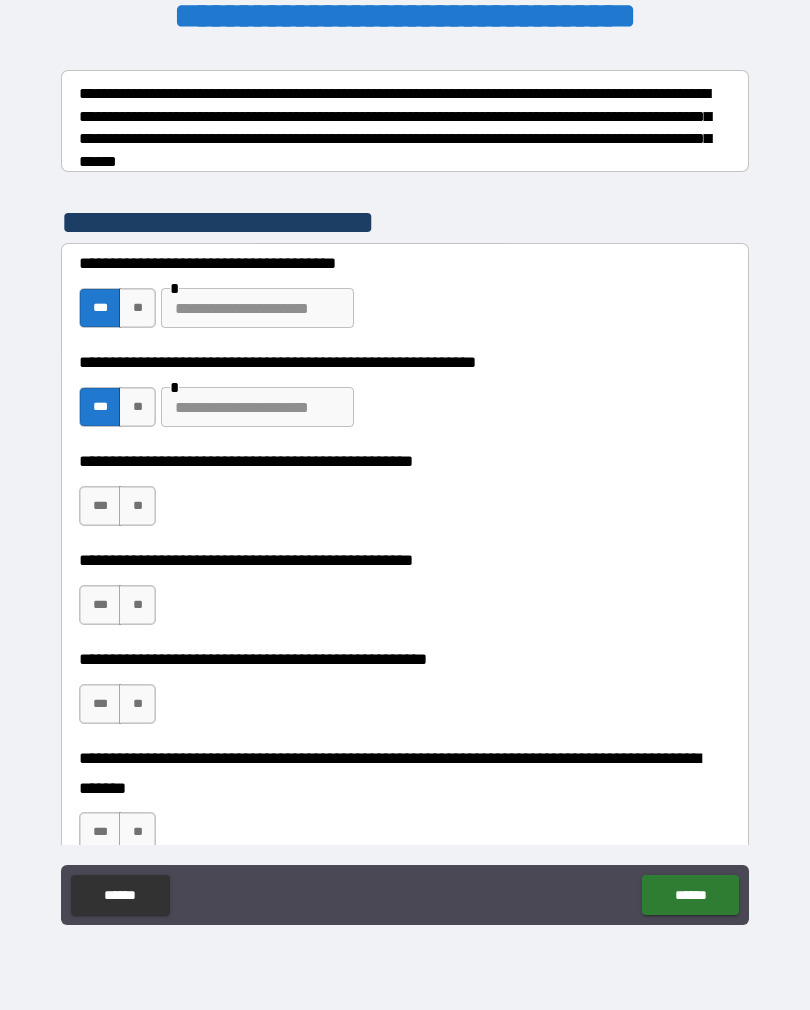 scroll, scrollTop: 305, scrollLeft: 0, axis: vertical 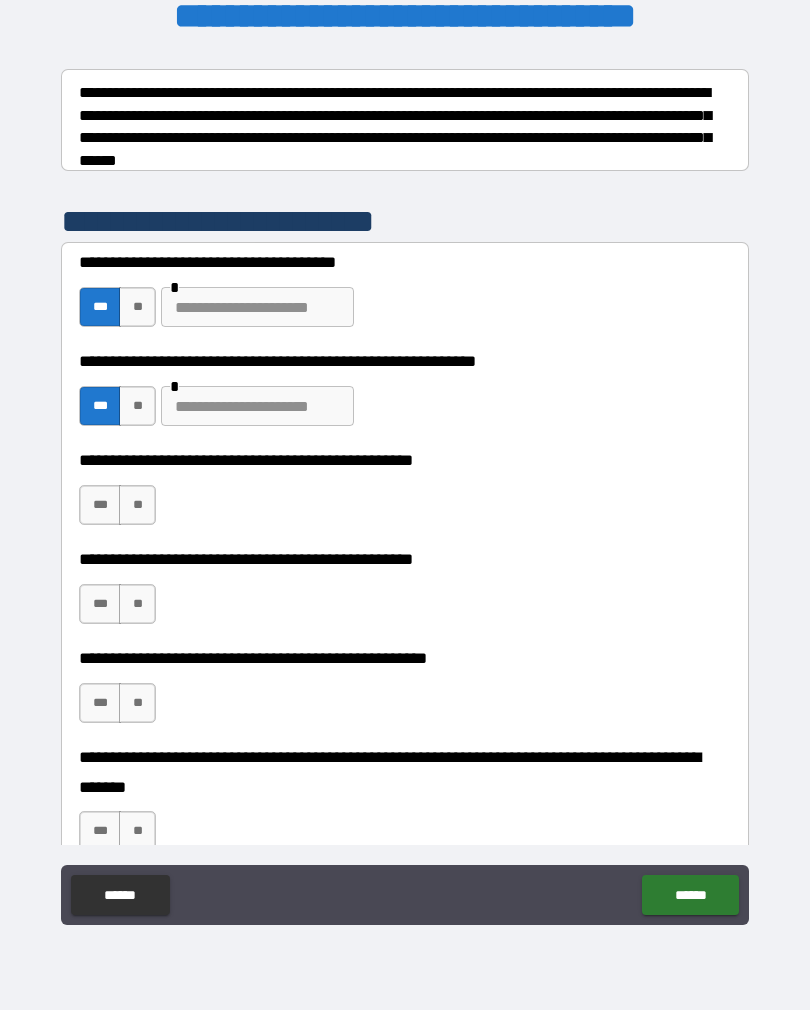 click at bounding box center [257, 406] 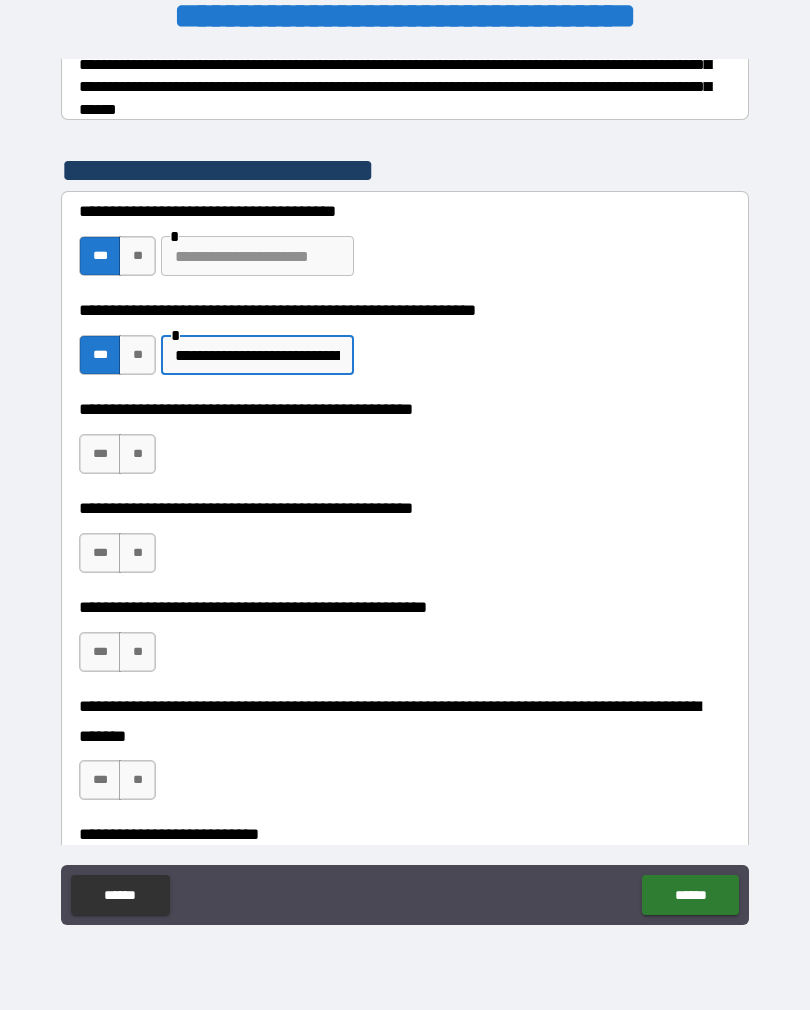 scroll, scrollTop: 374, scrollLeft: 0, axis: vertical 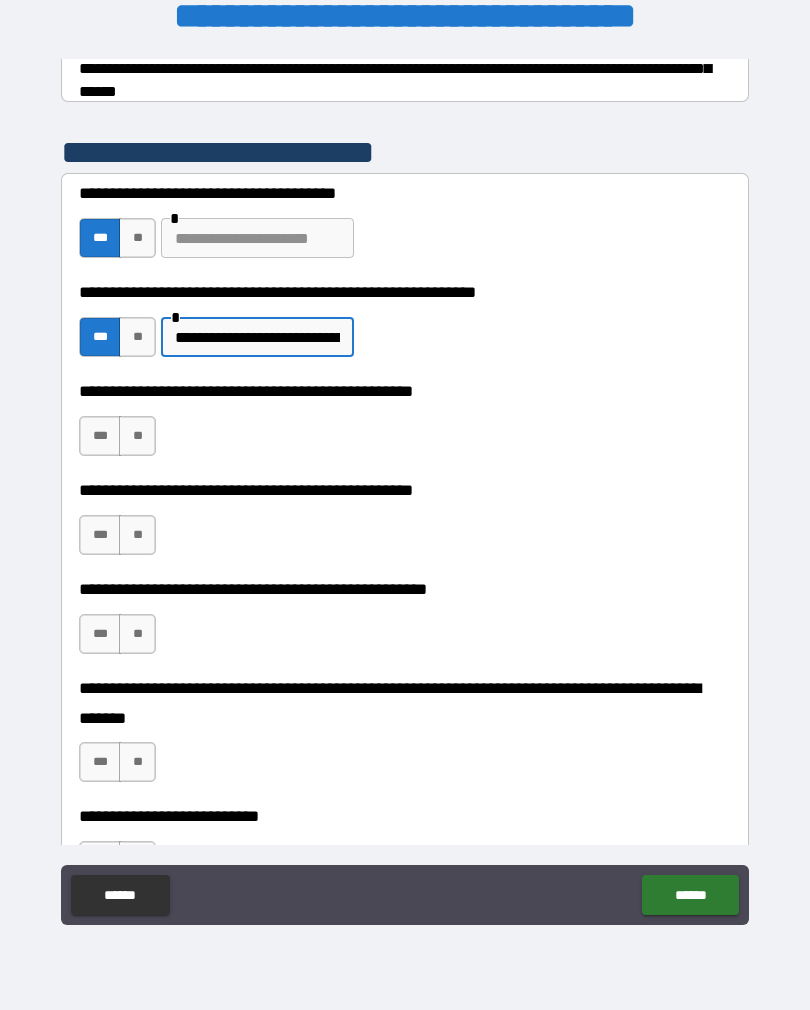 type on "**********" 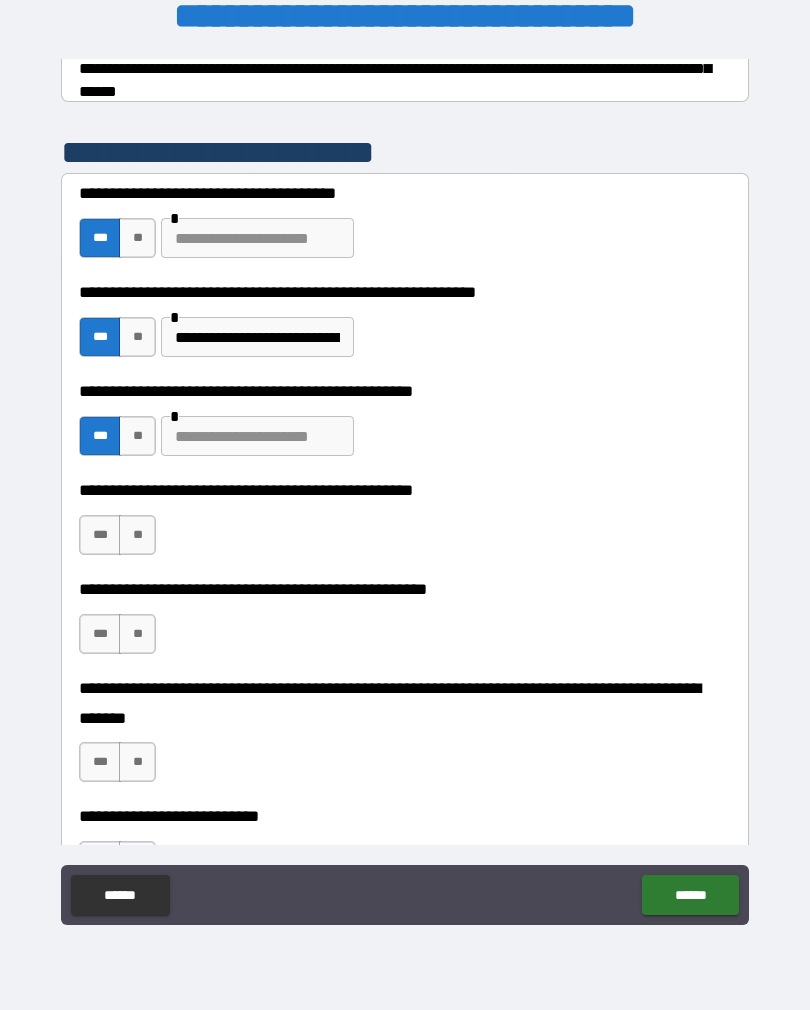 click on "**" at bounding box center (137, 436) 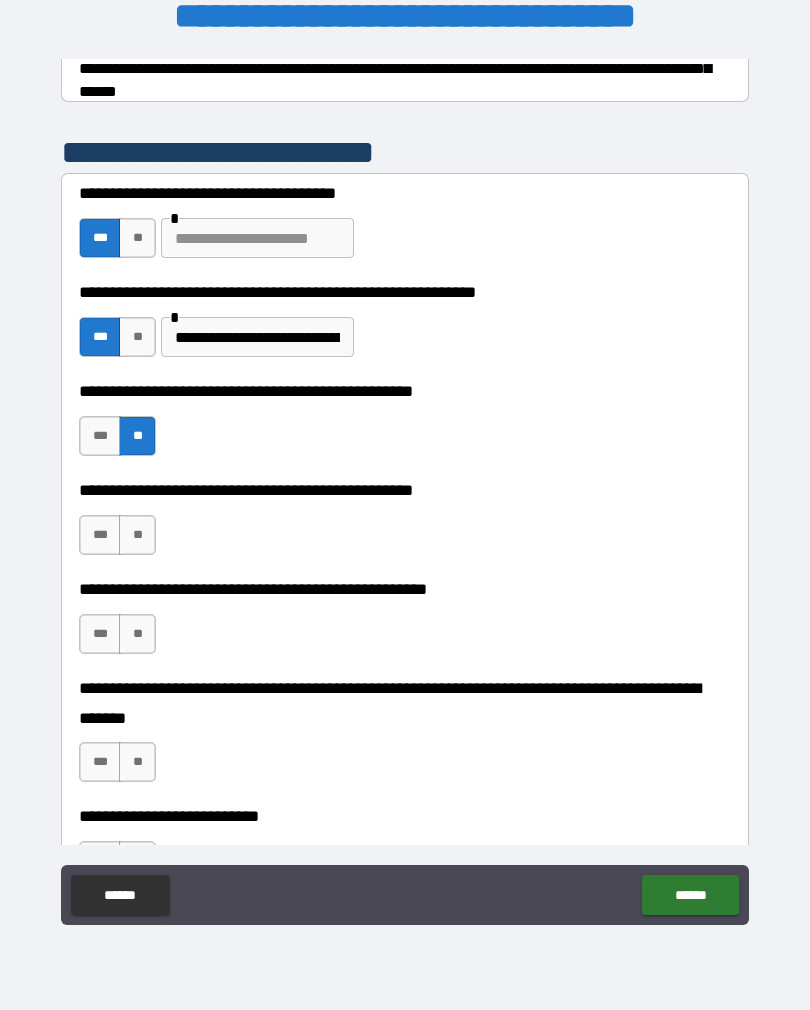 click on "***" at bounding box center [100, 436] 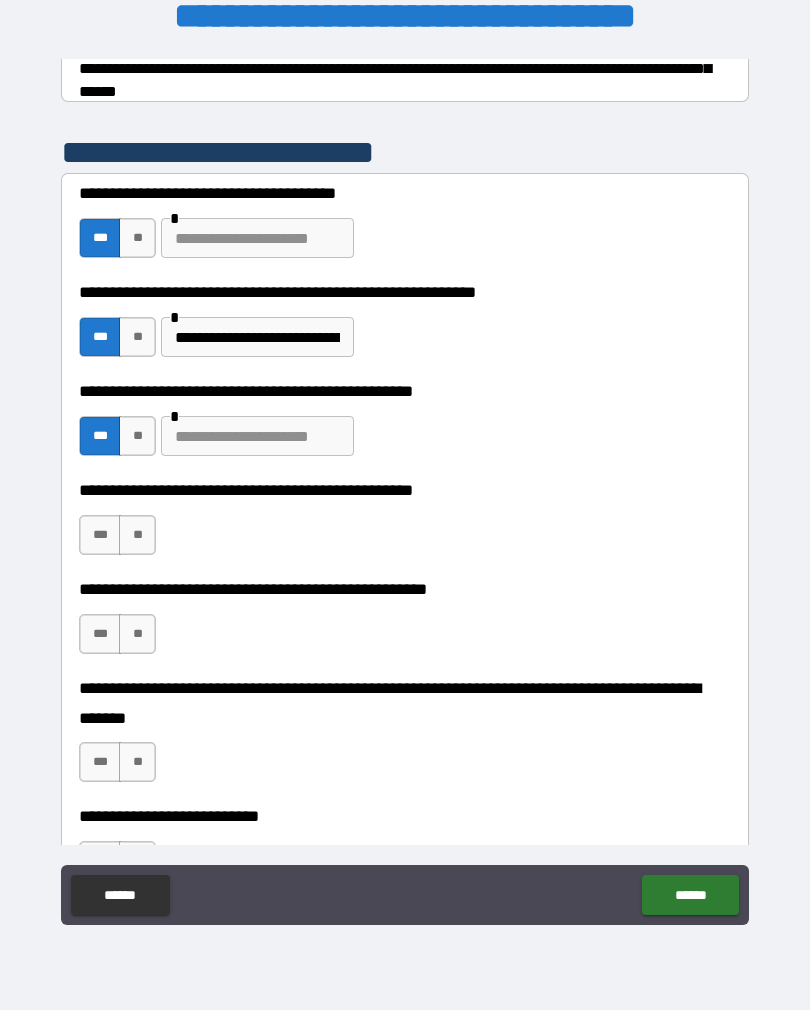 click at bounding box center (257, 436) 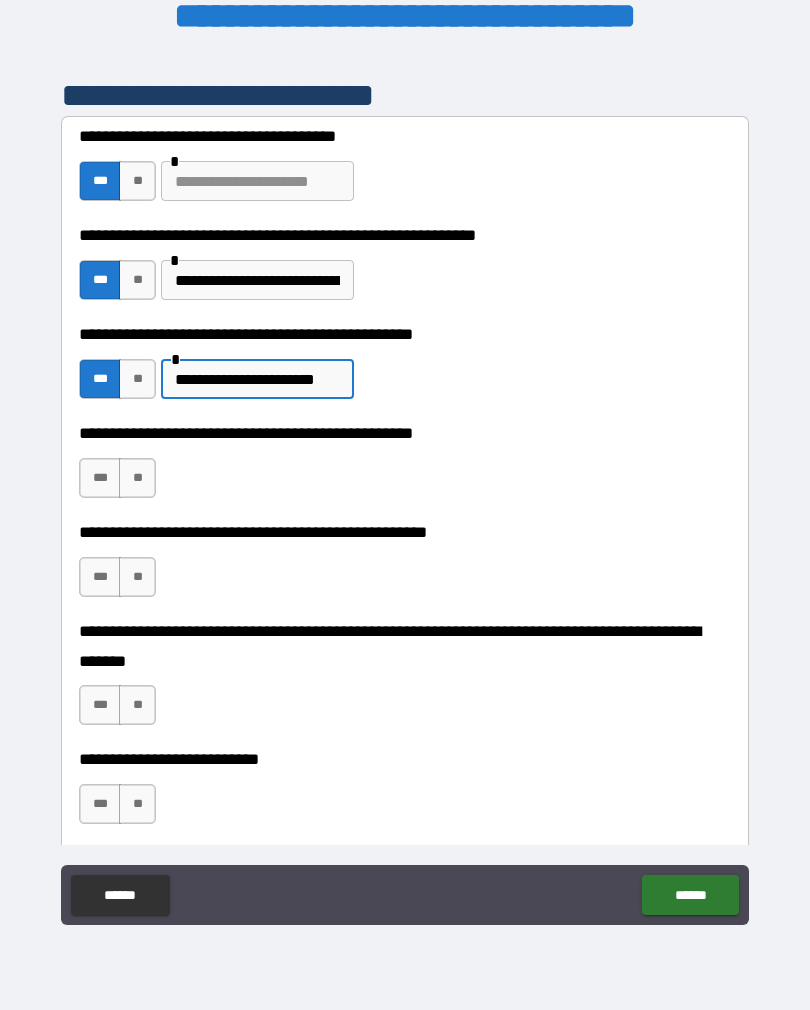 scroll, scrollTop: 437, scrollLeft: 0, axis: vertical 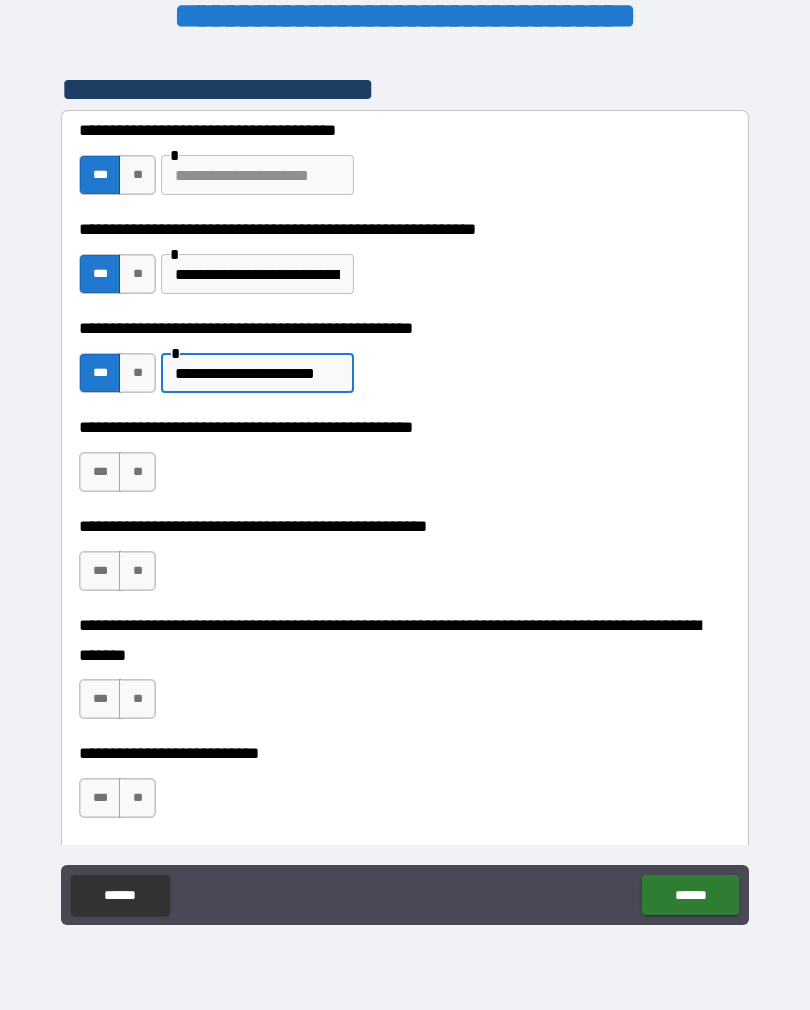 type on "**********" 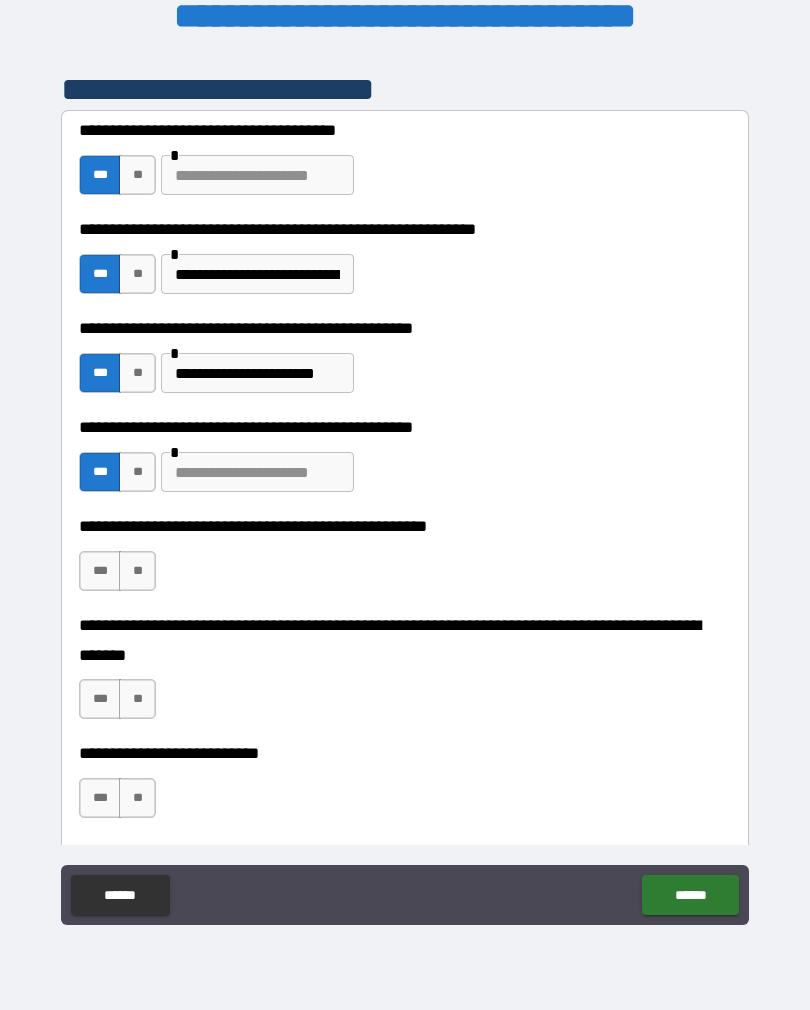 click at bounding box center (257, 472) 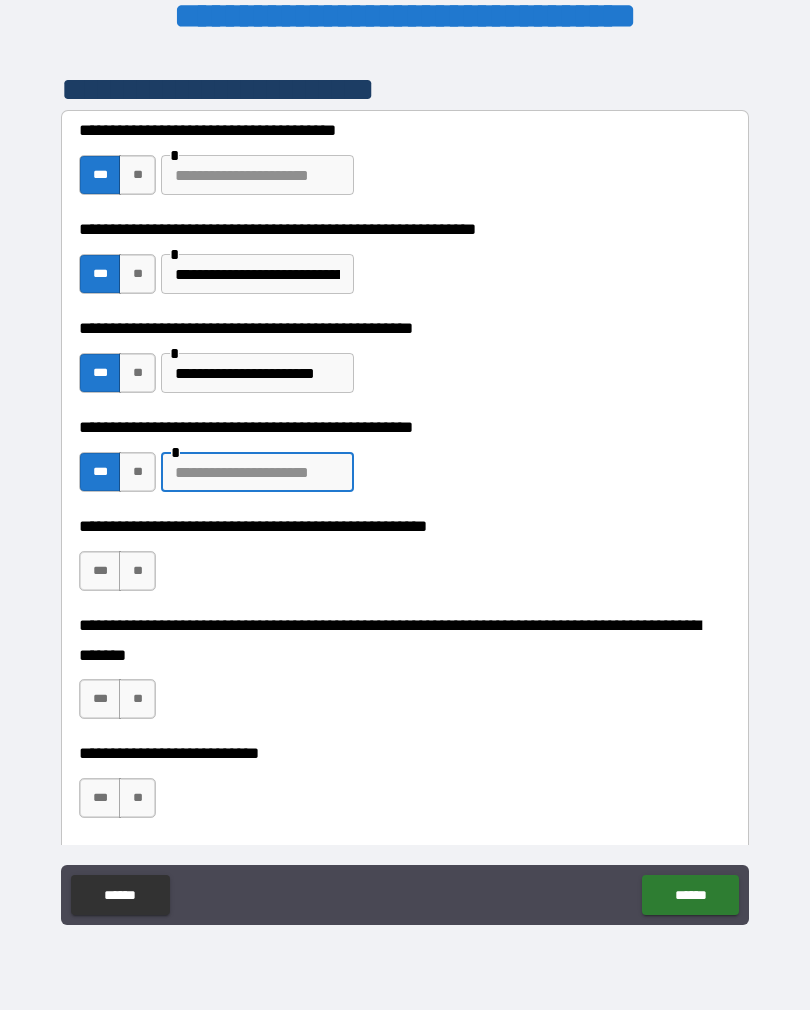 type on "*" 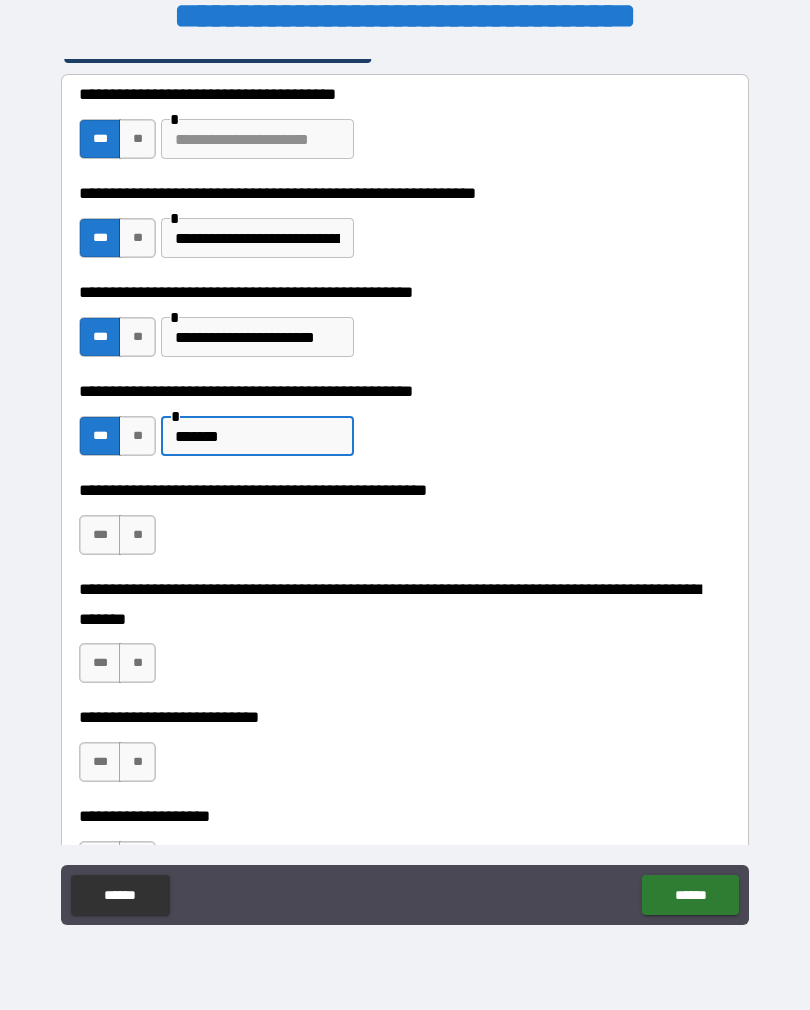 scroll, scrollTop: 491, scrollLeft: 0, axis: vertical 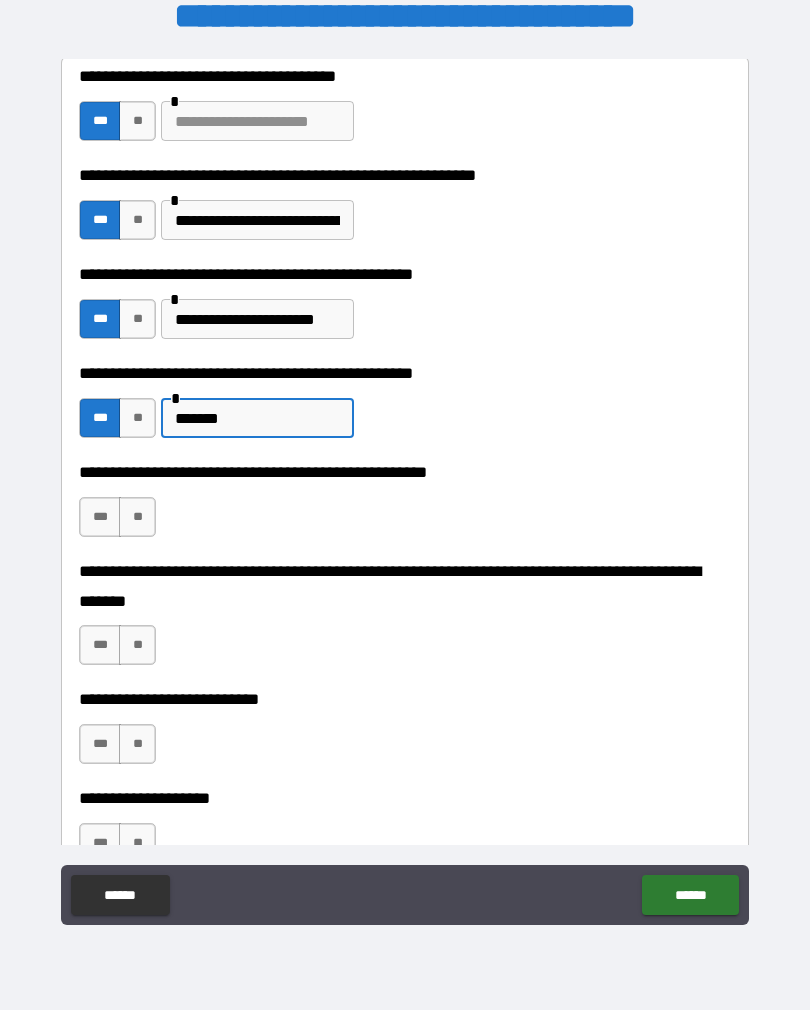 type on "*******" 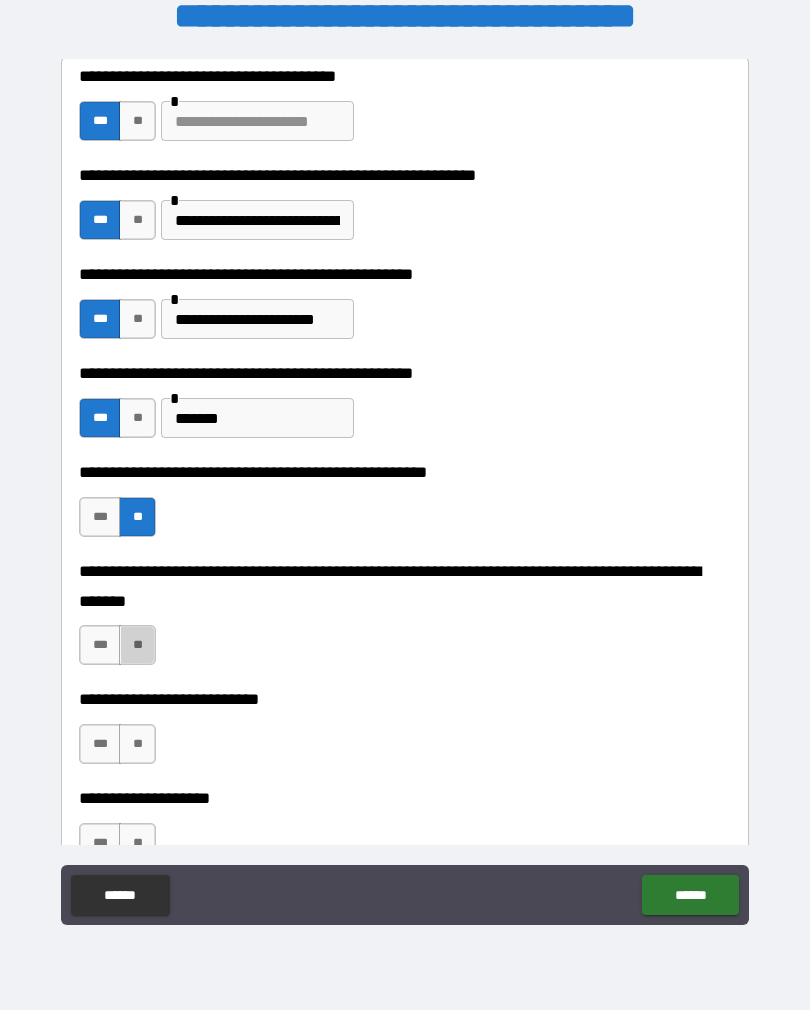 click on "**" at bounding box center [137, 645] 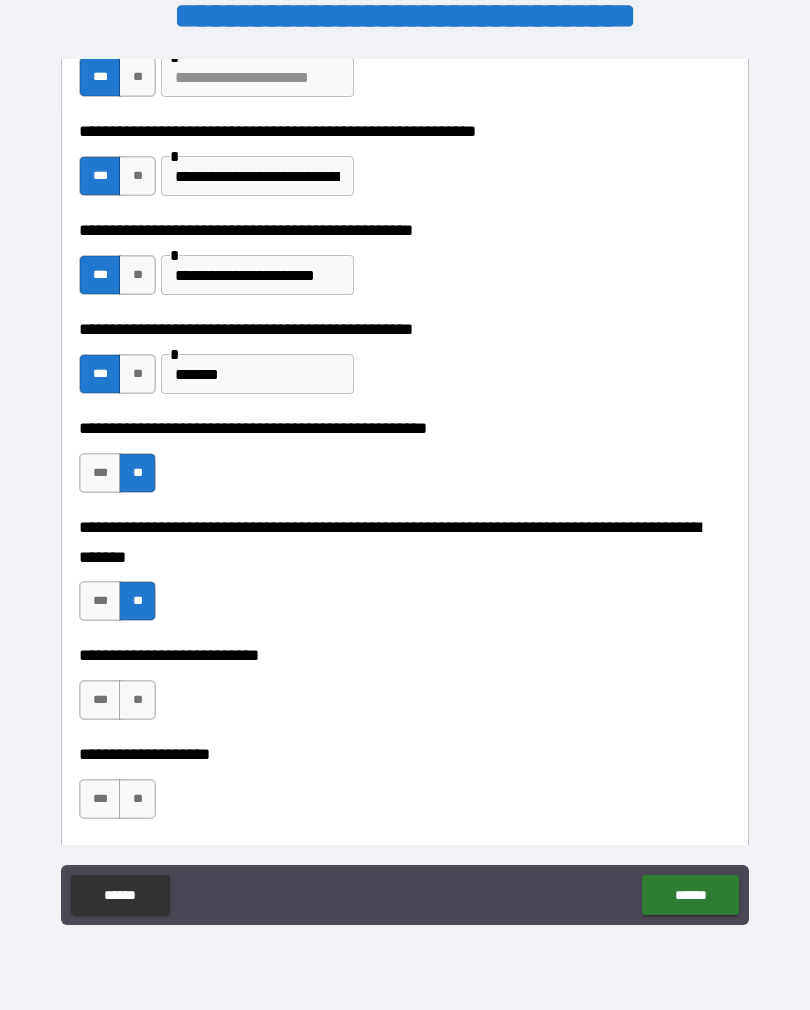 scroll, scrollTop: 554, scrollLeft: 0, axis: vertical 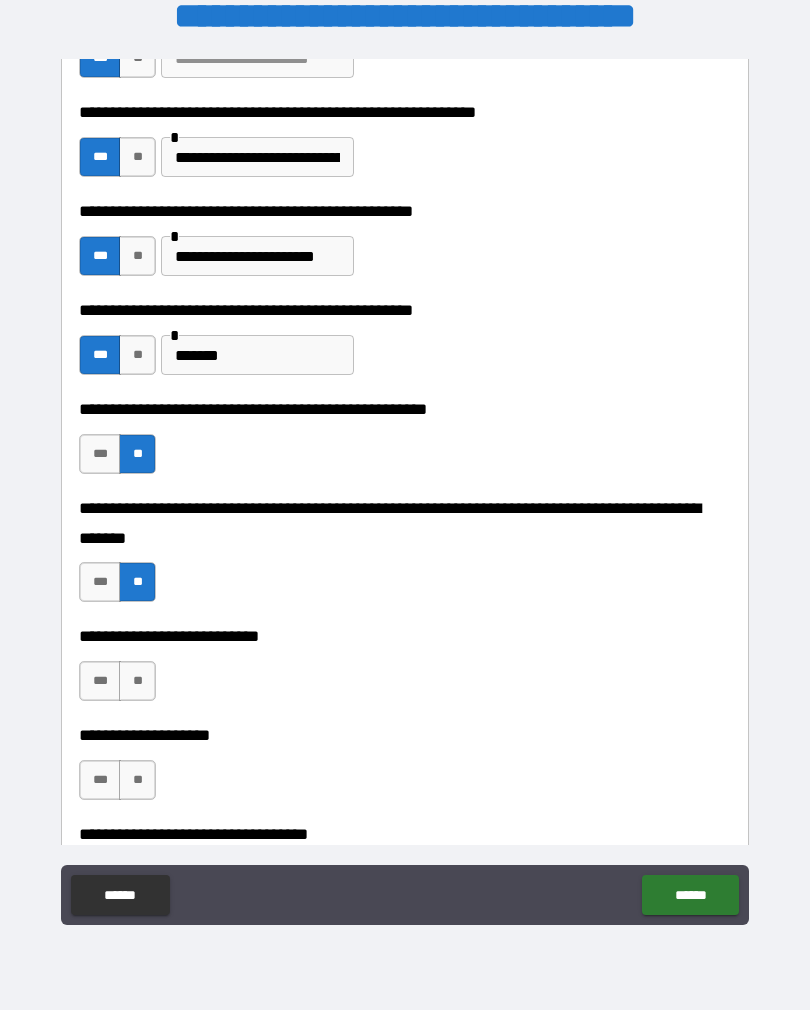 click on "**" at bounding box center [137, 681] 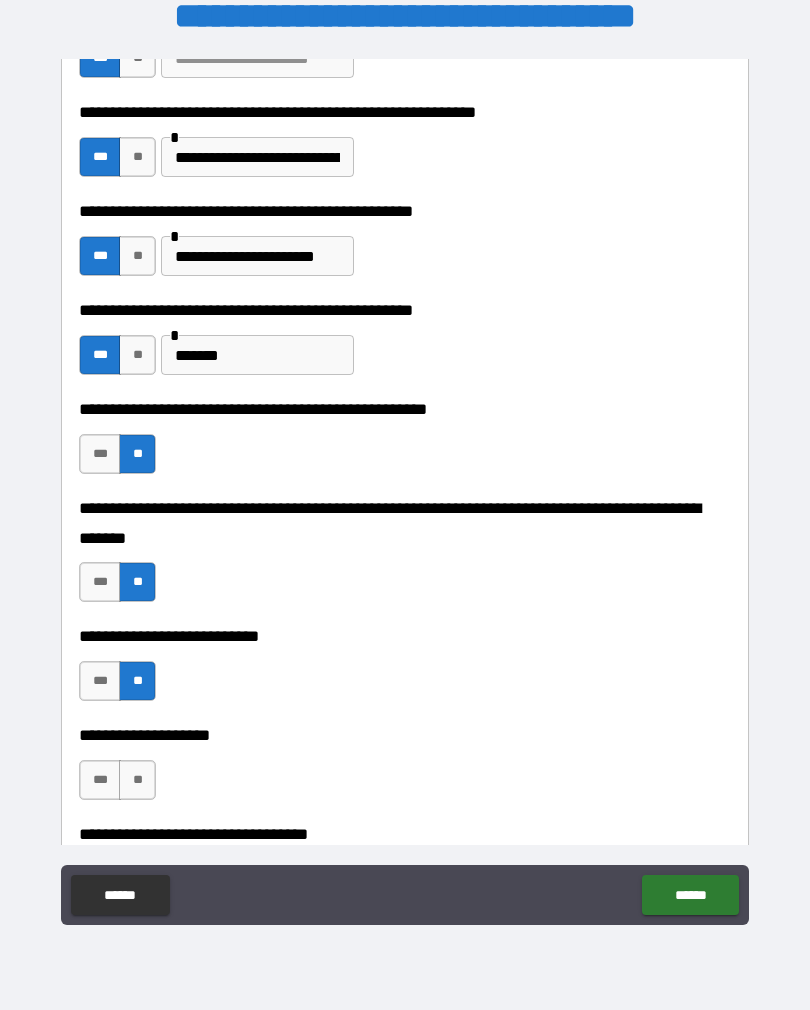 click on "**" at bounding box center [137, 780] 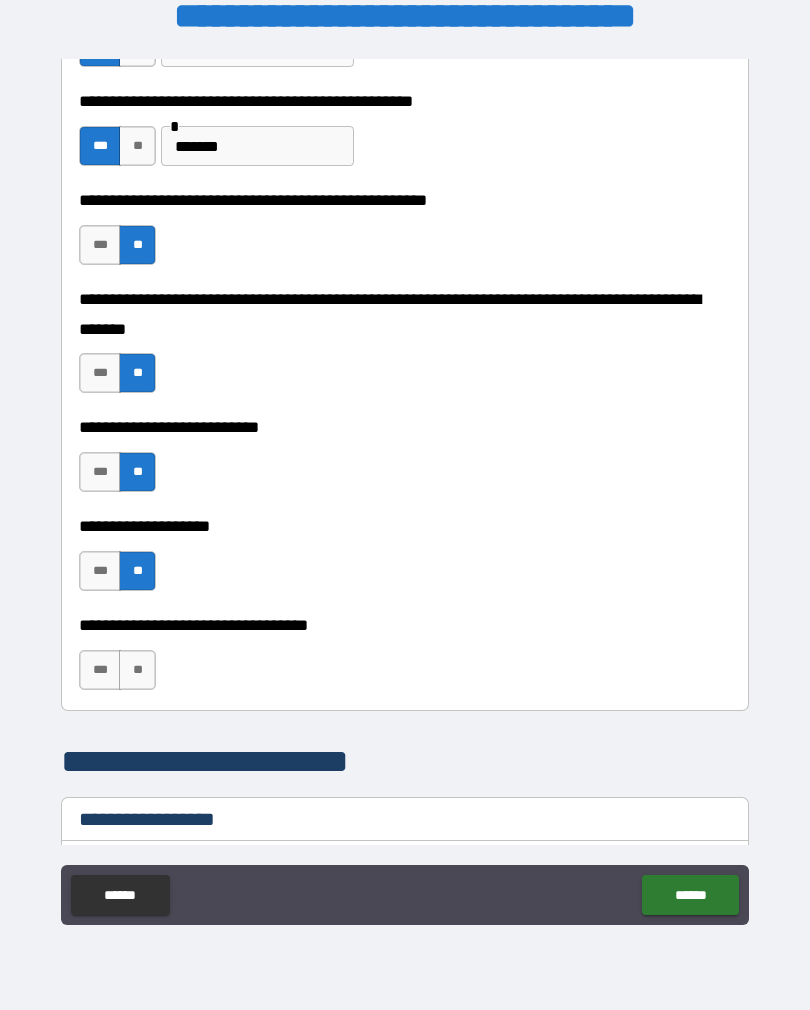 click on "**" at bounding box center [137, 670] 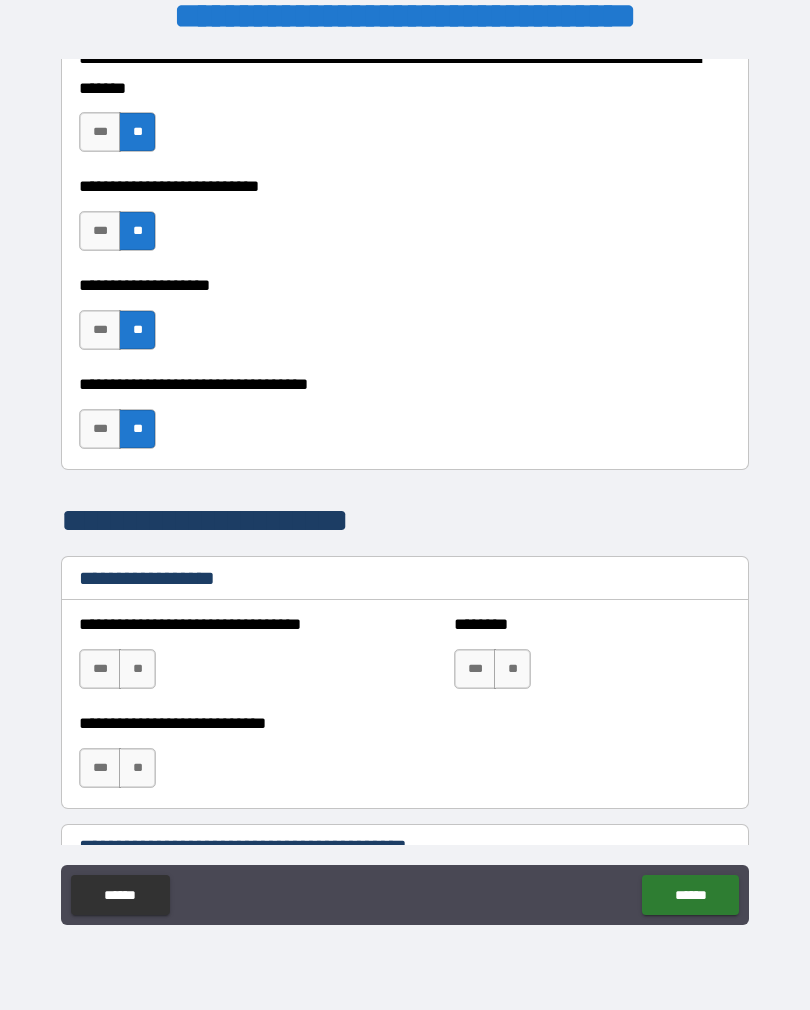 scroll, scrollTop: 1018, scrollLeft: 0, axis: vertical 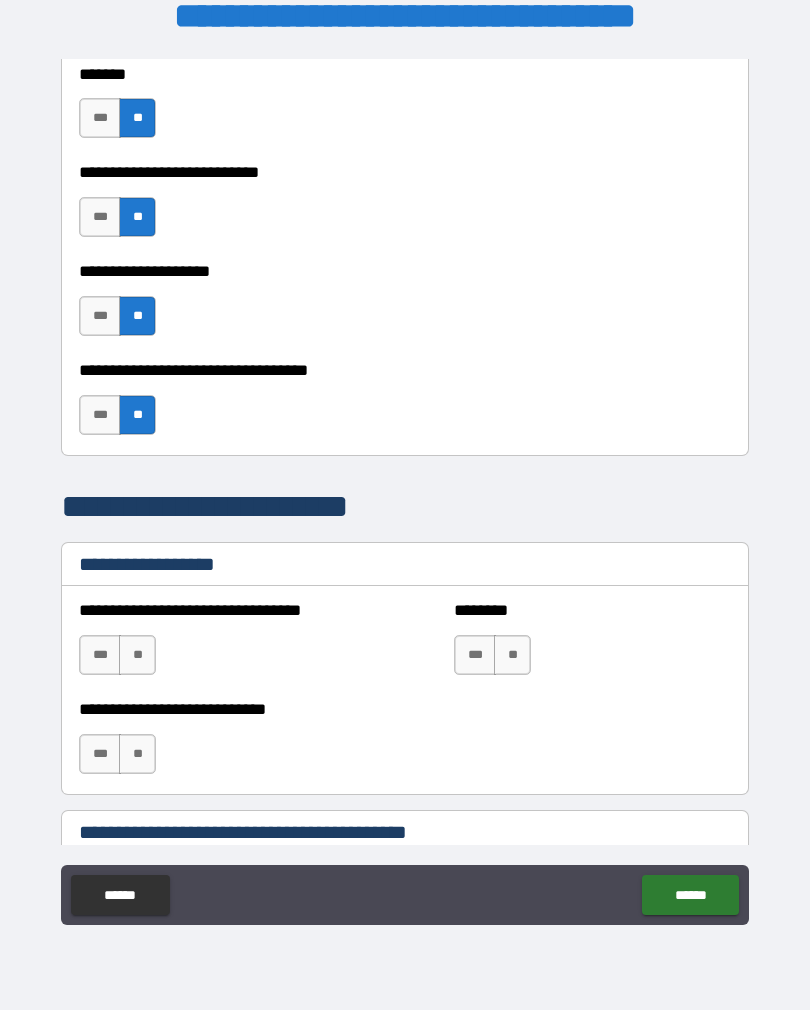 click on "**" at bounding box center (137, 655) 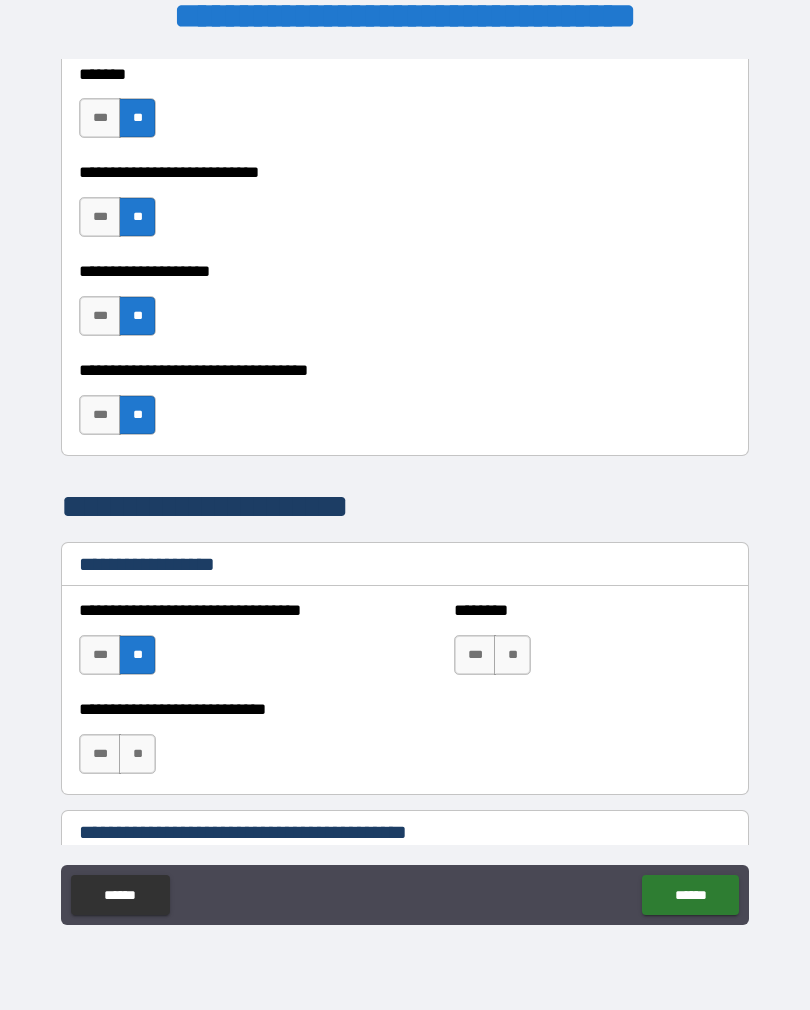 click on "**" at bounding box center [137, 754] 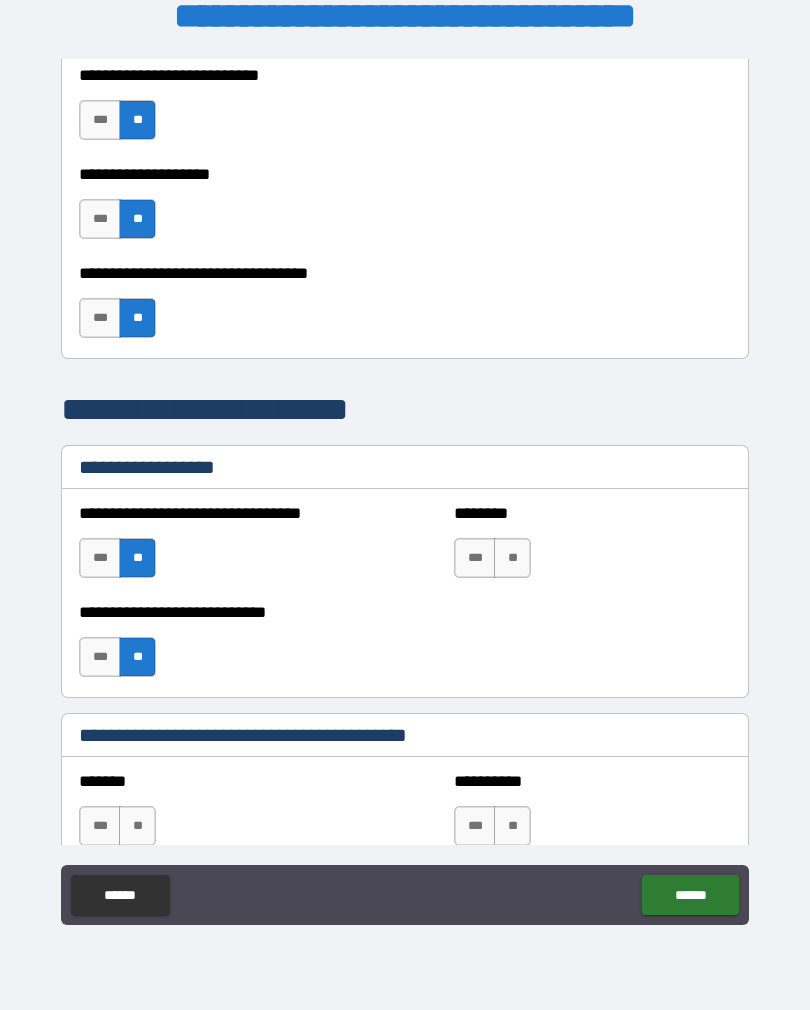 click on "**" at bounding box center [512, 558] 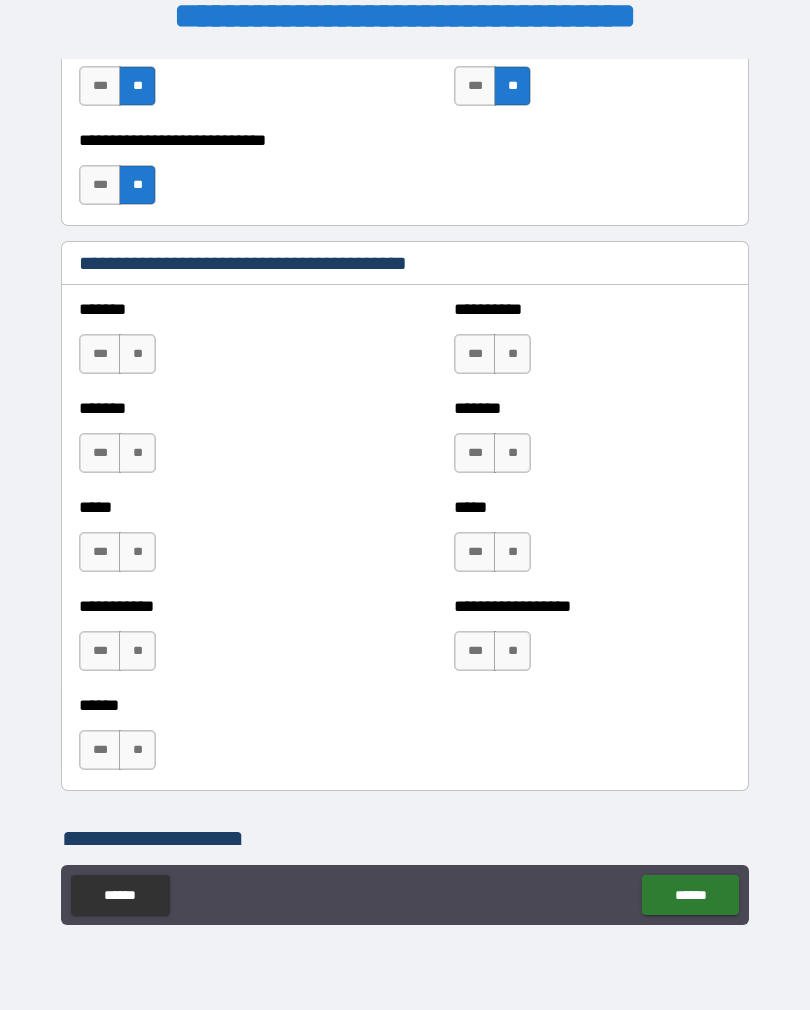 scroll, scrollTop: 1588, scrollLeft: 0, axis: vertical 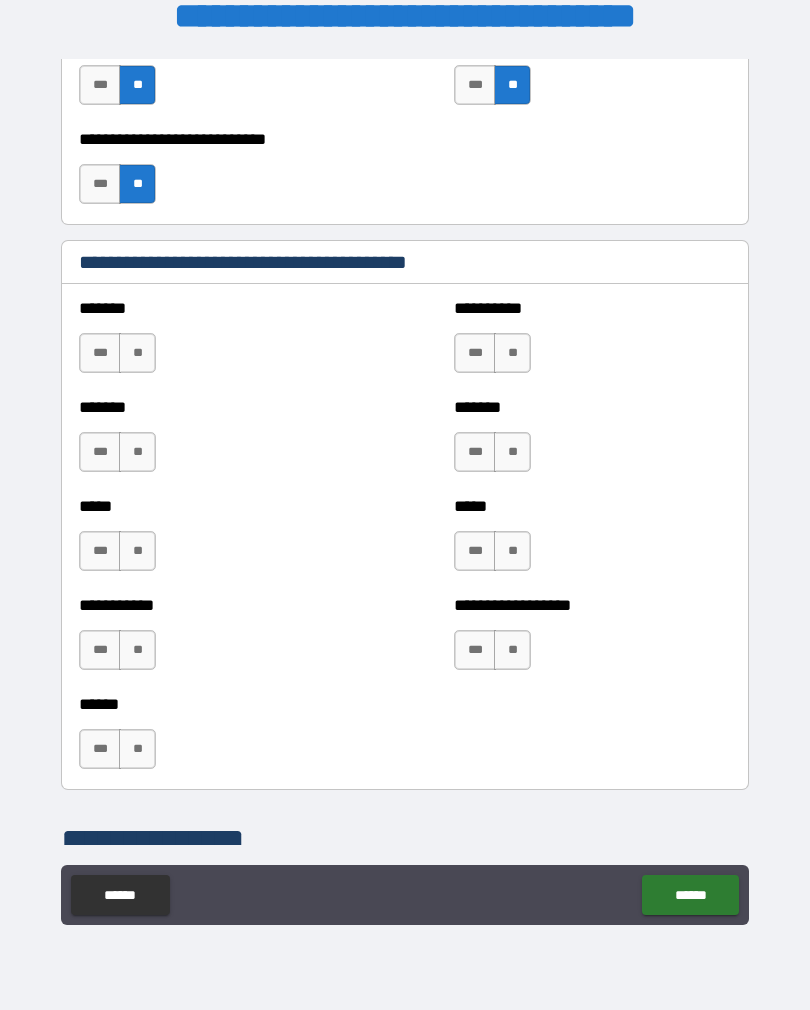 click on "**" at bounding box center (137, 353) 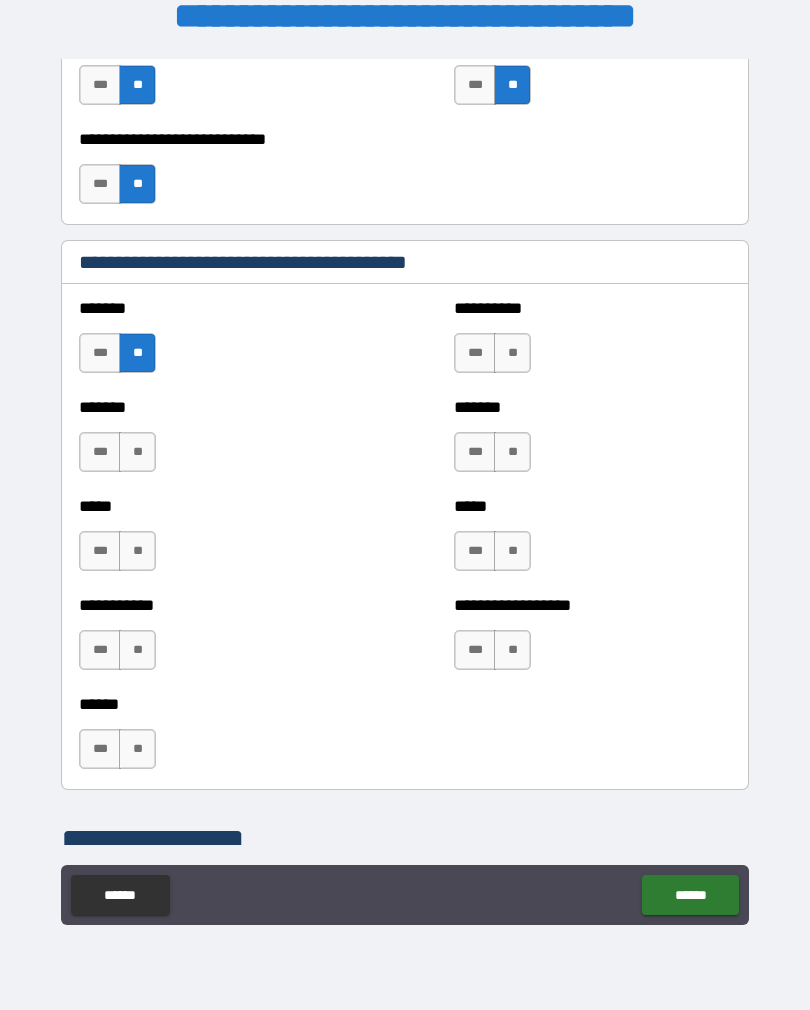click on "**" at bounding box center (137, 452) 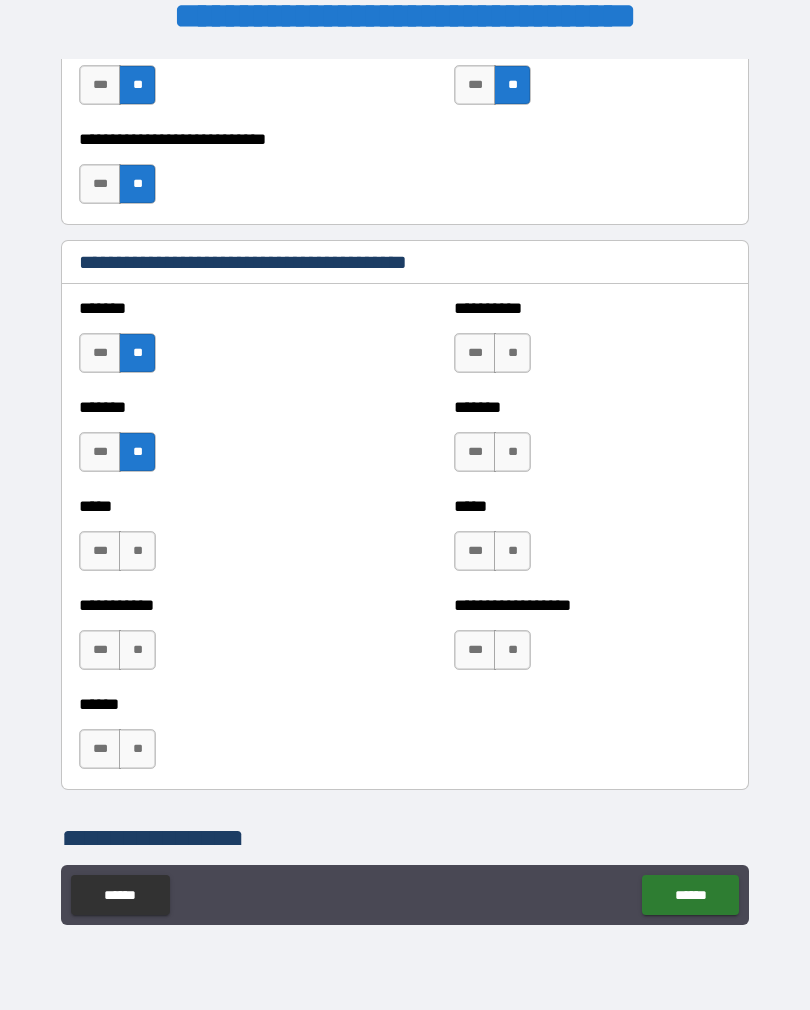 click on "**" at bounding box center [137, 551] 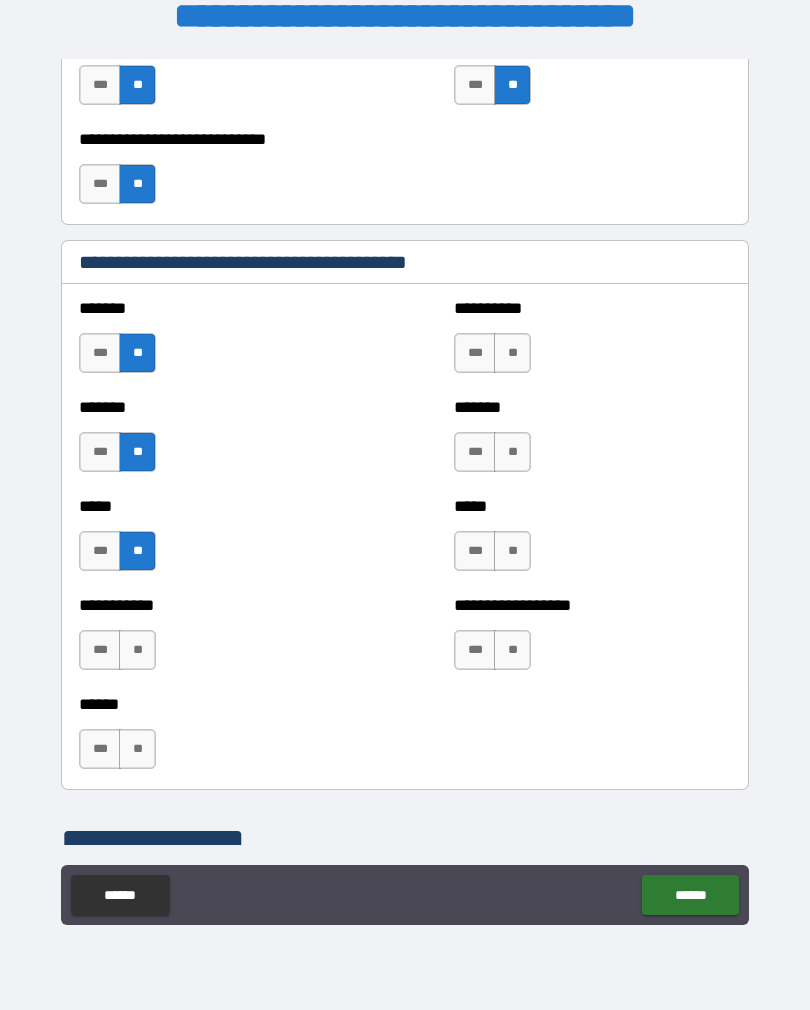 click on "**" at bounding box center (137, 650) 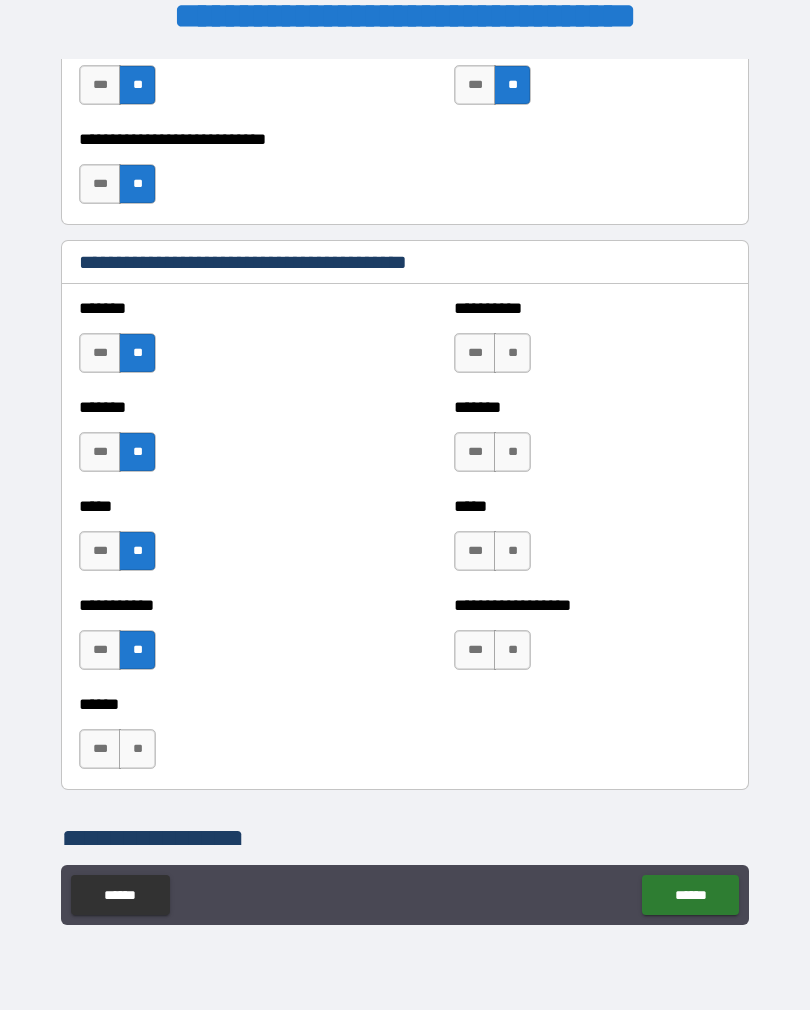 click on "**" at bounding box center [137, 749] 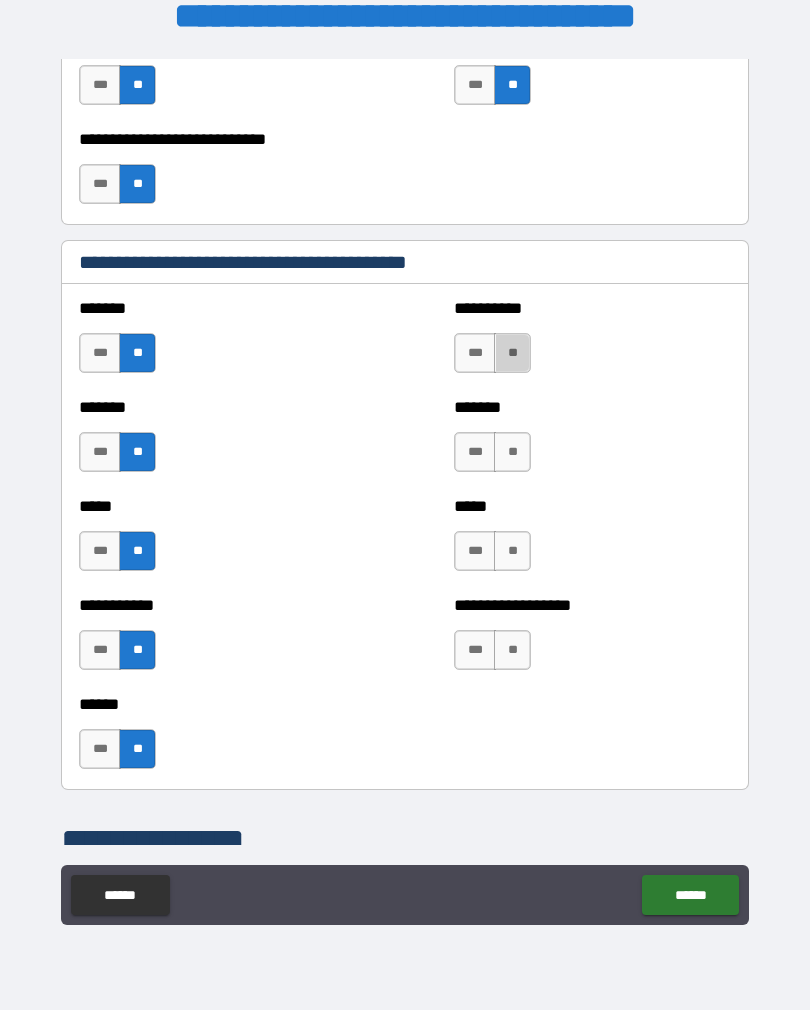 click on "**" at bounding box center (512, 353) 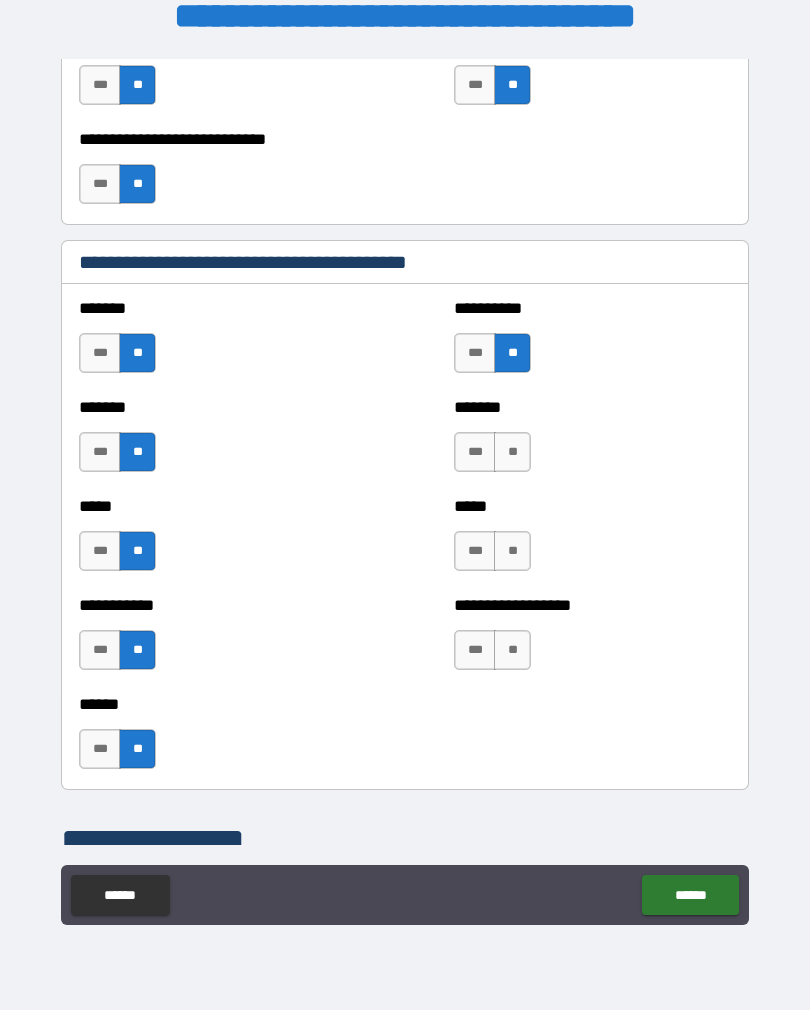 click on "**" at bounding box center [512, 452] 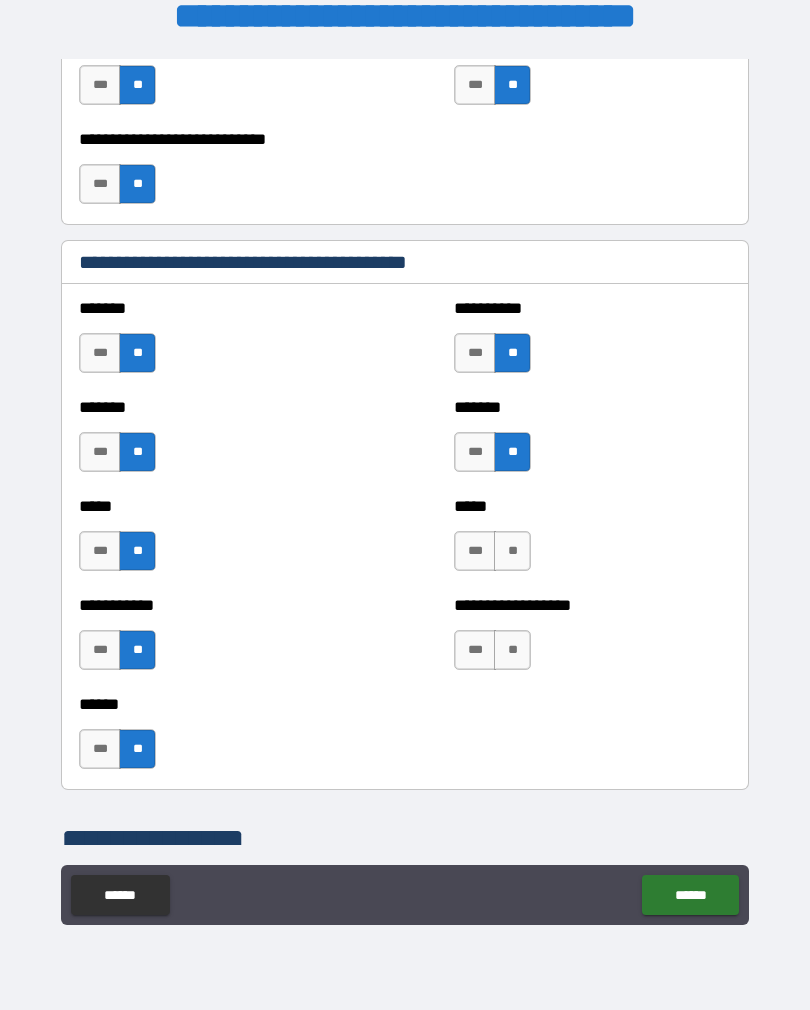 click on "**" at bounding box center (512, 551) 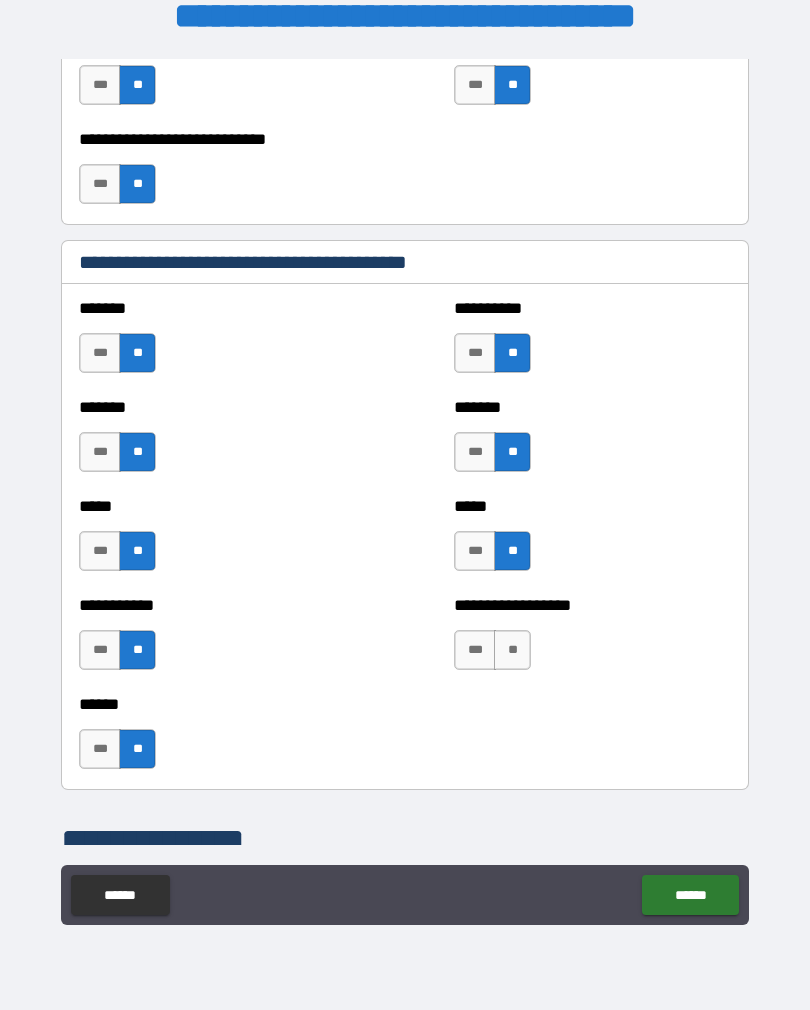 click on "**" at bounding box center (512, 650) 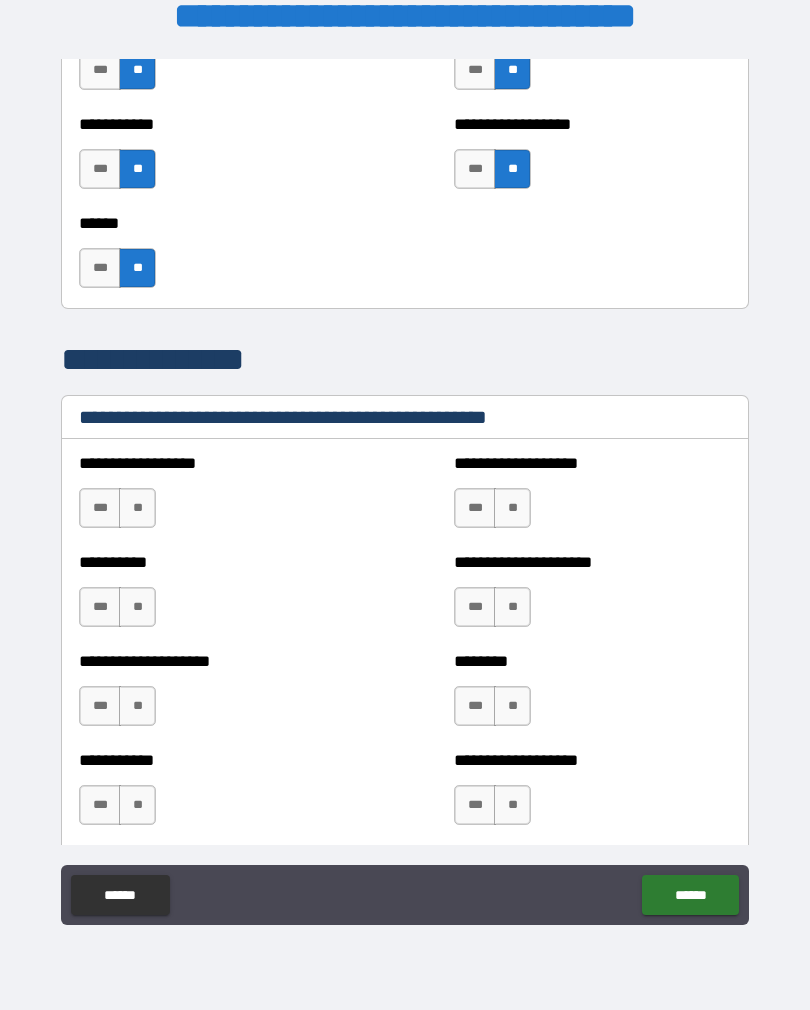 scroll, scrollTop: 2134, scrollLeft: 0, axis: vertical 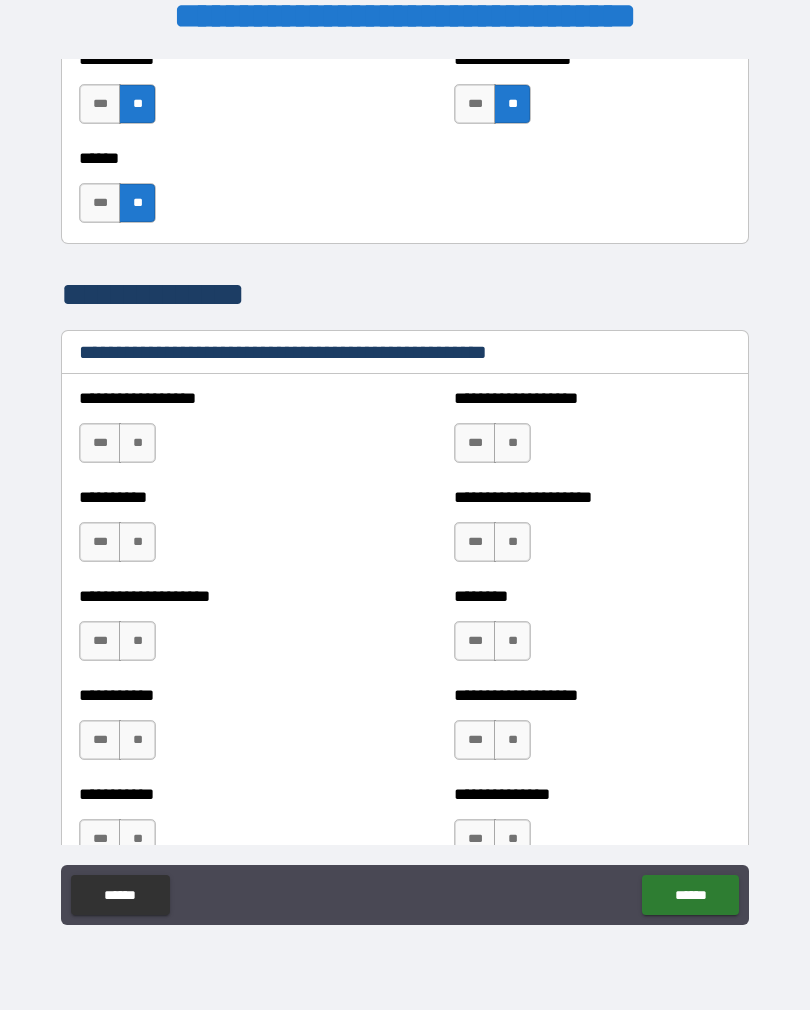 click on "**" at bounding box center (137, 443) 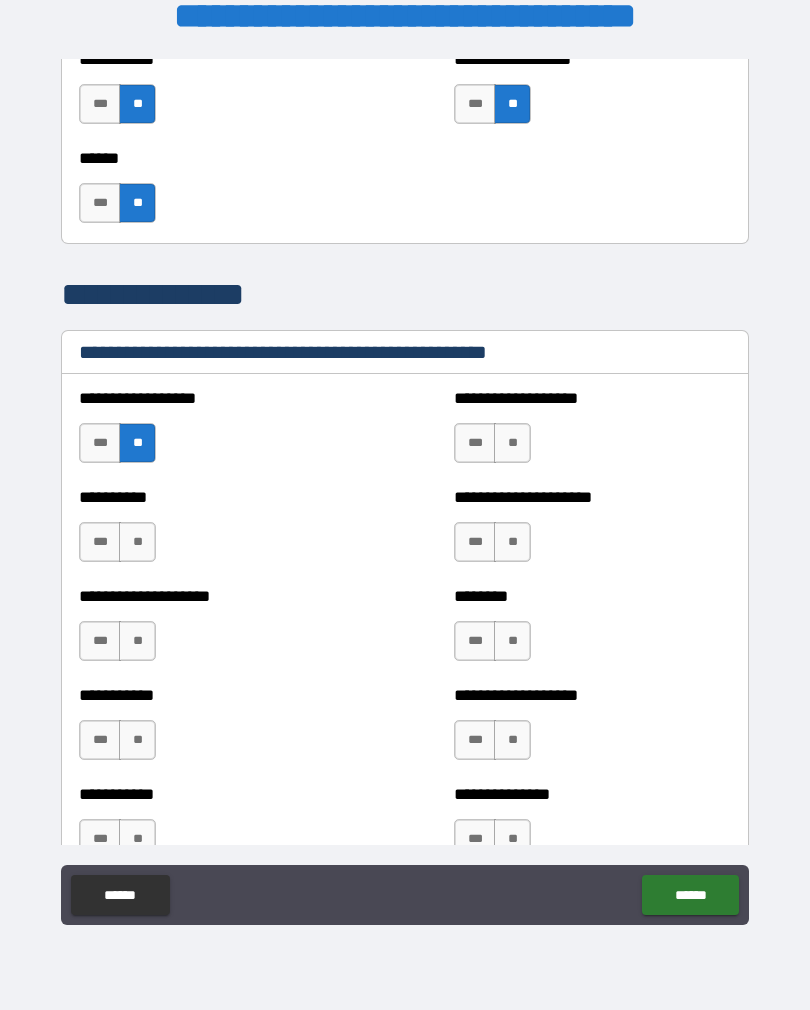 click on "**" at bounding box center [137, 542] 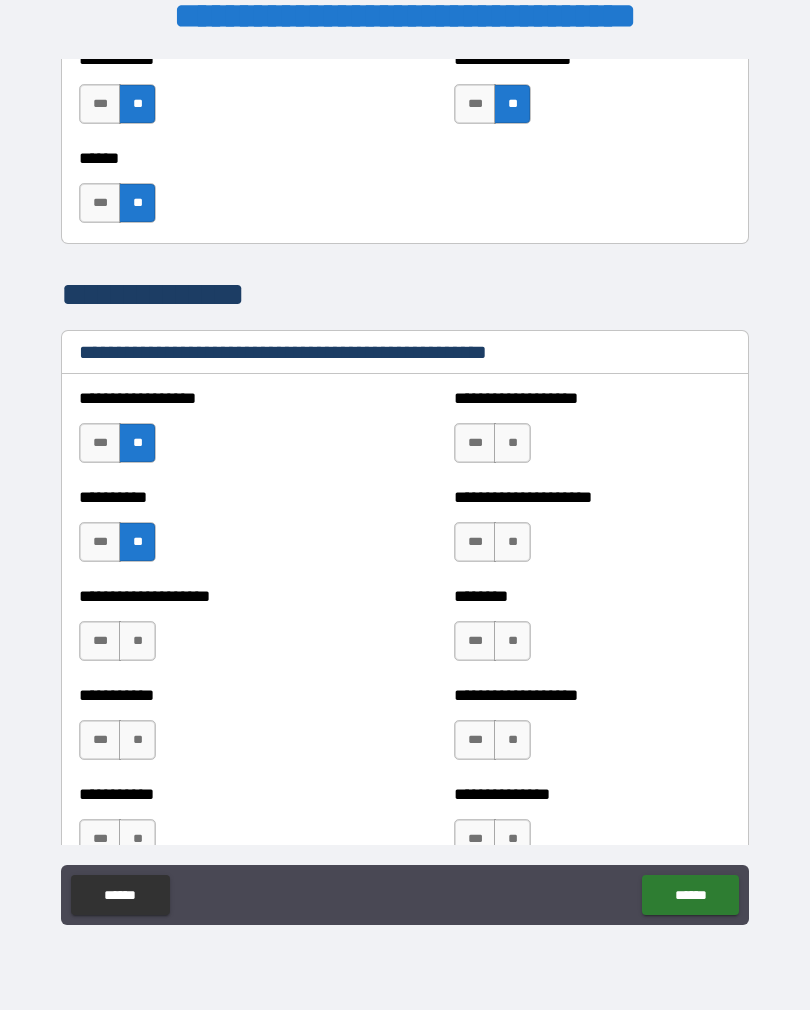click on "**" at bounding box center [137, 641] 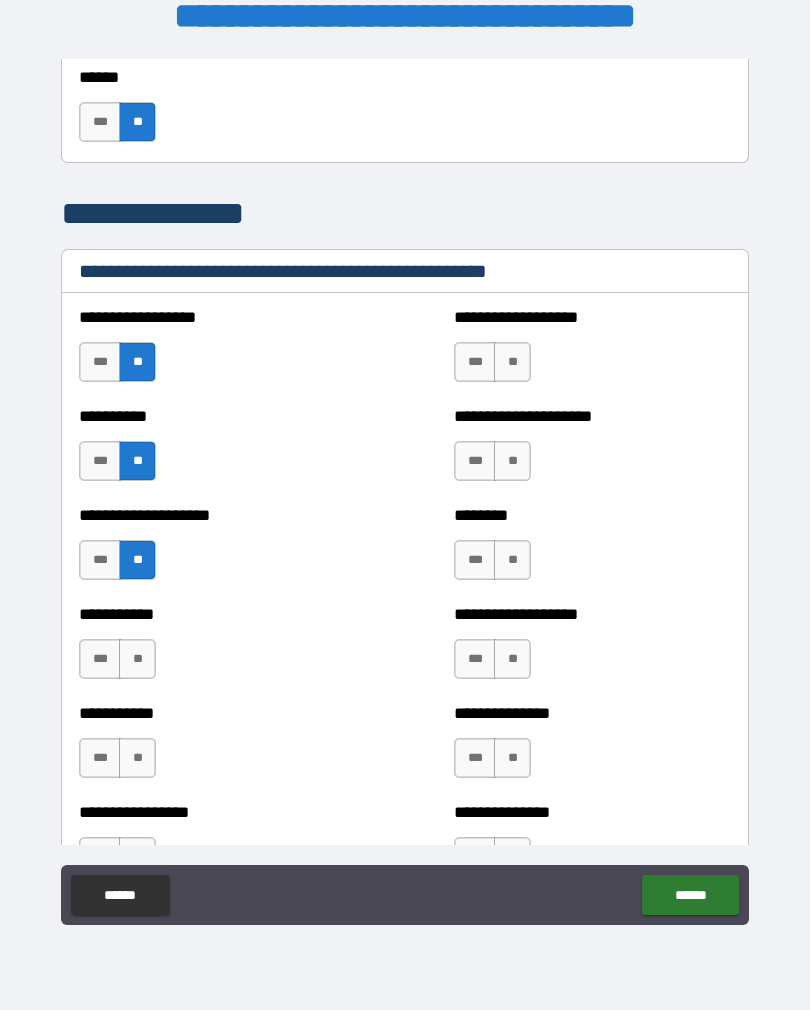 scroll, scrollTop: 2252, scrollLeft: 0, axis: vertical 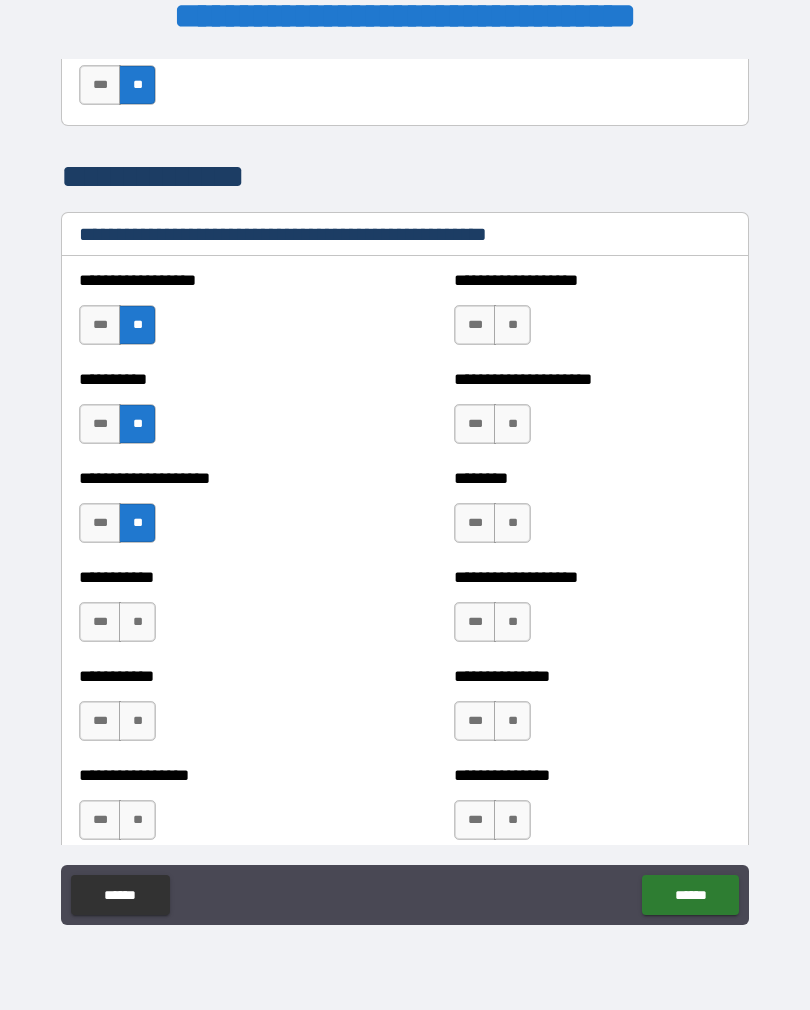 click on "**" at bounding box center [137, 622] 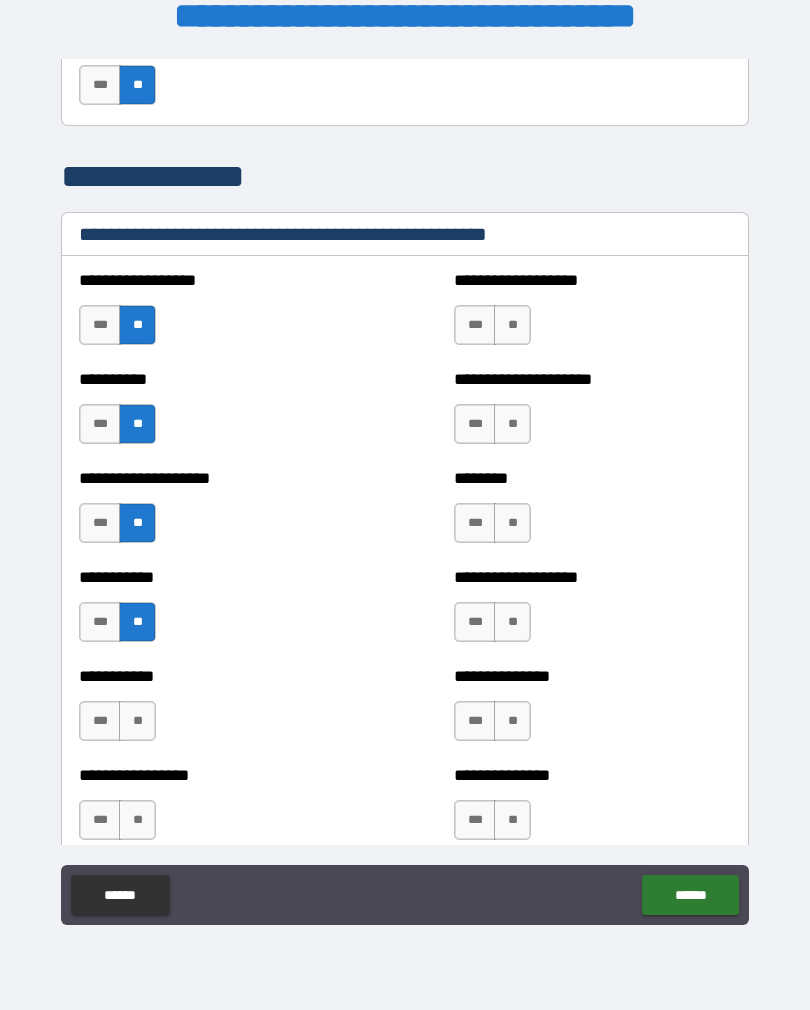 click on "**" at bounding box center [137, 721] 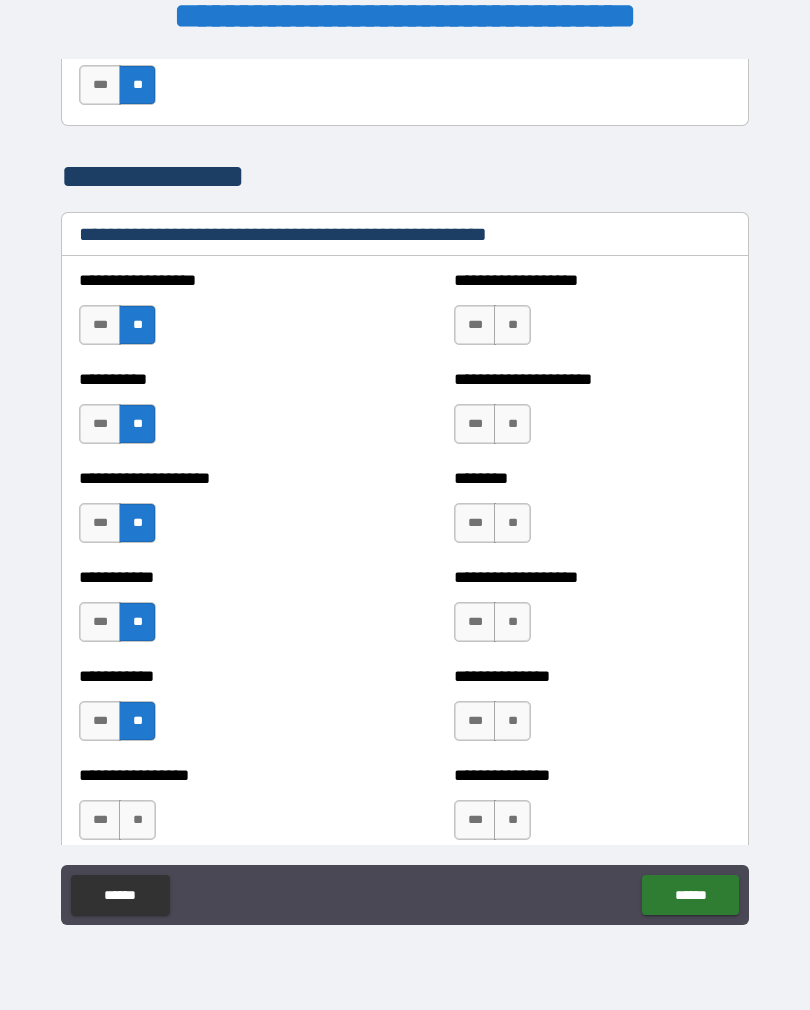 click on "**" at bounding box center (137, 820) 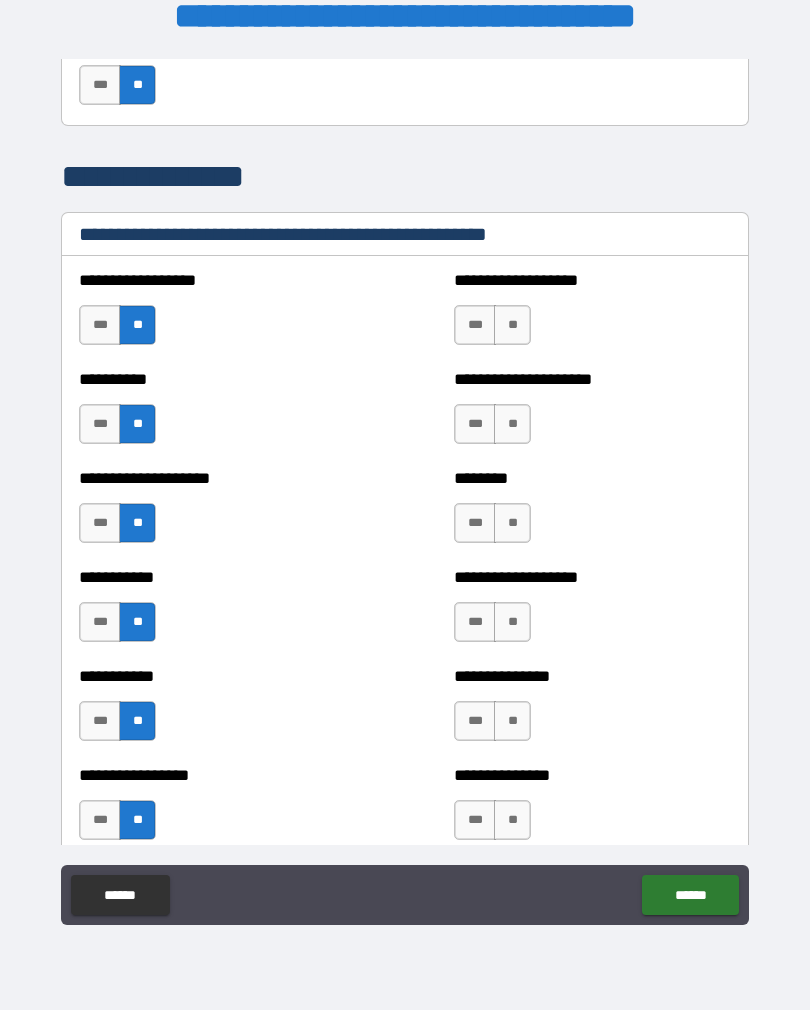 click on "**" at bounding box center (512, 325) 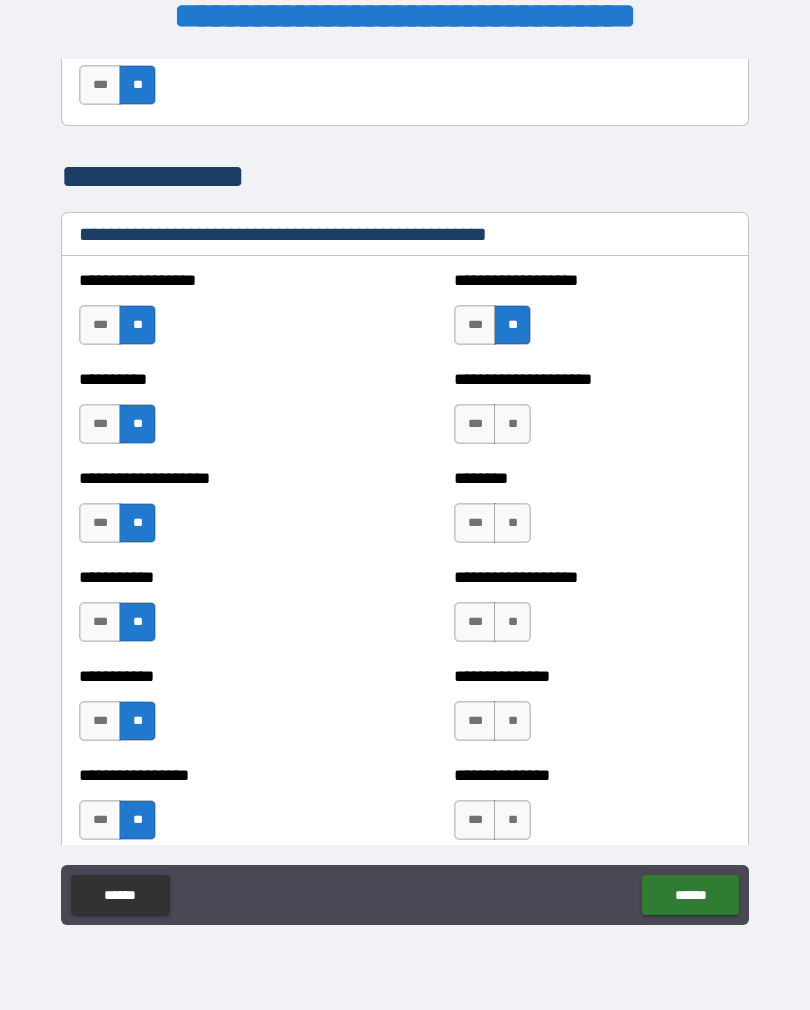 click on "**" at bounding box center (512, 424) 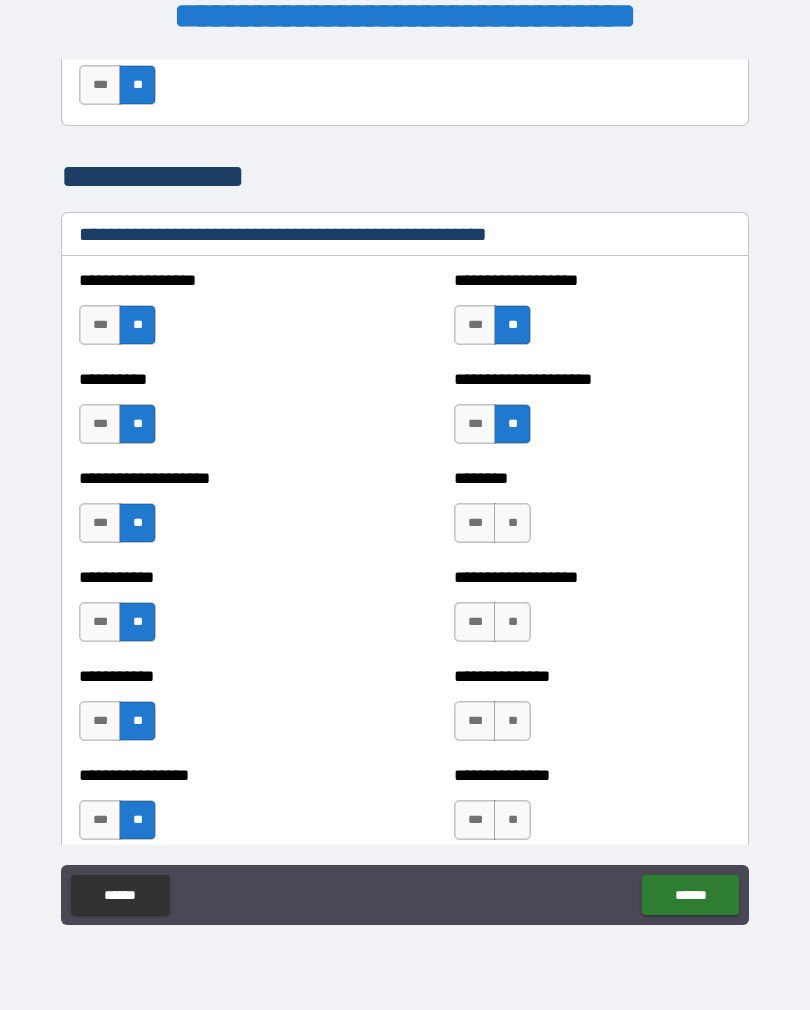 click on "***" at bounding box center [475, 523] 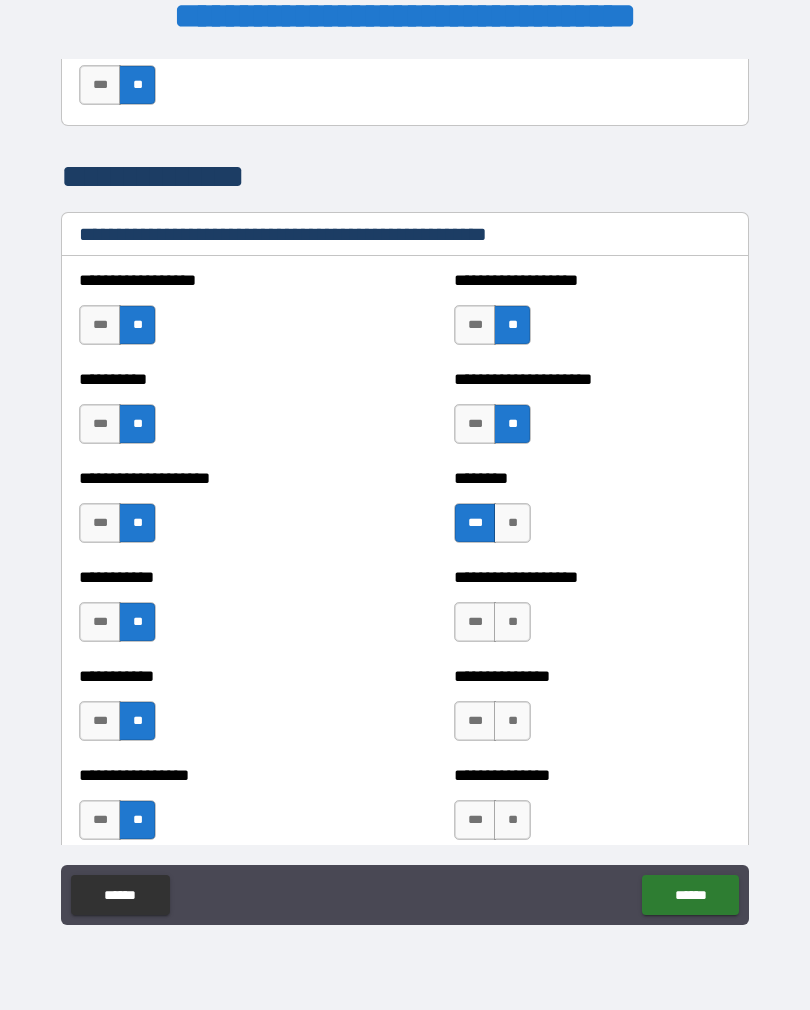 click on "**" at bounding box center [512, 622] 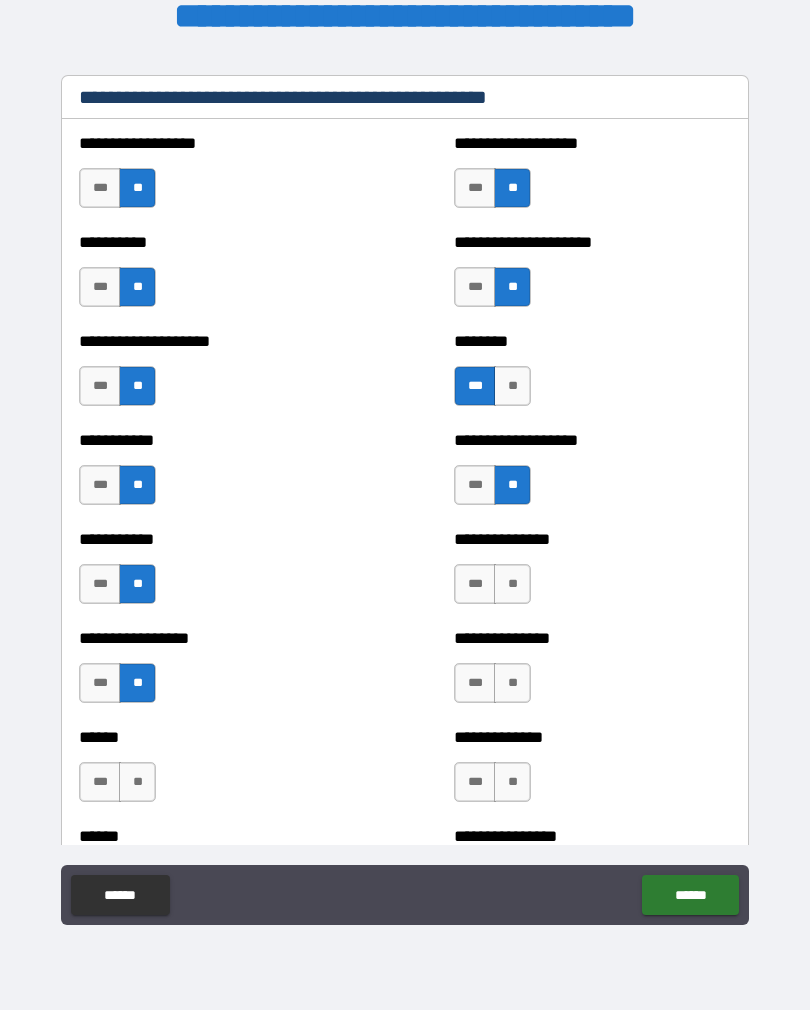 scroll, scrollTop: 2390, scrollLeft: 0, axis: vertical 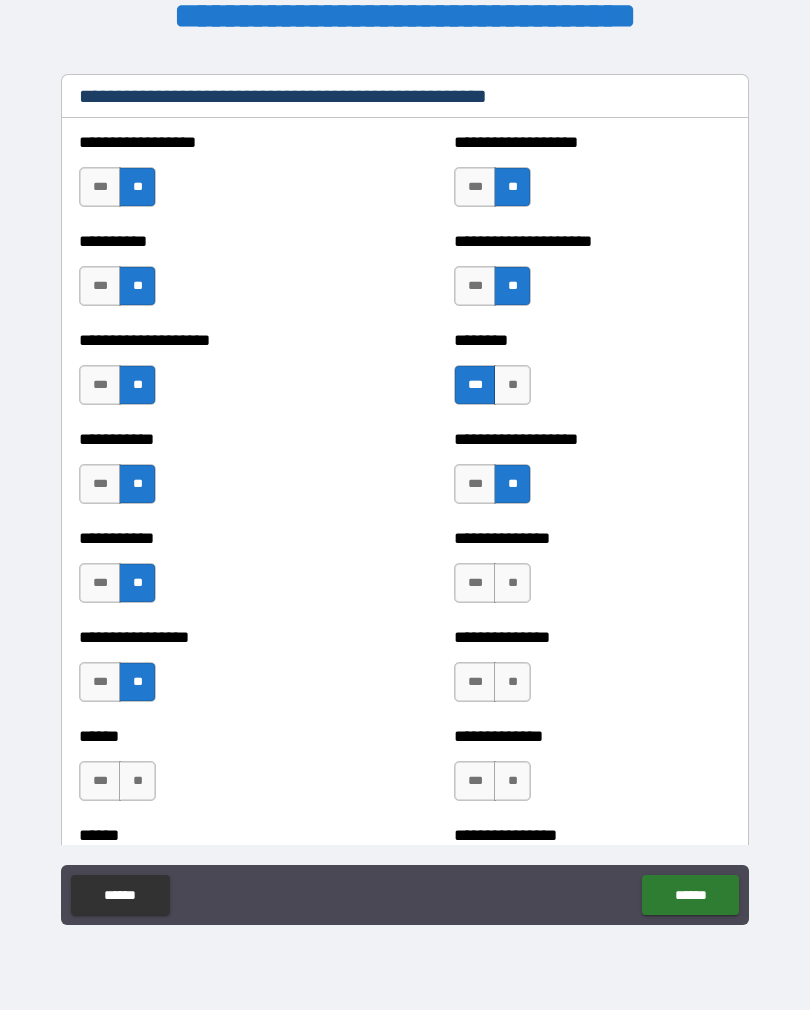 click on "**" at bounding box center [512, 583] 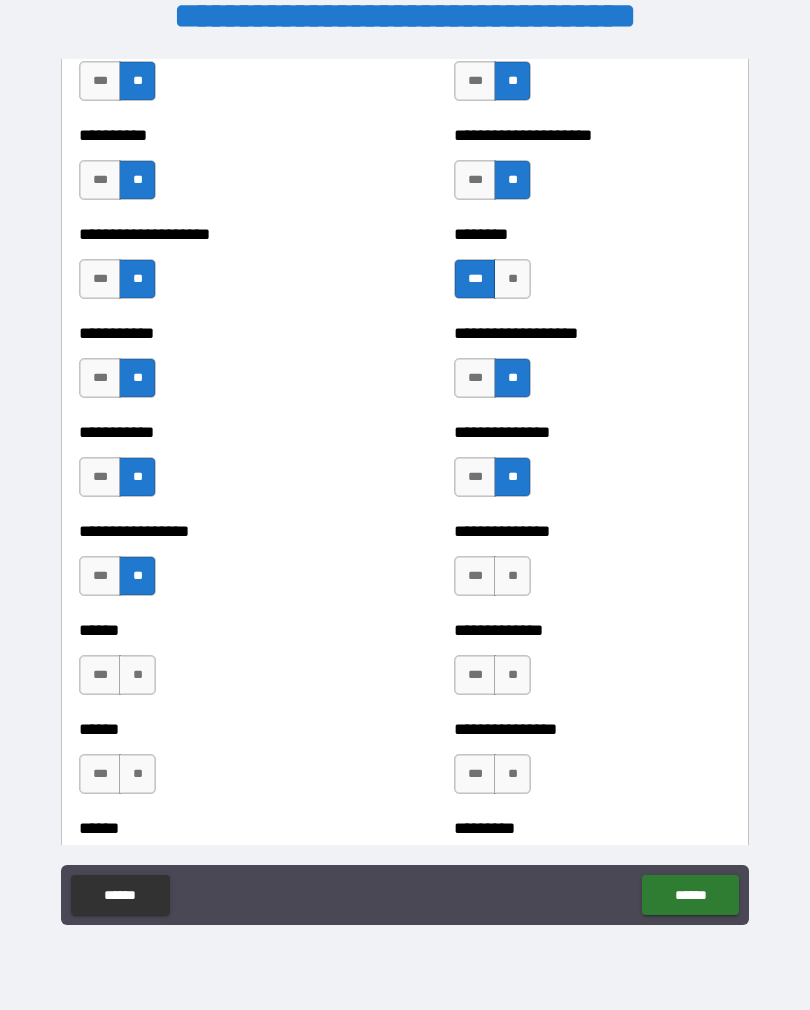 scroll, scrollTop: 2499, scrollLeft: 0, axis: vertical 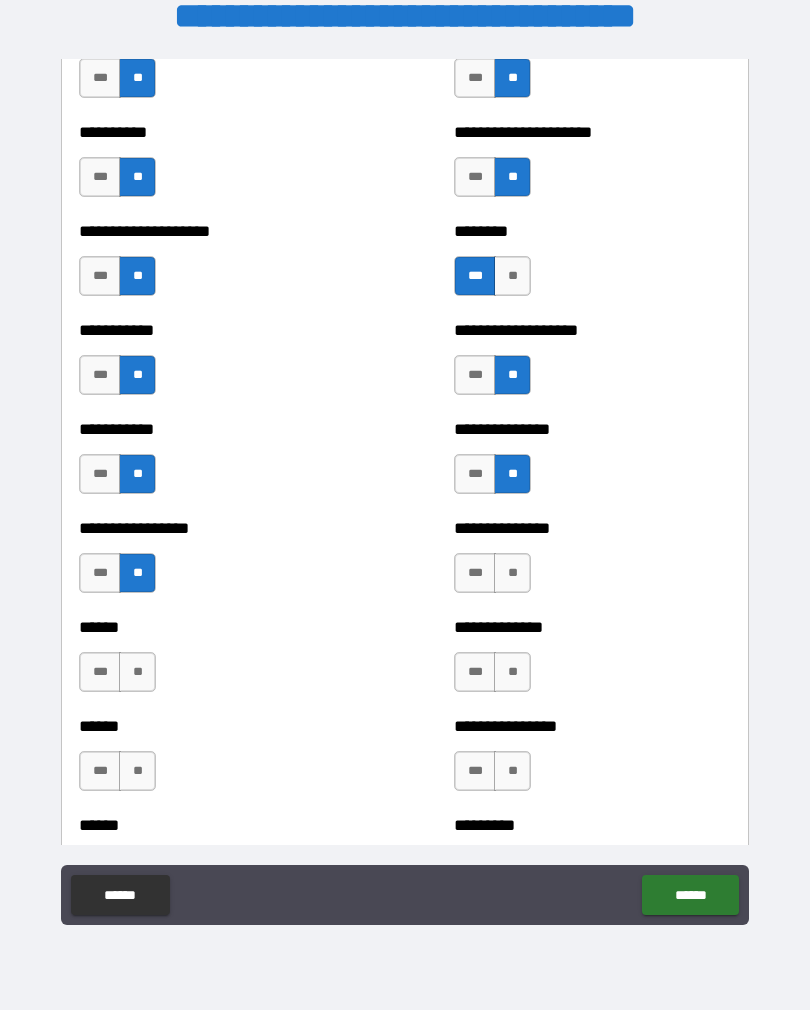click on "**" at bounding box center [512, 573] 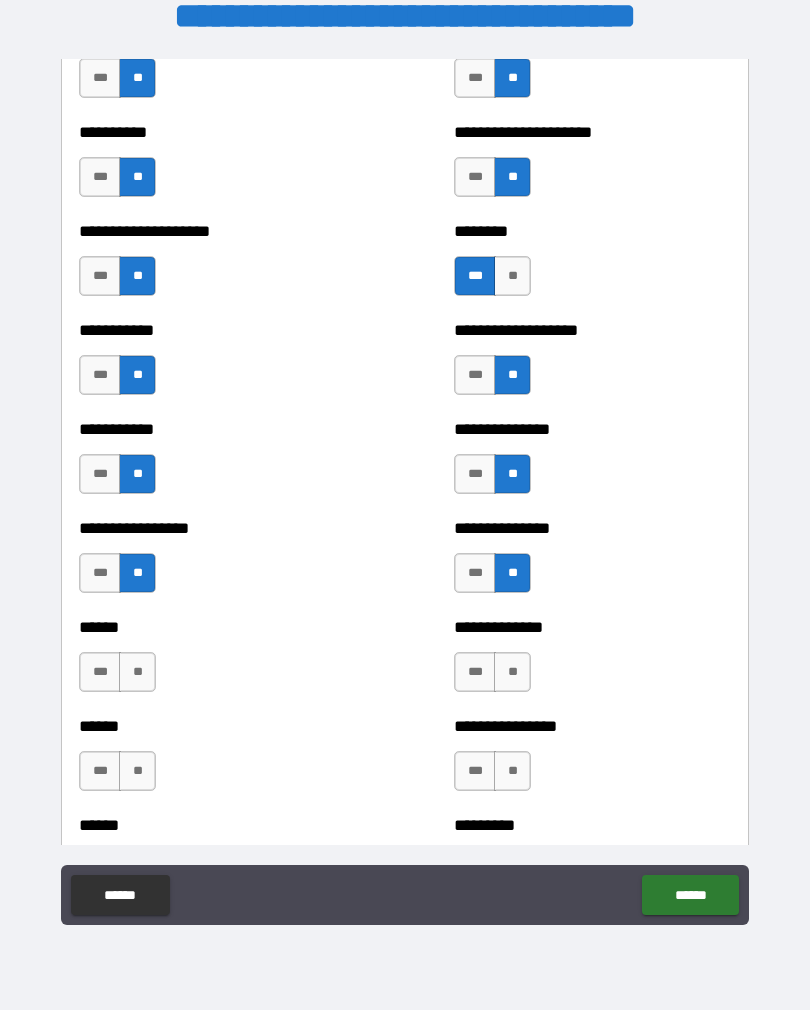 click on "**" at bounding box center (512, 672) 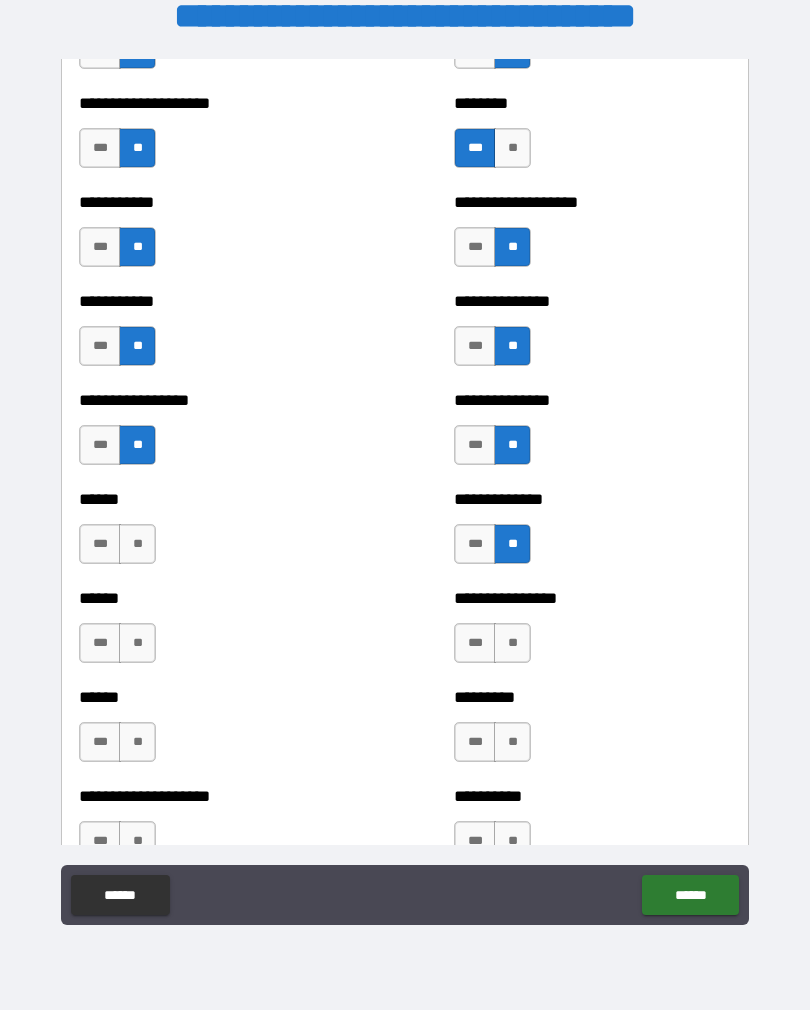 scroll, scrollTop: 2628, scrollLeft: 0, axis: vertical 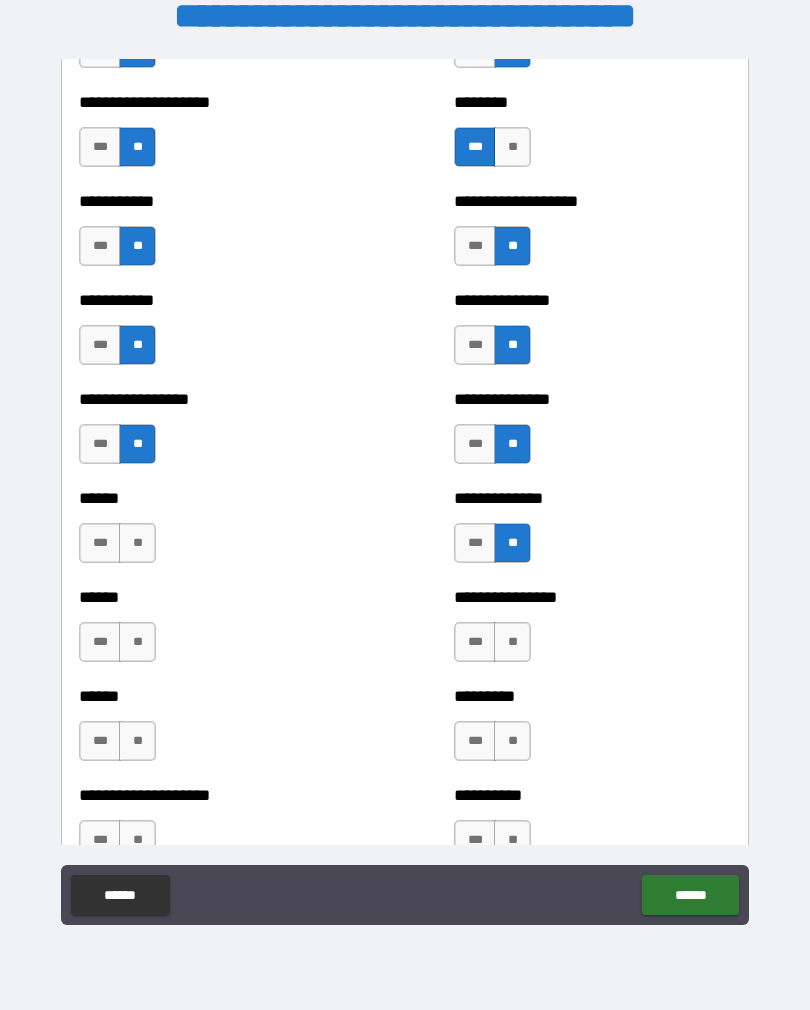 click on "**" at bounding box center (512, 642) 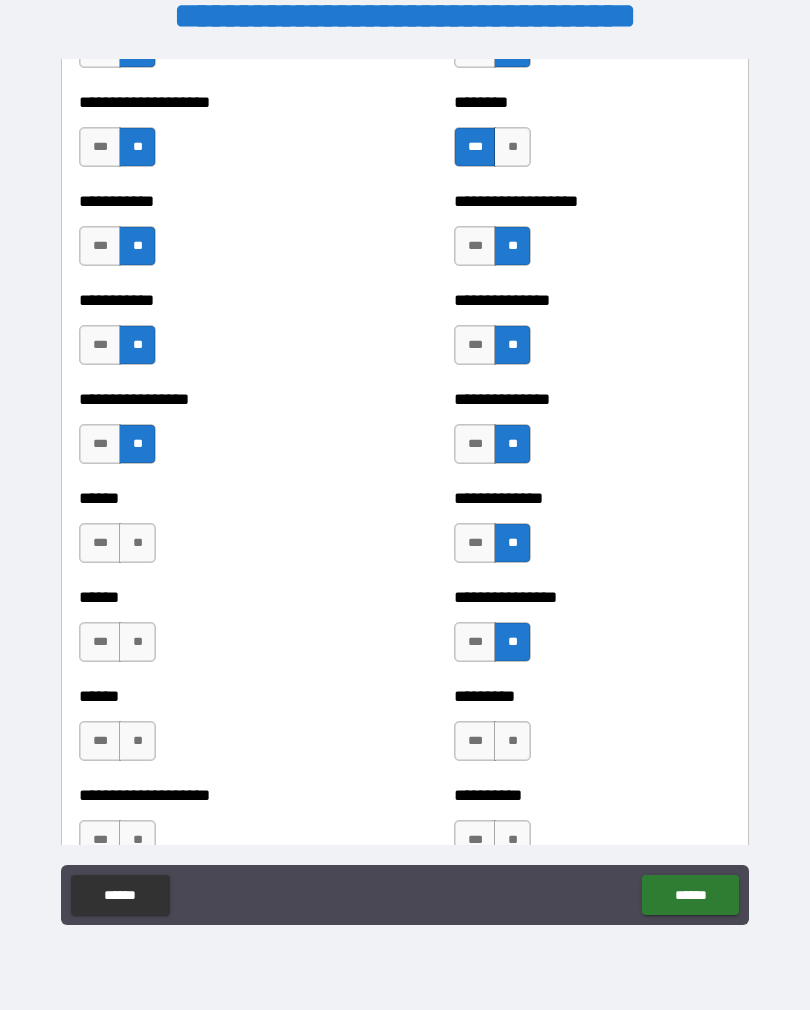 click on "**" at bounding box center (137, 543) 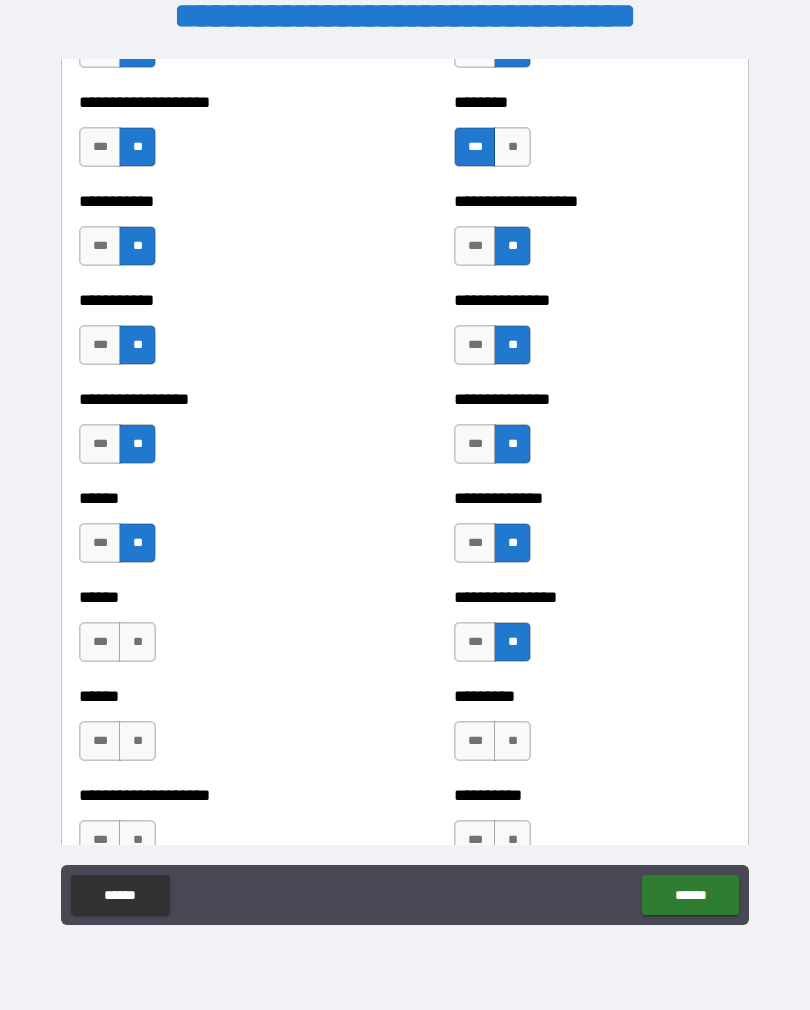 click on "**" at bounding box center [137, 642] 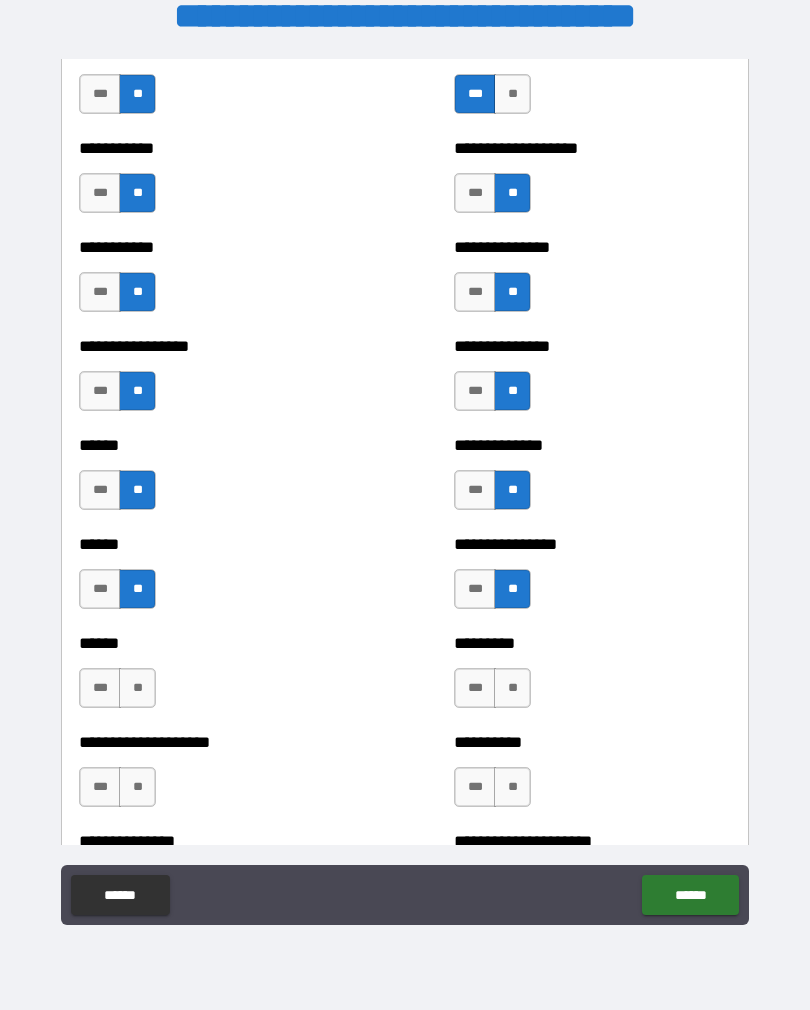 scroll, scrollTop: 2759, scrollLeft: 0, axis: vertical 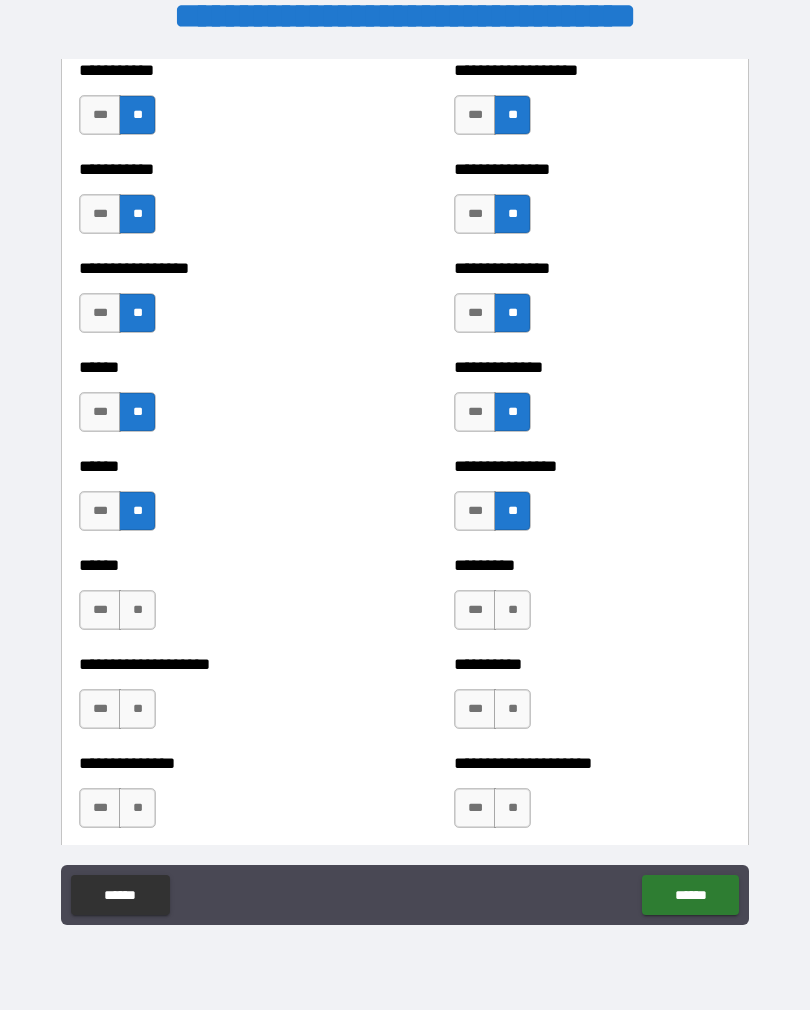click on "**" at bounding box center [137, 610] 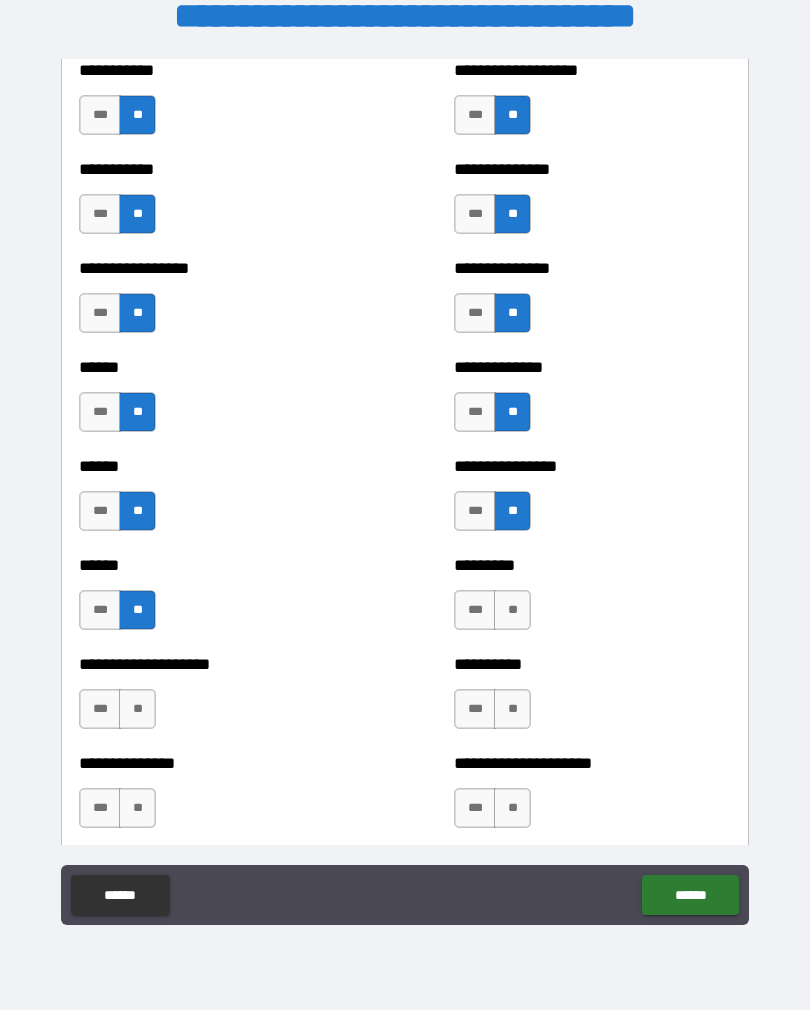 click on "**" at bounding box center (137, 709) 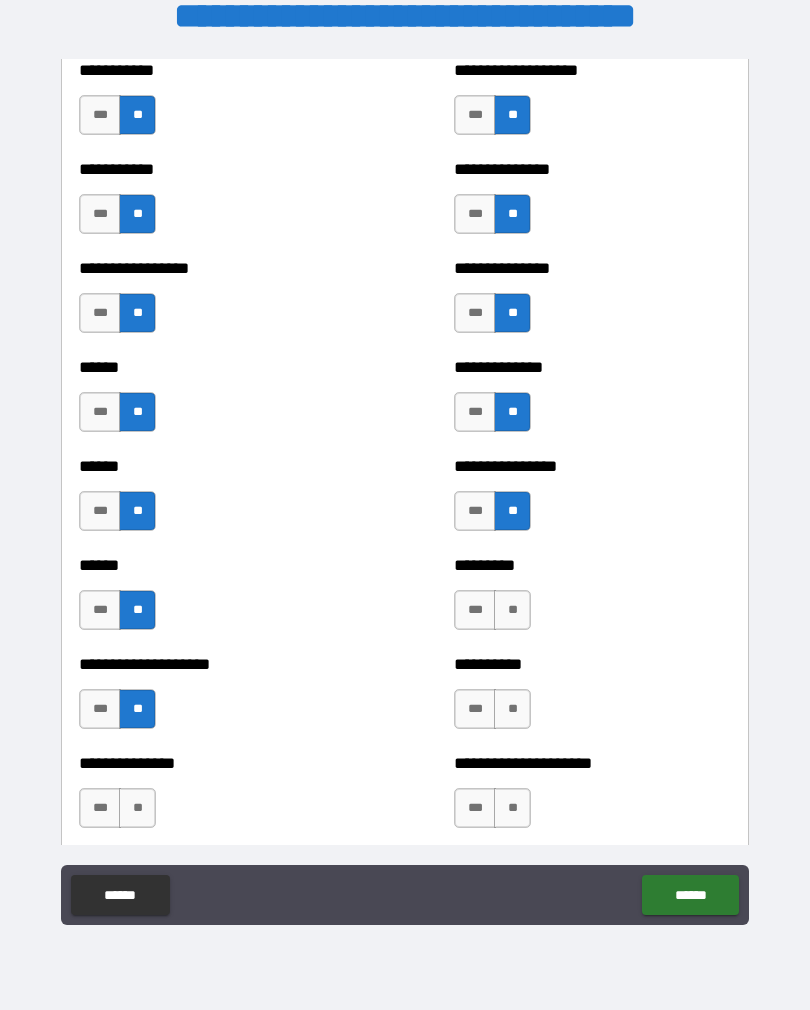 click on "**" at bounding box center [137, 808] 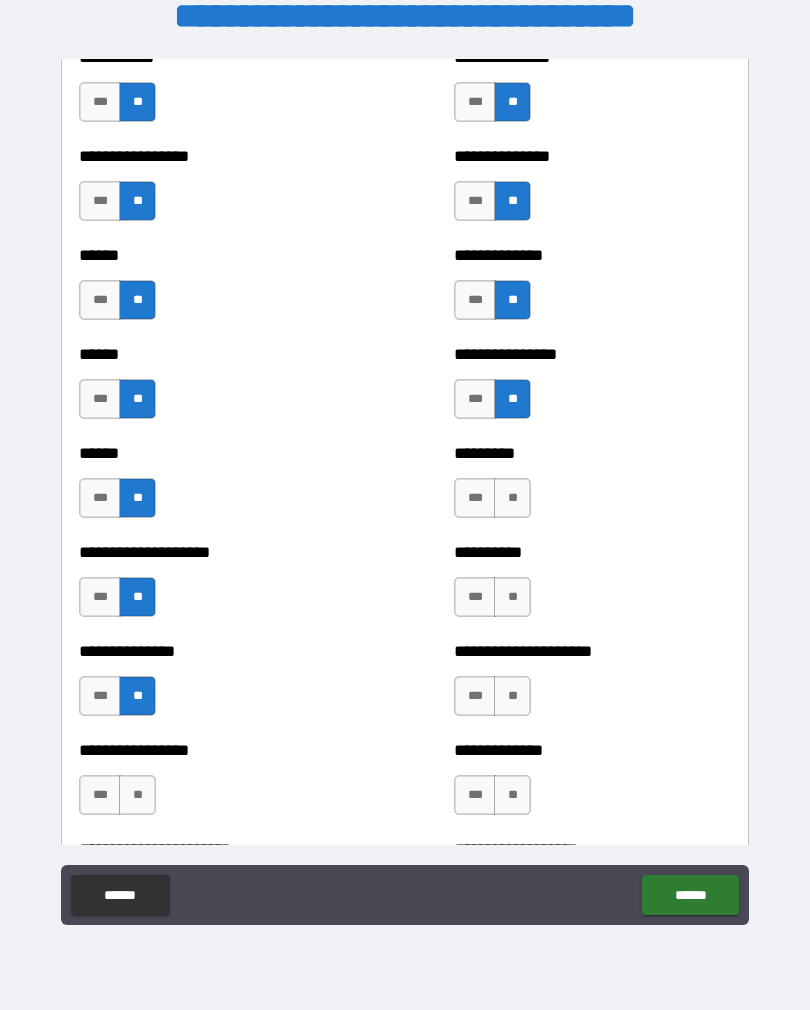 scroll, scrollTop: 2872, scrollLeft: 0, axis: vertical 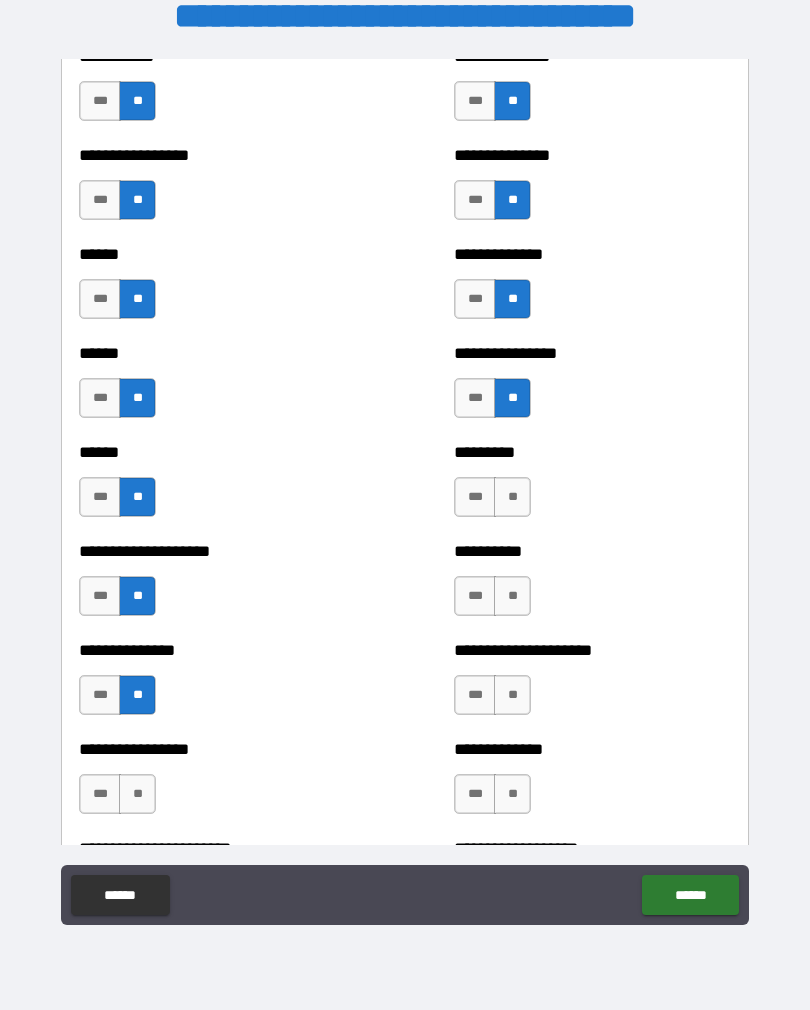 click on "**" at bounding box center (512, 497) 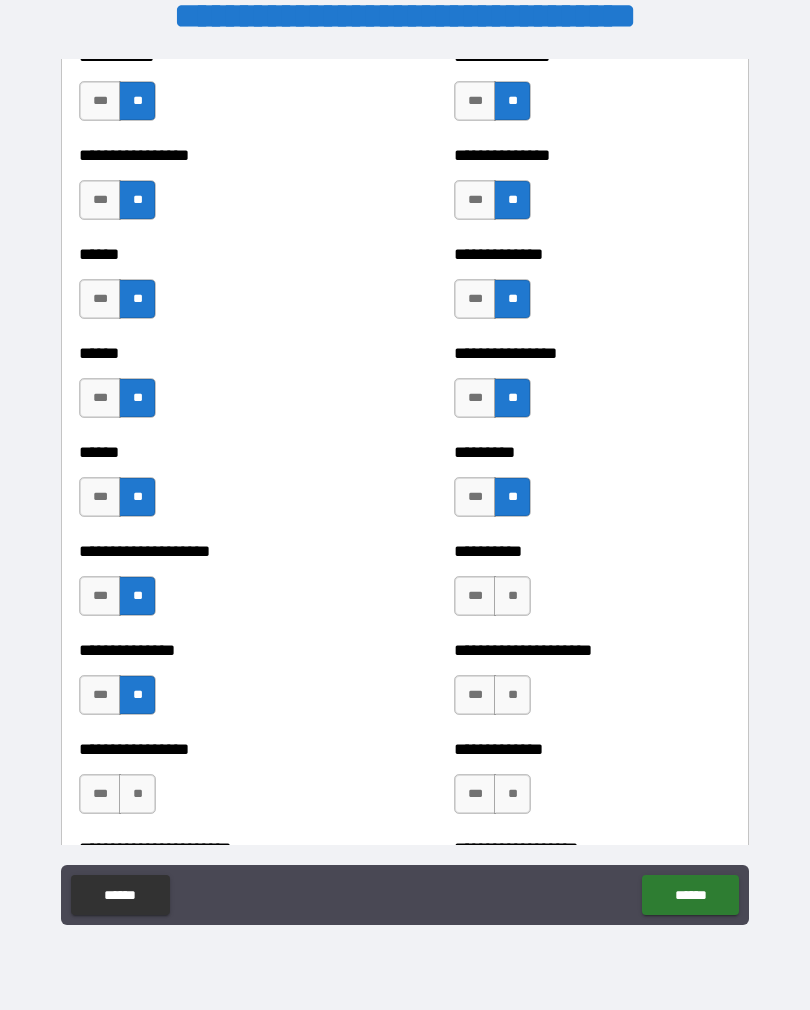 click on "**" at bounding box center (512, 596) 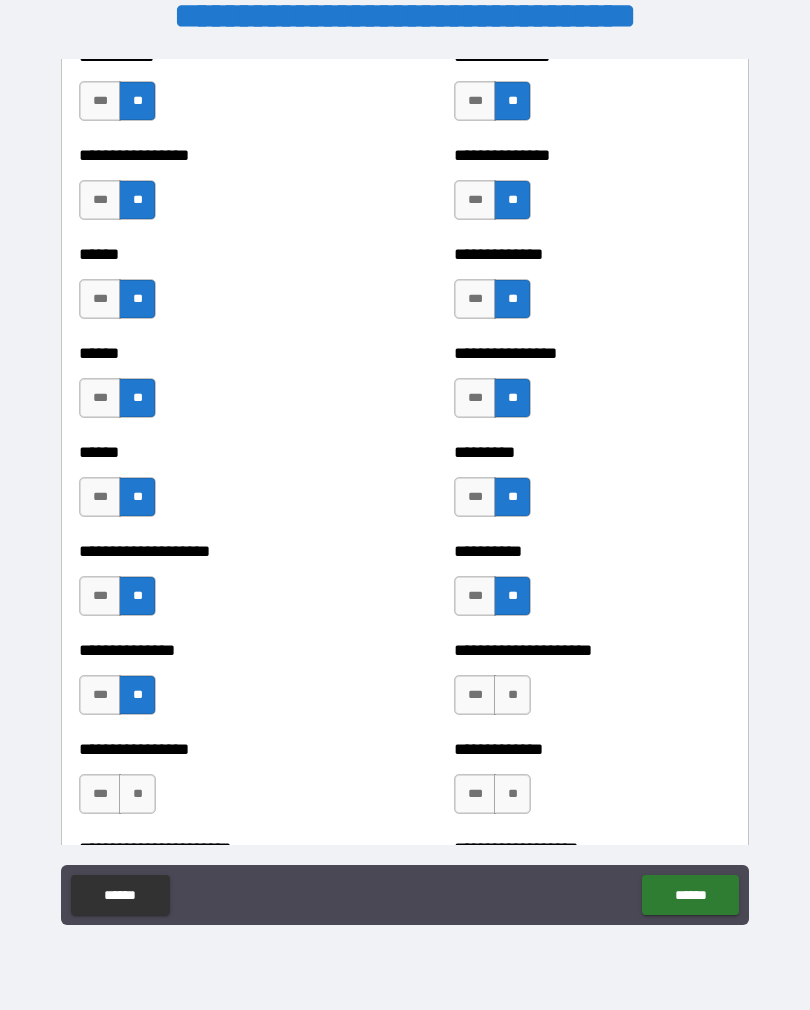 click on "**" at bounding box center (512, 695) 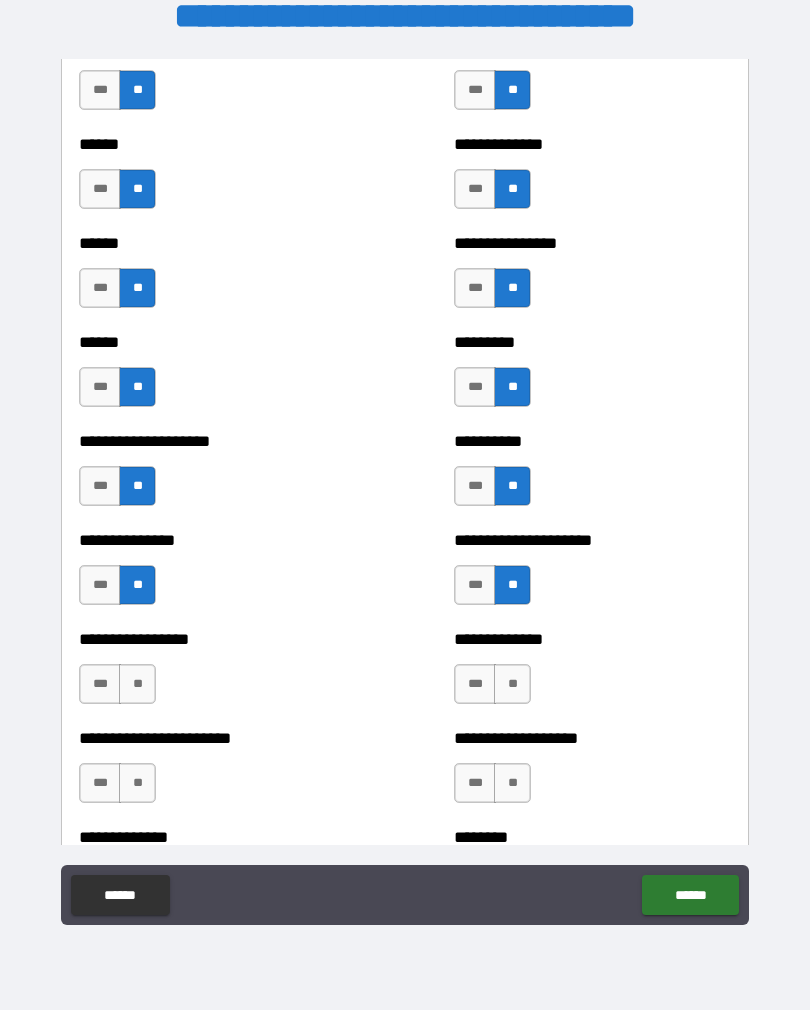 scroll, scrollTop: 3087, scrollLeft: 0, axis: vertical 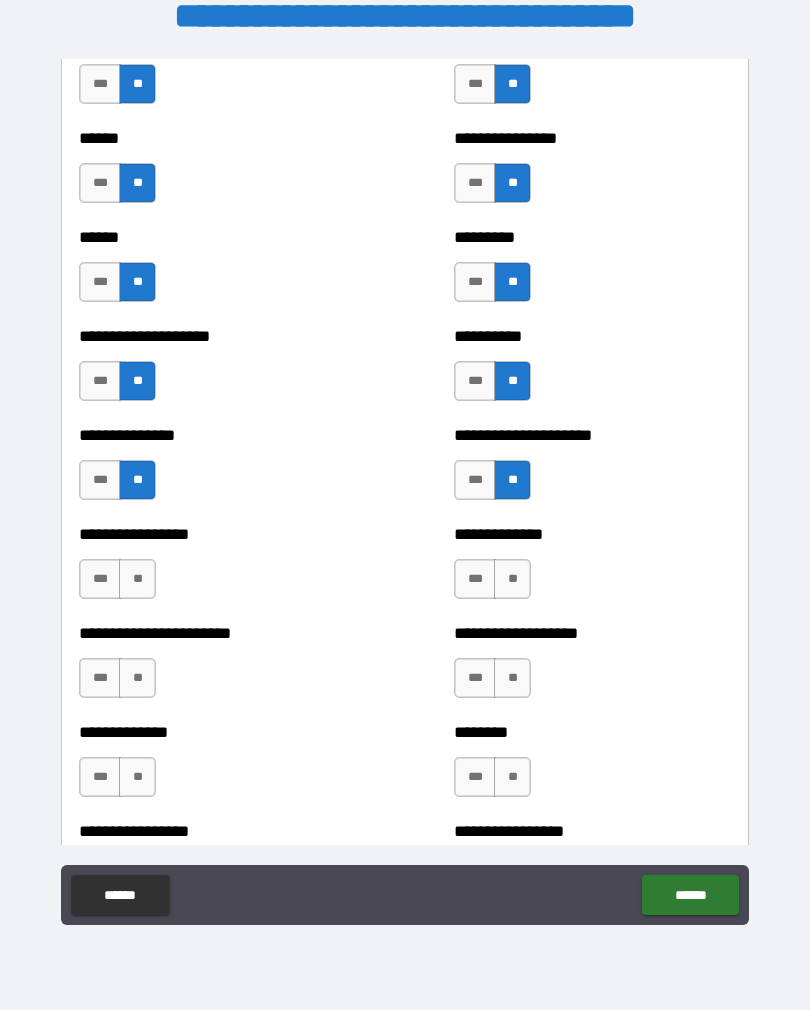 click on "**" at bounding box center (512, 579) 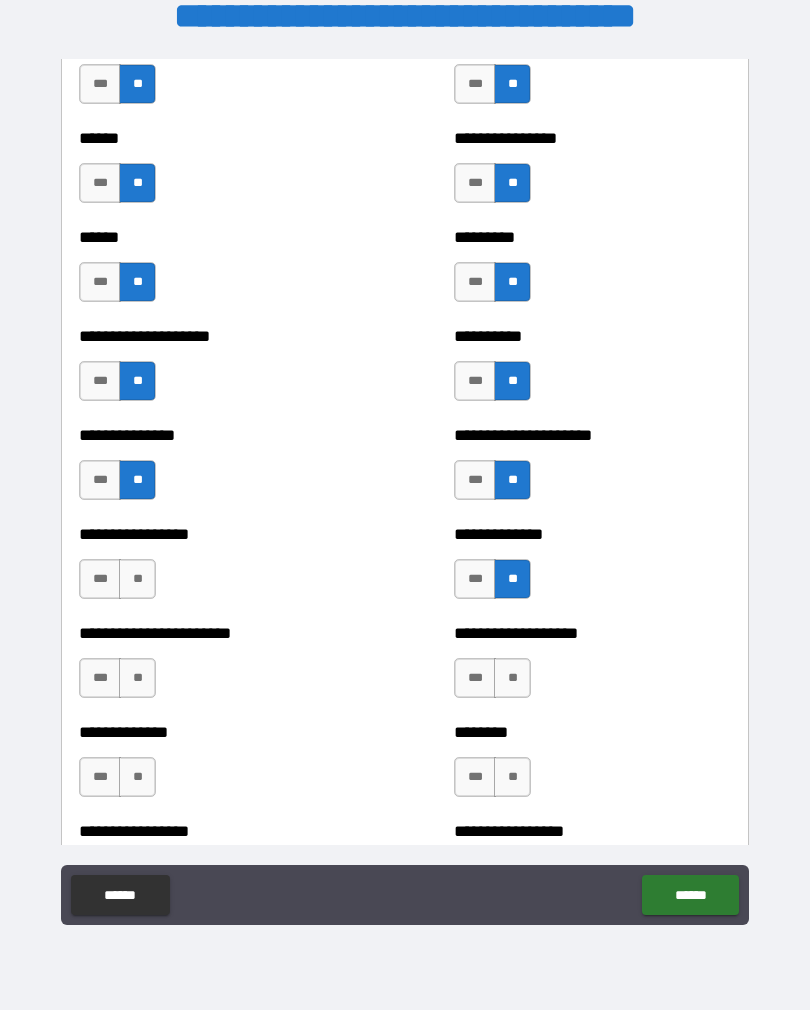 click on "**" at bounding box center (512, 678) 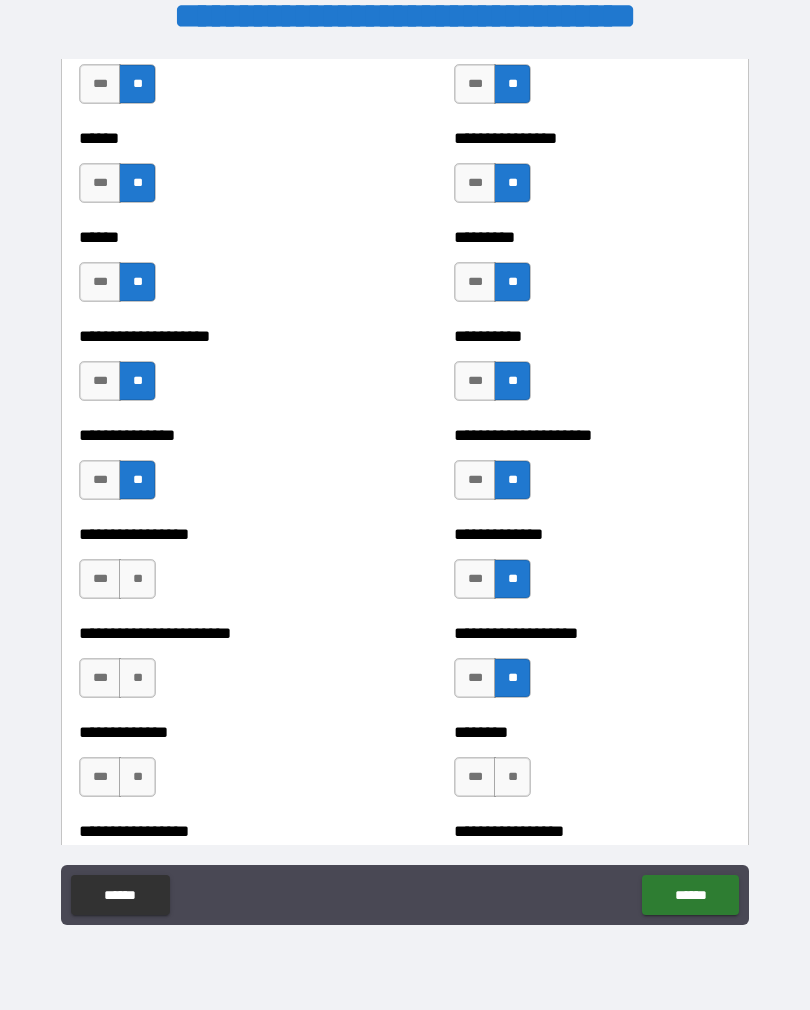 click on "**" at bounding box center (137, 579) 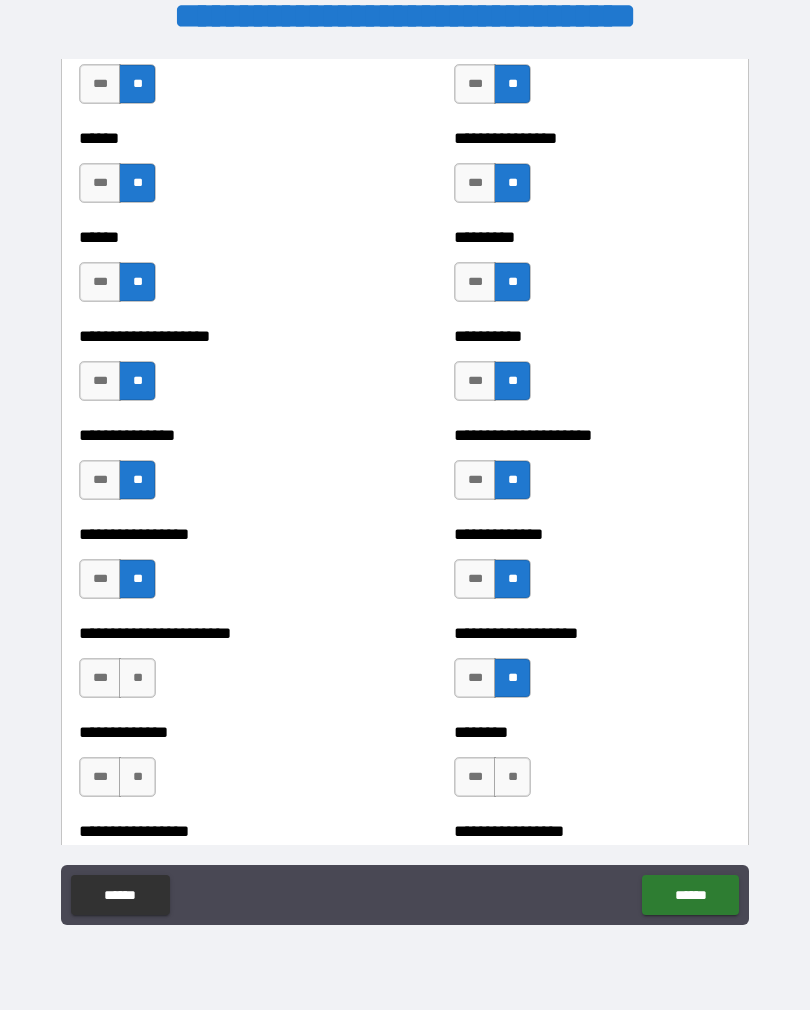 click on "**" at bounding box center [137, 678] 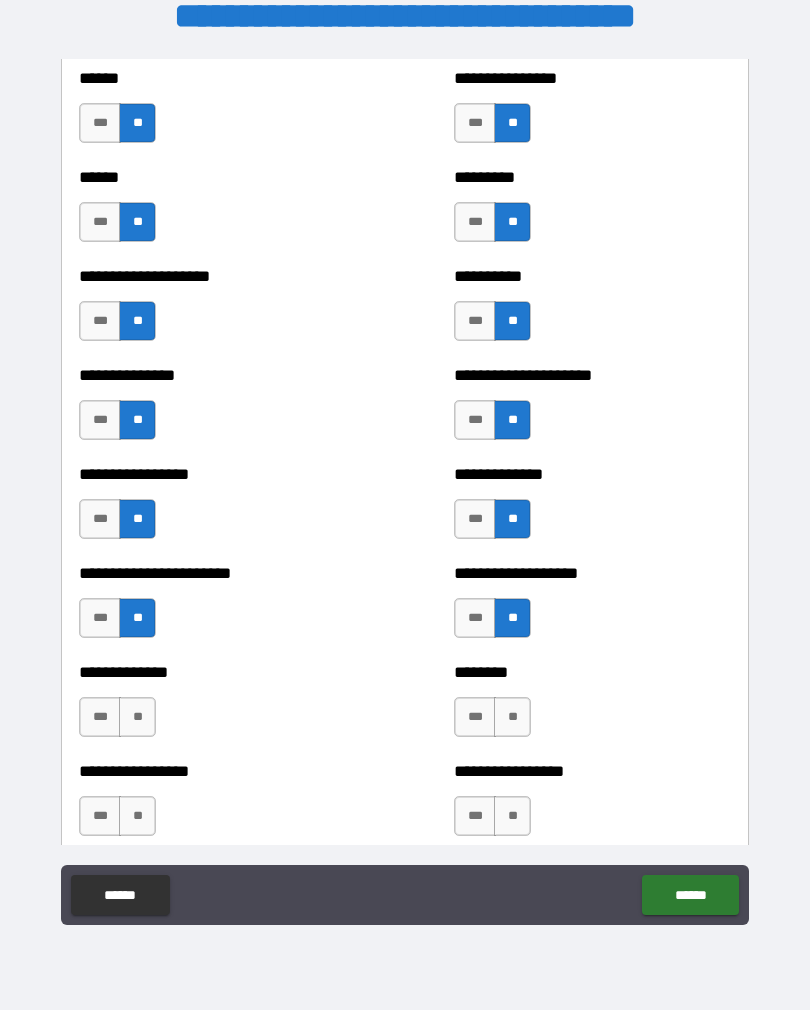 scroll, scrollTop: 3163, scrollLeft: 0, axis: vertical 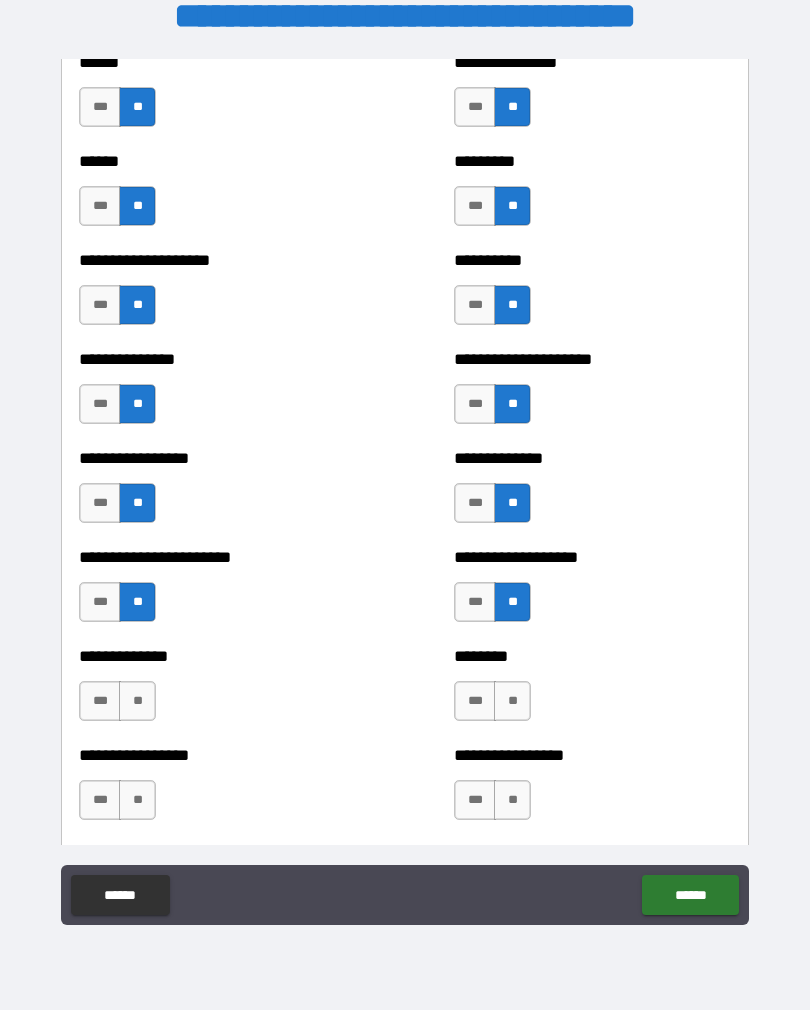 click on "***" at bounding box center [100, 503] 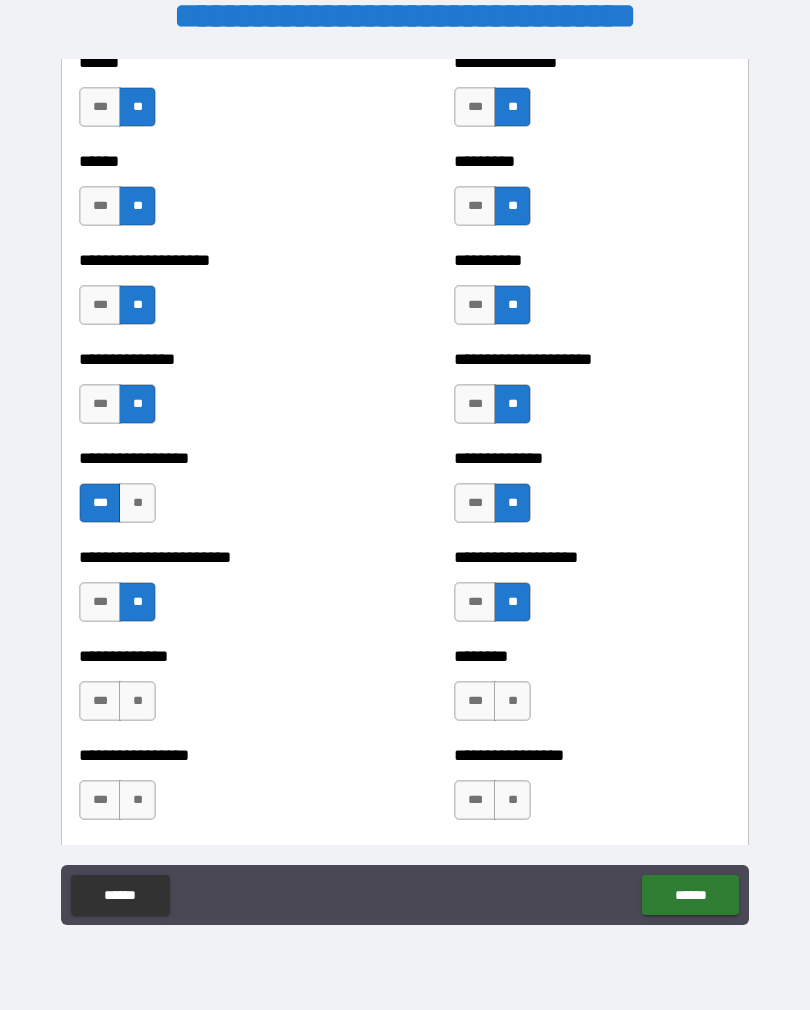 click on "**" at bounding box center [137, 701] 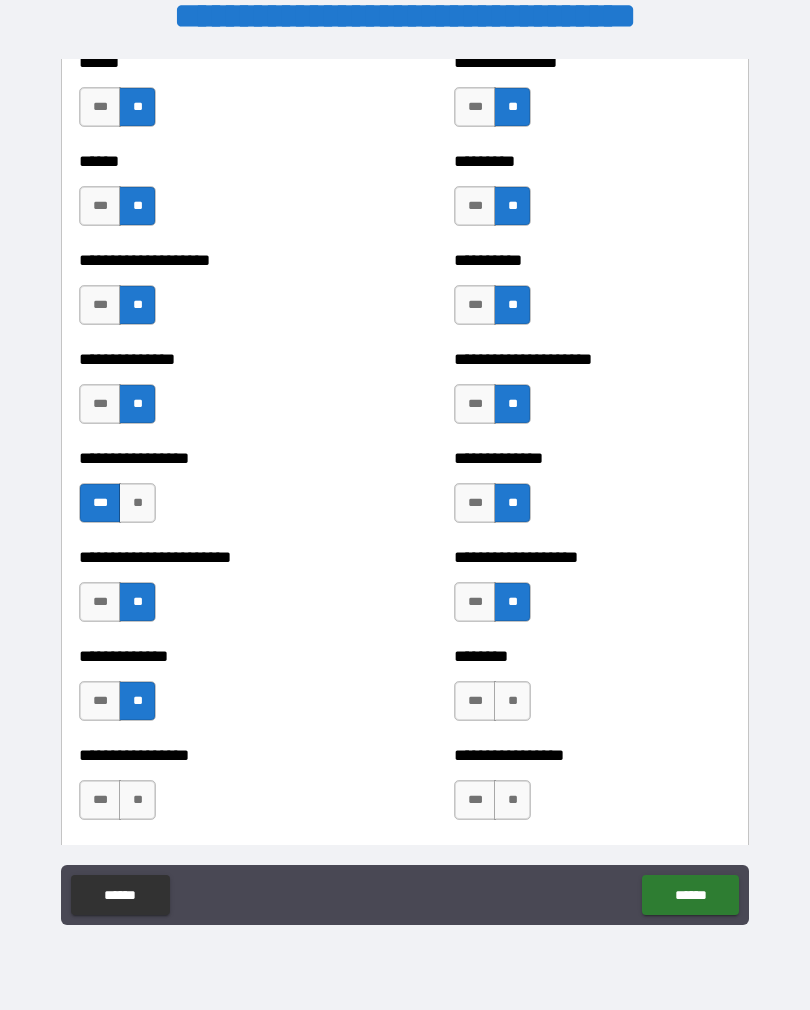 click on "**" at bounding box center (137, 503) 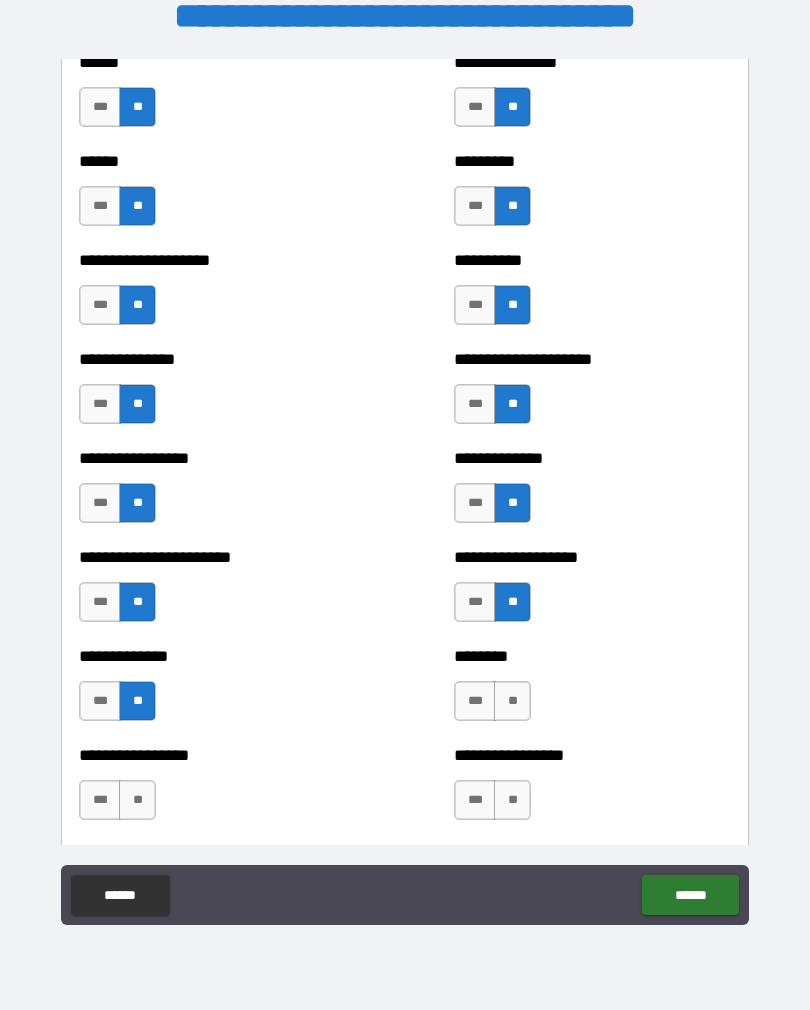 click on "**" at bounding box center (137, 800) 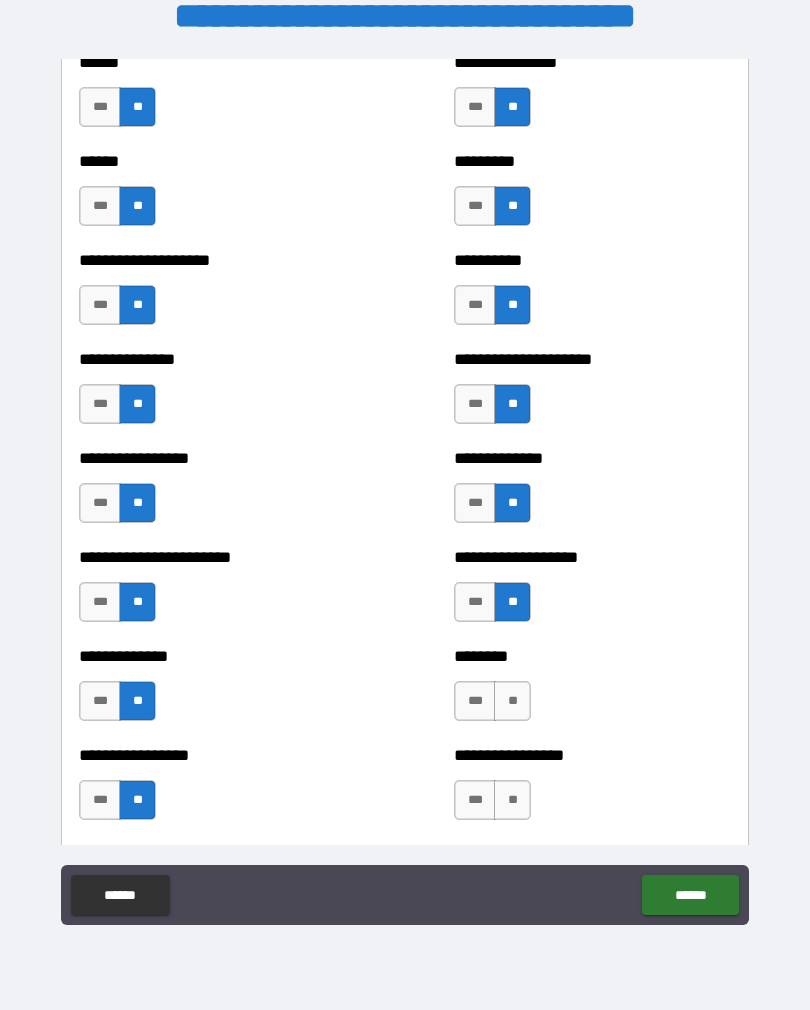 click on "**" at bounding box center [512, 800] 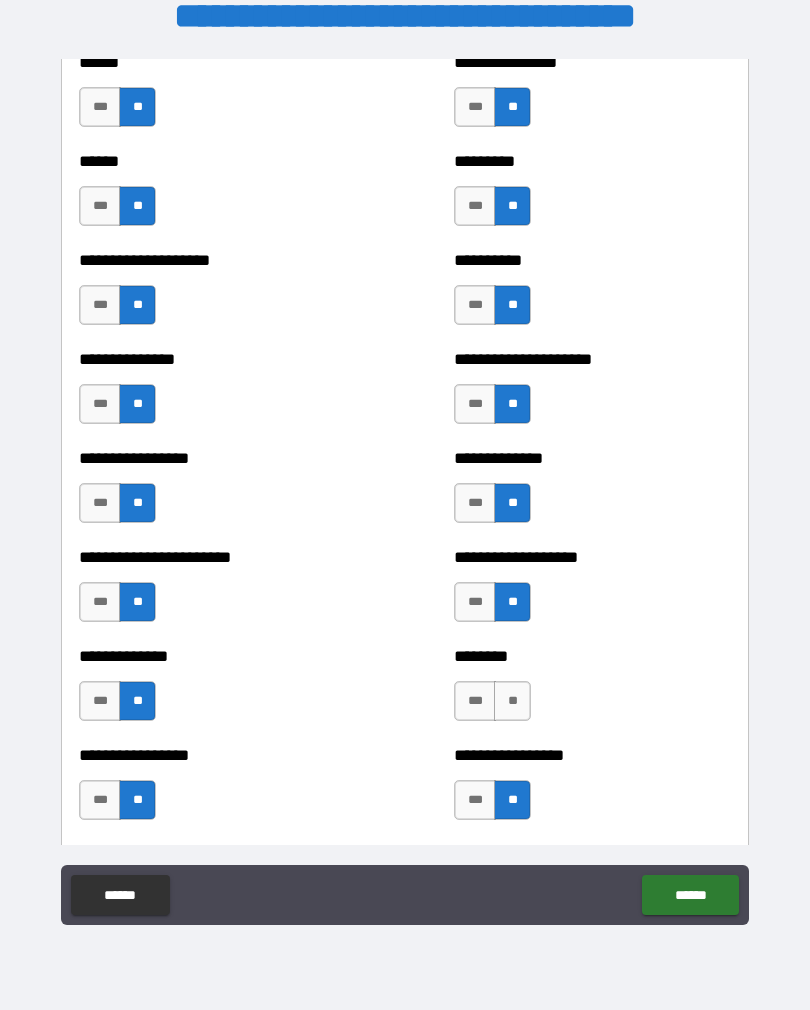 click on "**" at bounding box center [512, 701] 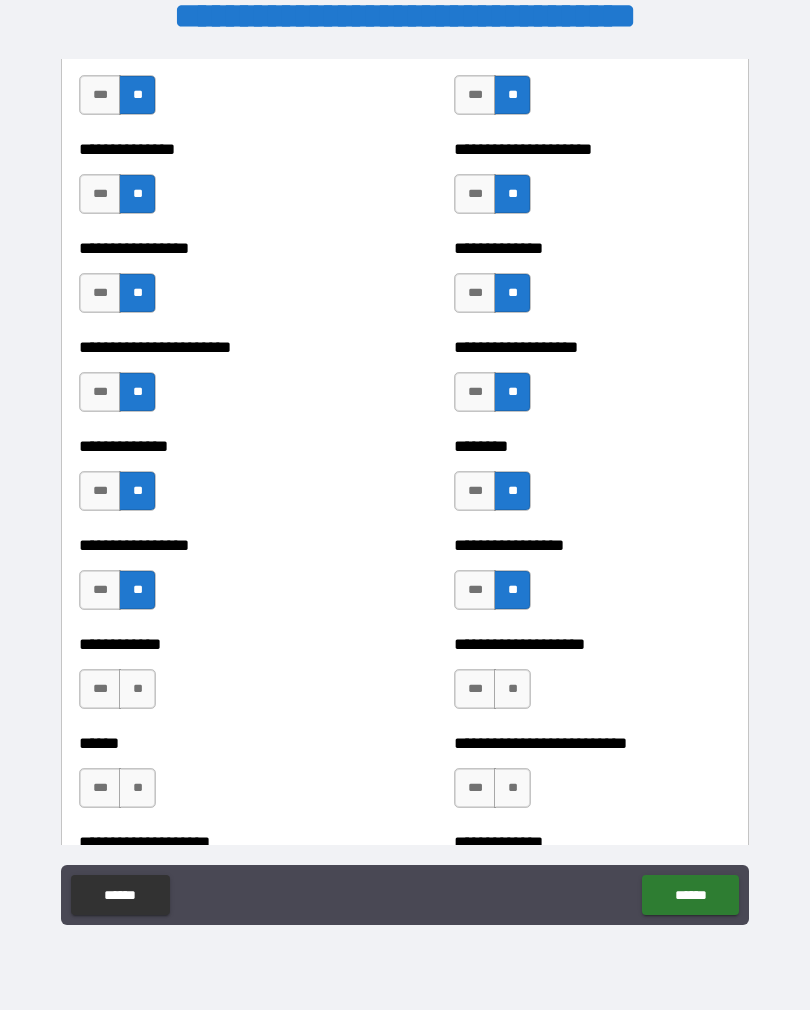 scroll, scrollTop: 3383, scrollLeft: 0, axis: vertical 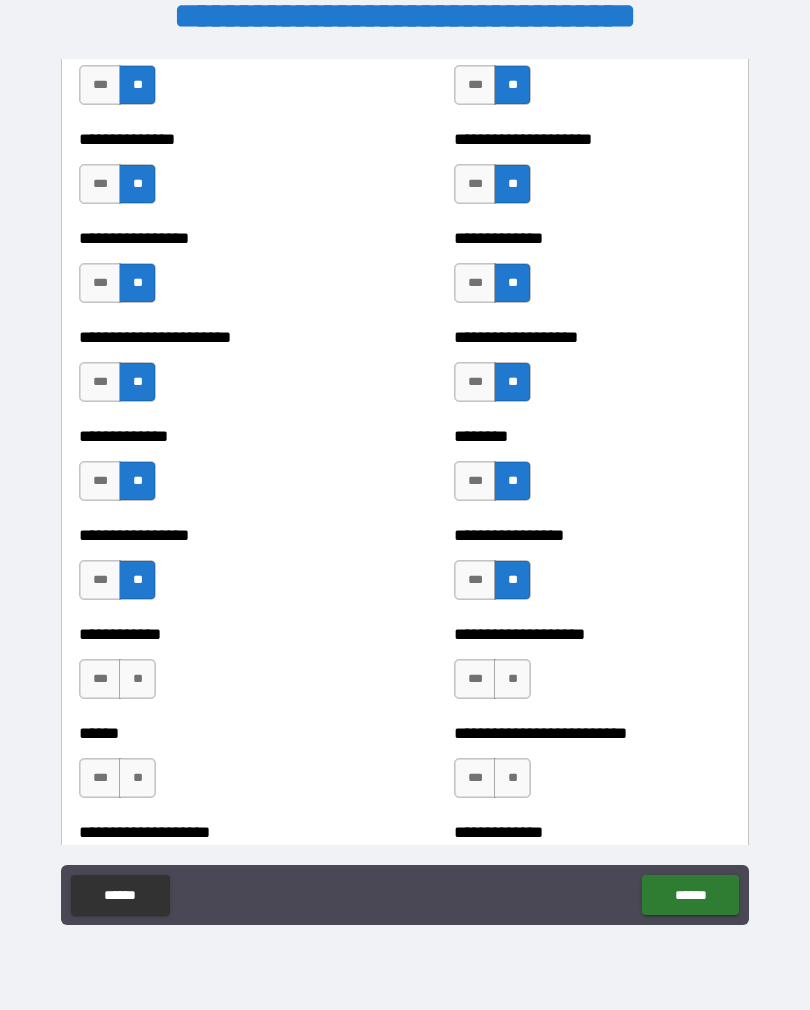 click on "**" at bounding box center [137, 679] 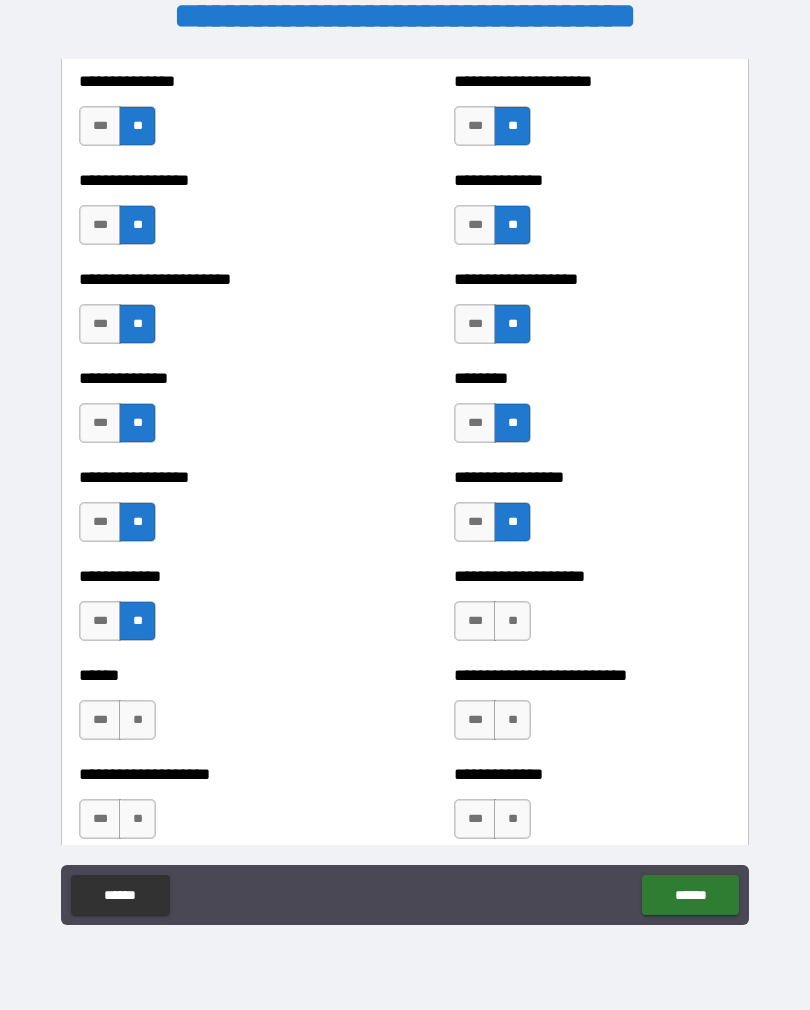 scroll, scrollTop: 3470, scrollLeft: 0, axis: vertical 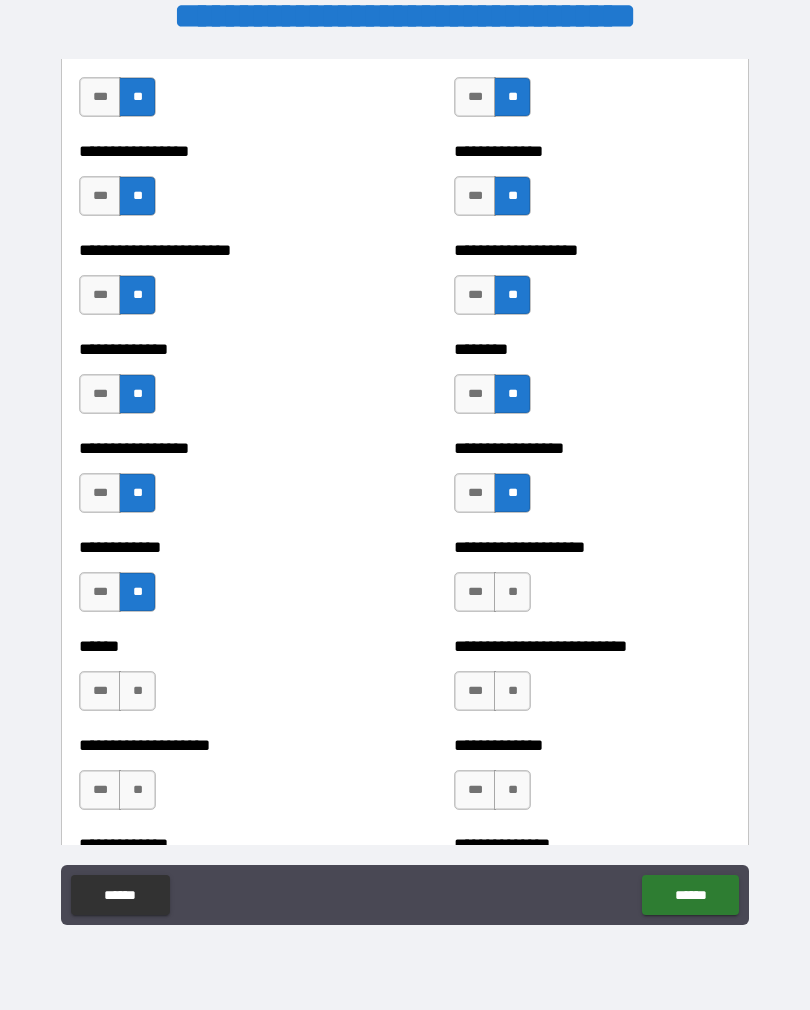 click on "***" at bounding box center [100, 592] 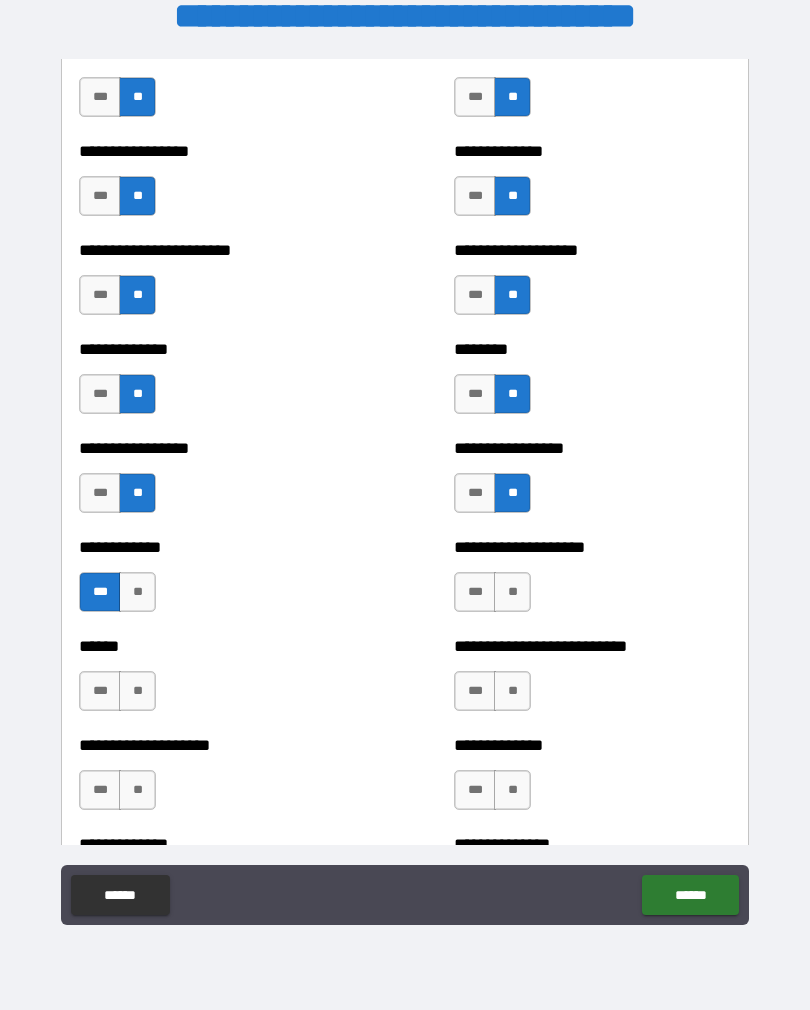 click on "**" at bounding box center (137, 592) 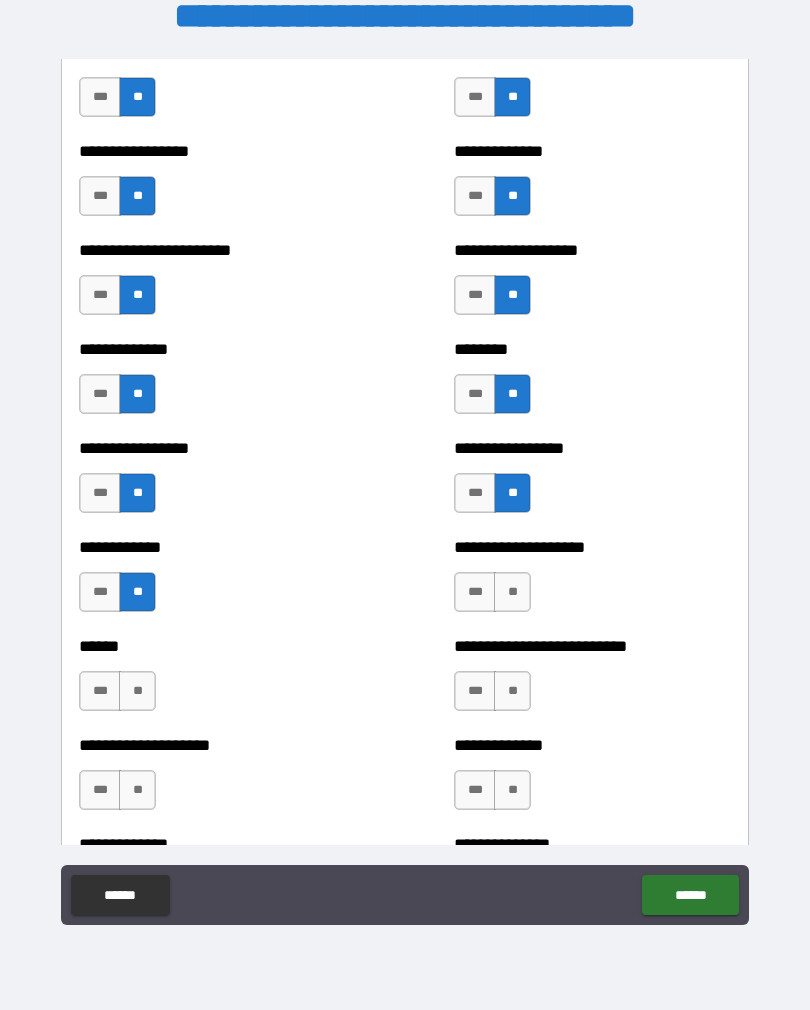 click on "**" at bounding box center (137, 691) 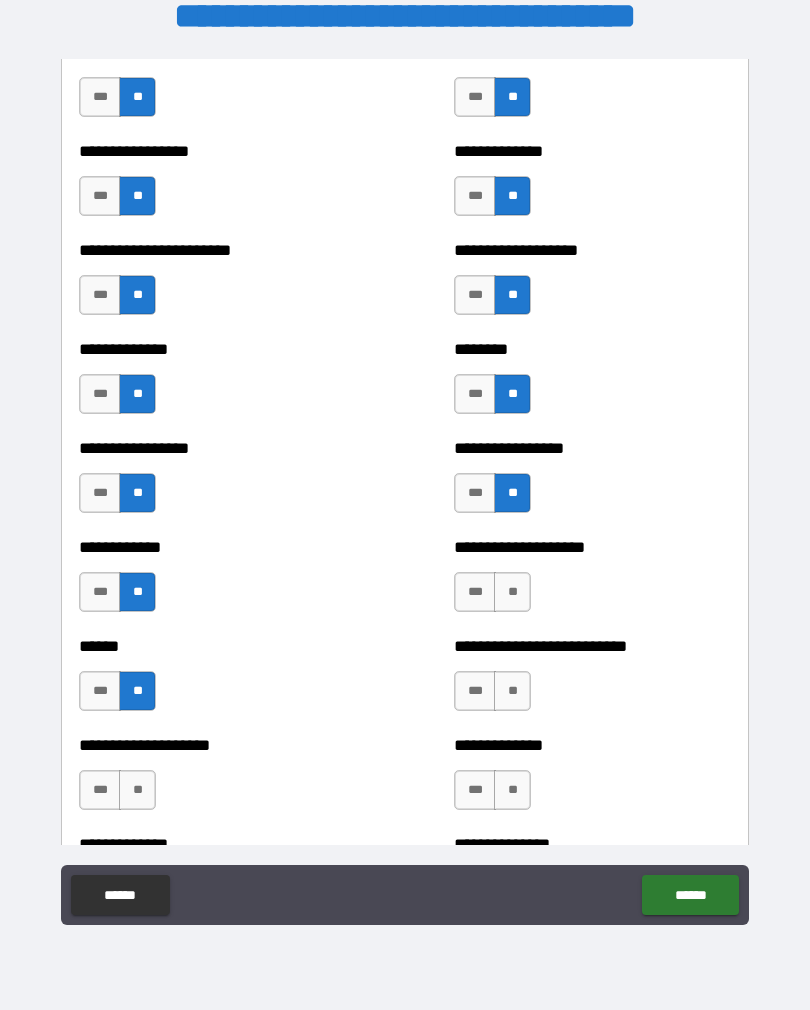 click on "***" at bounding box center [100, 592] 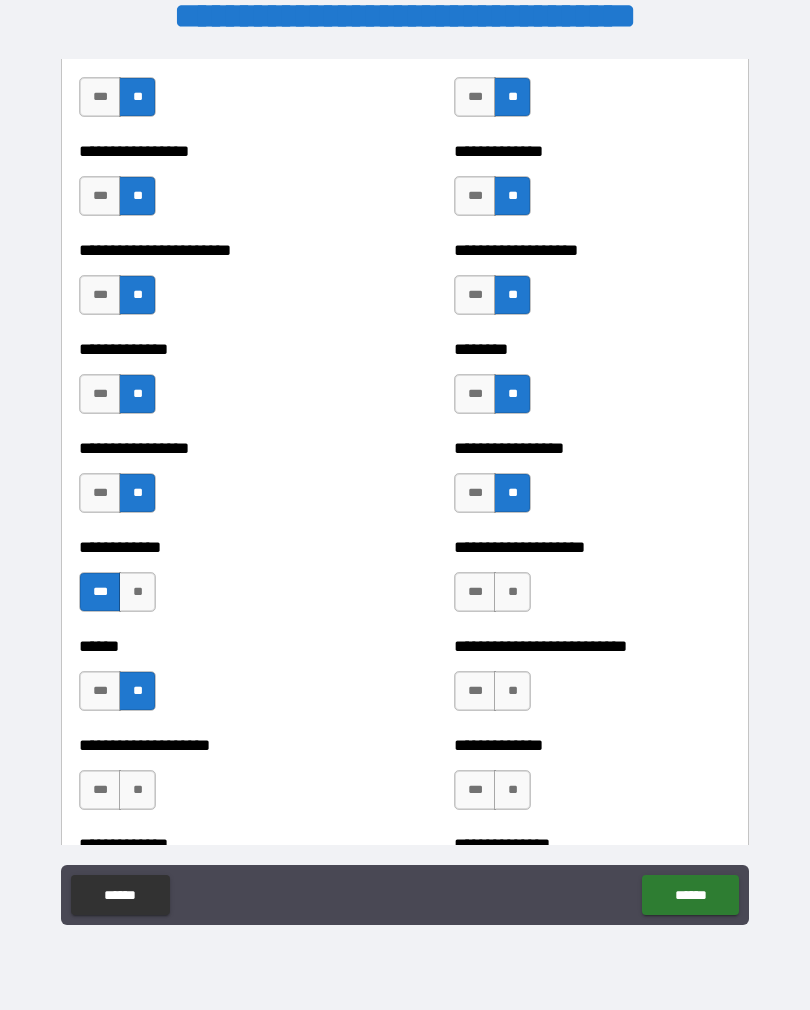 click on "**" at bounding box center (512, 592) 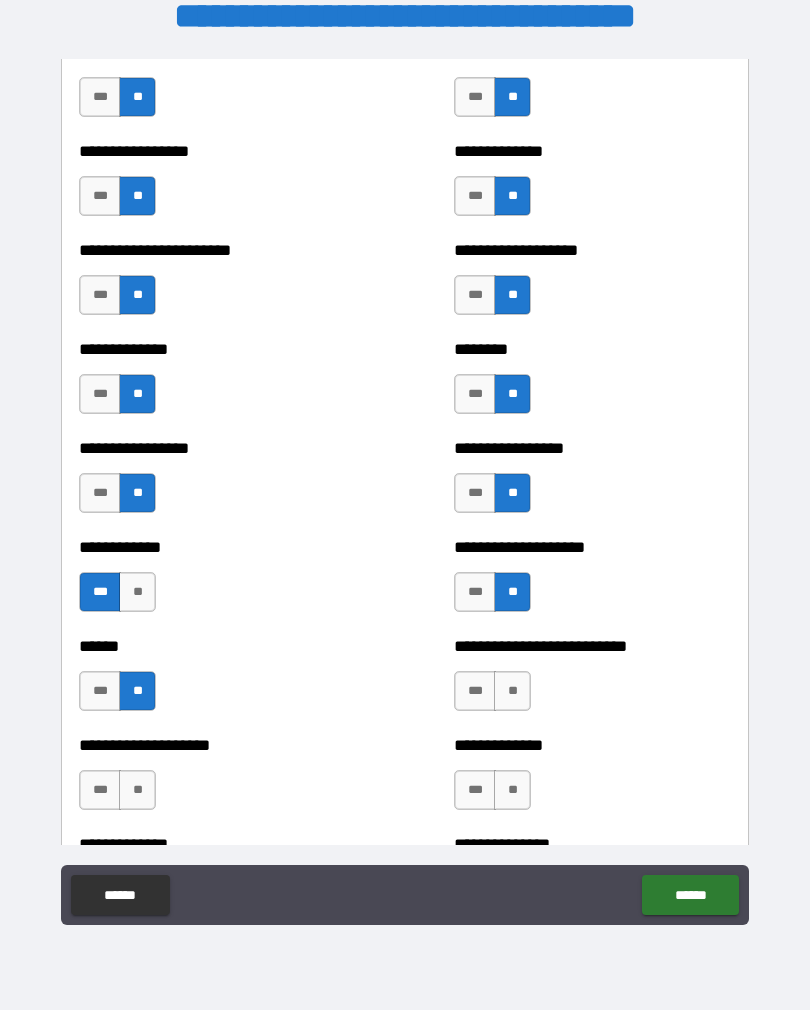 click on "**" at bounding box center (512, 691) 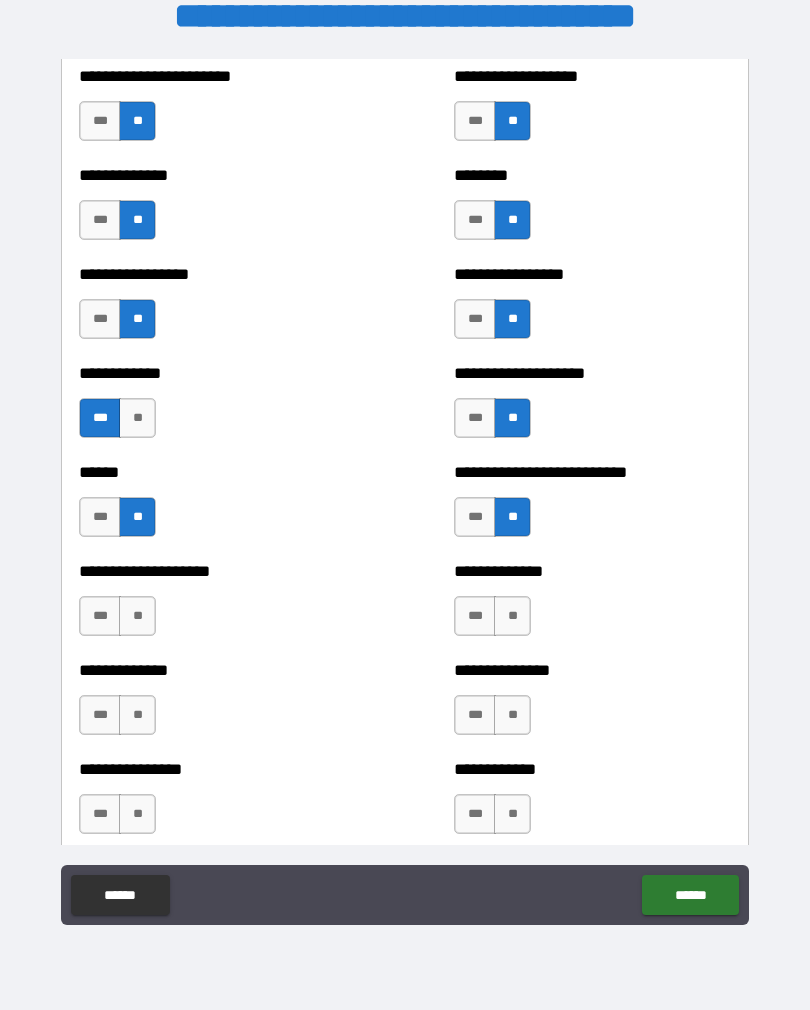 scroll, scrollTop: 3653, scrollLeft: 0, axis: vertical 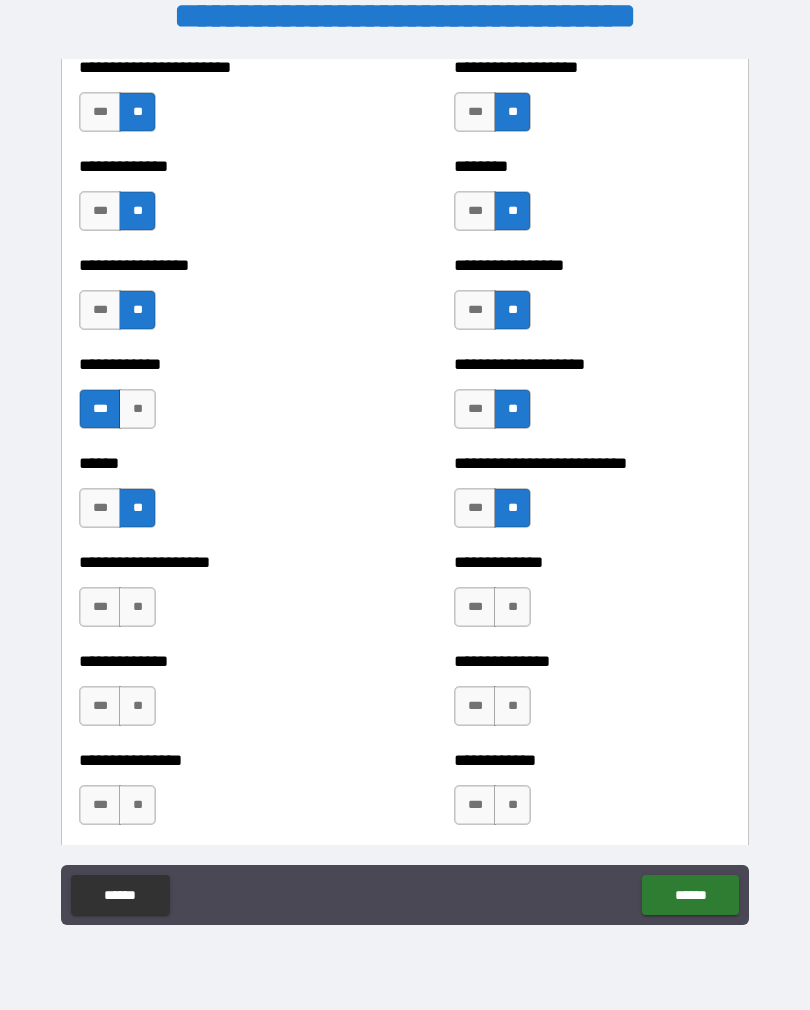 click on "**" at bounding box center (512, 607) 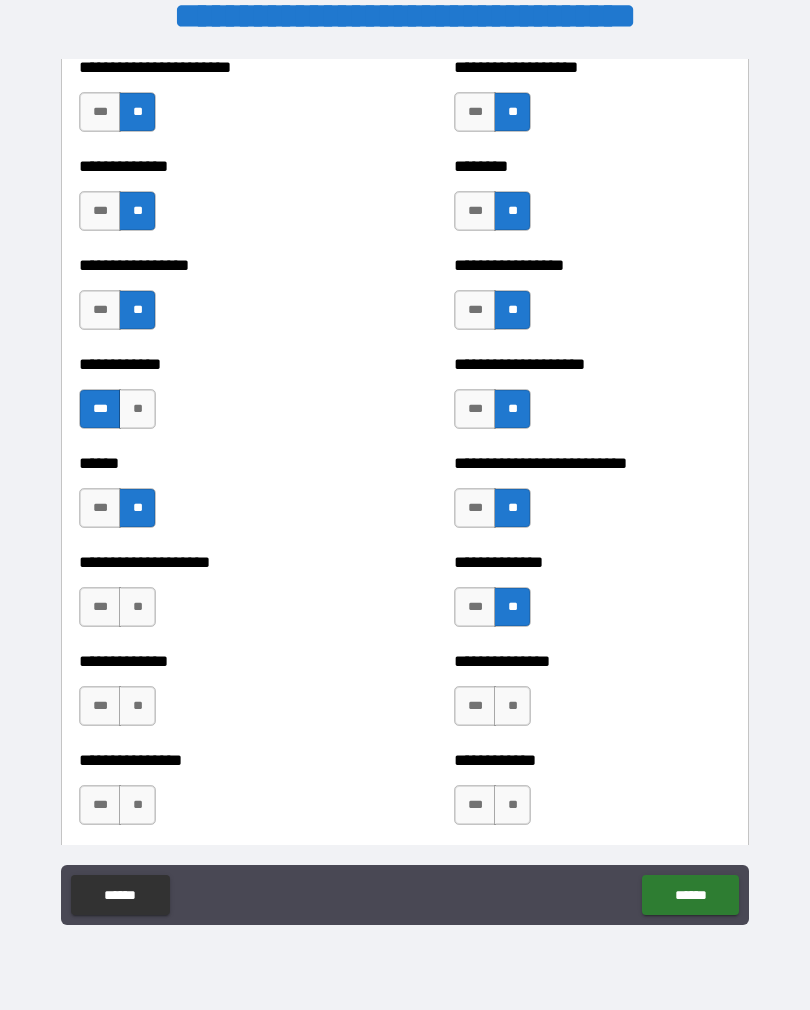 click on "**" at bounding box center (137, 607) 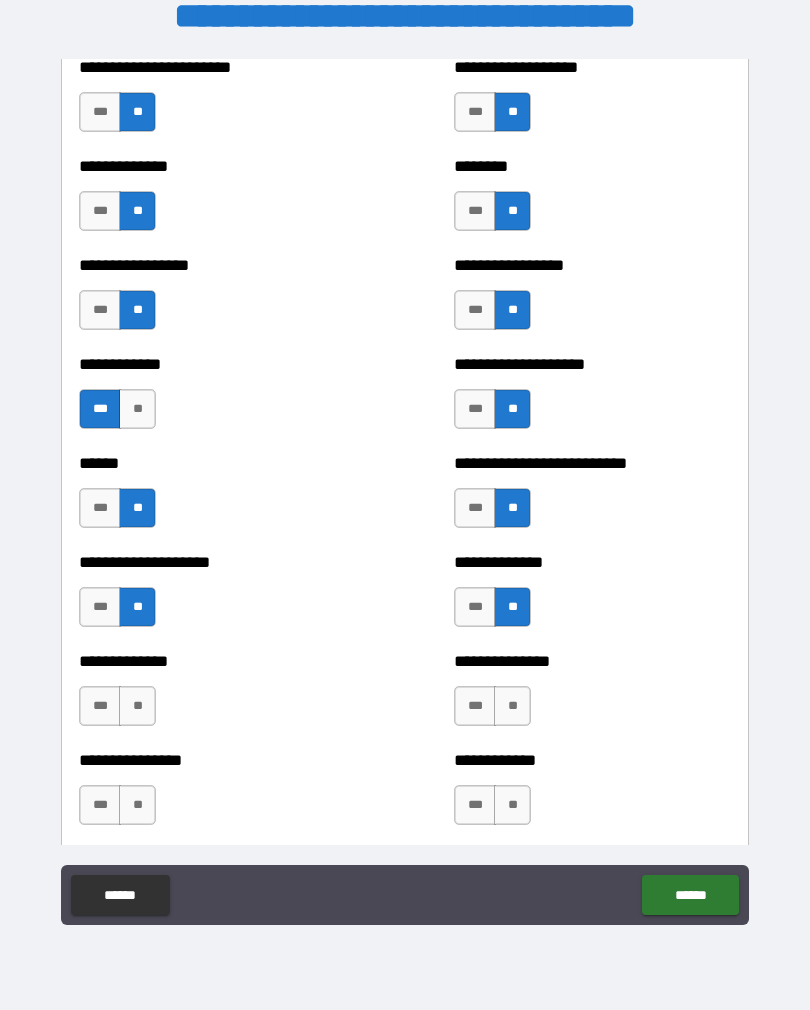 click on "**" at bounding box center (137, 706) 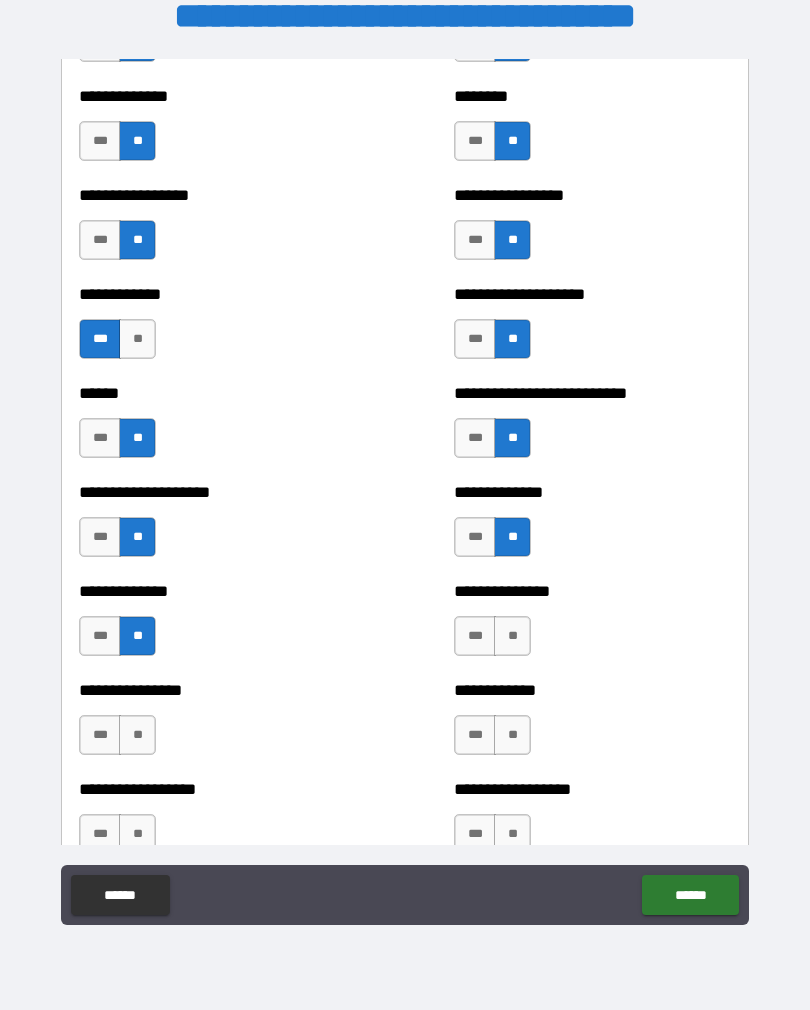 scroll, scrollTop: 3751, scrollLeft: 0, axis: vertical 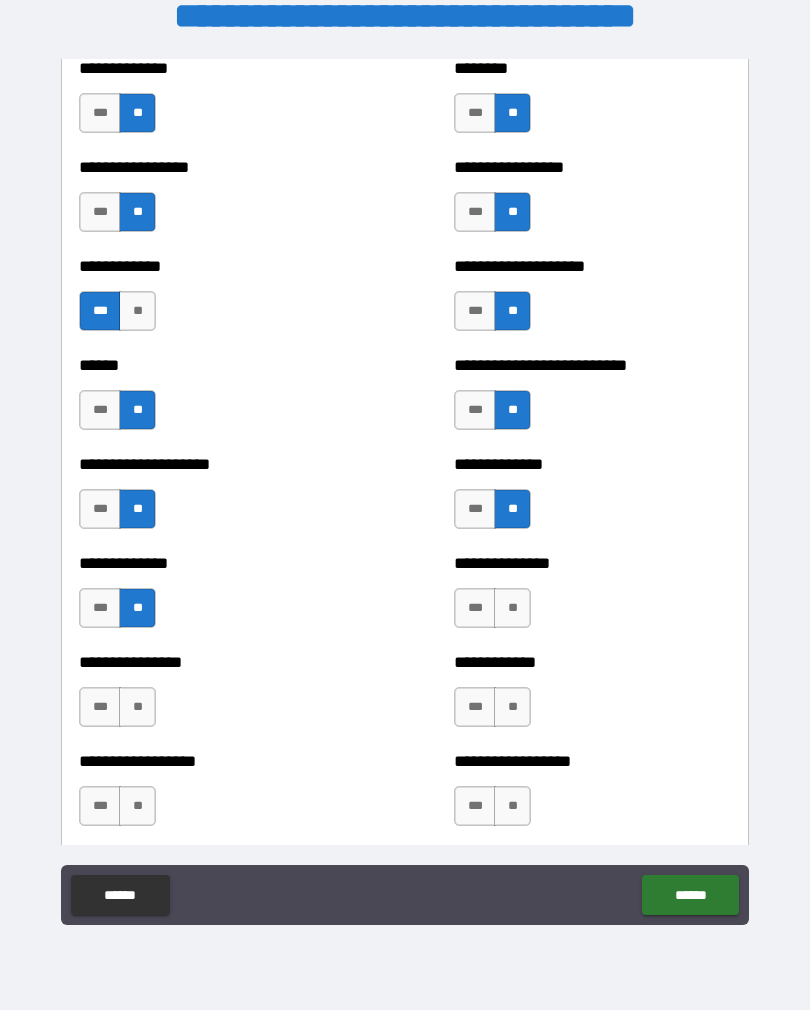 click on "**" at bounding box center [137, 707] 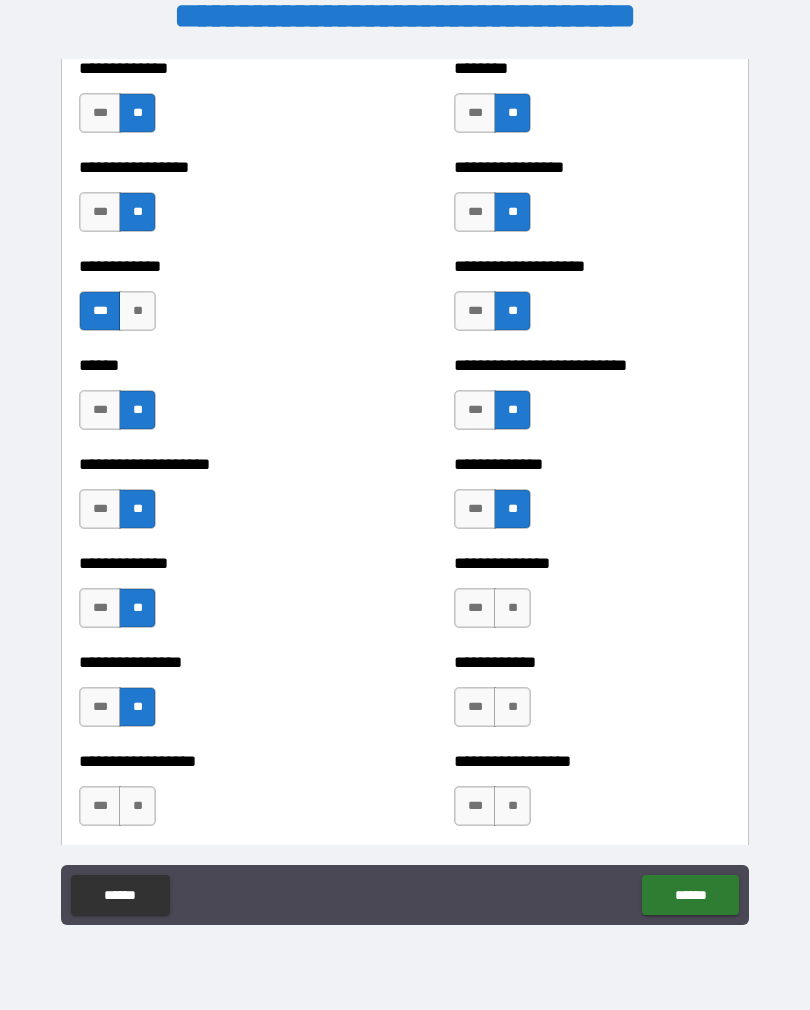 click on "**" at bounding box center (512, 608) 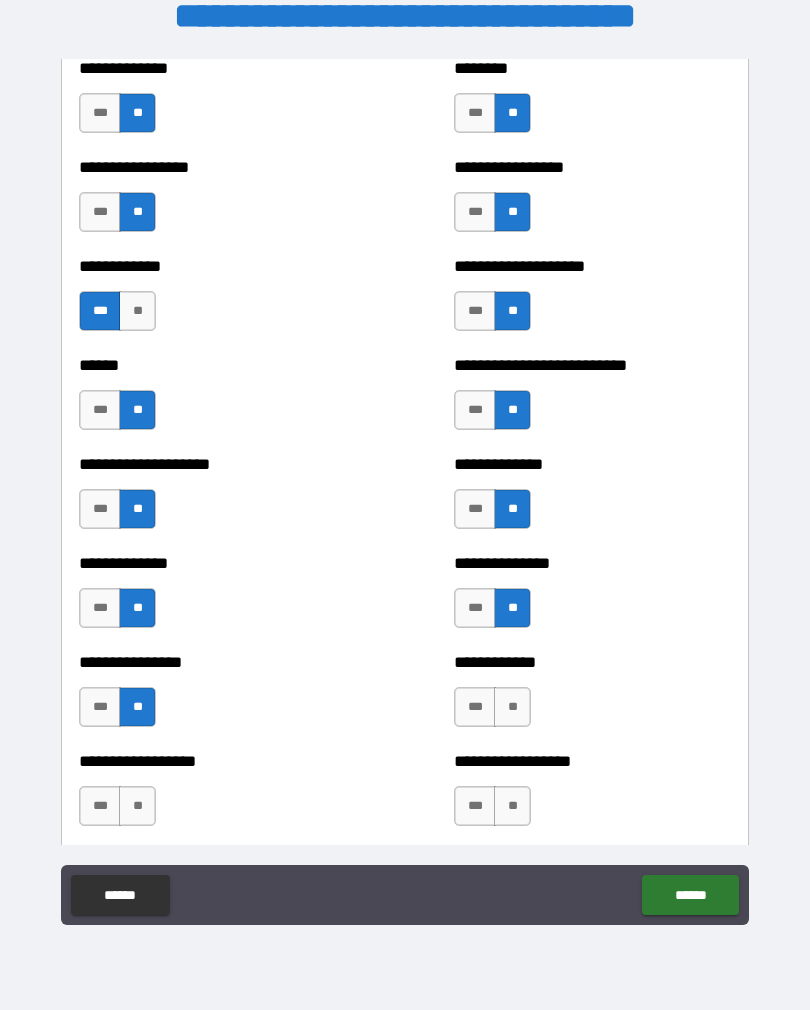 click on "**" at bounding box center (512, 707) 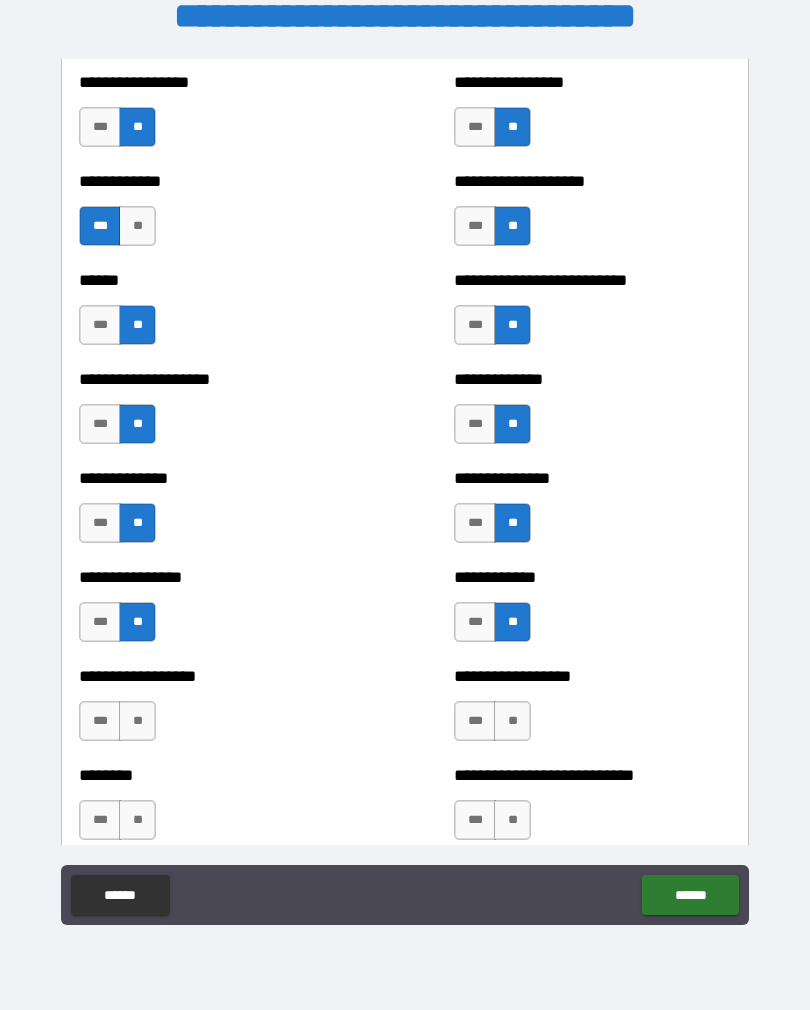 scroll, scrollTop: 3926, scrollLeft: 0, axis: vertical 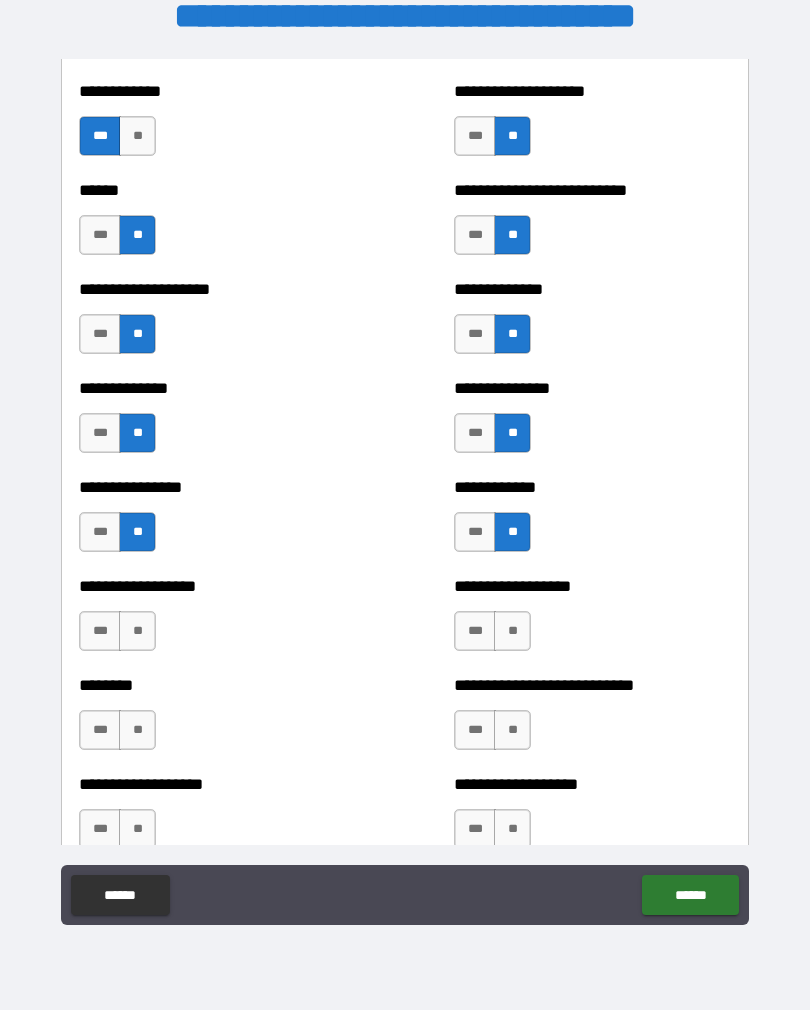 click on "**" at bounding box center (512, 631) 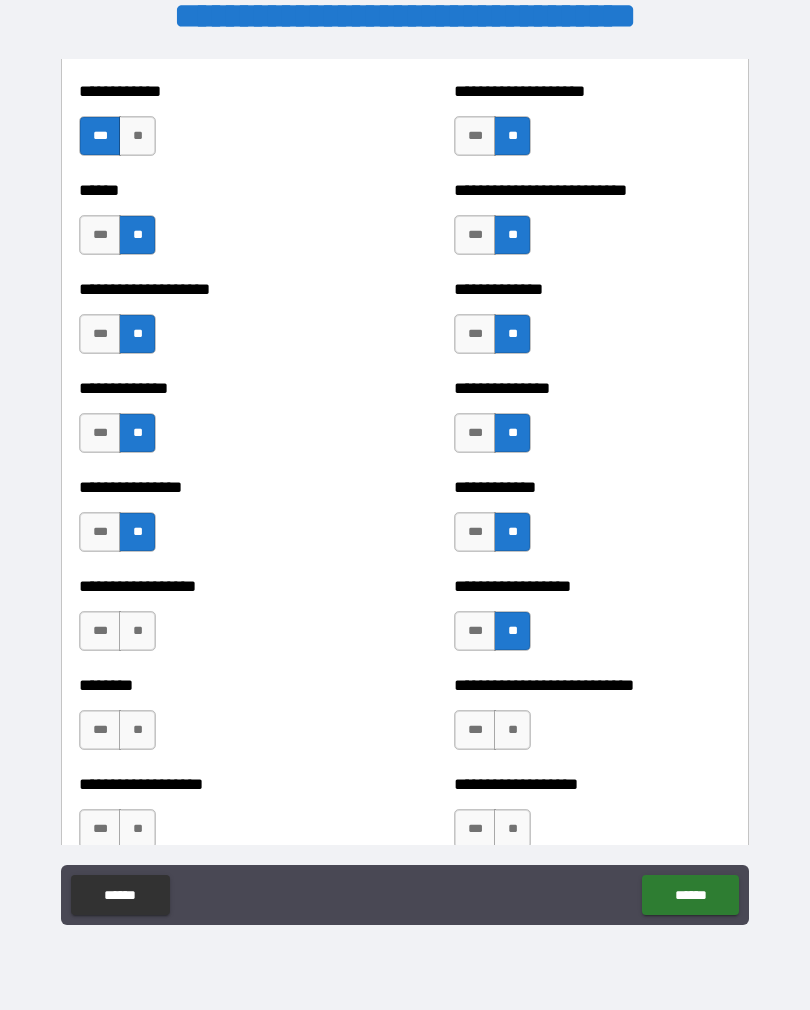 click on "**" at bounding box center (137, 631) 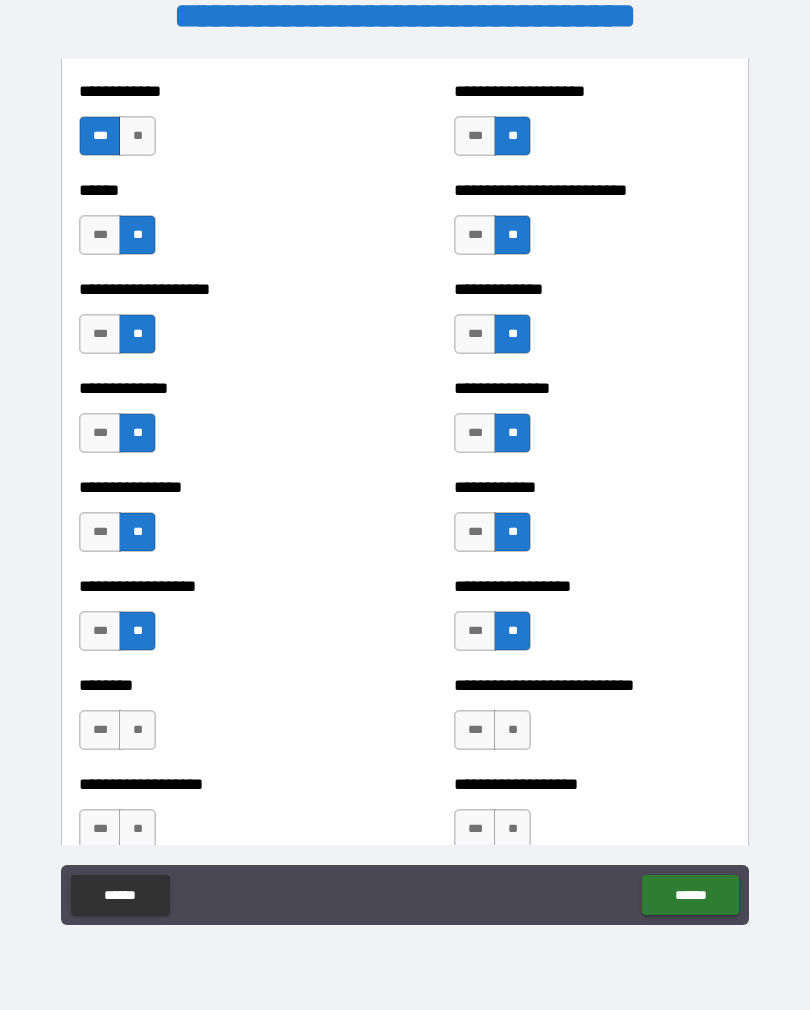 click on "**" at bounding box center [137, 730] 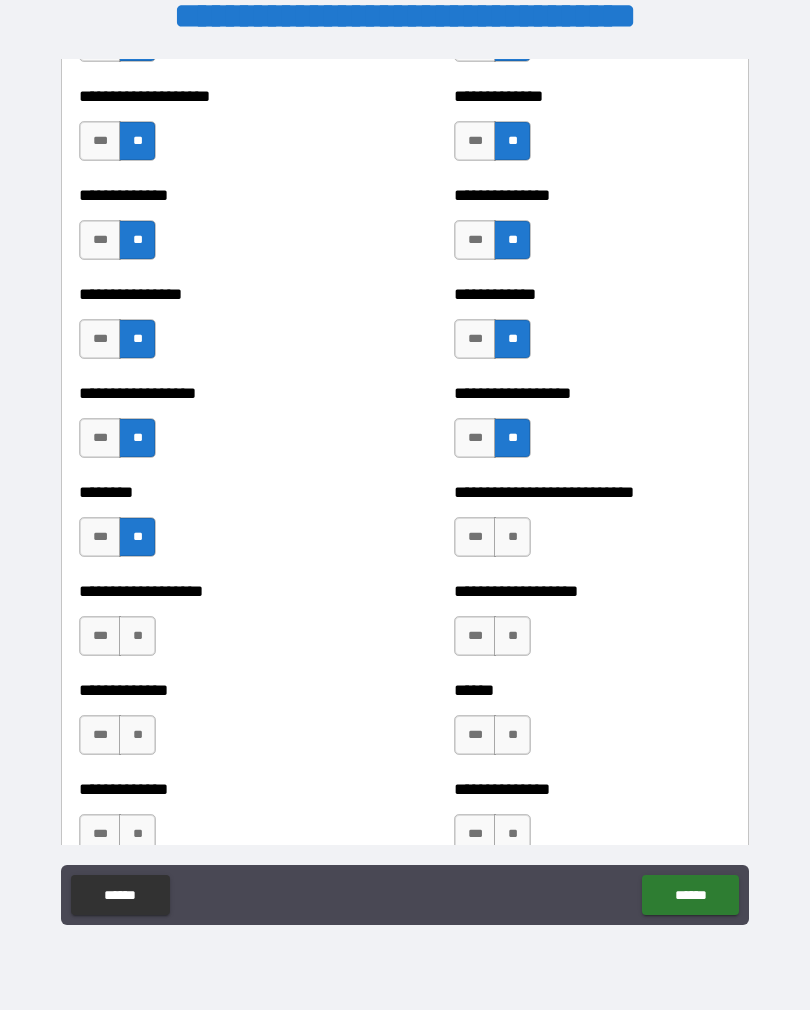 scroll, scrollTop: 4114, scrollLeft: 0, axis: vertical 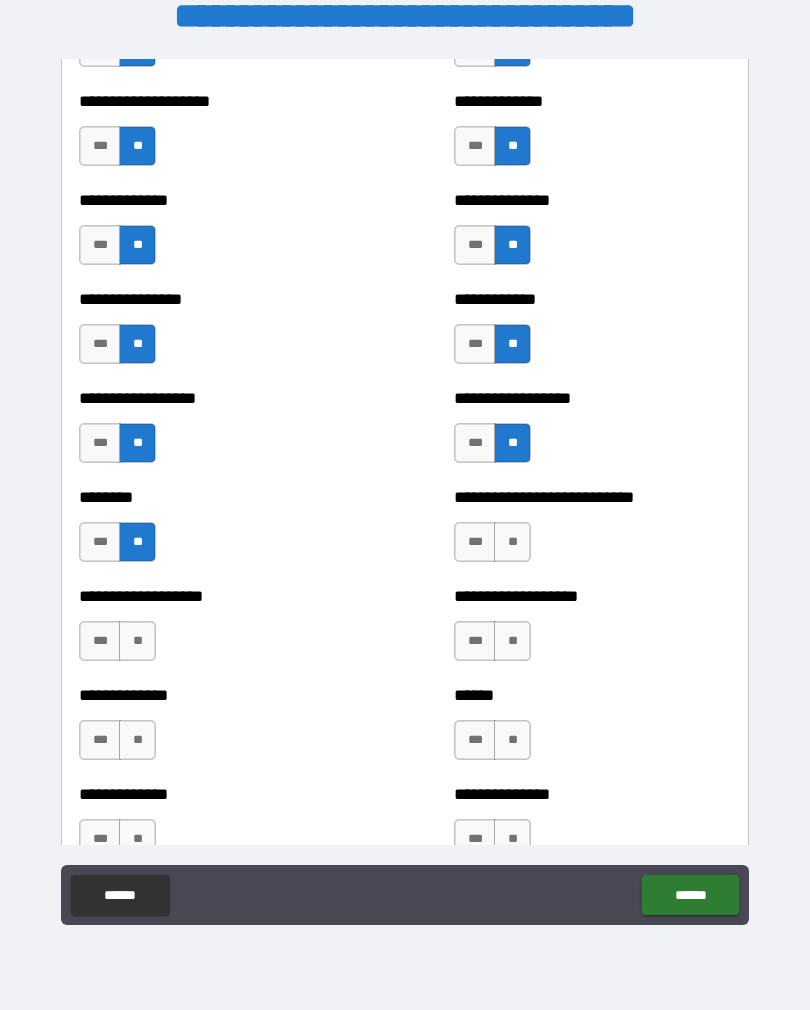 click on "***" at bounding box center (100, 641) 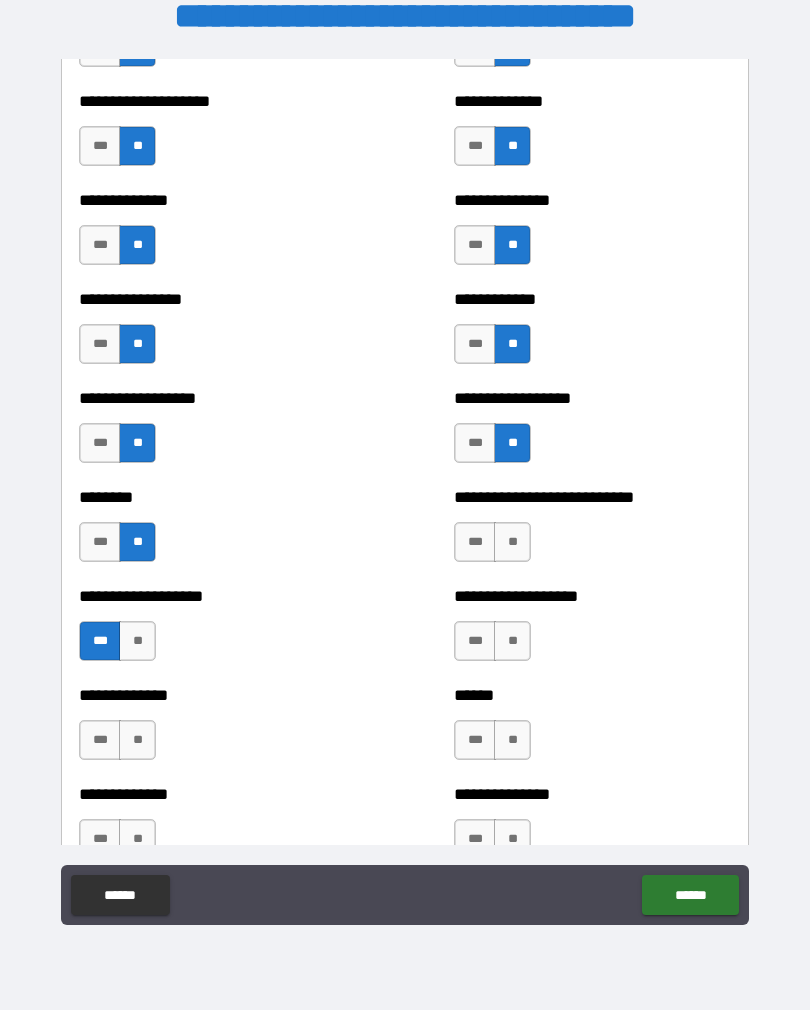 click on "**" at bounding box center (137, 641) 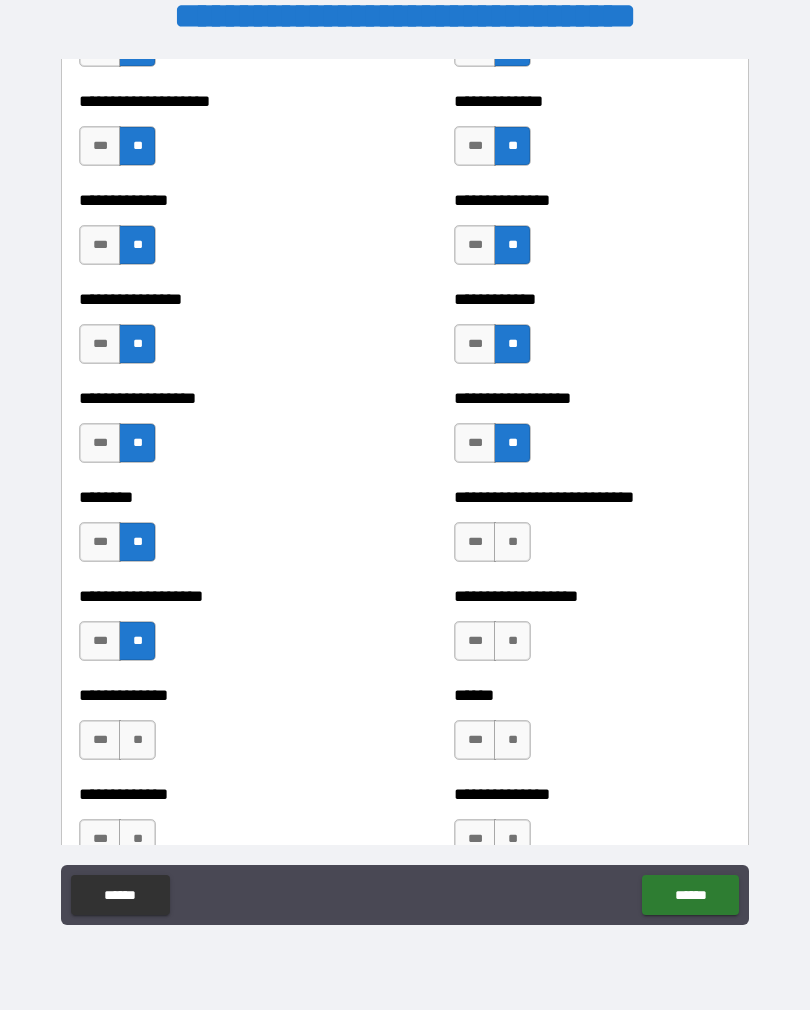 click on "**" at bounding box center (137, 740) 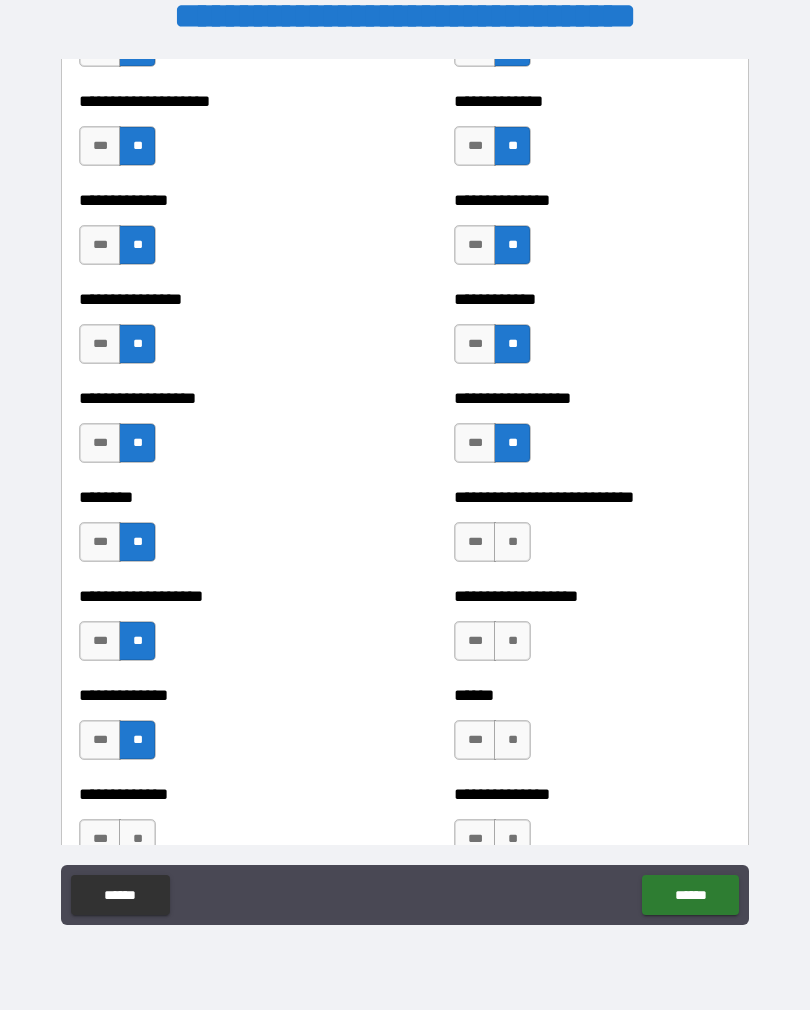 click on "**" at bounding box center (512, 542) 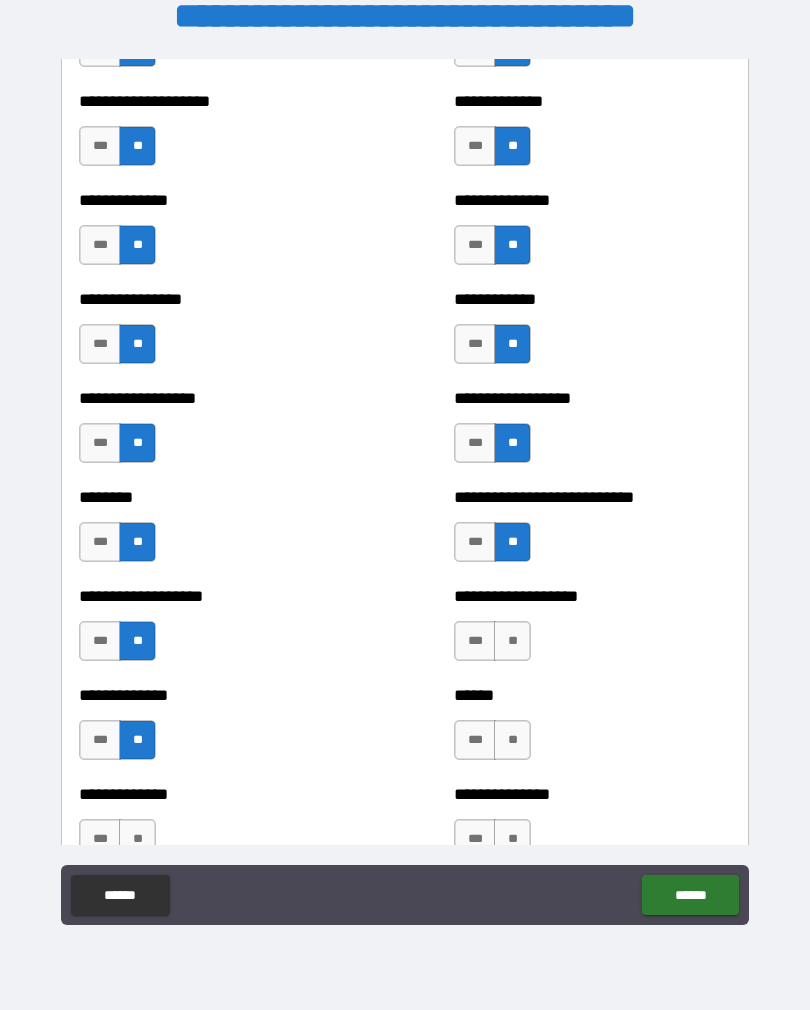 click on "**" at bounding box center (512, 641) 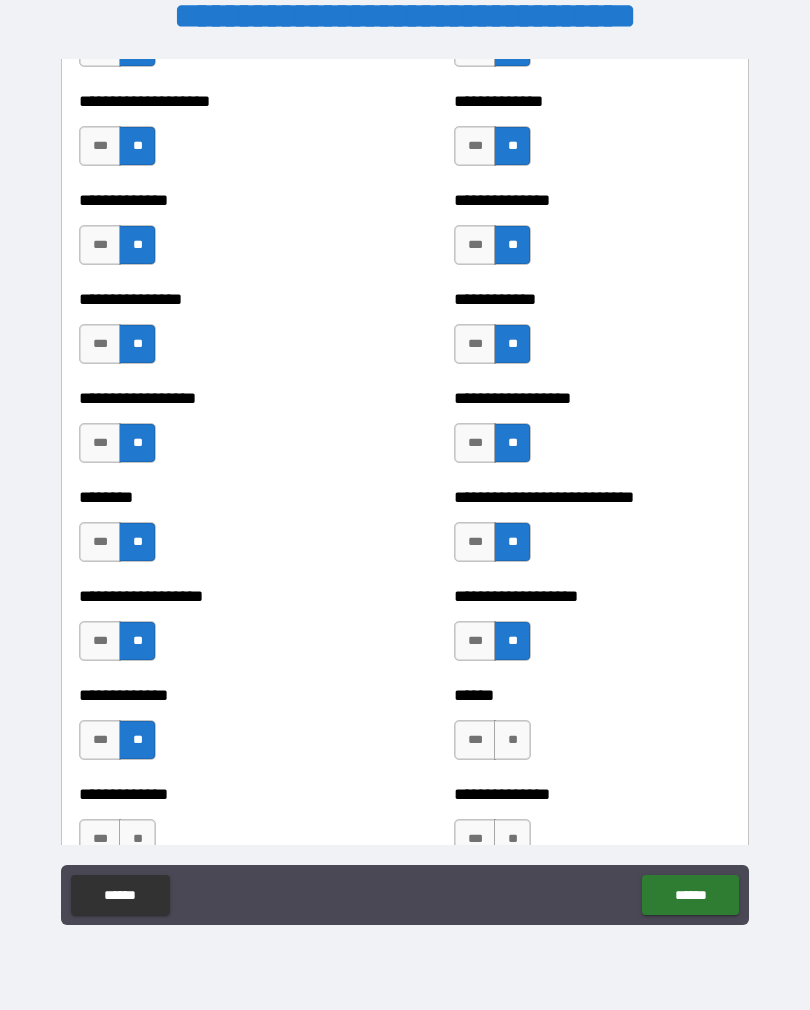 scroll, scrollTop: 4226, scrollLeft: 0, axis: vertical 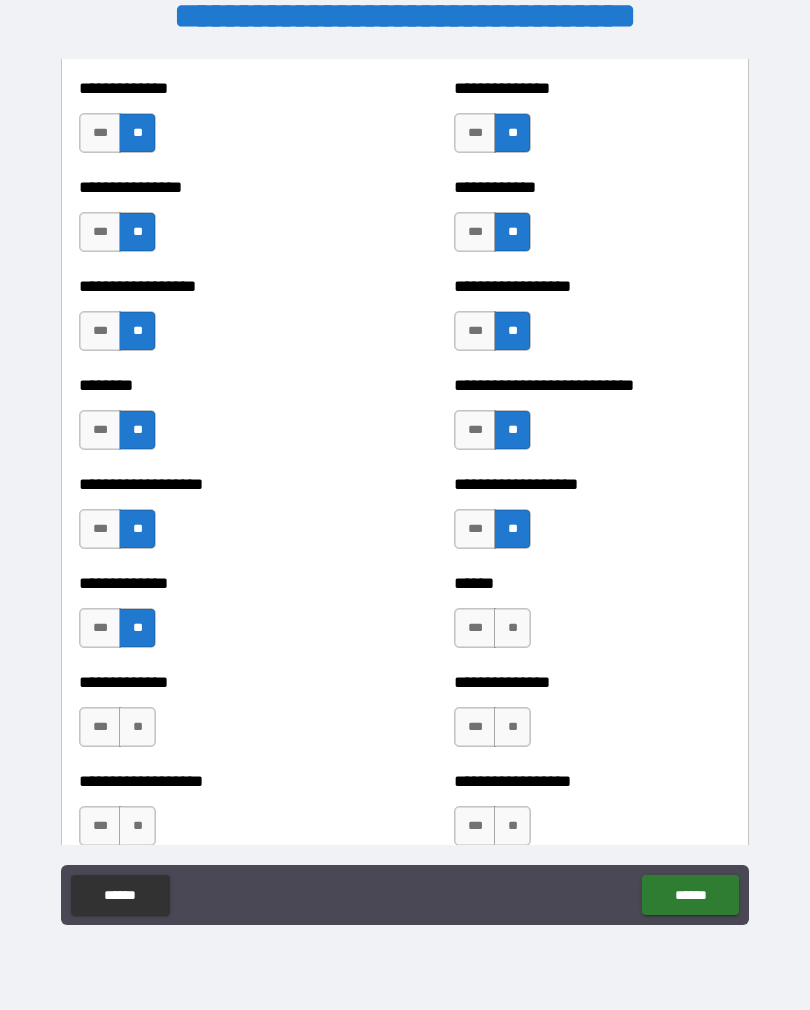 click on "**" at bounding box center [512, 628] 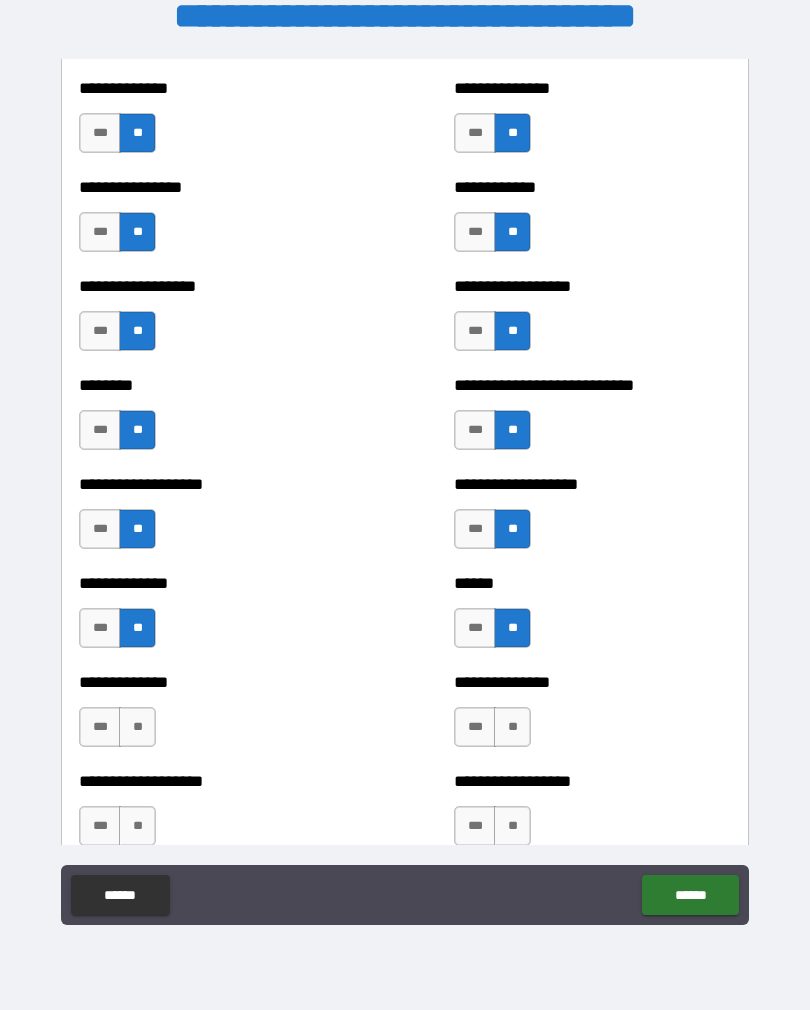 click on "**" at bounding box center [512, 727] 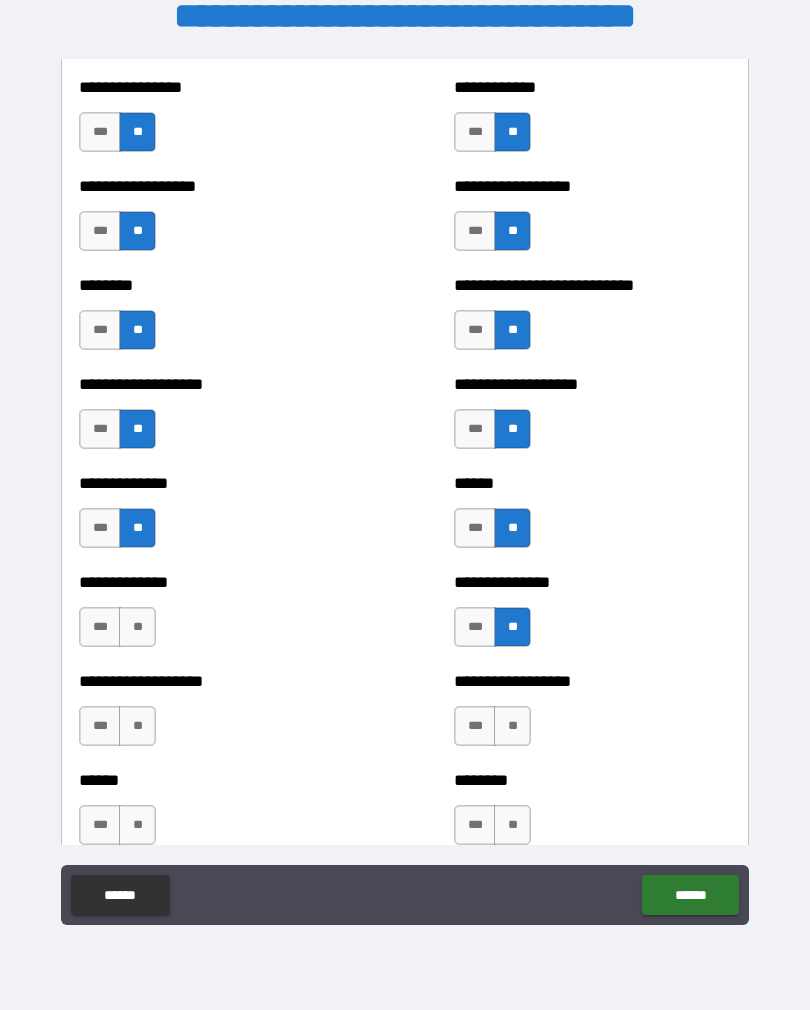 scroll, scrollTop: 4332, scrollLeft: 0, axis: vertical 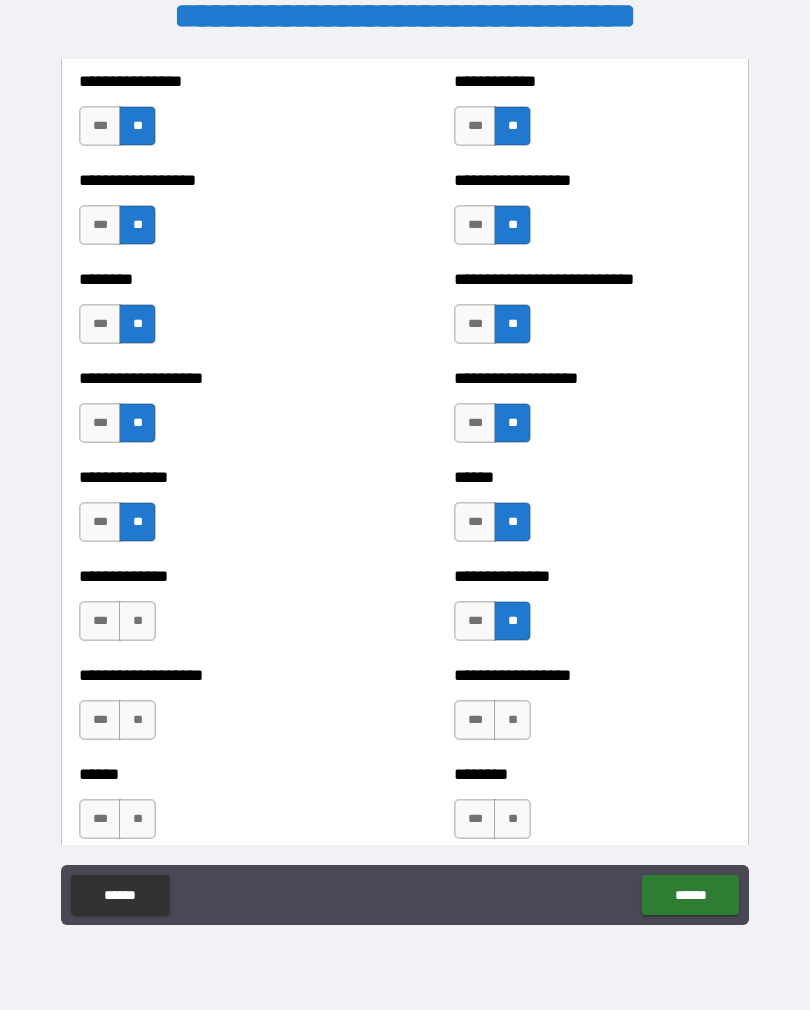 click on "**" at bounding box center (512, 720) 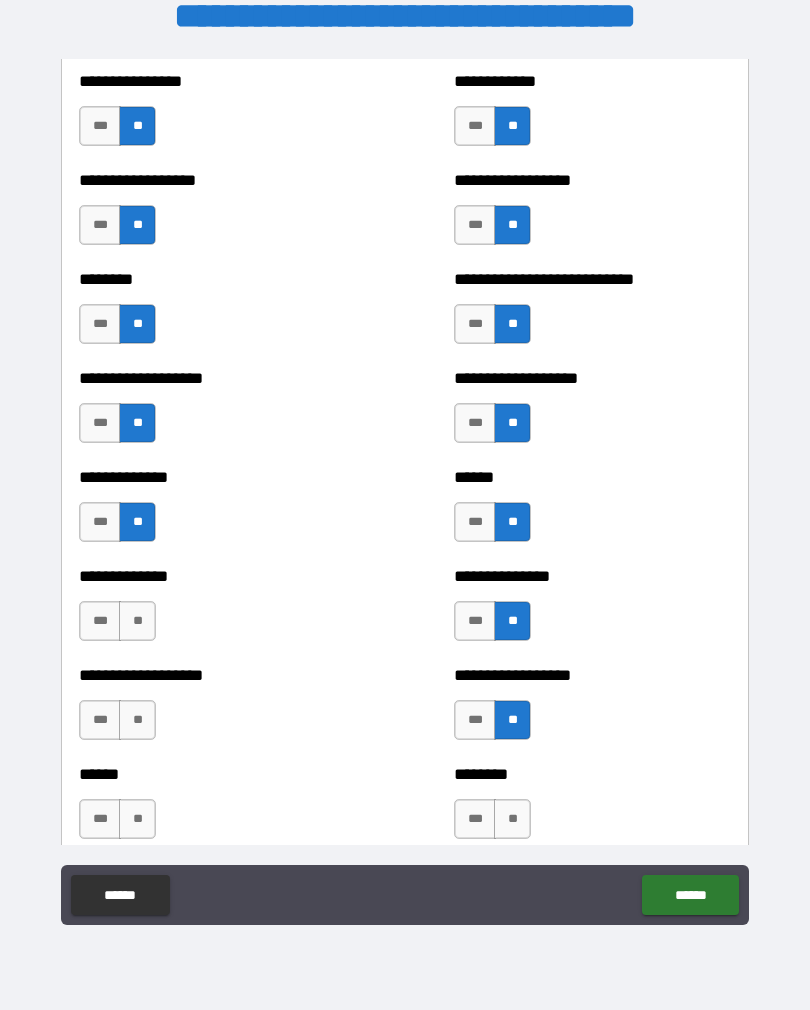 click on "**" at bounding box center [137, 621] 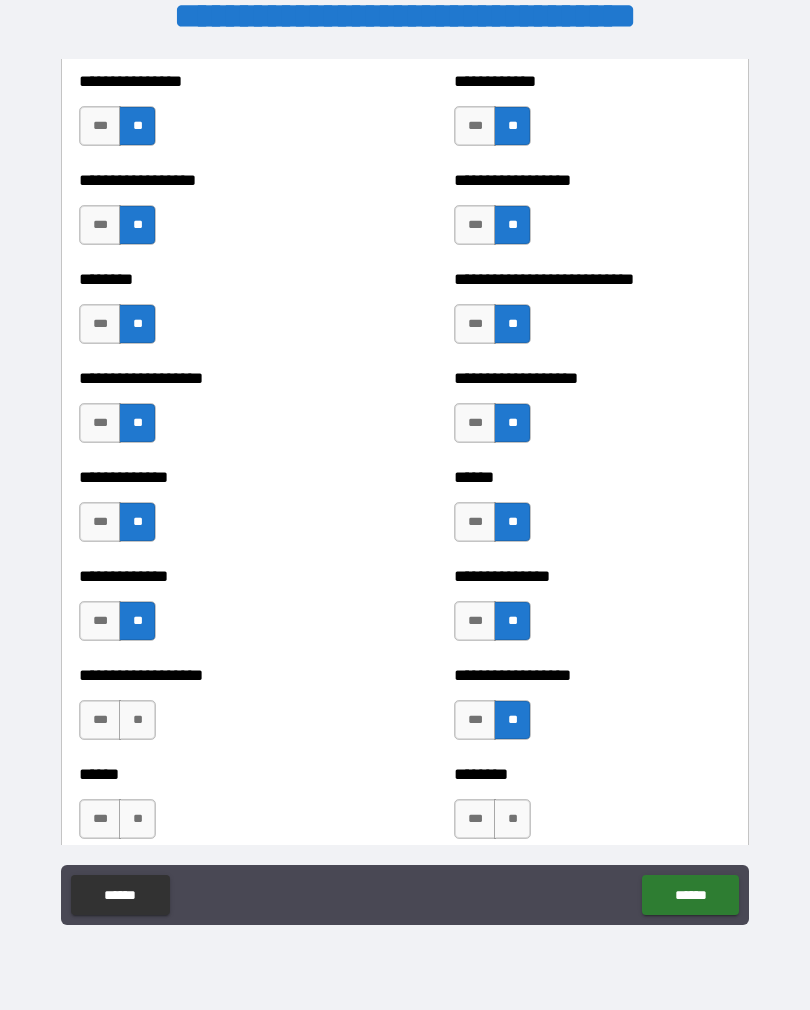 click on "**" at bounding box center [137, 720] 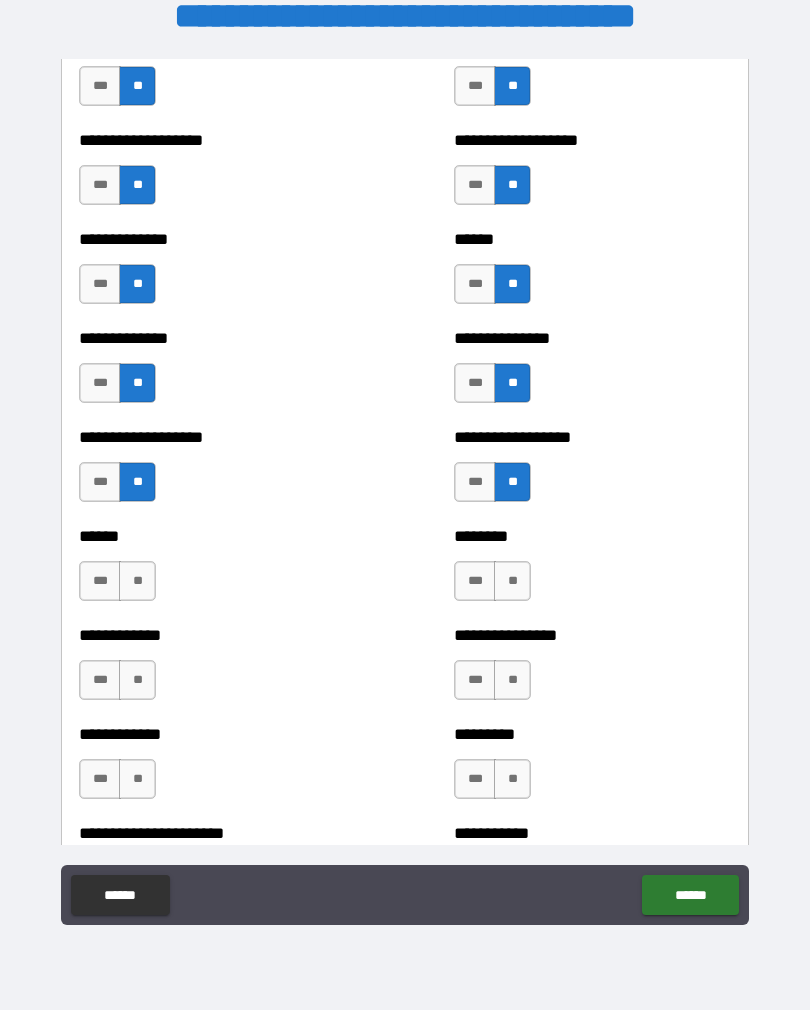 scroll, scrollTop: 4571, scrollLeft: 0, axis: vertical 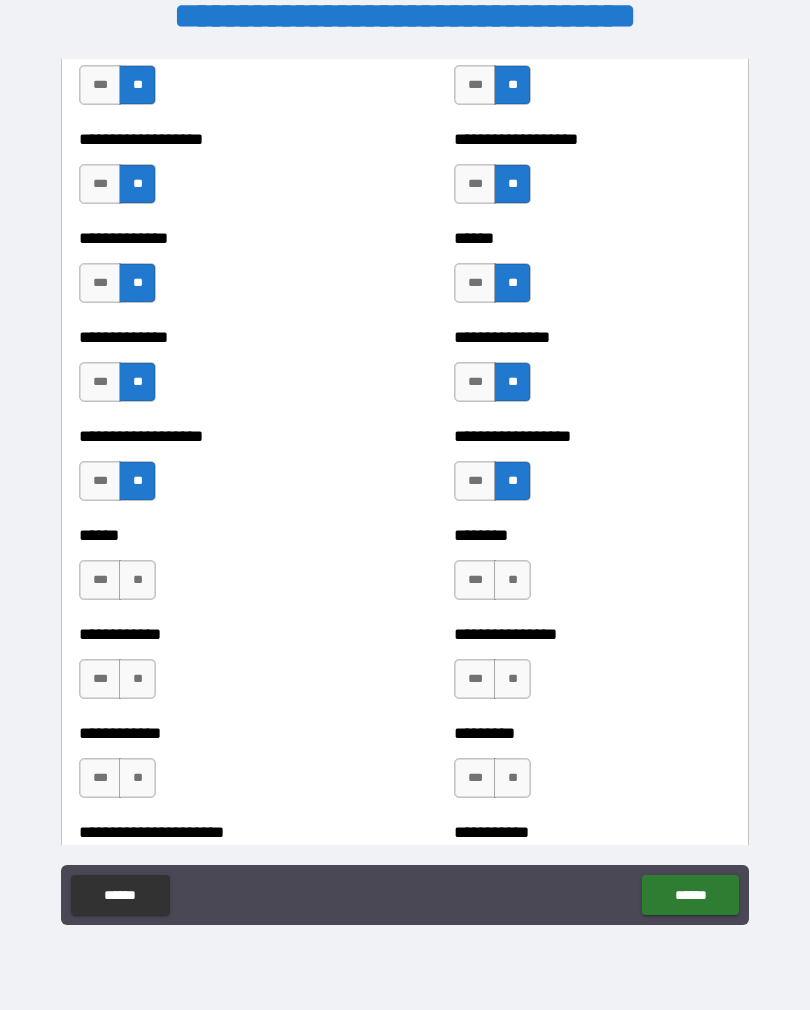 click on "**" at bounding box center (137, 580) 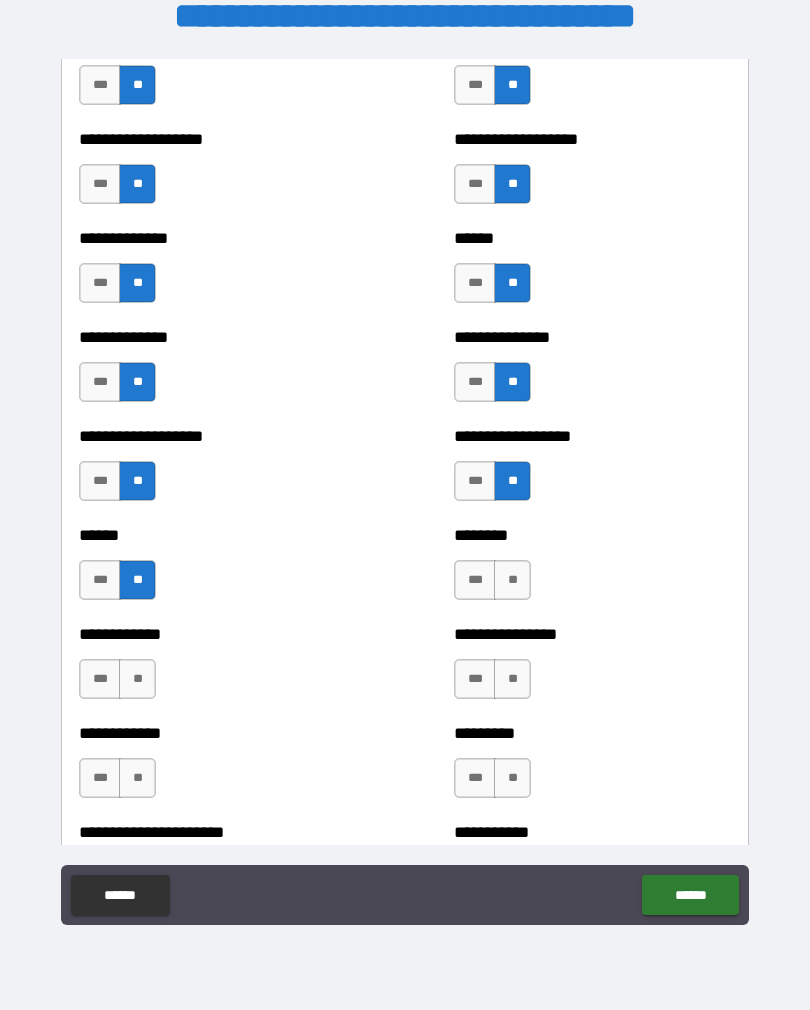 click on "**" at bounding box center [137, 679] 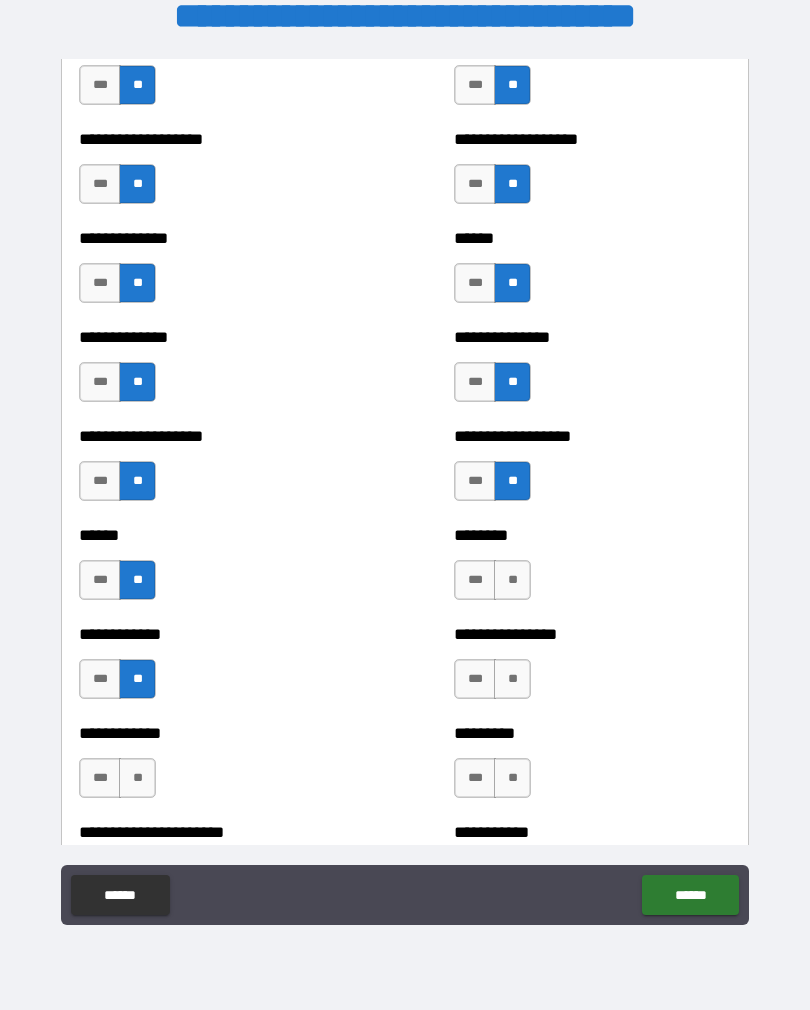 click on "**" at bounding box center [512, 580] 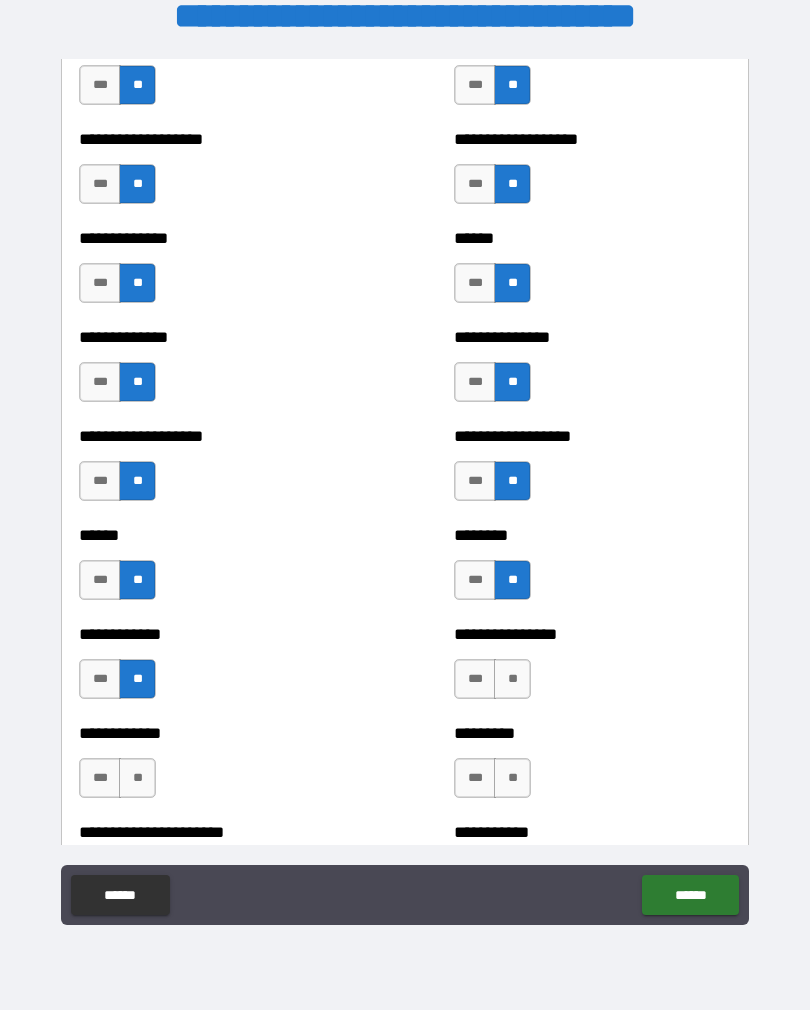 click on "**" at bounding box center (512, 679) 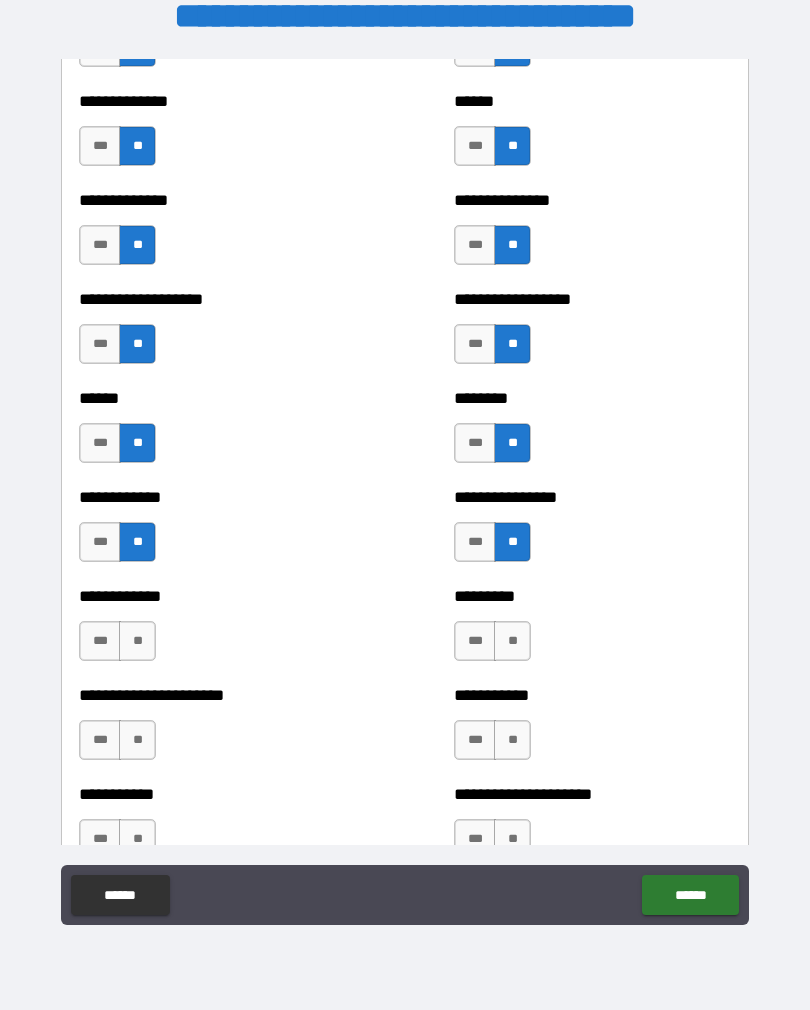 scroll, scrollTop: 4717, scrollLeft: 0, axis: vertical 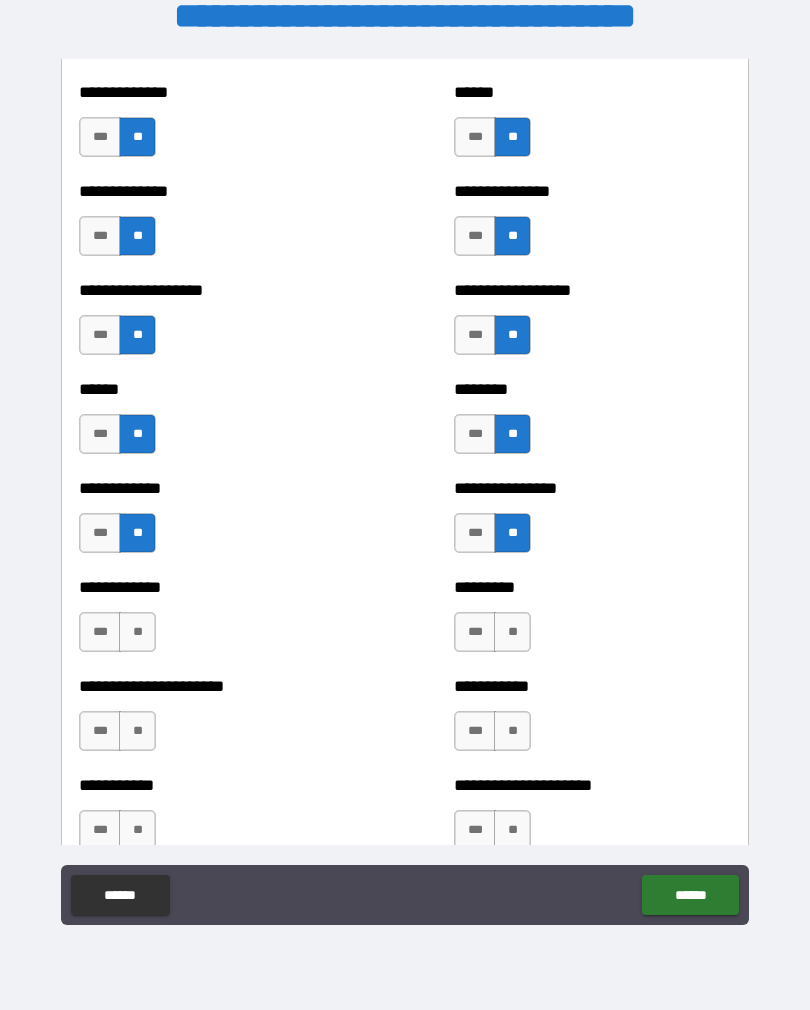 click on "***" at bounding box center [475, 533] 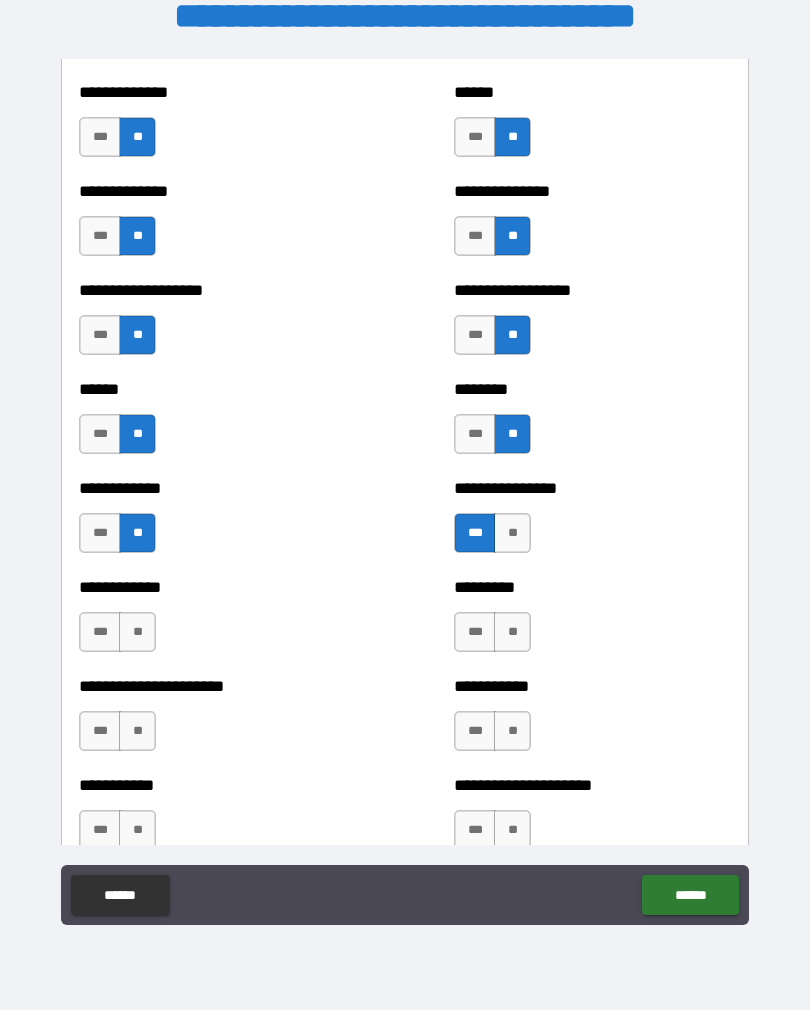 click on "**" at bounding box center (512, 632) 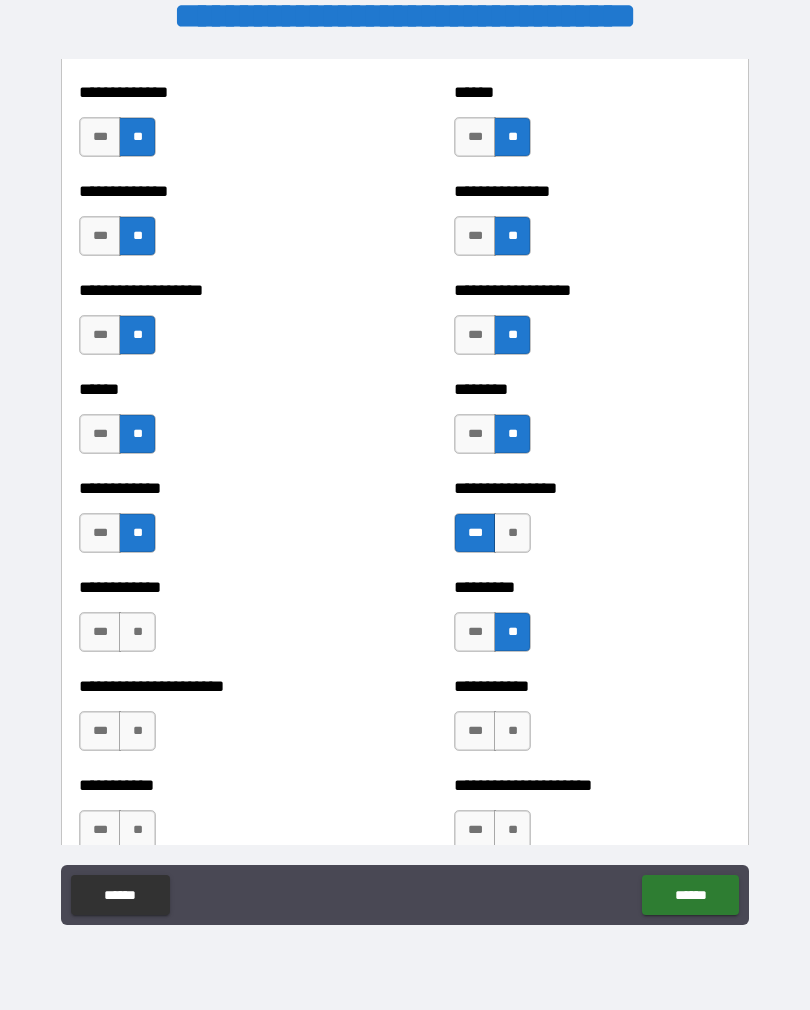 click on "**" at bounding box center (137, 632) 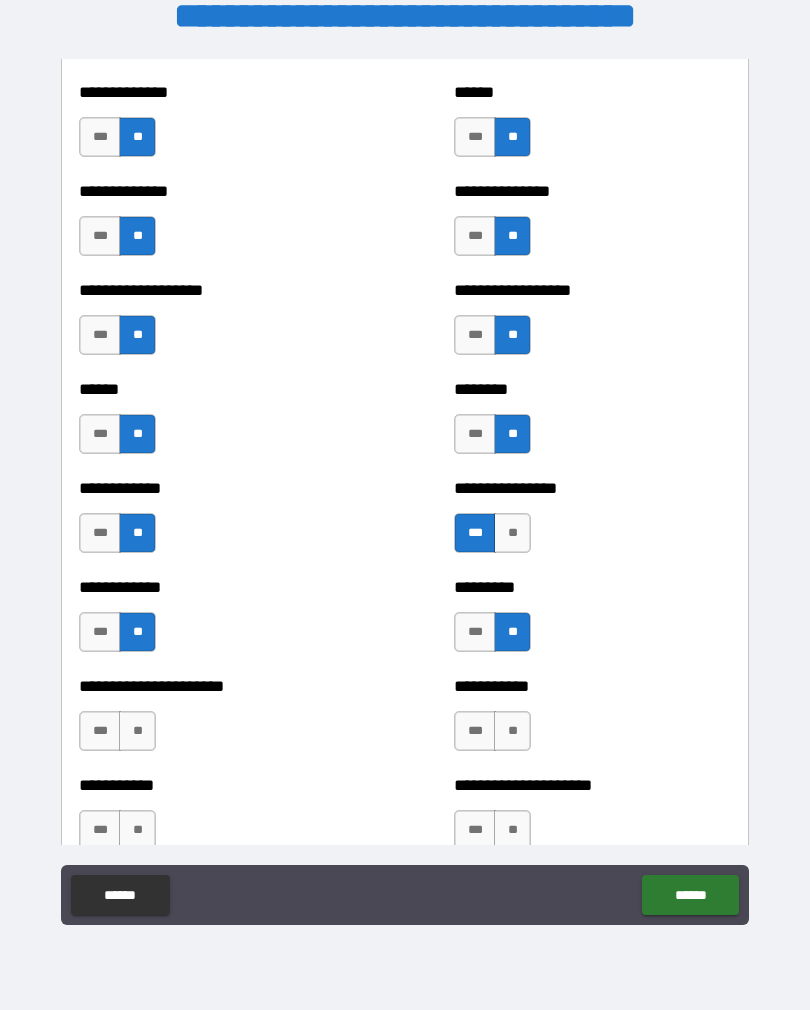 click on "**" at bounding box center [137, 731] 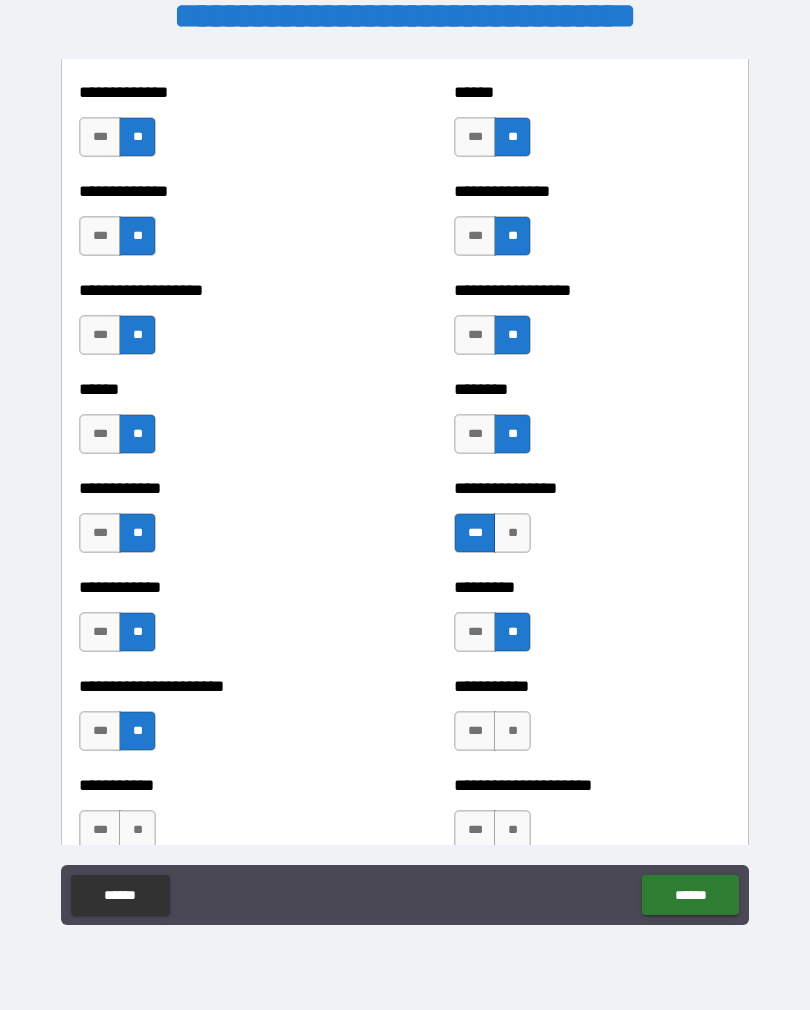 click on "**" at bounding box center [512, 731] 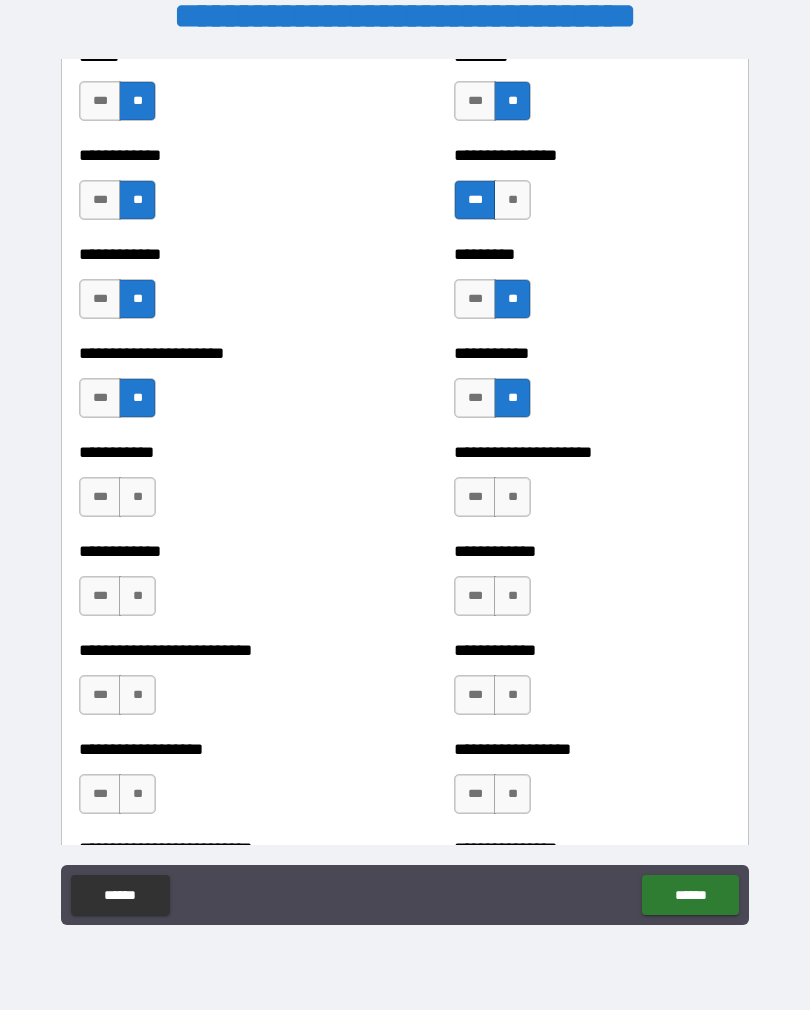 scroll, scrollTop: 5058, scrollLeft: 0, axis: vertical 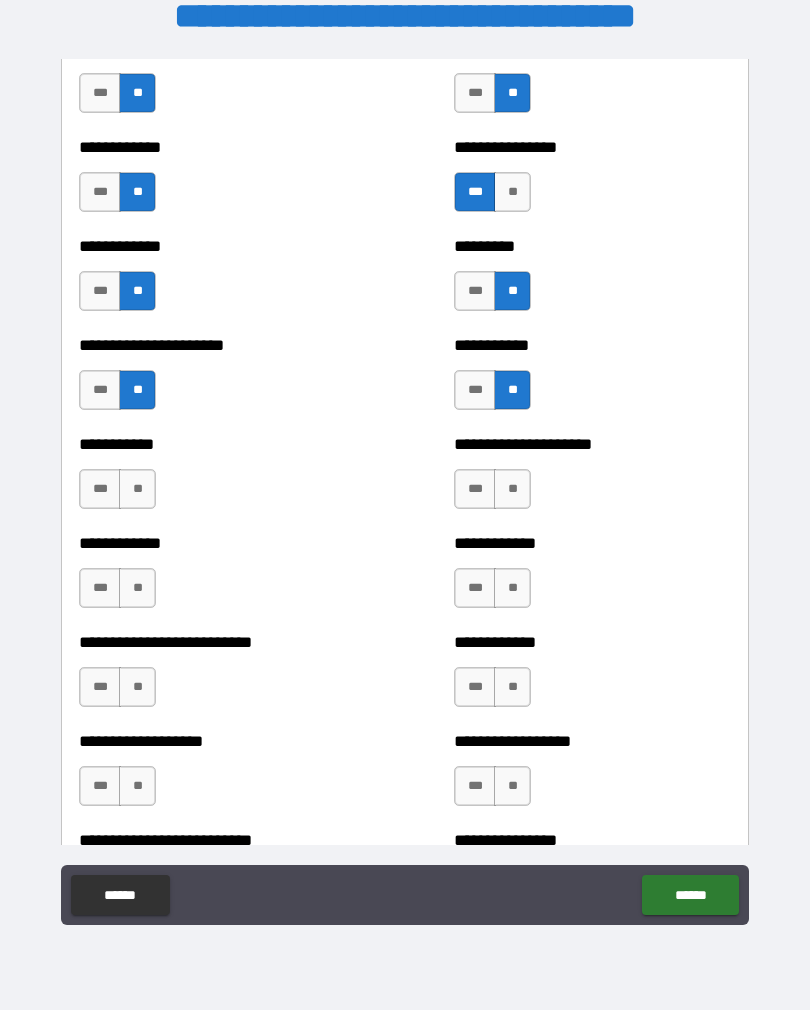 click on "**" at bounding box center [512, 489] 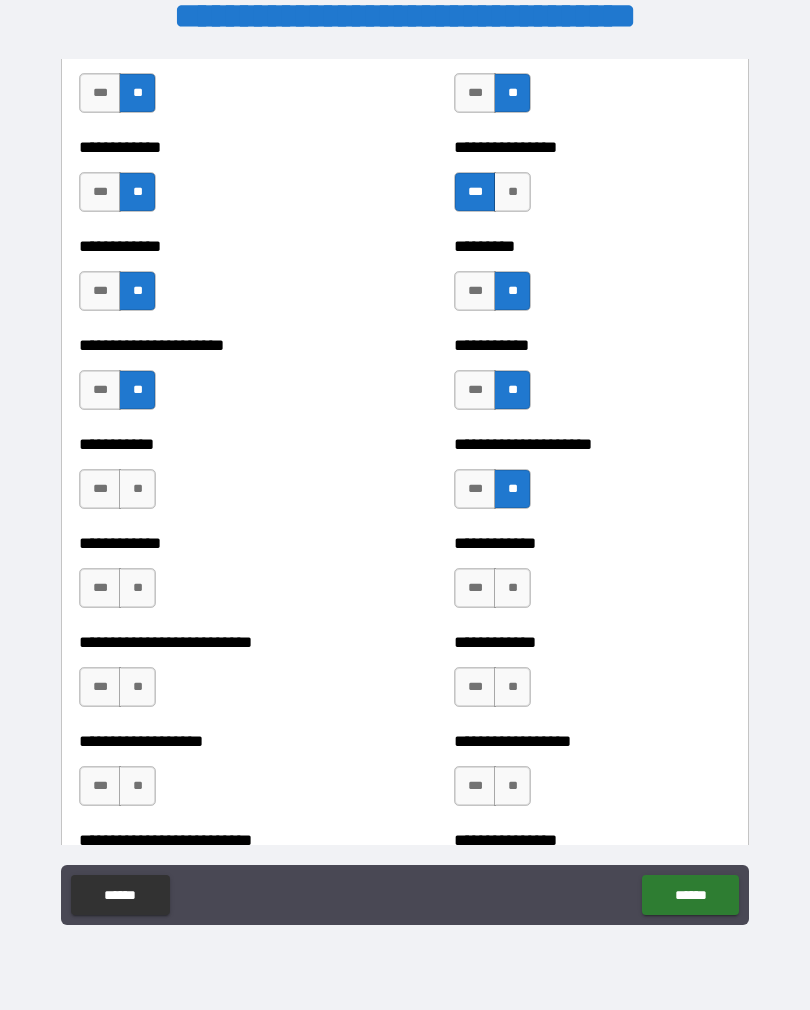 click on "***" at bounding box center (100, 489) 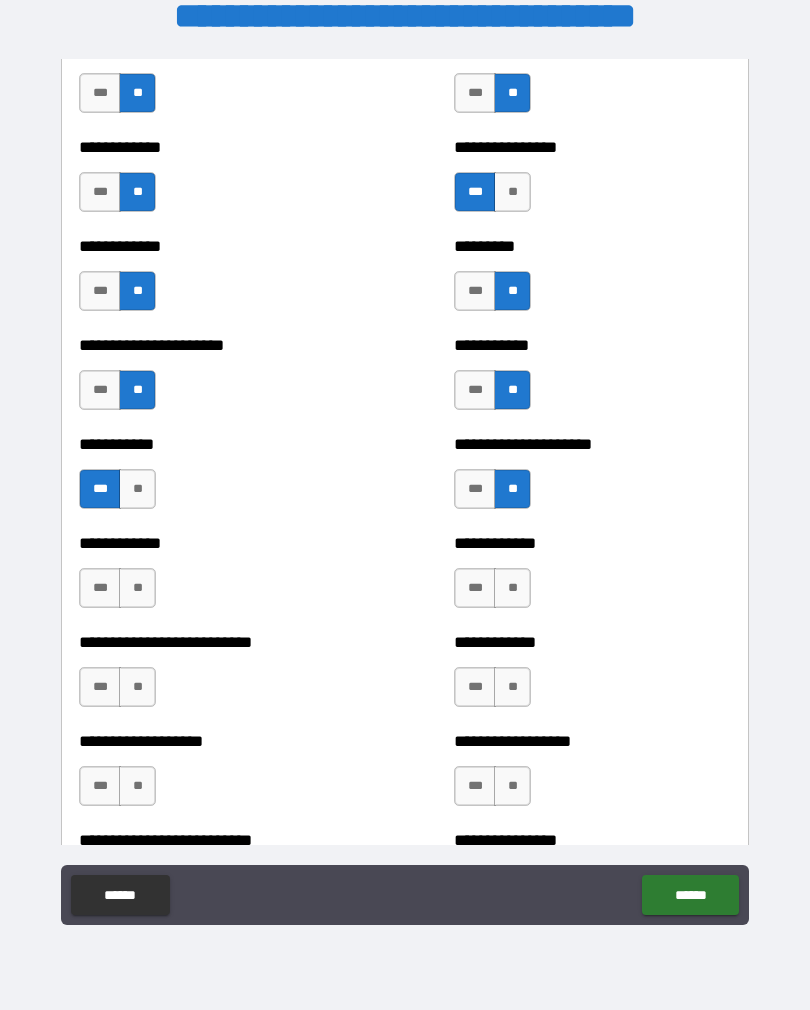 click on "**" at bounding box center [137, 588] 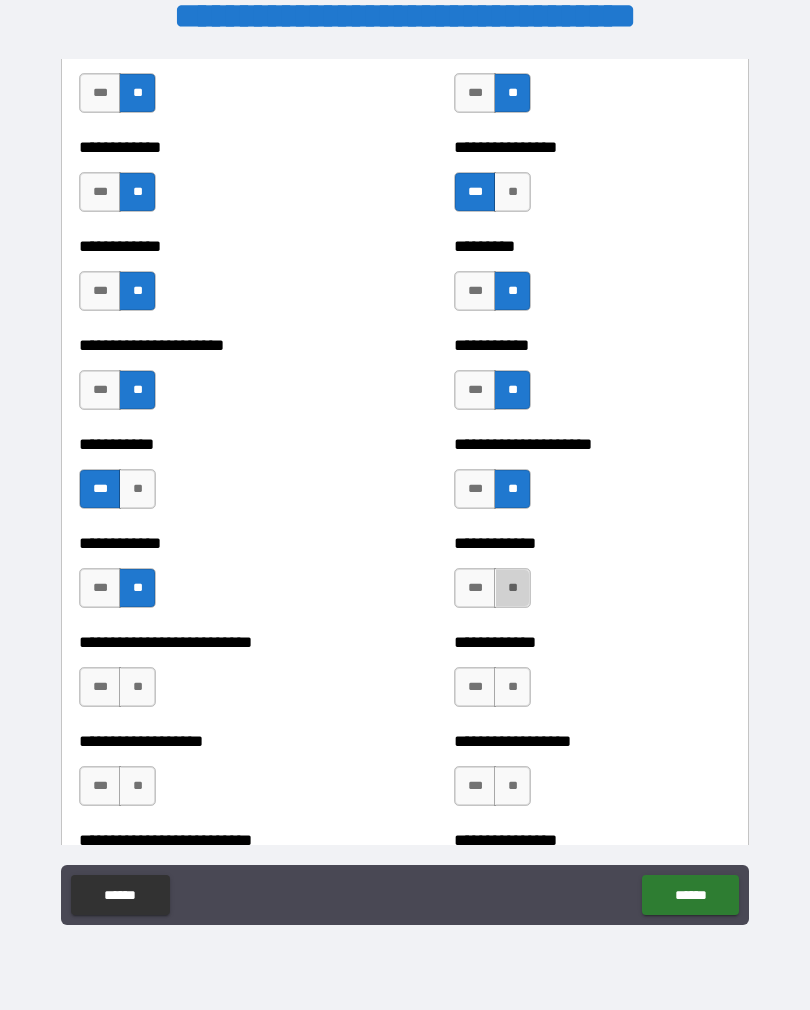 click on "**" at bounding box center (512, 588) 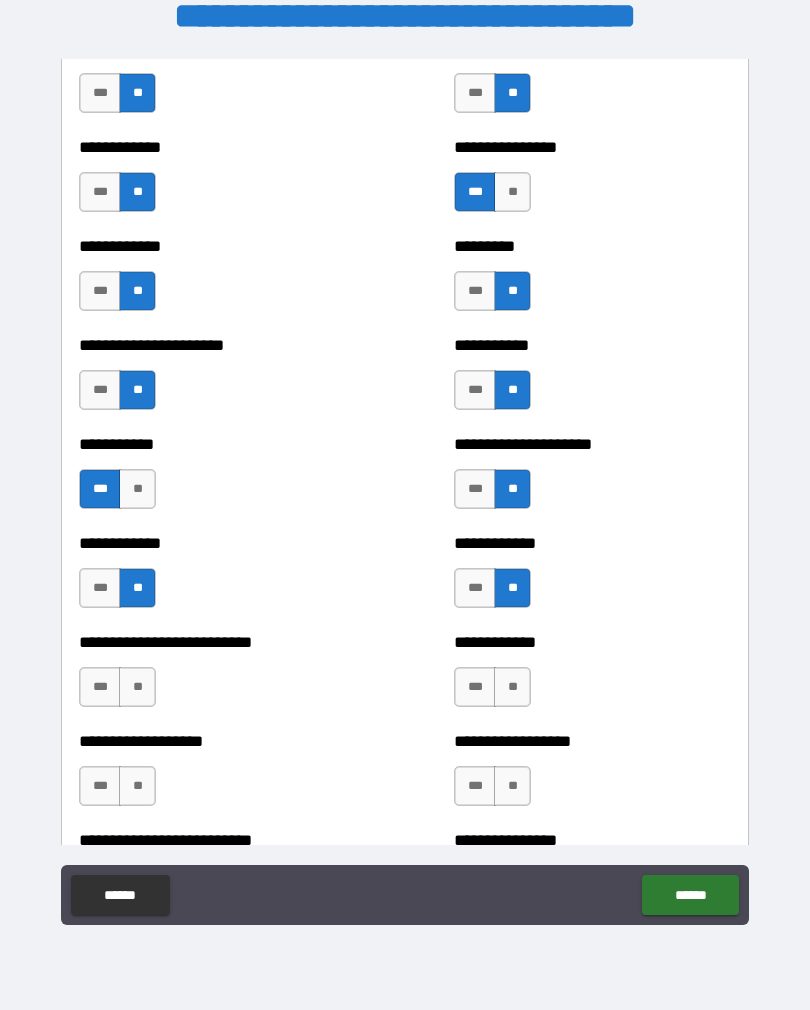 click on "**" at bounding box center (512, 687) 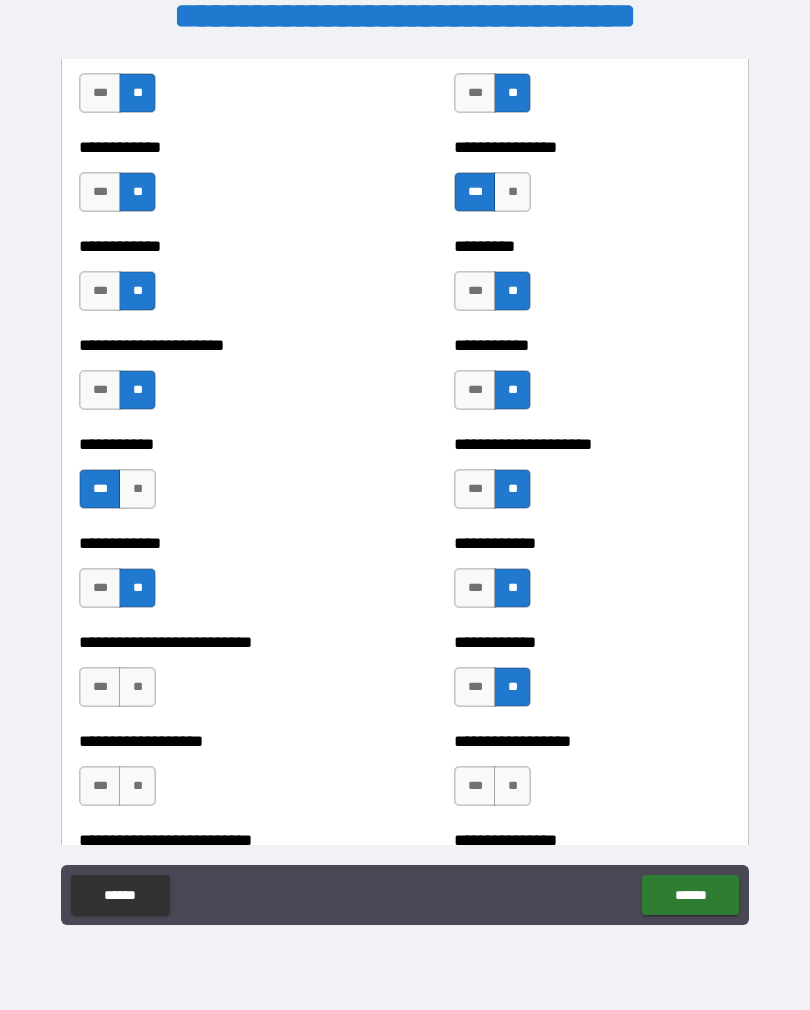 click on "**" at bounding box center (137, 687) 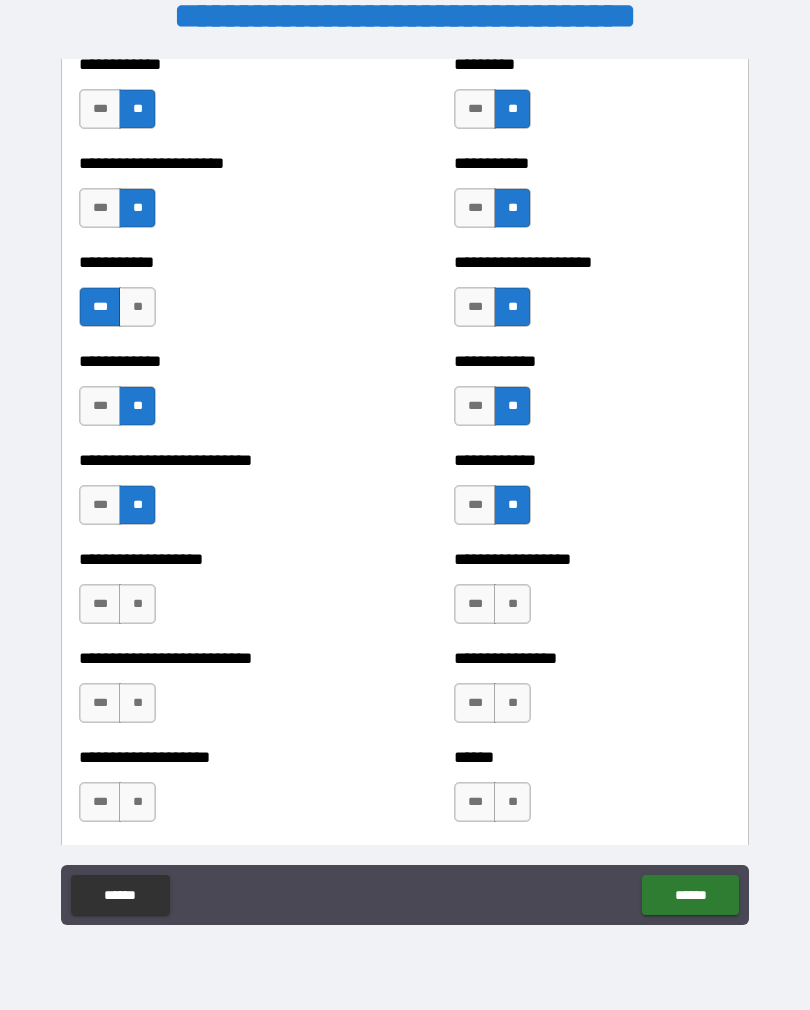 scroll, scrollTop: 5251, scrollLeft: 0, axis: vertical 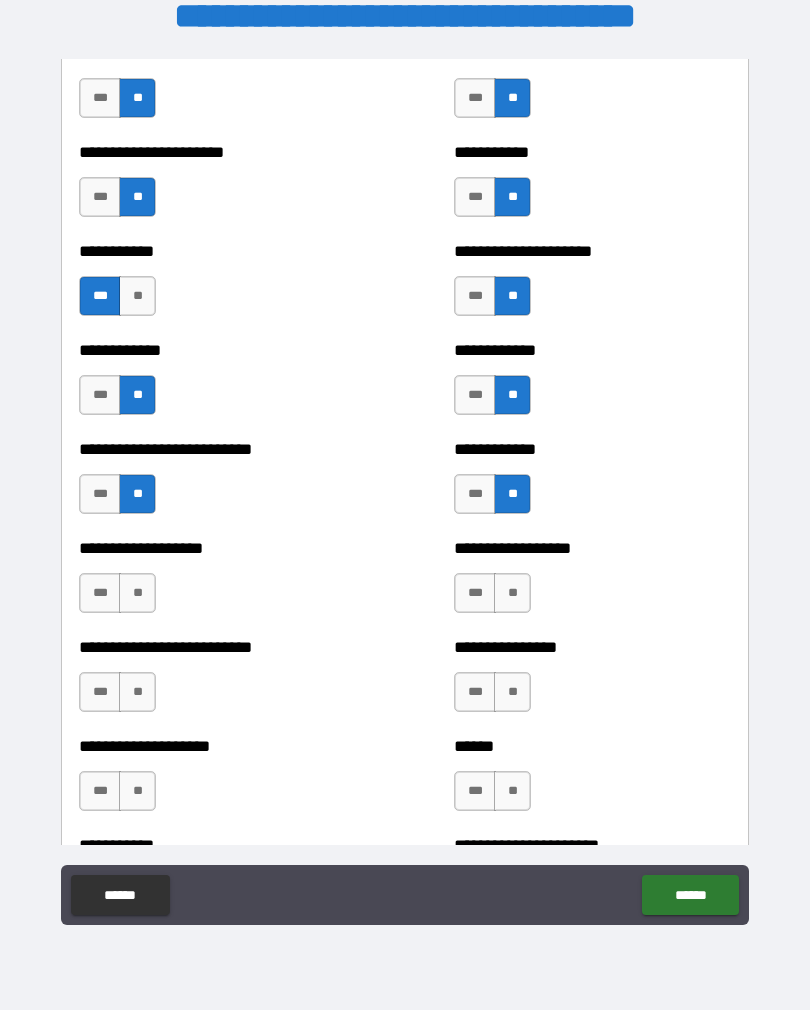 click on "**" at bounding box center [137, 593] 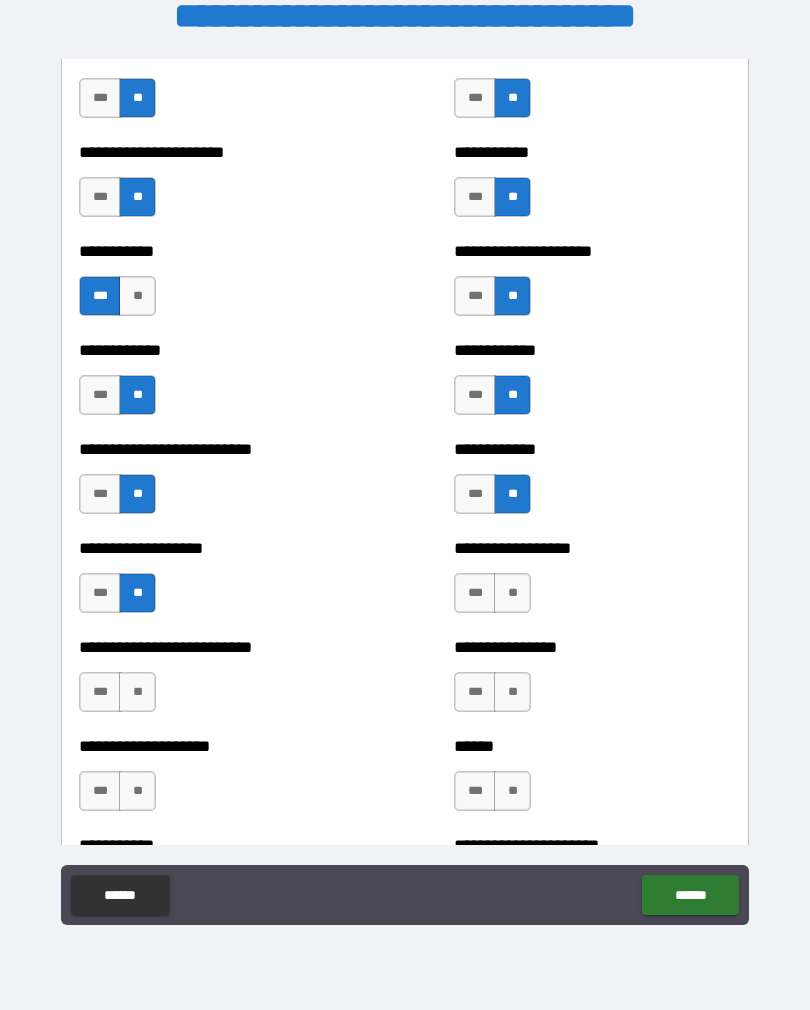 click on "**" at bounding box center [512, 593] 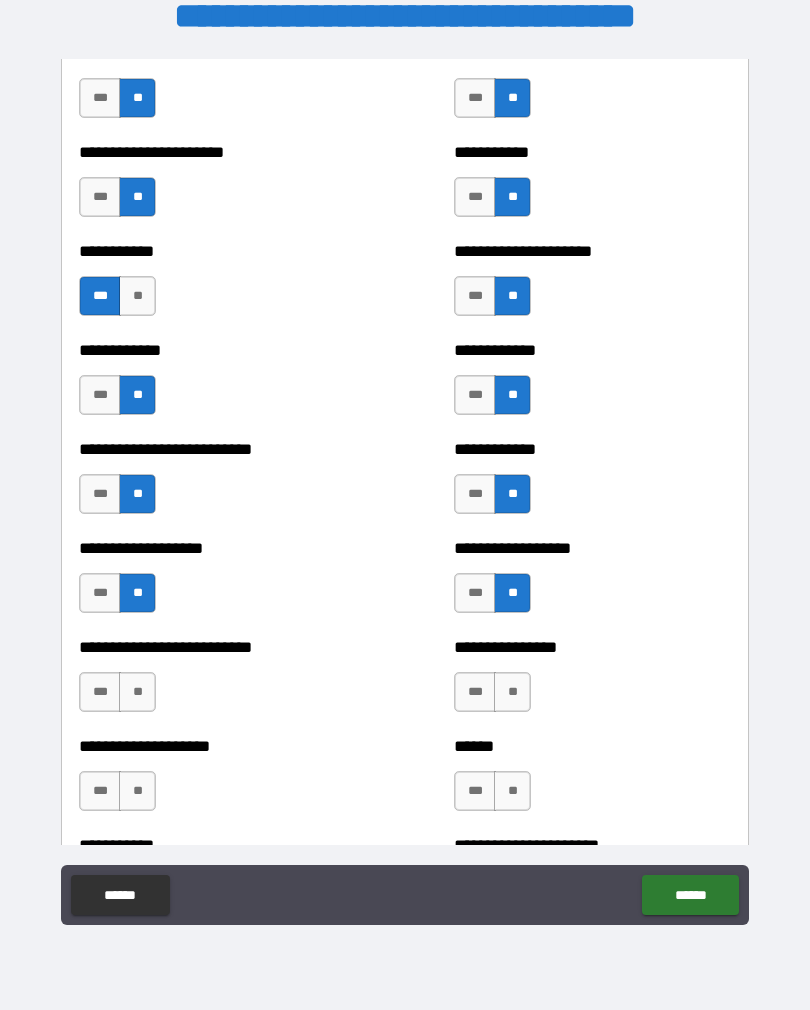 click on "**" at bounding box center (512, 692) 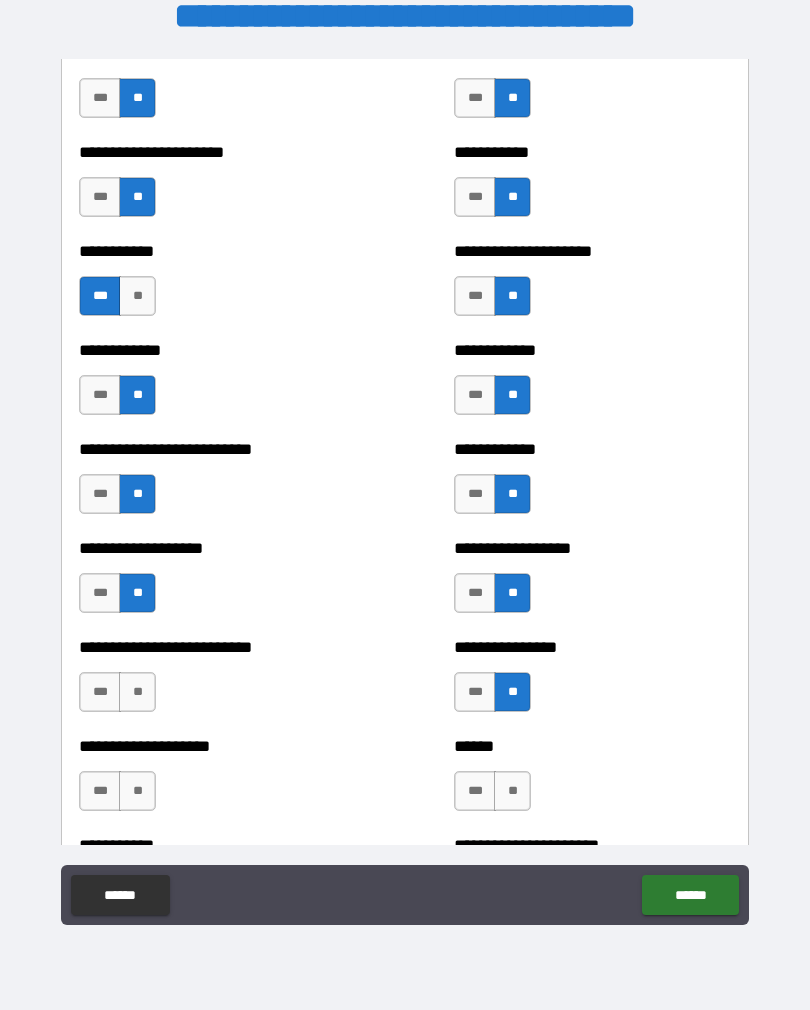 click on "**" at bounding box center [137, 692] 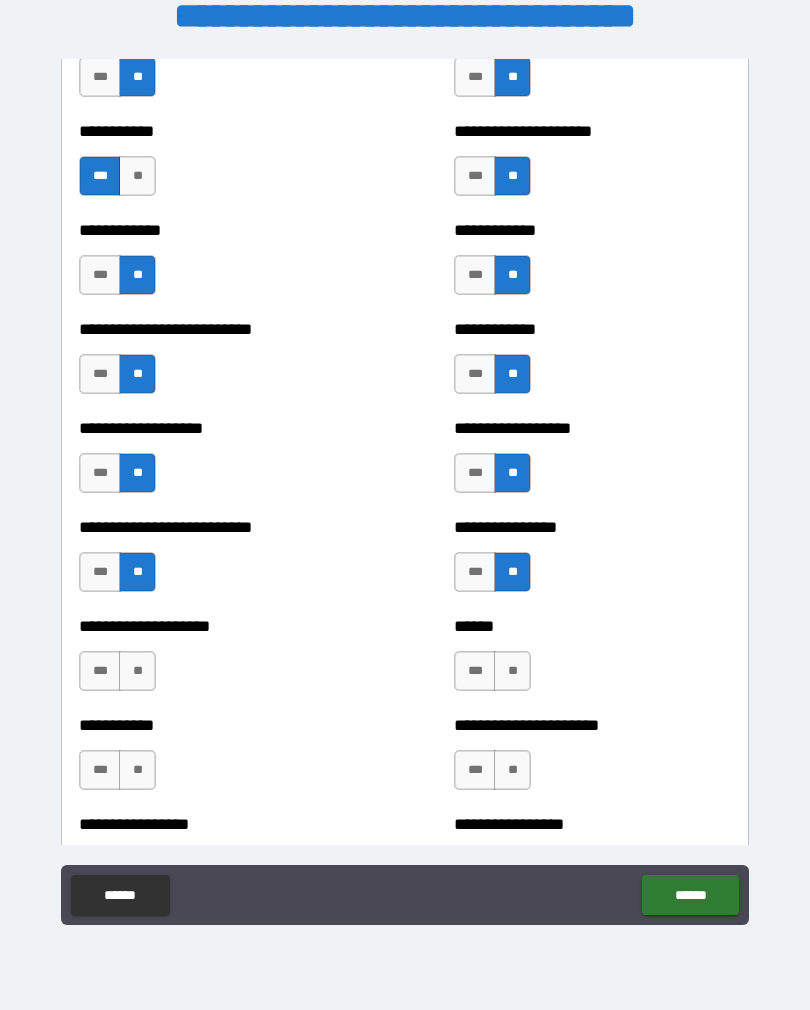 scroll, scrollTop: 5373, scrollLeft: 0, axis: vertical 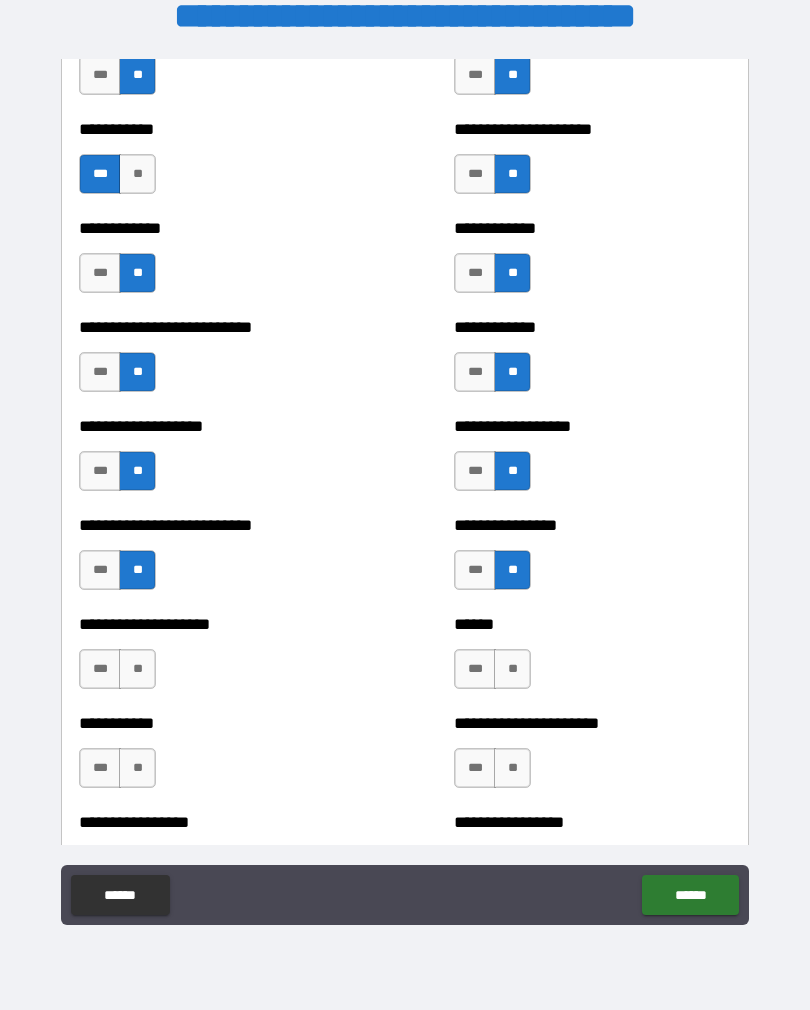 click on "**" at bounding box center [137, 669] 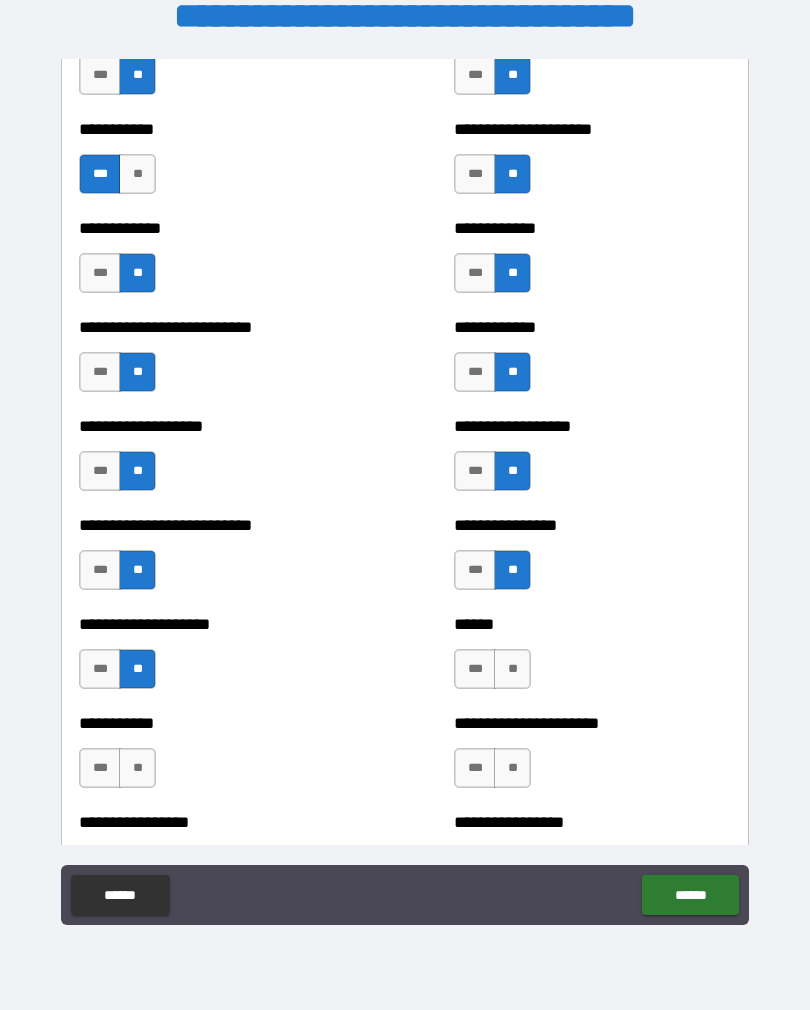 click on "**" at bounding box center (512, 669) 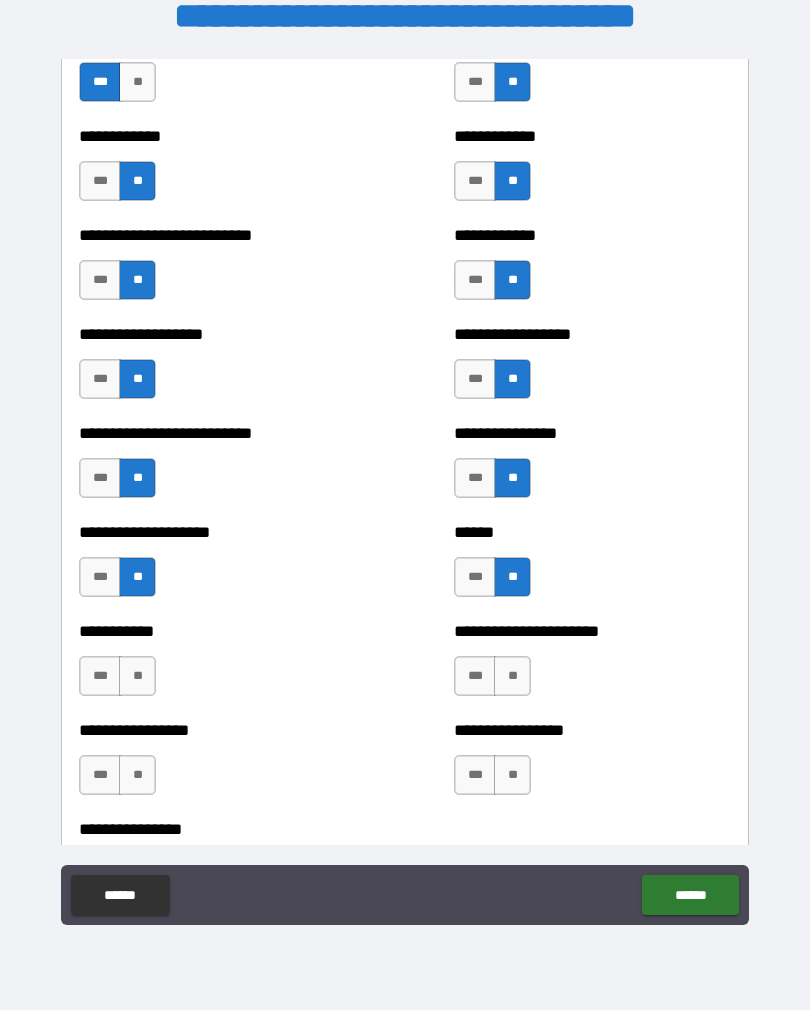 scroll, scrollTop: 5474, scrollLeft: 0, axis: vertical 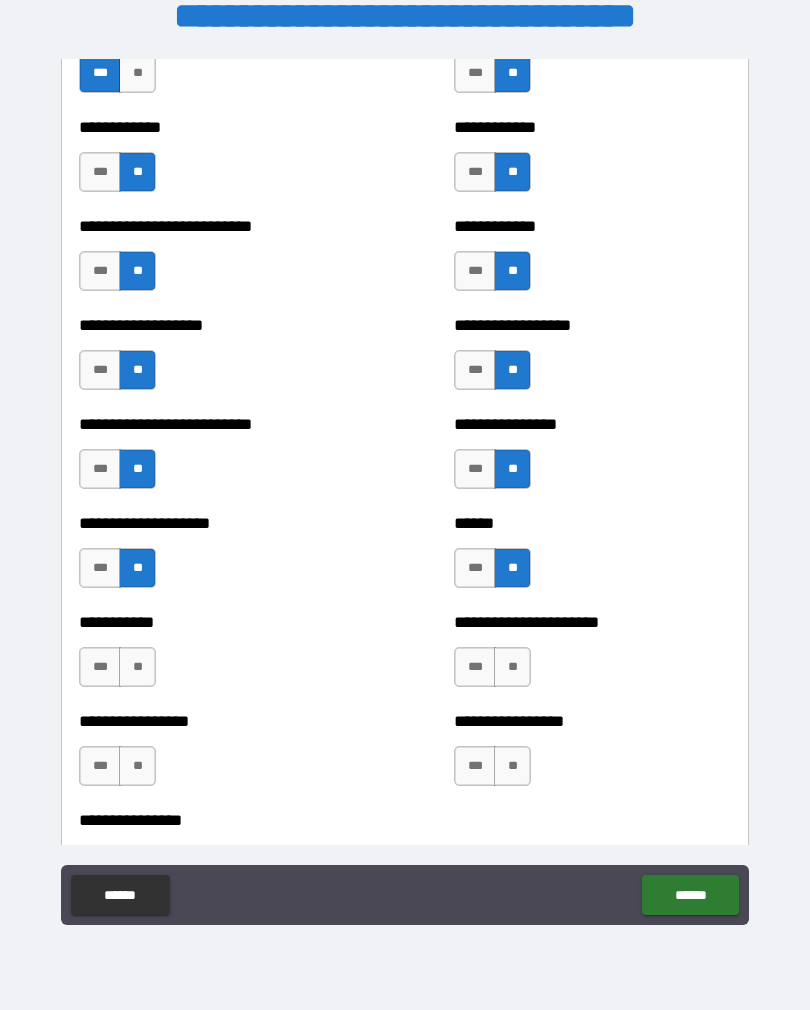 click on "**" at bounding box center (512, 667) 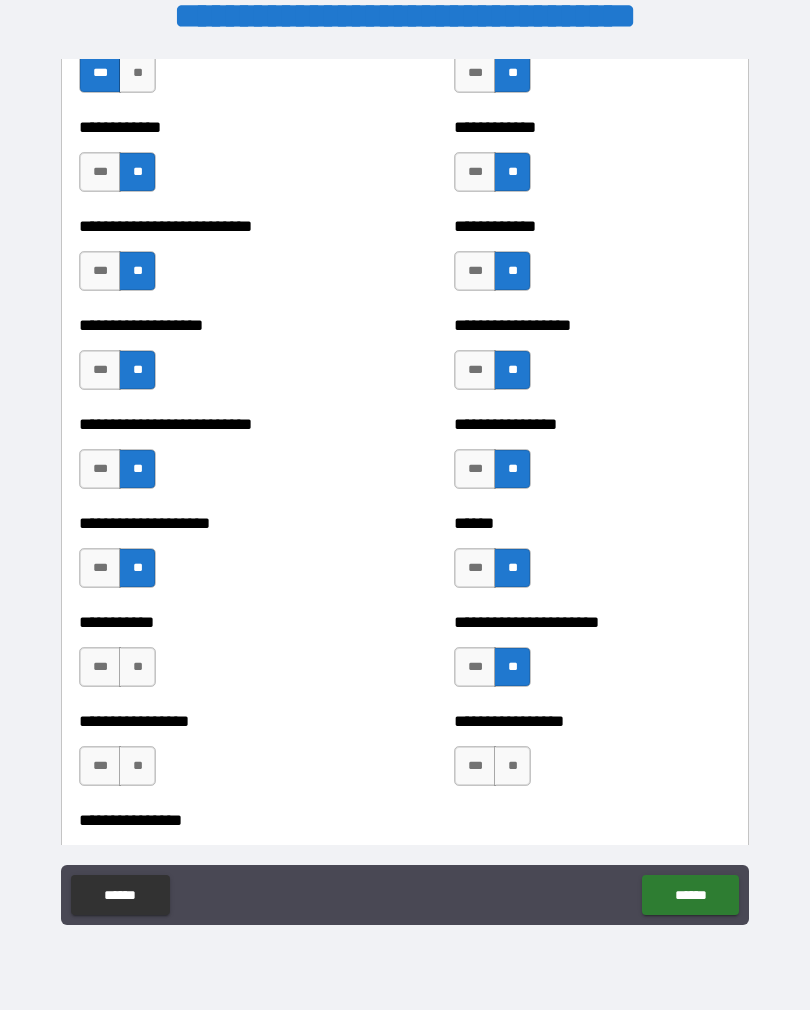click on "**" at bounding box center (137, 667) 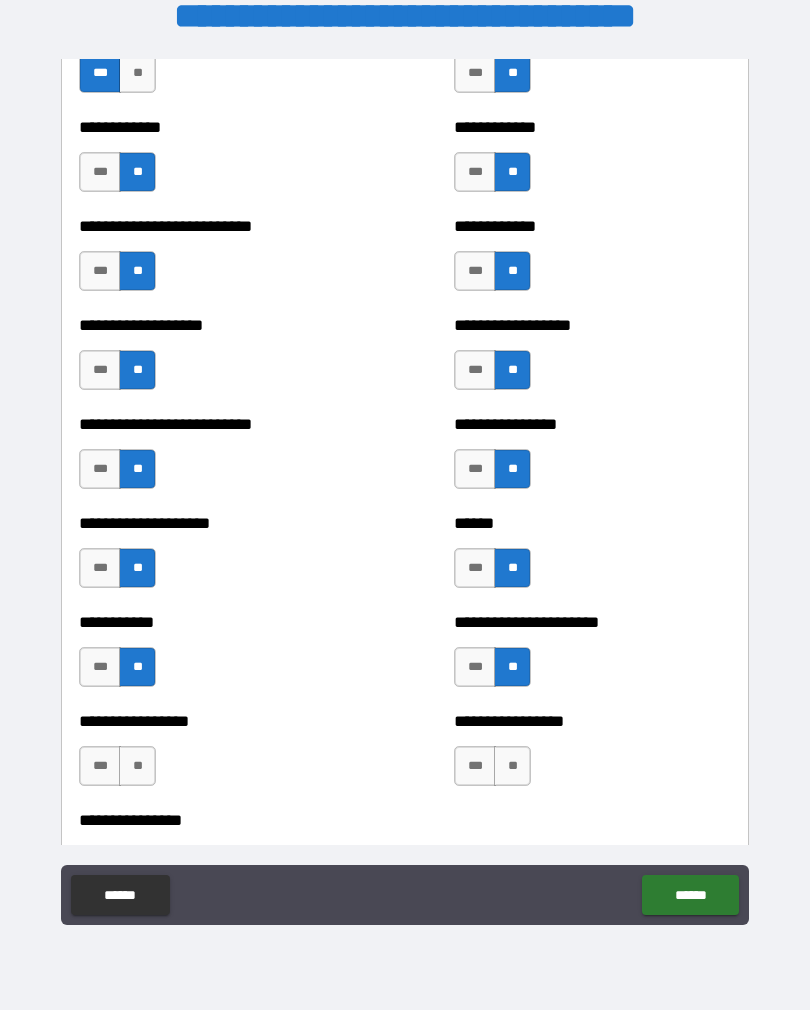 click on "**" at bounding box center (137, 766) 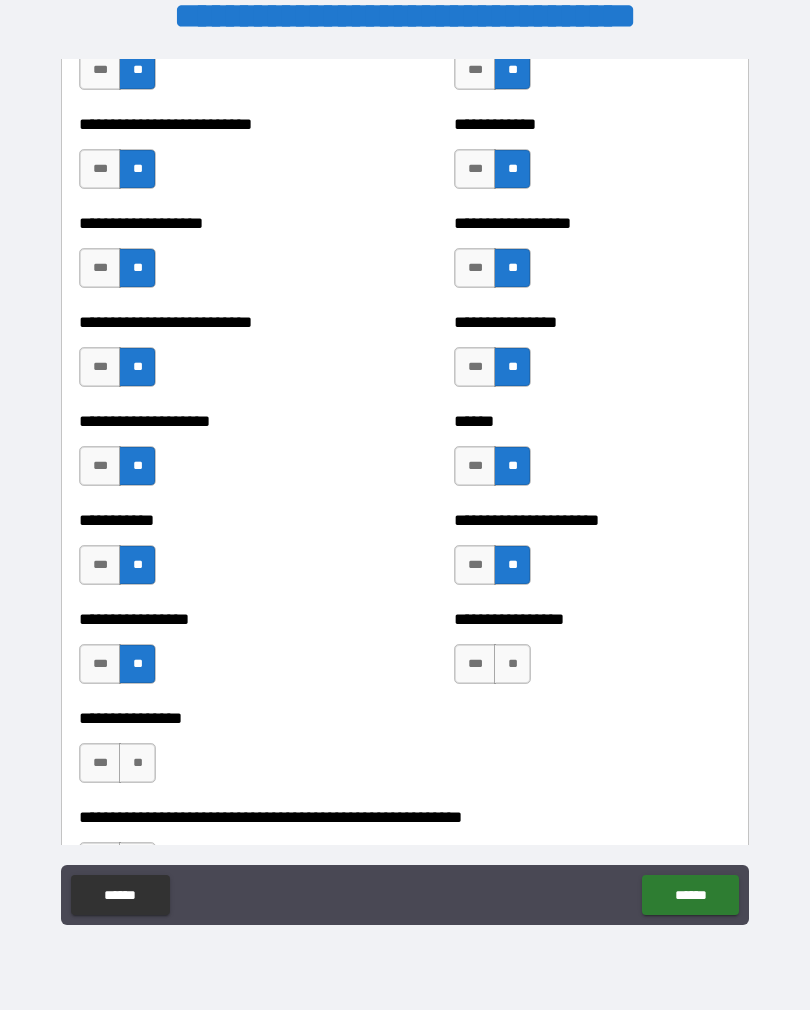 scroll, scrollTop: 5596, scrollLeft: 0, axis: vertical 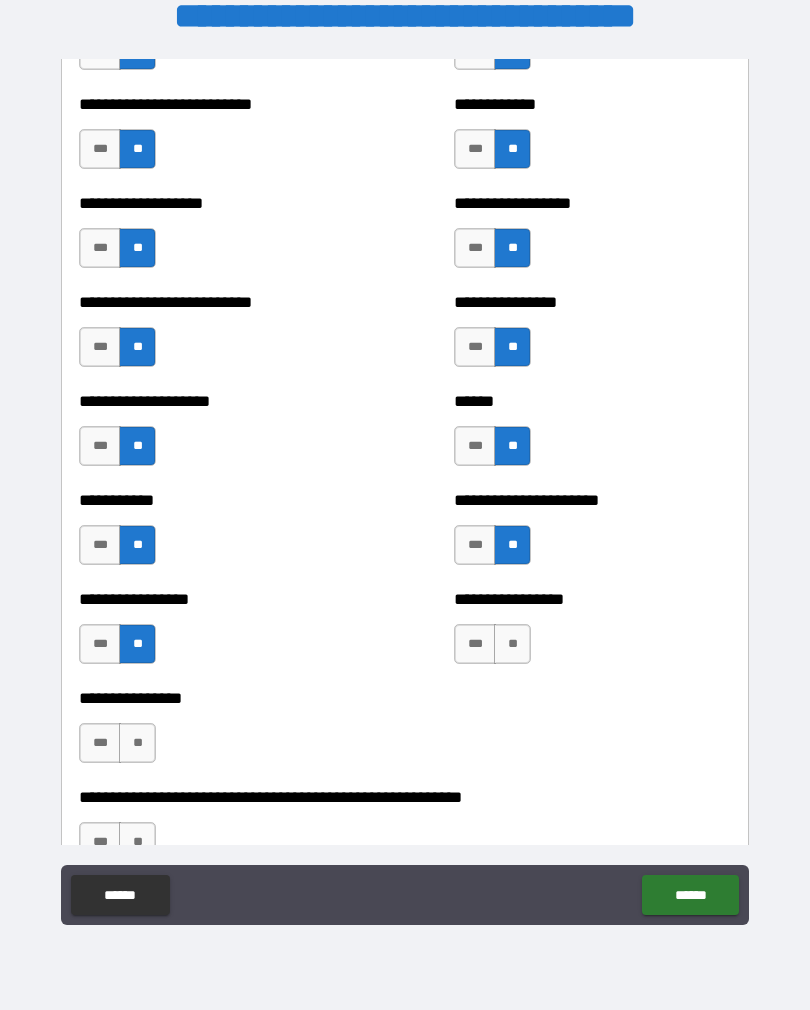 click on "**" at bounding box center (512, 644) 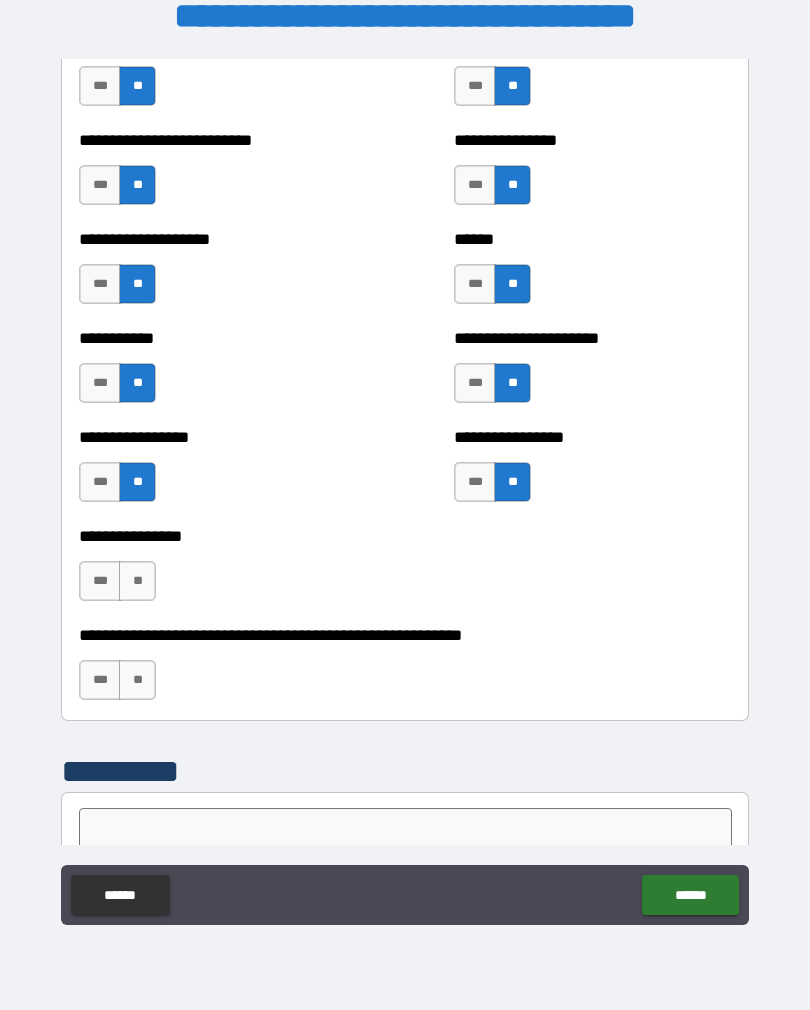 scroll, scrollTop: 5879, scrollLeft: 0, axis: vertical 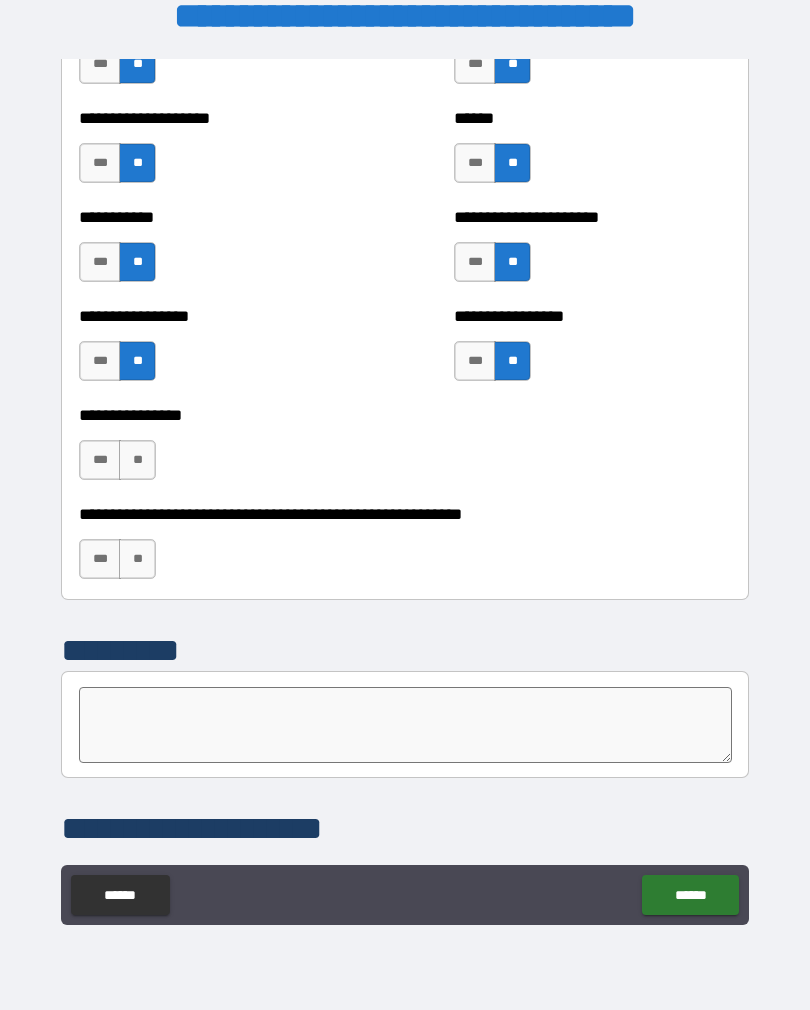 click on "**********" at bounding box center [217, 450] 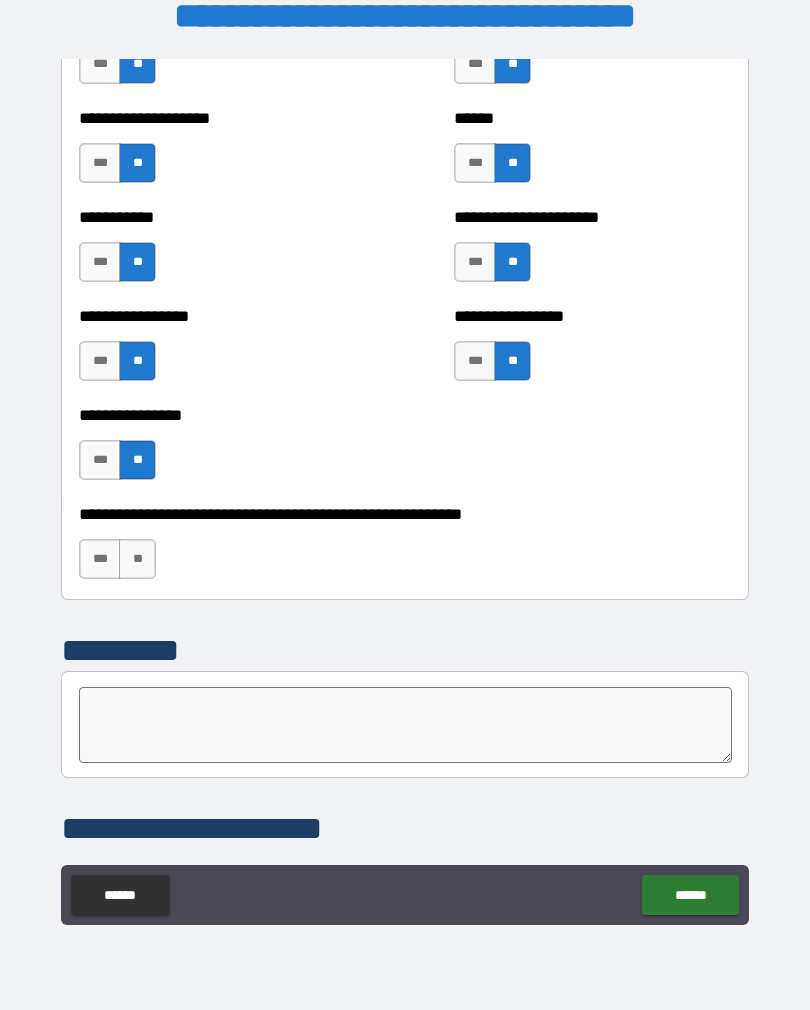 click on "**" at bounding box center (137, 559) 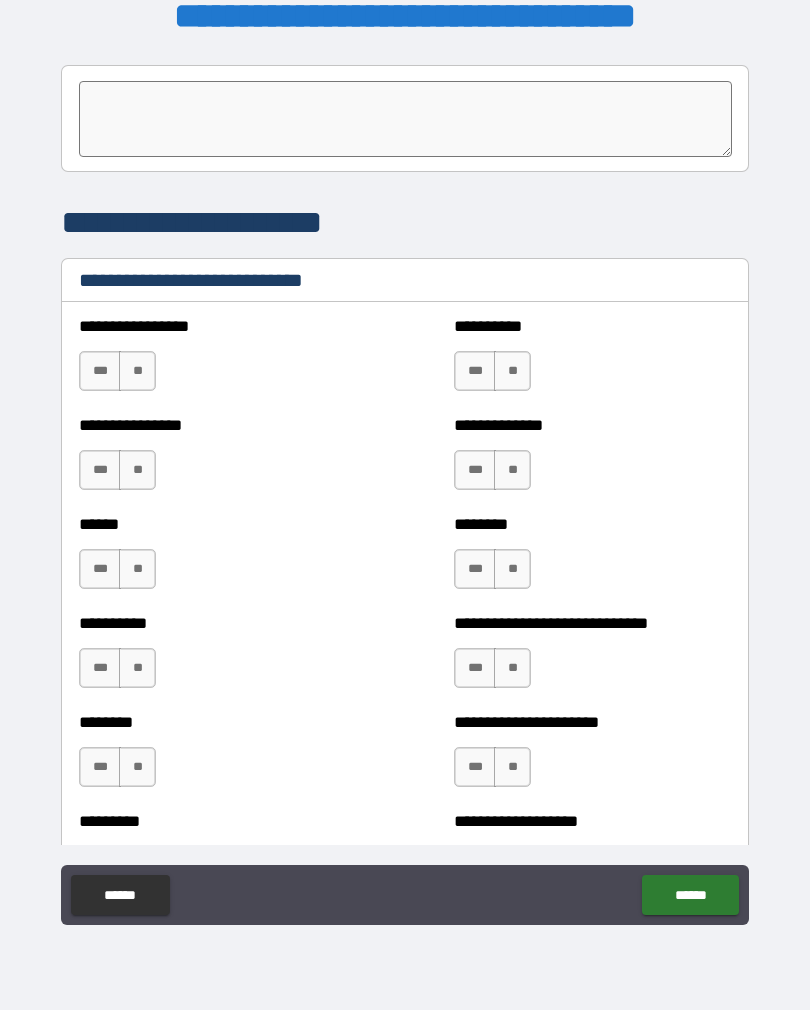 scroll, scrollTop: 6481, scrollLeft: 0, axis: vertical 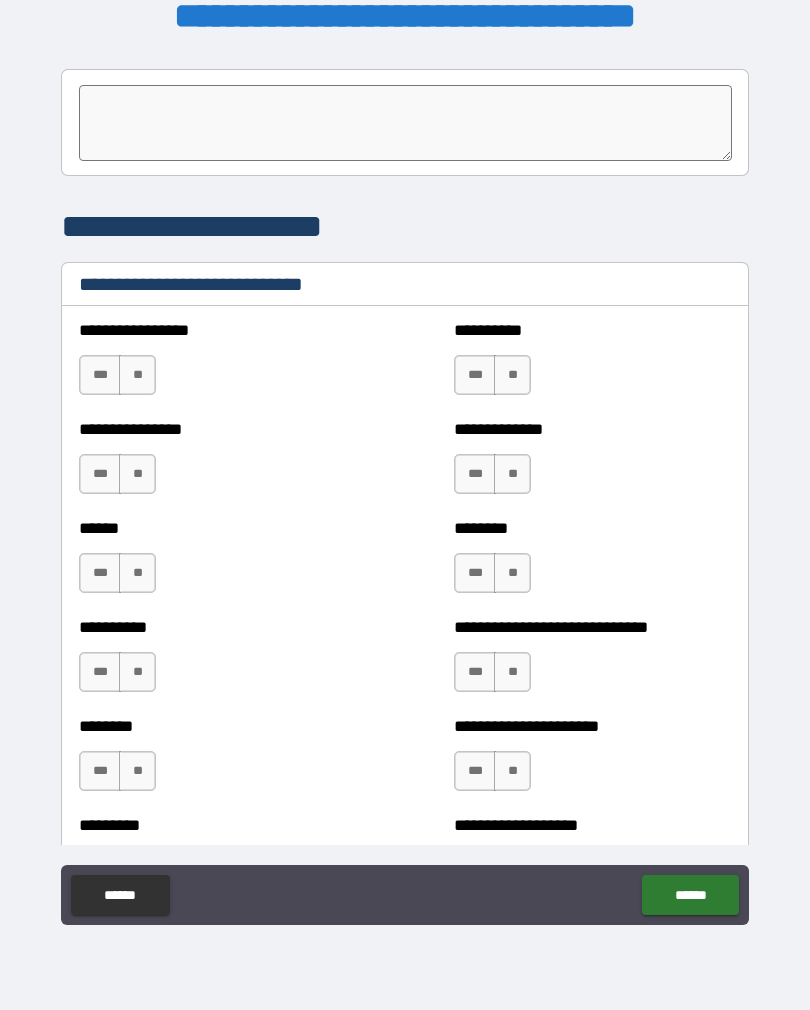click on "***" at bounding box center (475, 375) 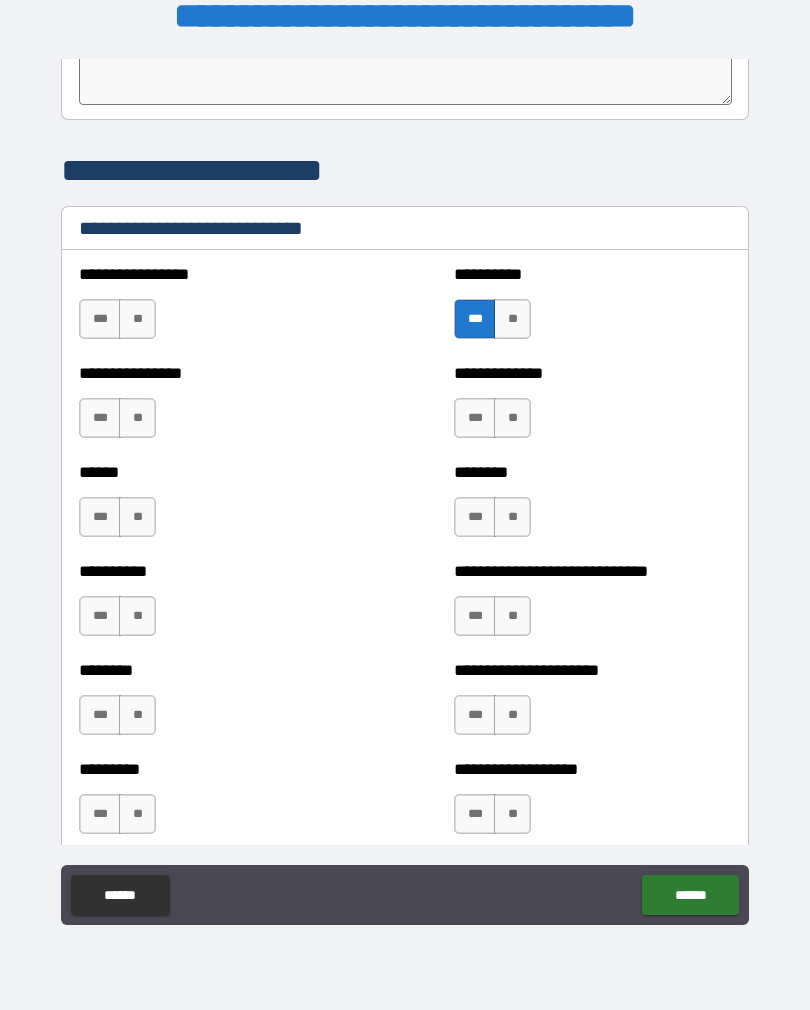 scroll, scrollTop: 6538, scrollLeft: 0, axis: vertical 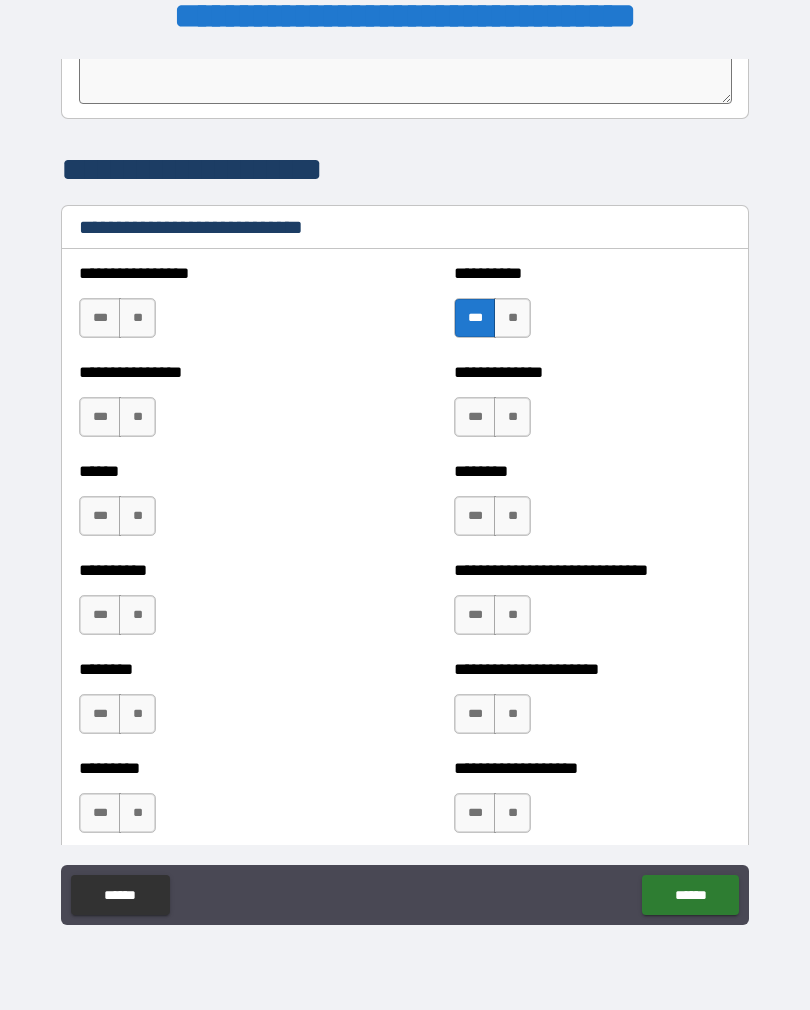 click on "***" at bounding box center [475, 615] 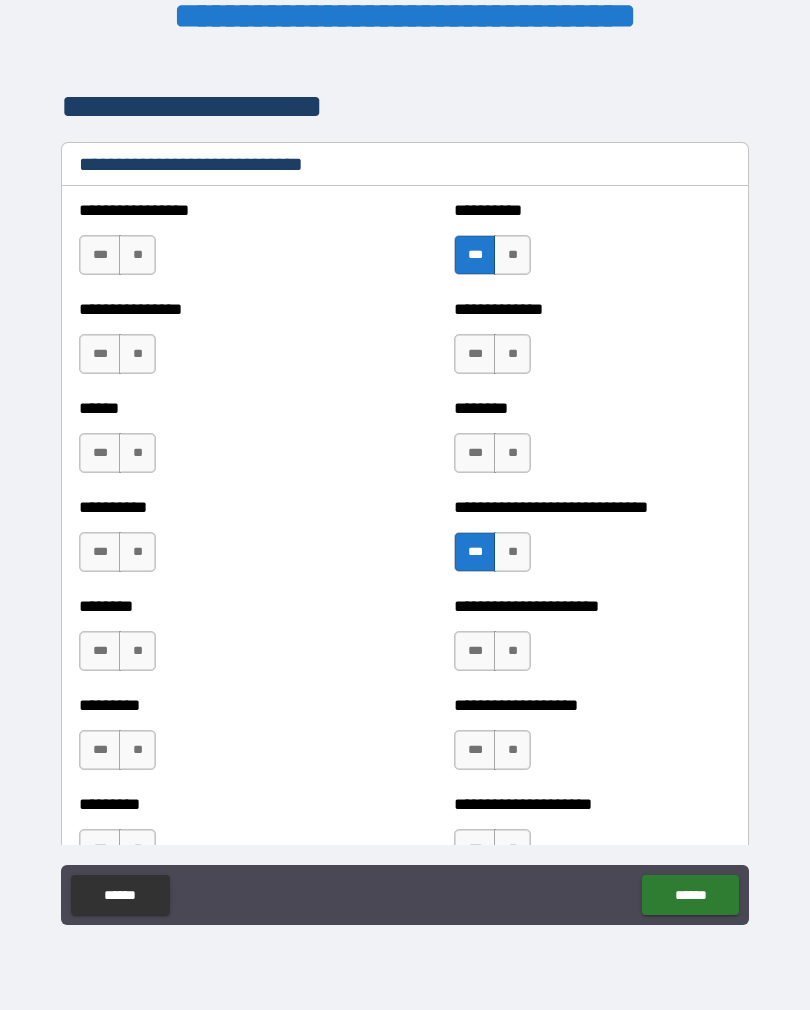 click on "***" at bounding box center (475, 651) 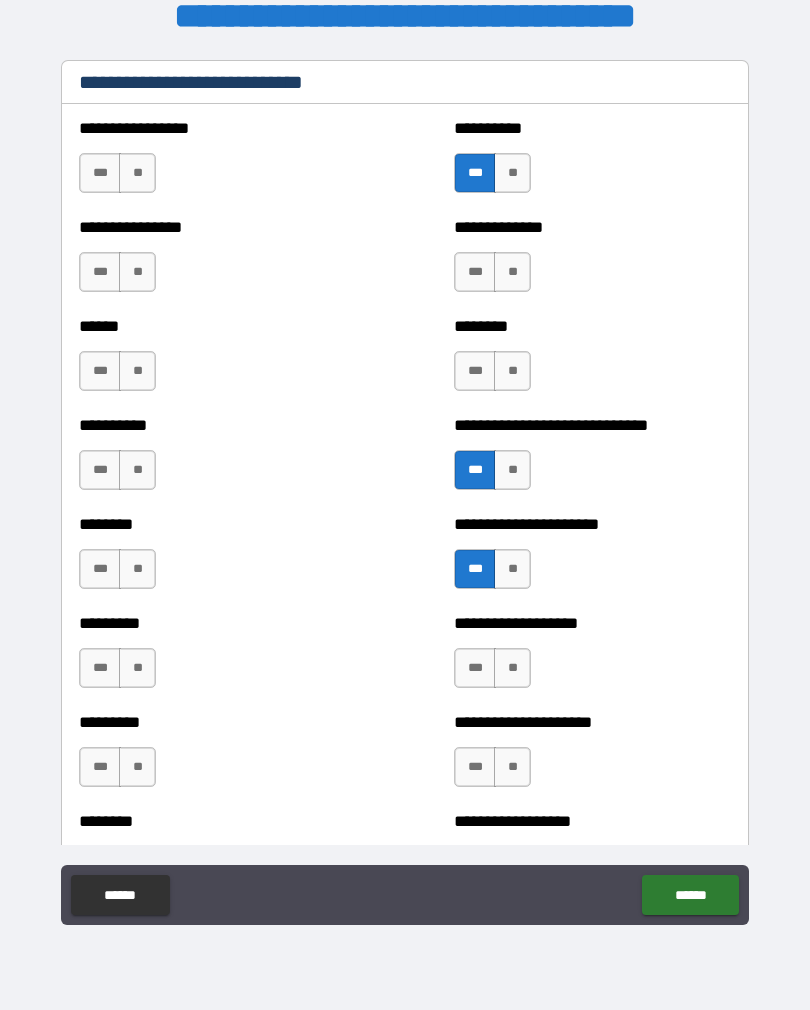 scroll, scrollTop: 6694, scrollLeft: 0, axis: vertical 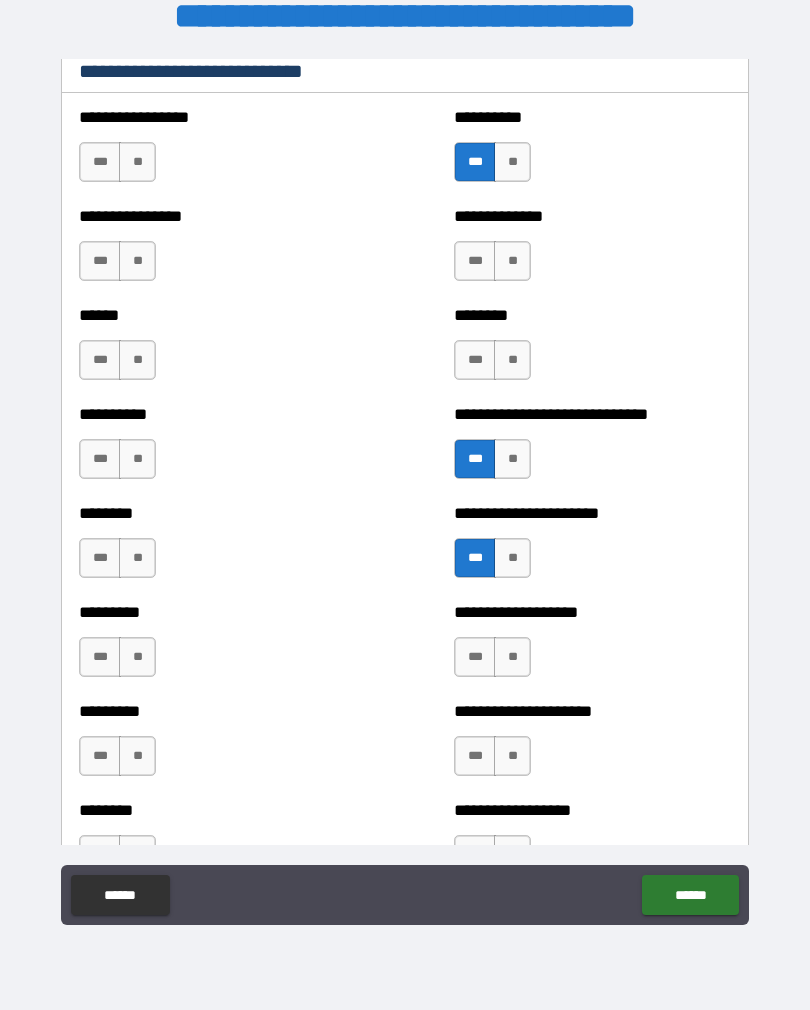click on "***" at bounding box center [475, 657] 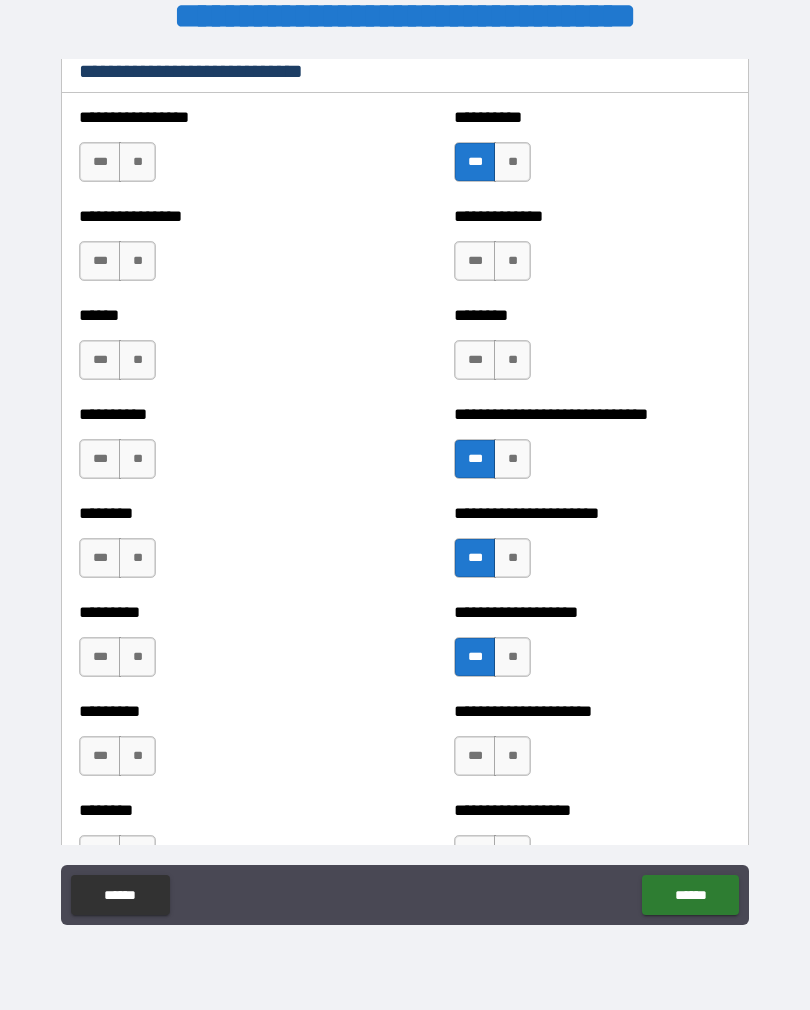 click on "***" at bounding box center [100, 657] 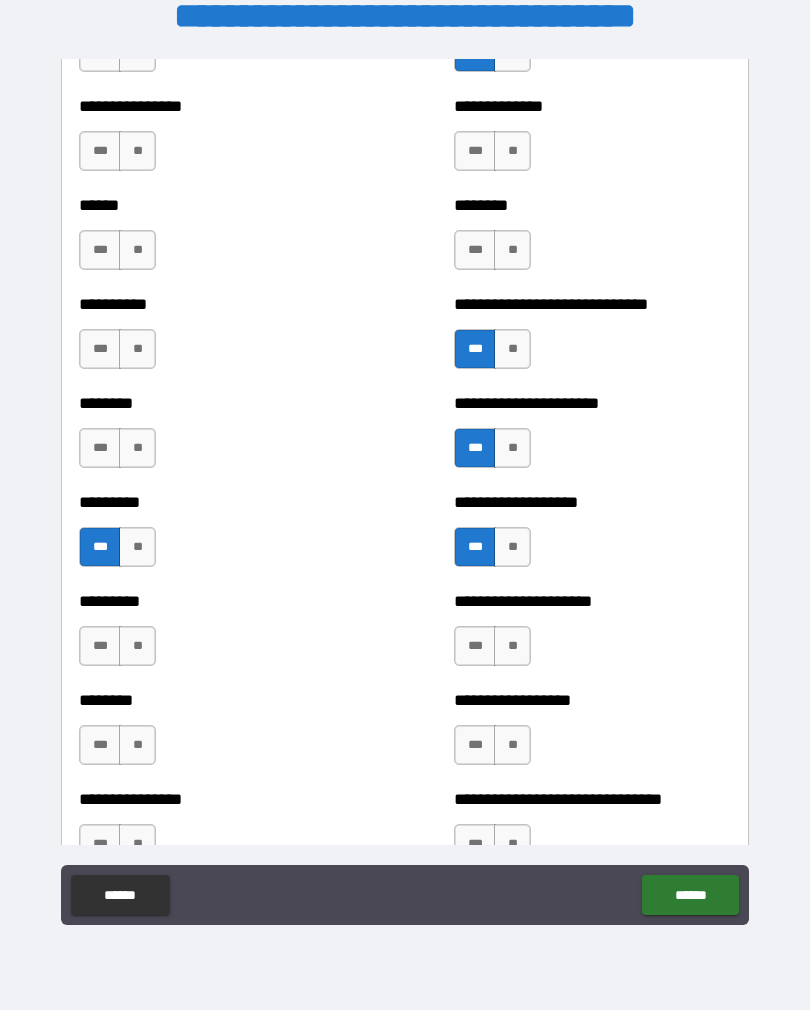 scroll, scrollTop: 6812, scrollLeft: 0, axis: vertical 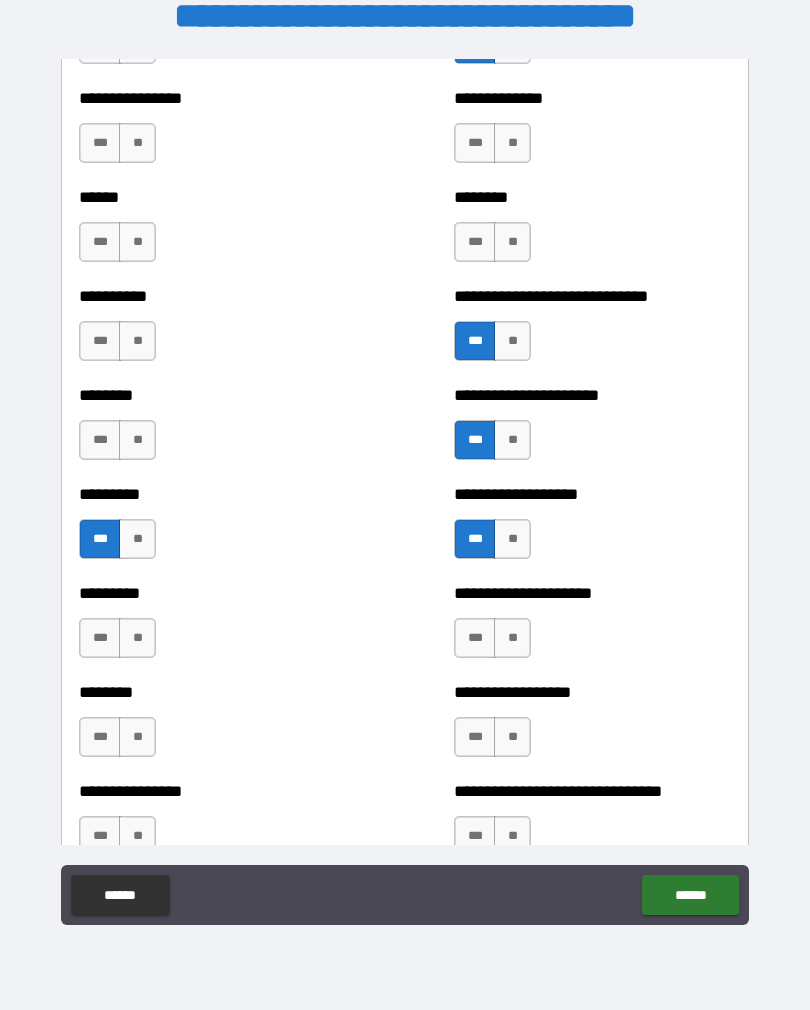 click on "***" at bounding box center (100, 242) 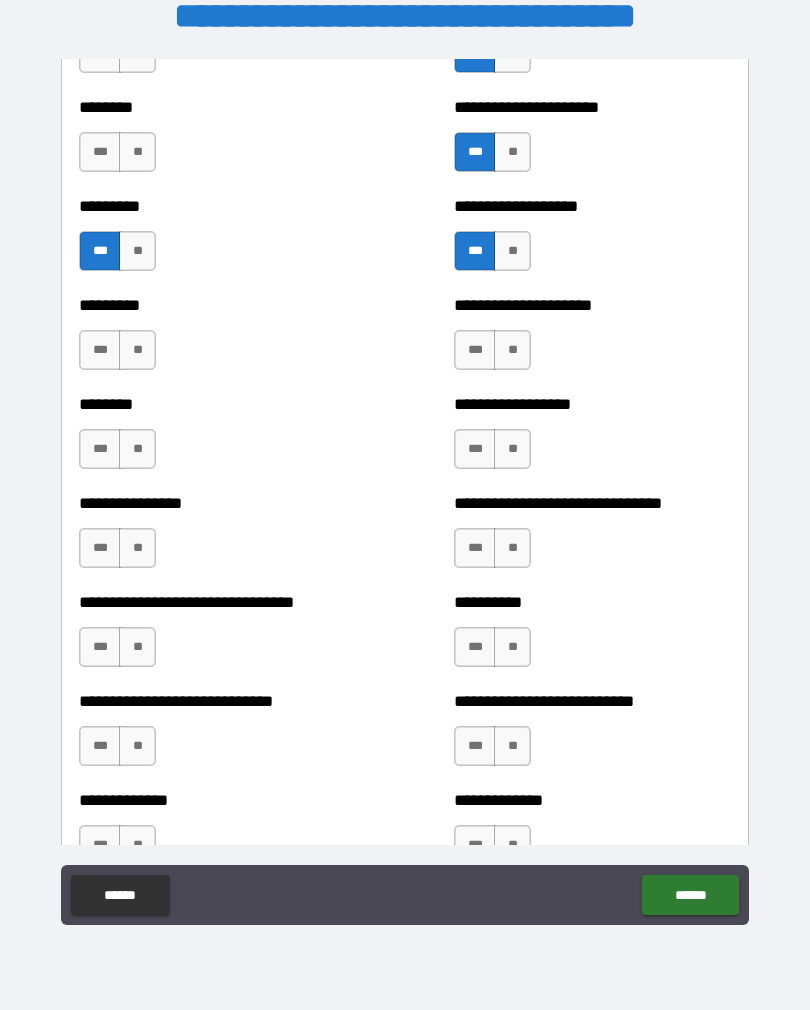 scroll, scrollTop: 7098, scrollLeft: 0, axis: vertical 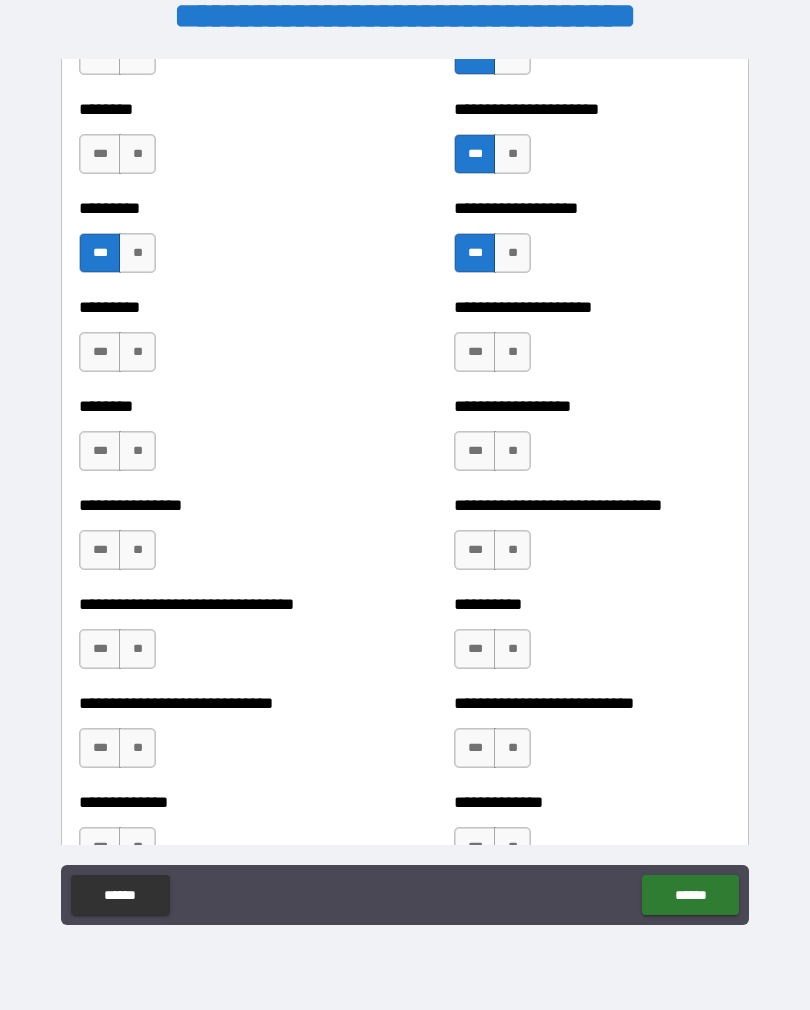 click on "***" at bounding box center [475, 550] 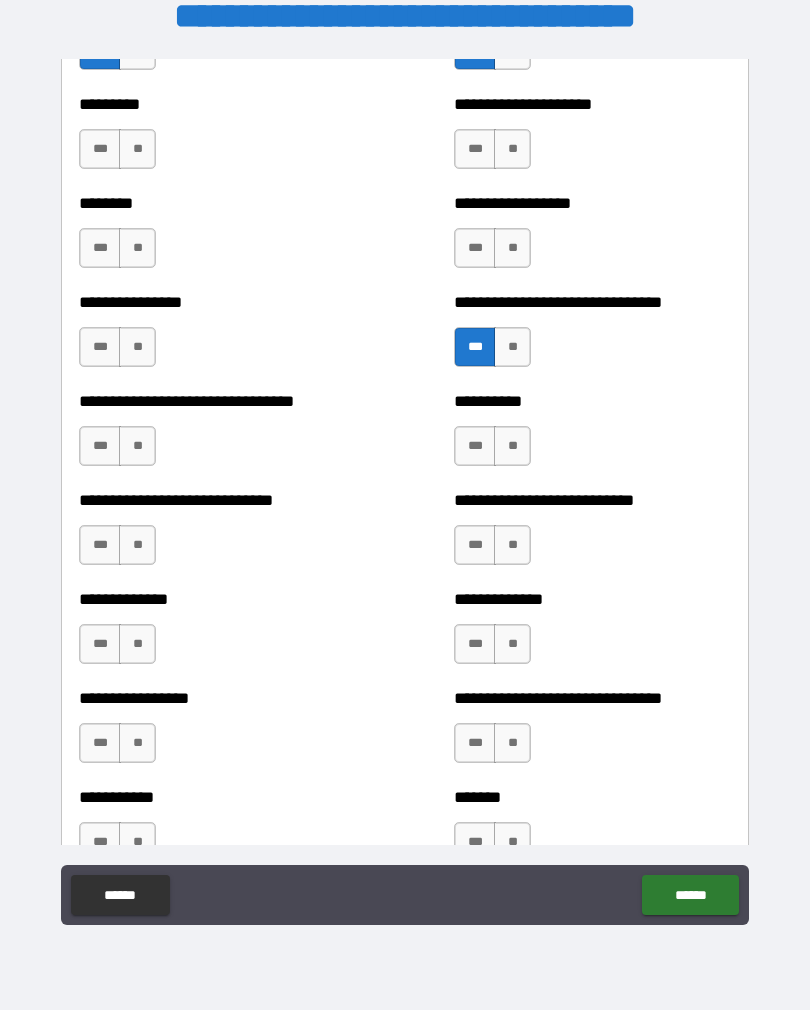scroll, scrollTop: 7302, scrollLeft: 0, axis: vertical 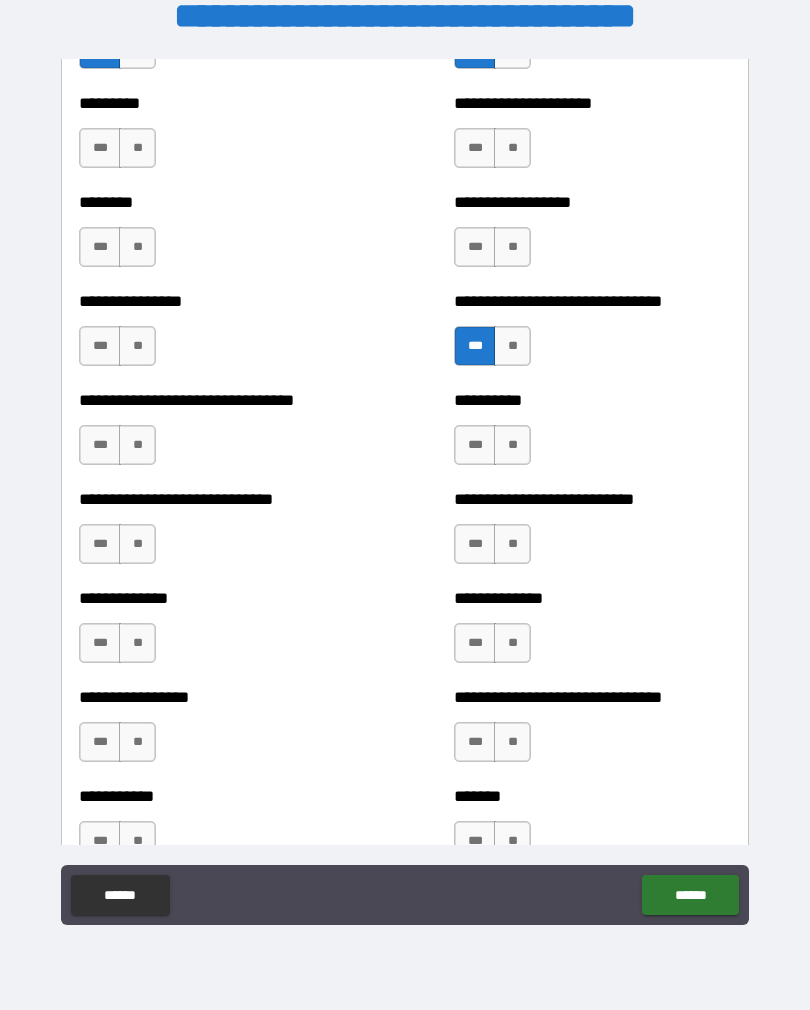 click on "***" at bounding box center (475, 445) 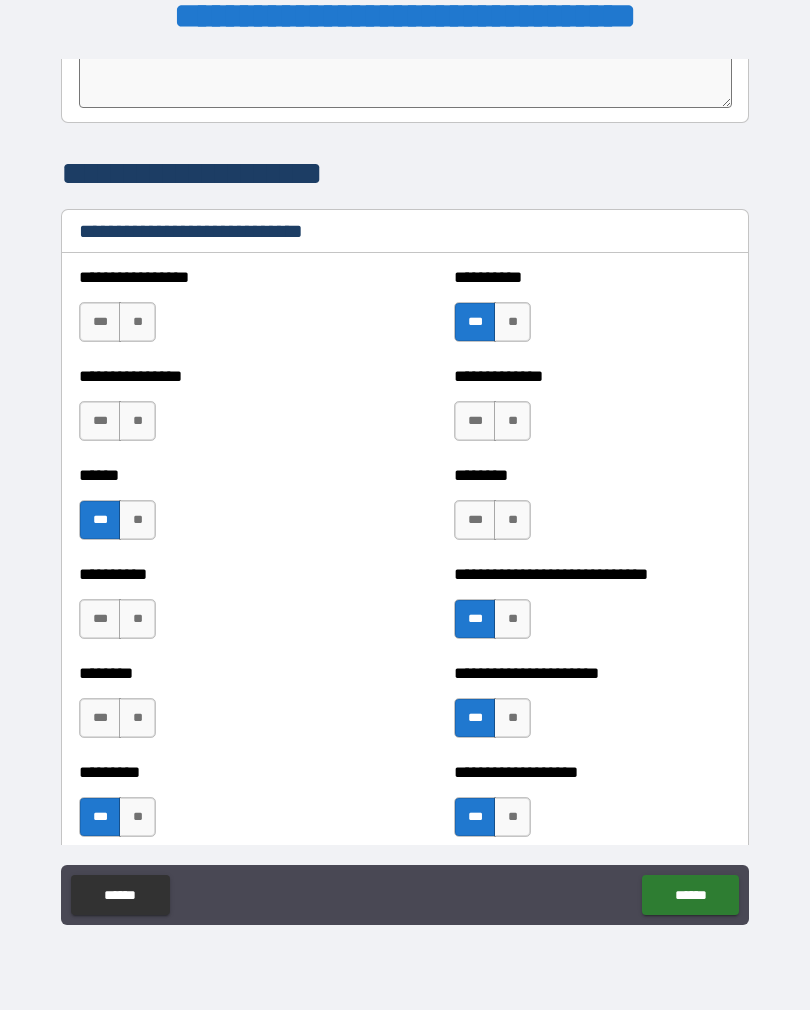 scroll, scrollTop: 6532, scrollLeft: 0, axis: vertical 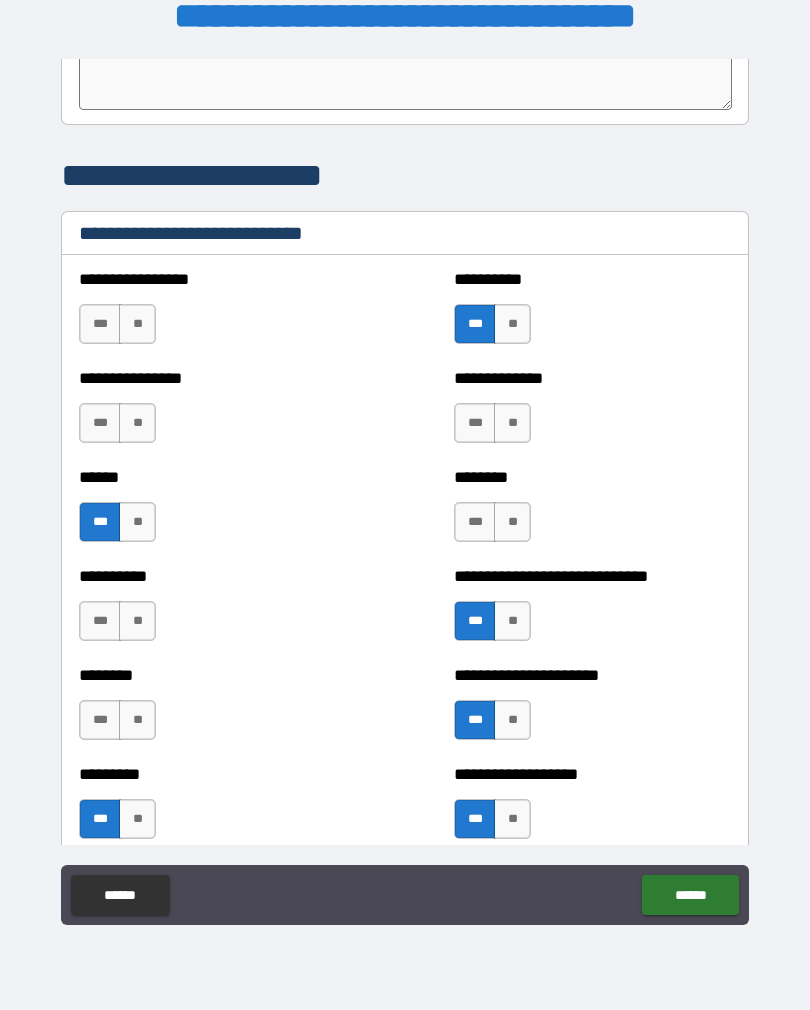 click on "**" at bounding box center [137, 324] 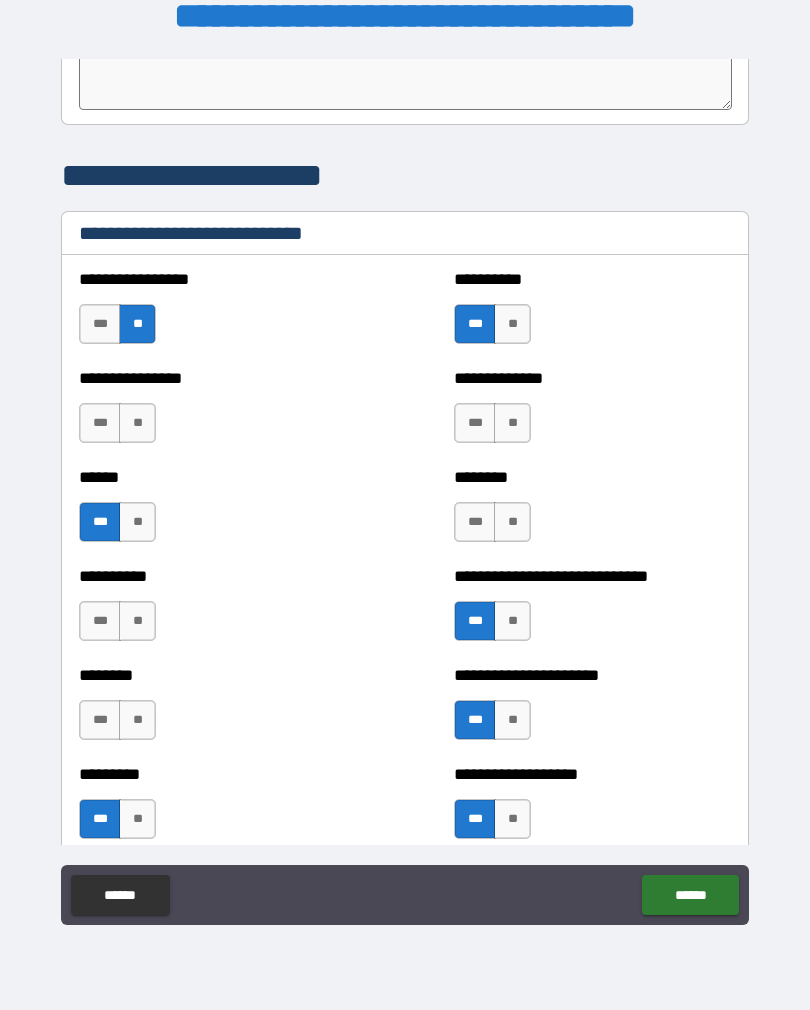 click on "**********" at bounding box center [217, 413] 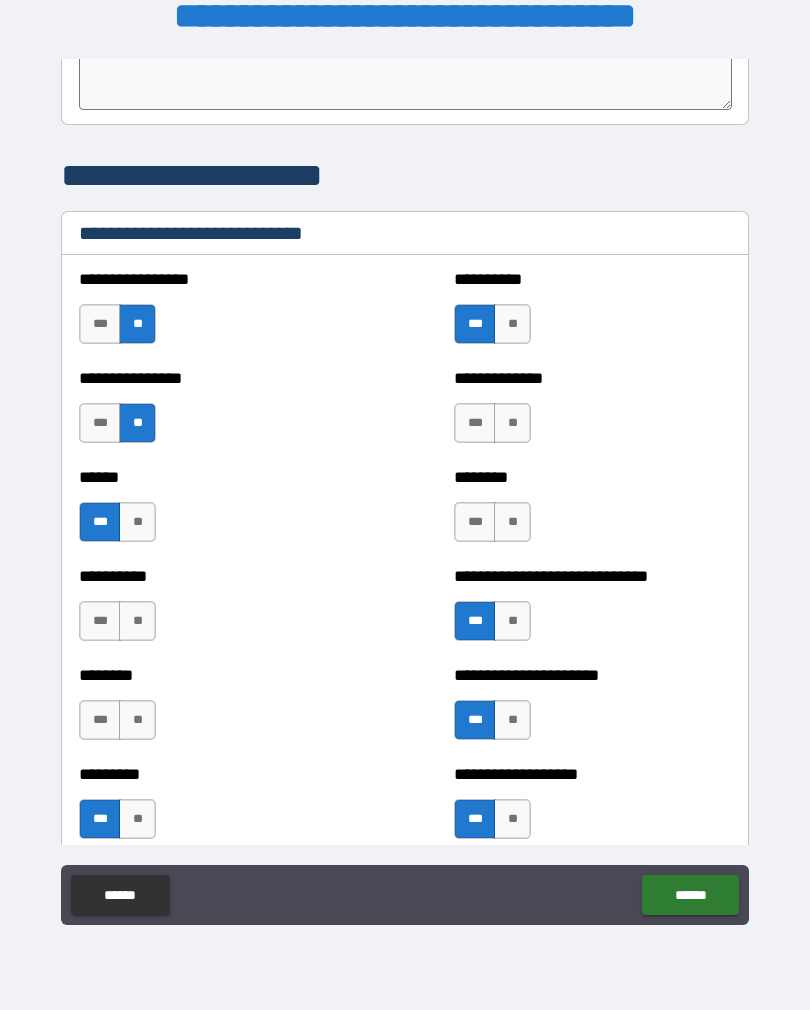 click on "**" at bounding box center (512, 423) 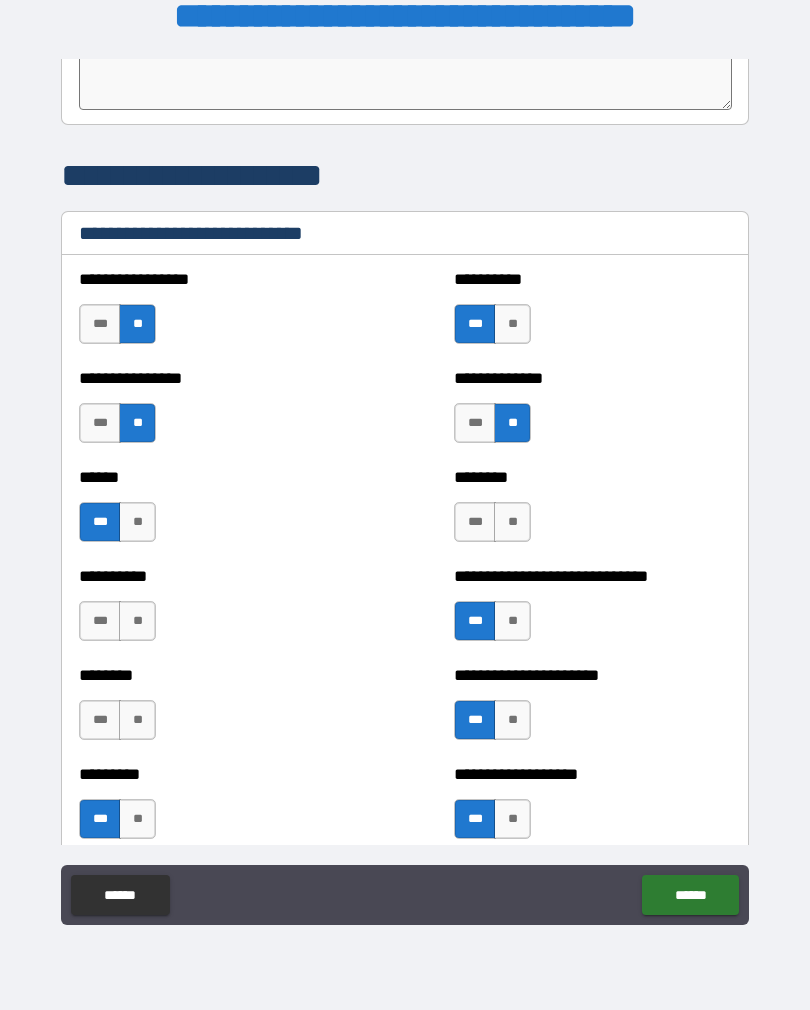 click on "***" at bounding box center (475, 423) 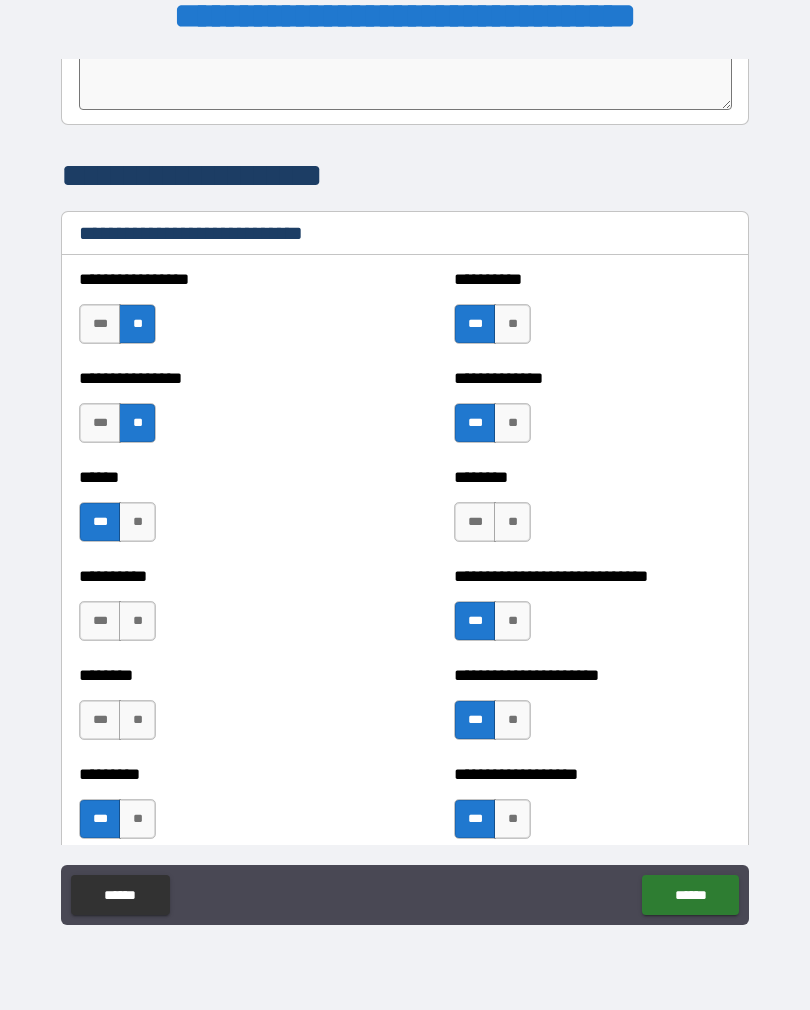 click on "**" at bounding box center (512, 522) 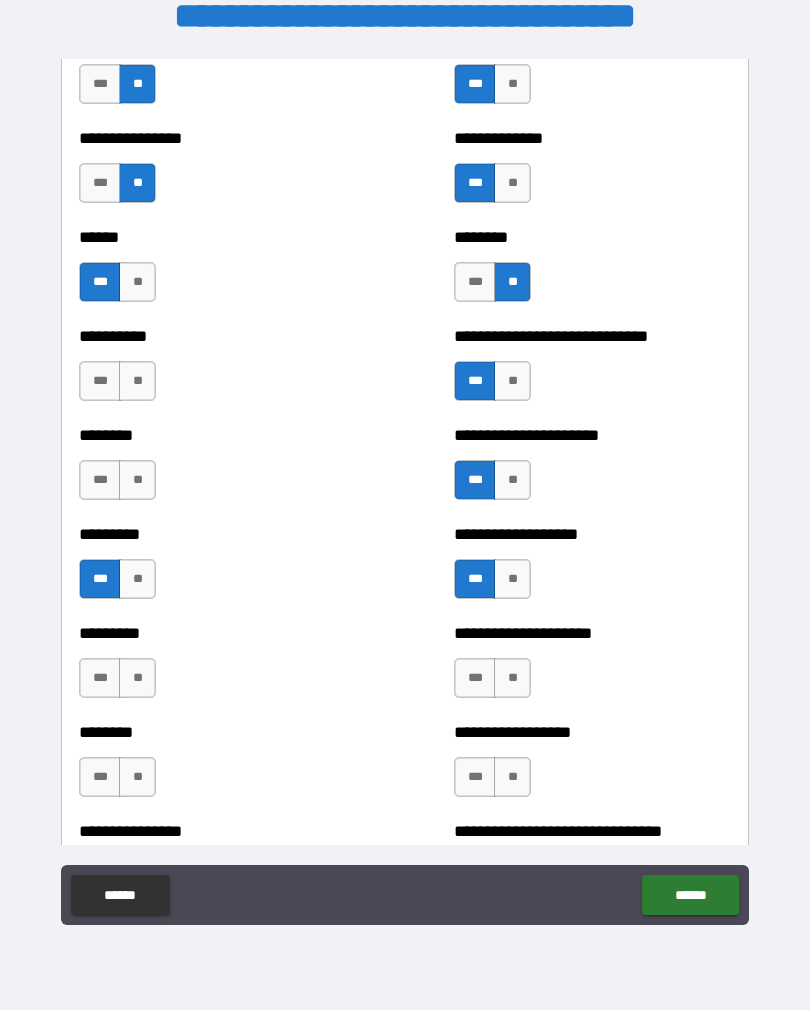 scroll, scrollTop: 6861, scrollLeft: 0, axis: vertical 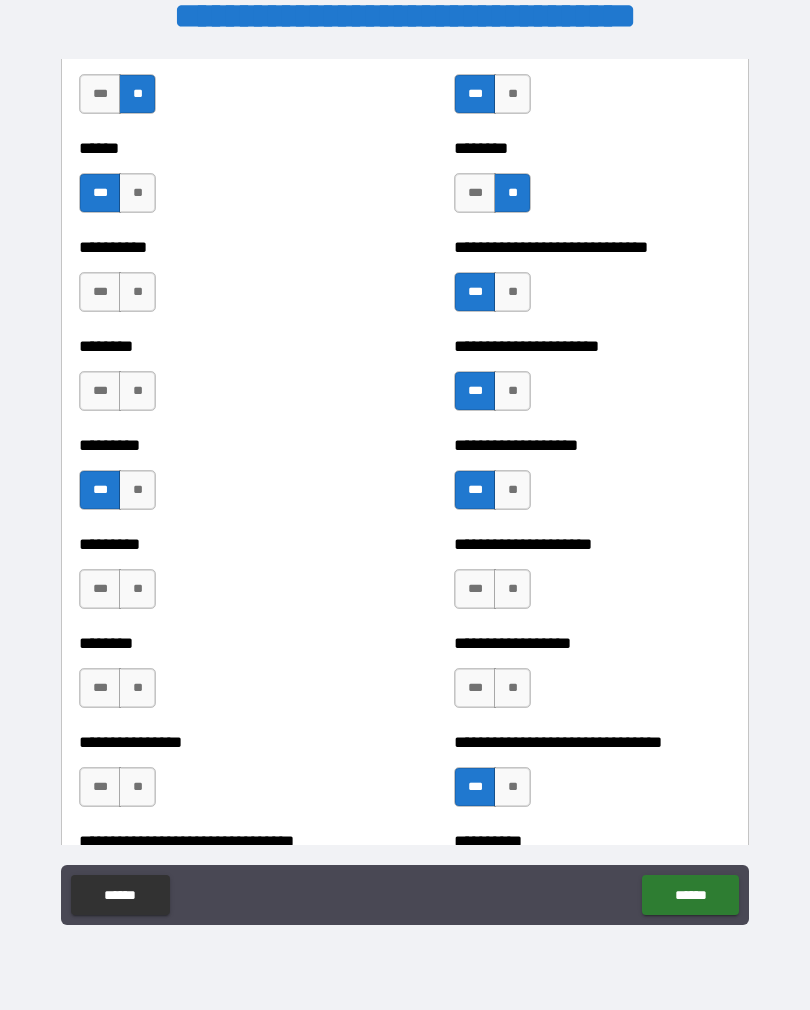 click on "**" at bounding box center (512, 589) 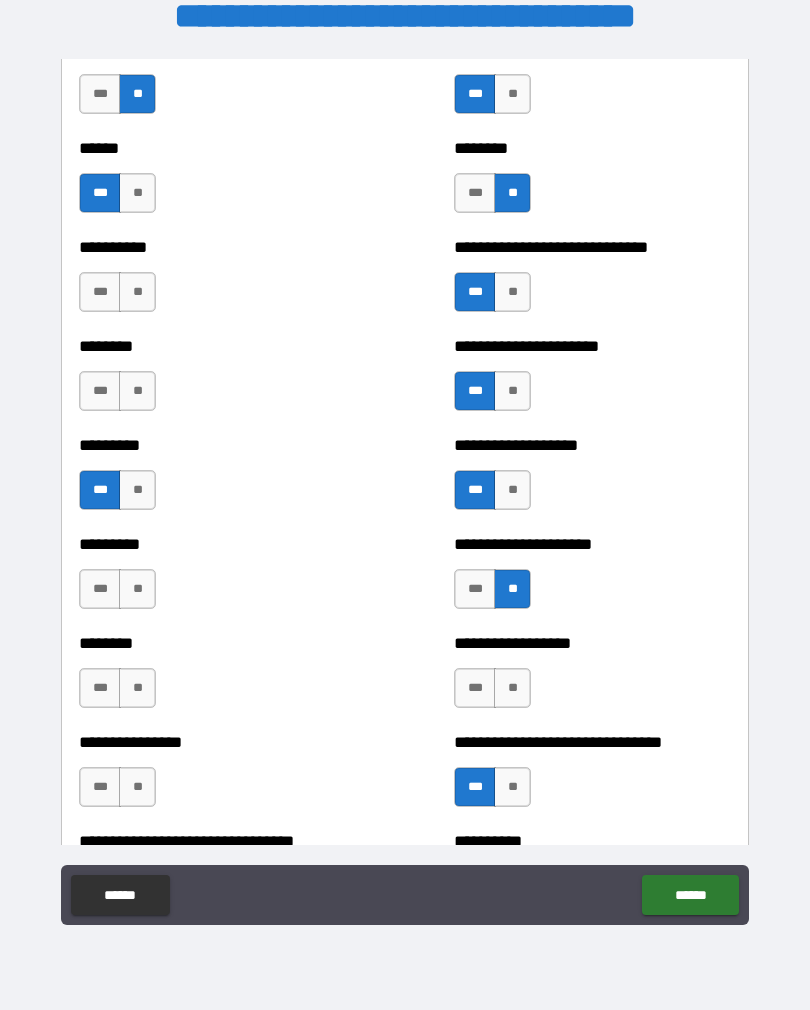 click on "**" at bounding box center [512, 688] 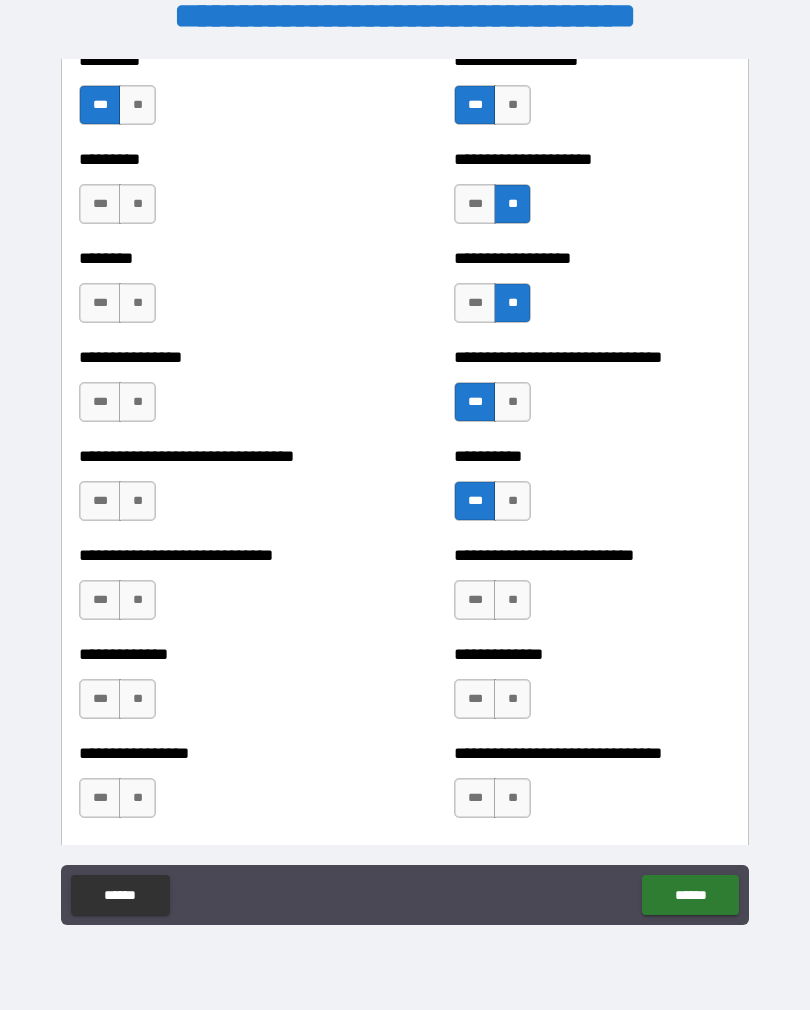 click on "**" at bounding box center [512, 600] 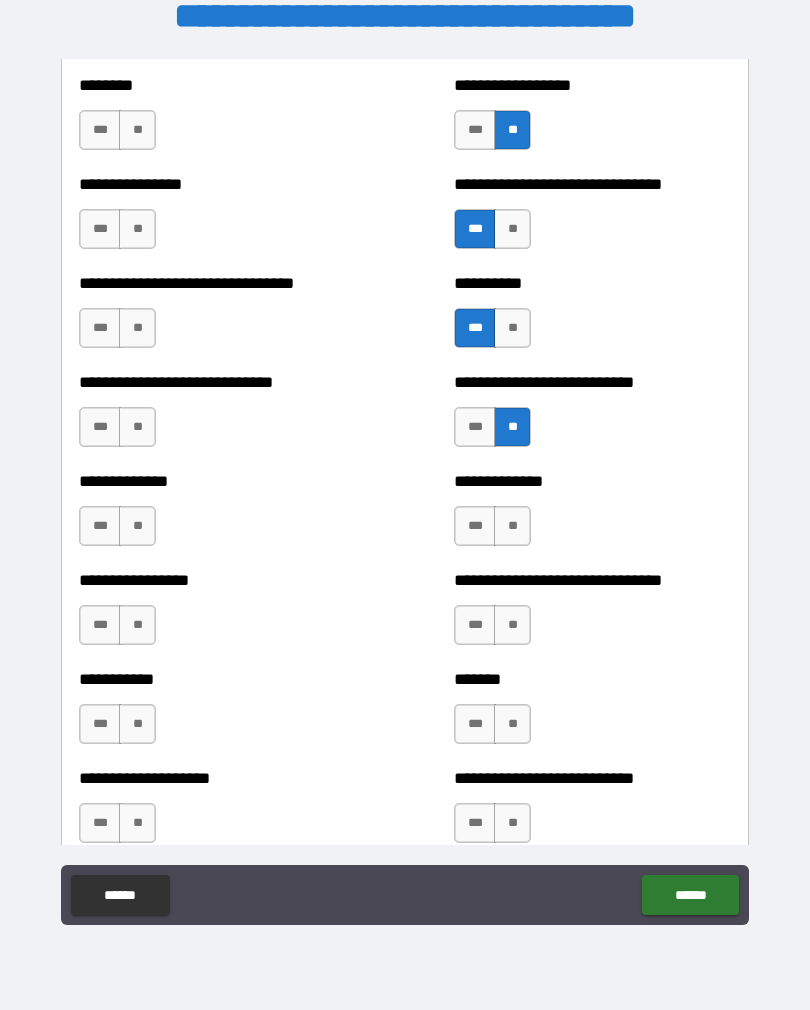 click on "**" at bounding box center [512, 526] 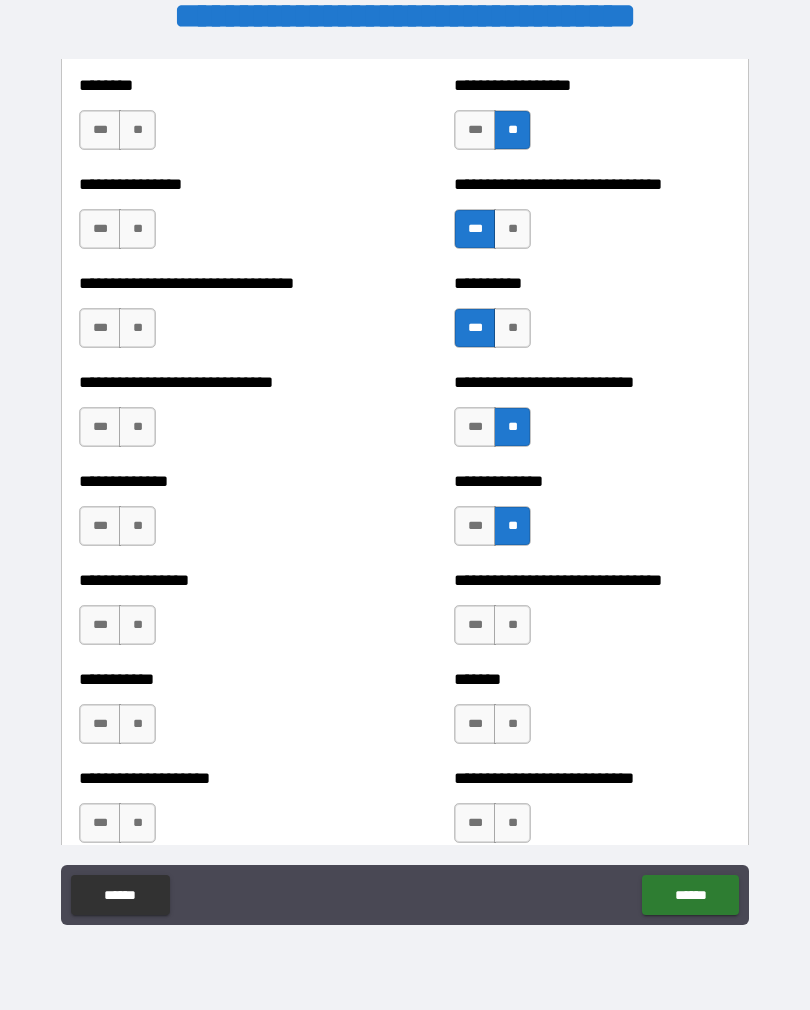 click on "**" at bounding box center (512, 625) 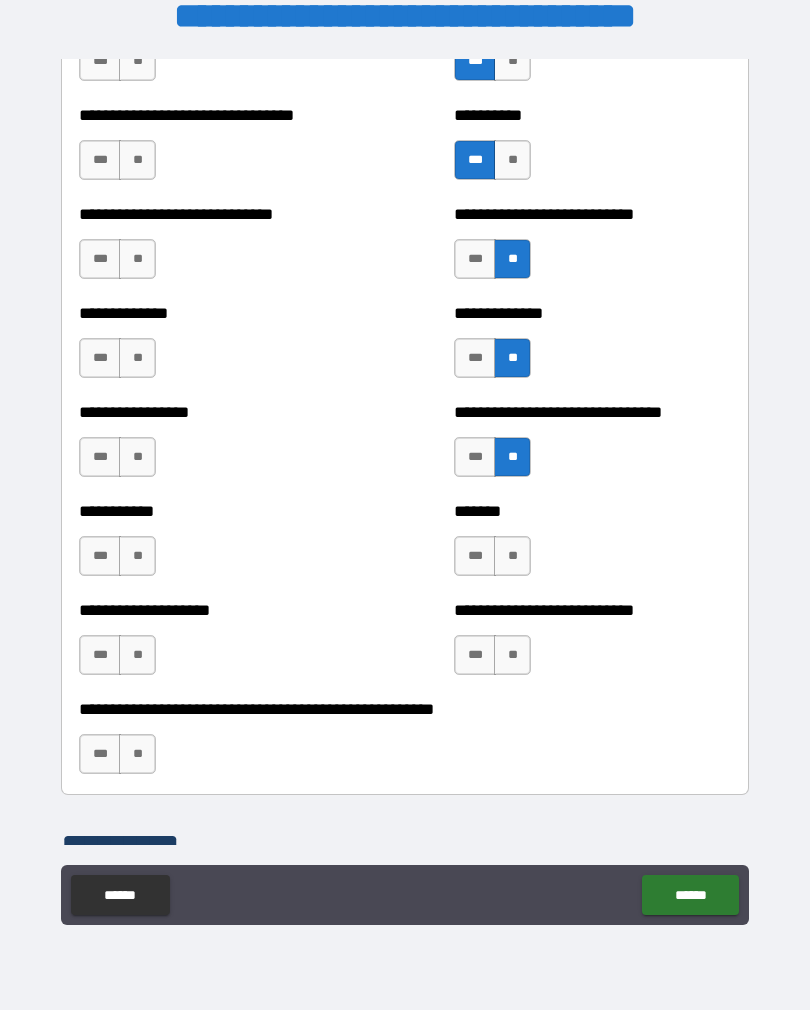 scroll, scrollTop: 7589, scrollLeft: 0, axis: vertical 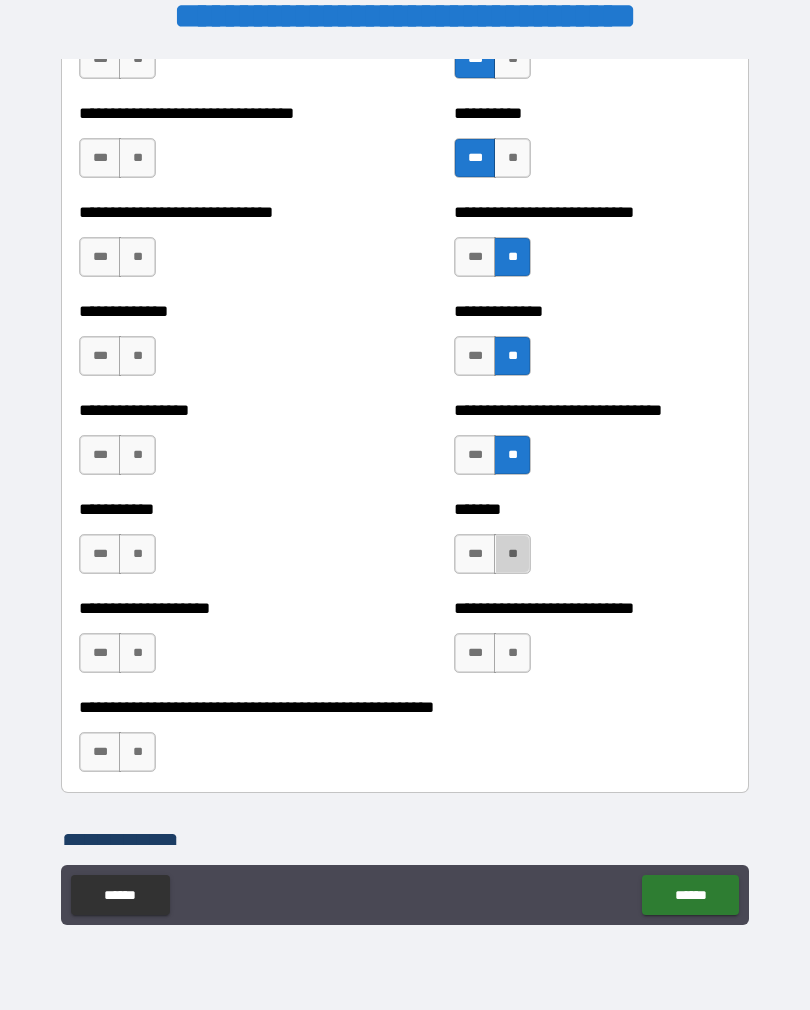 click on "**" at bounding box center (512, 554) 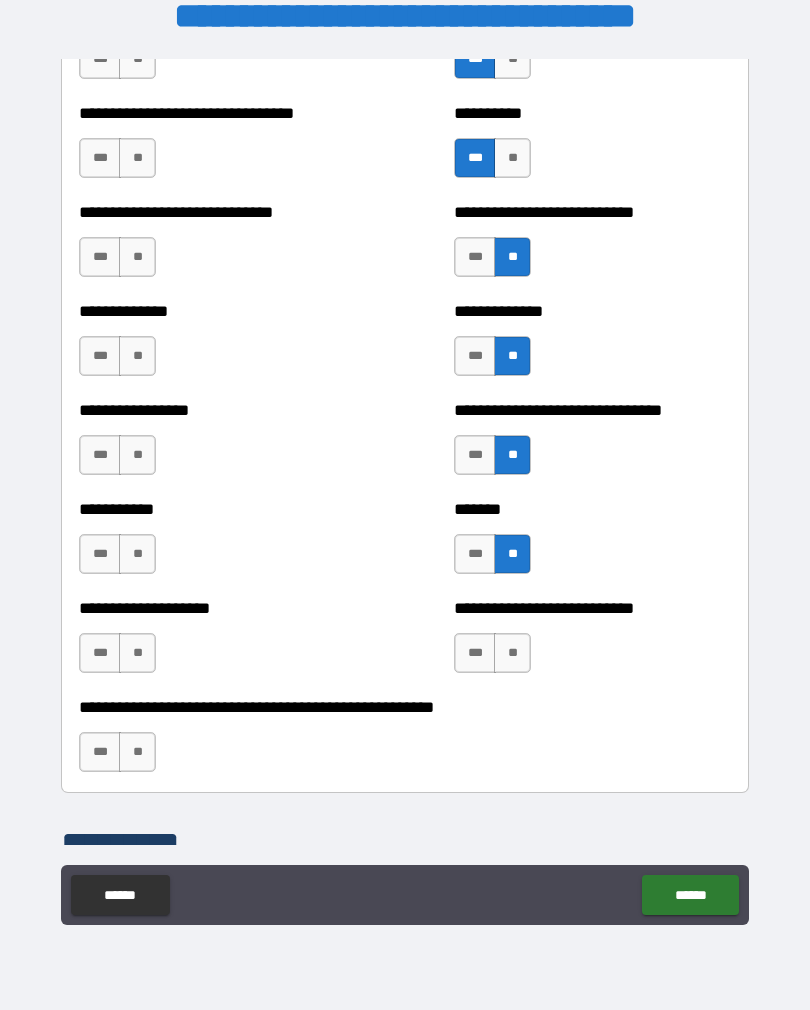 click on "**" at bounding box center [512, 653] 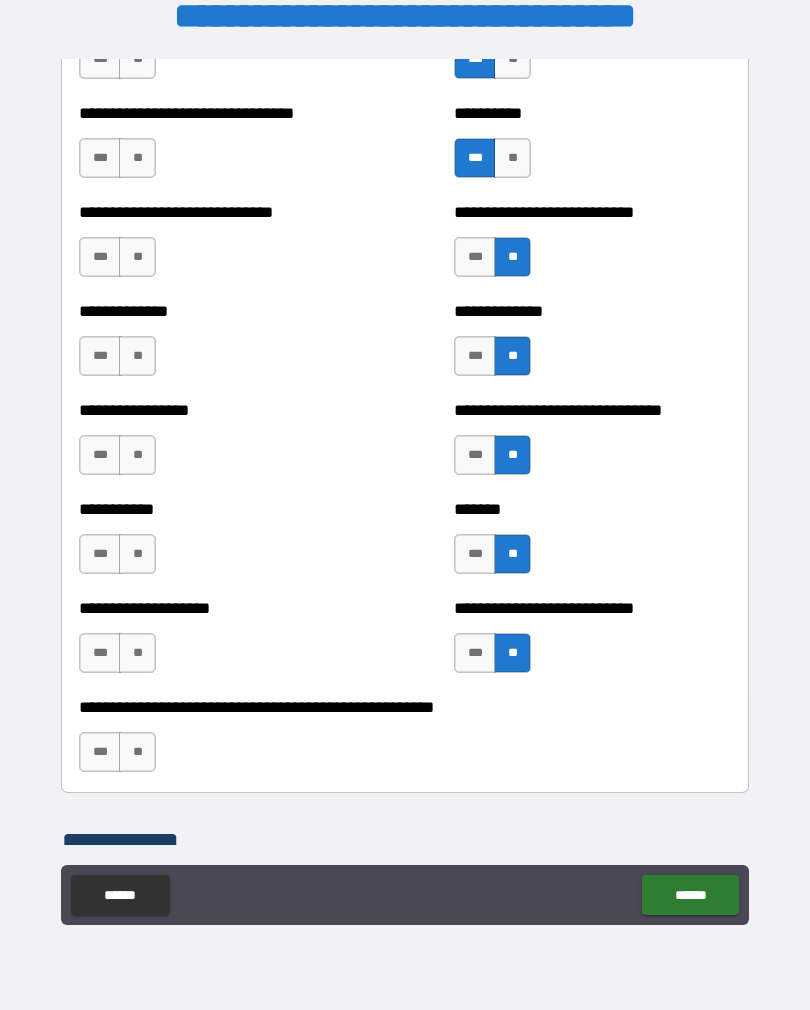 click on "**" at bounding box center [137, 752] 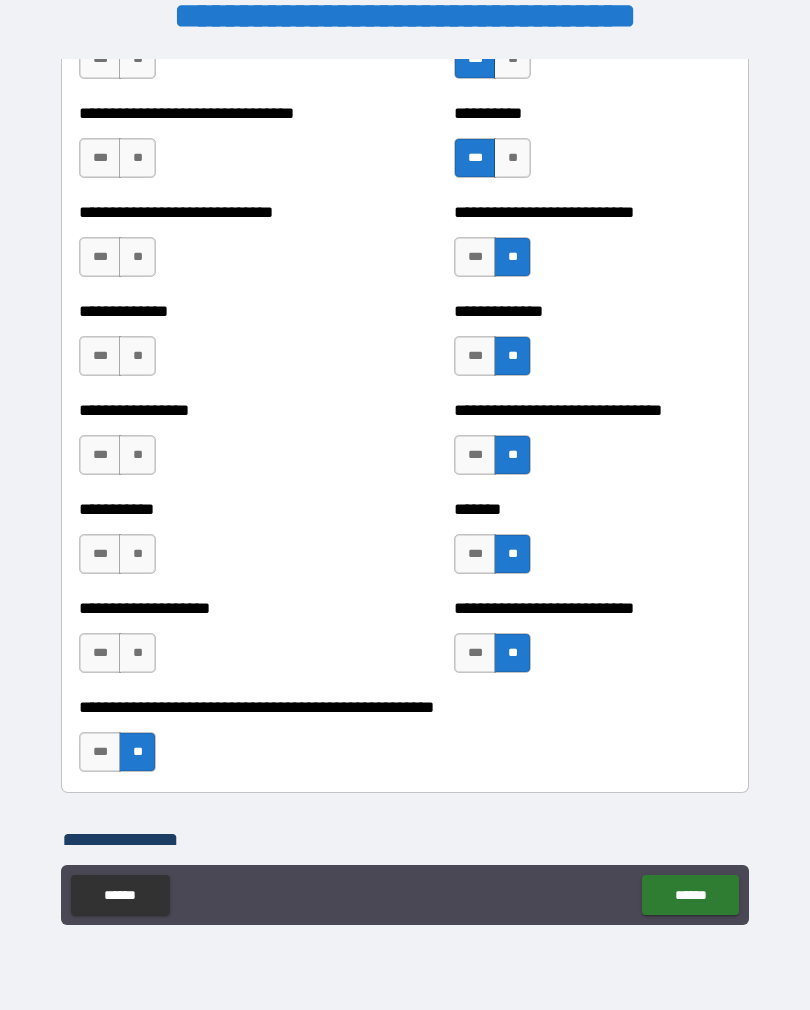 click on "**" at bounding box center (137, 653) 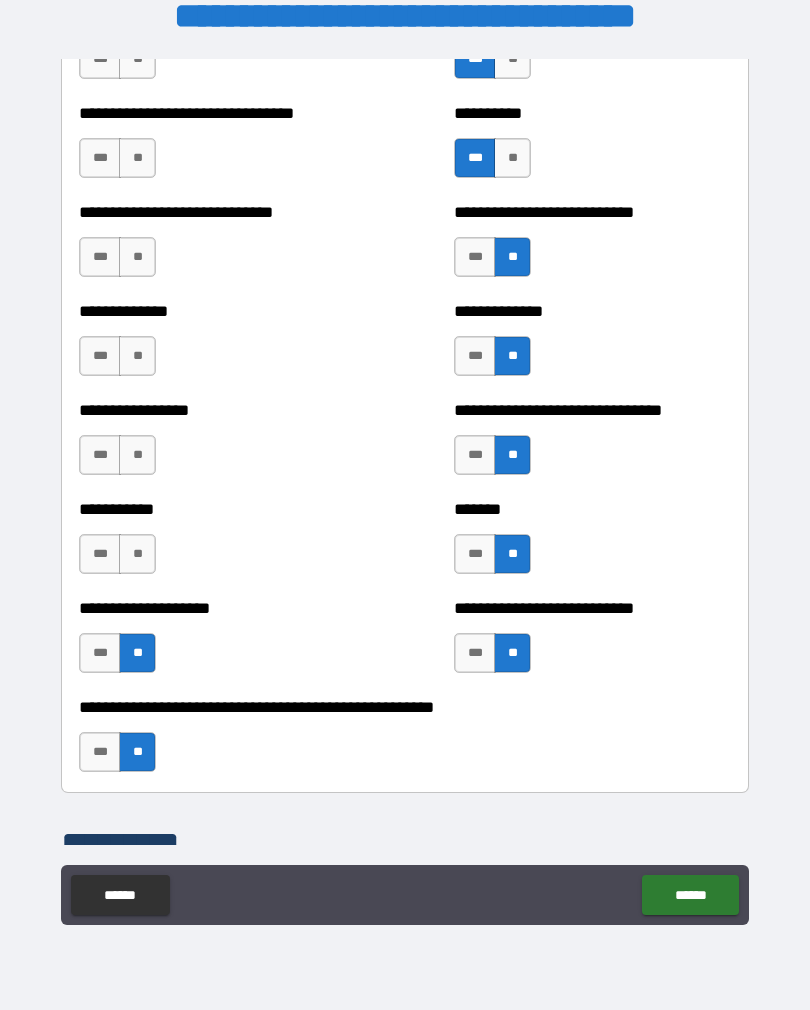 click on "**********" at bounding box center (217, 544) 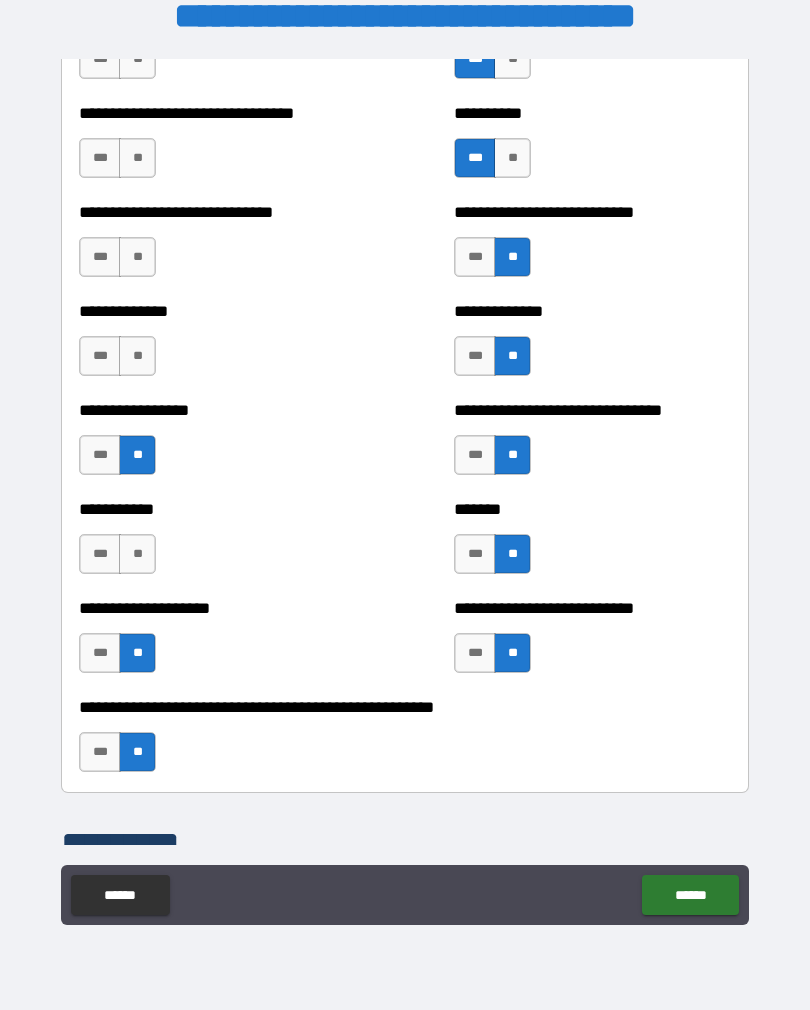 click on "**" at bounding box center (137, 554) 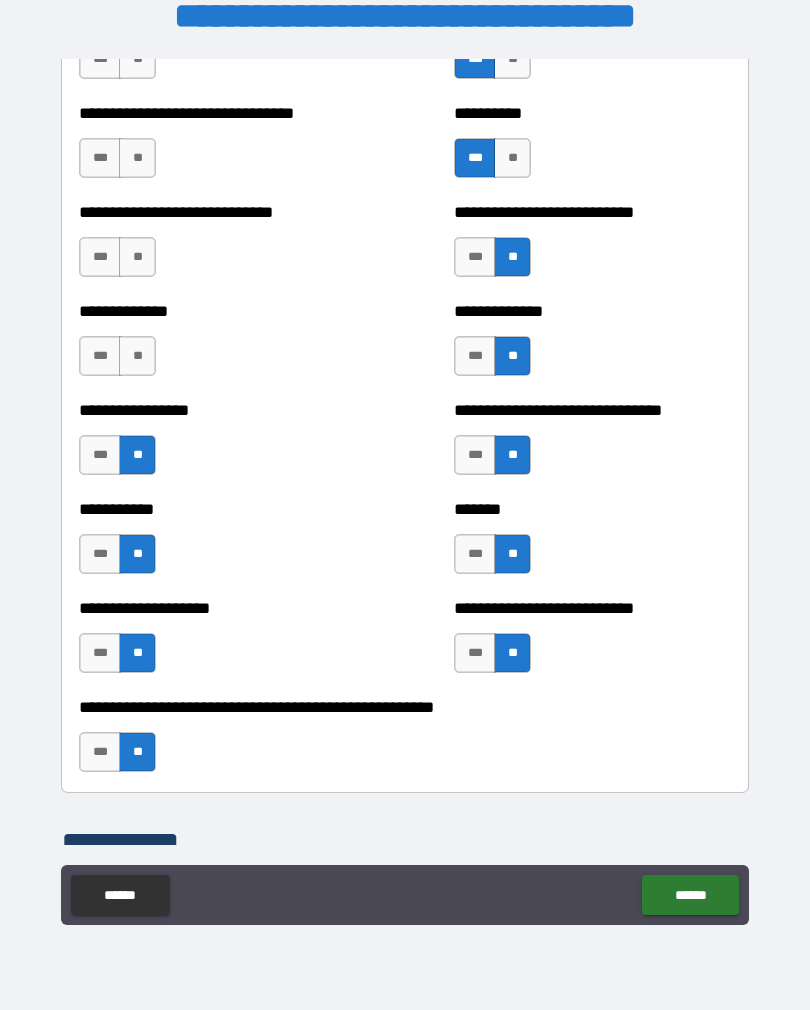 click on "**" at bounding box center (137, 356) 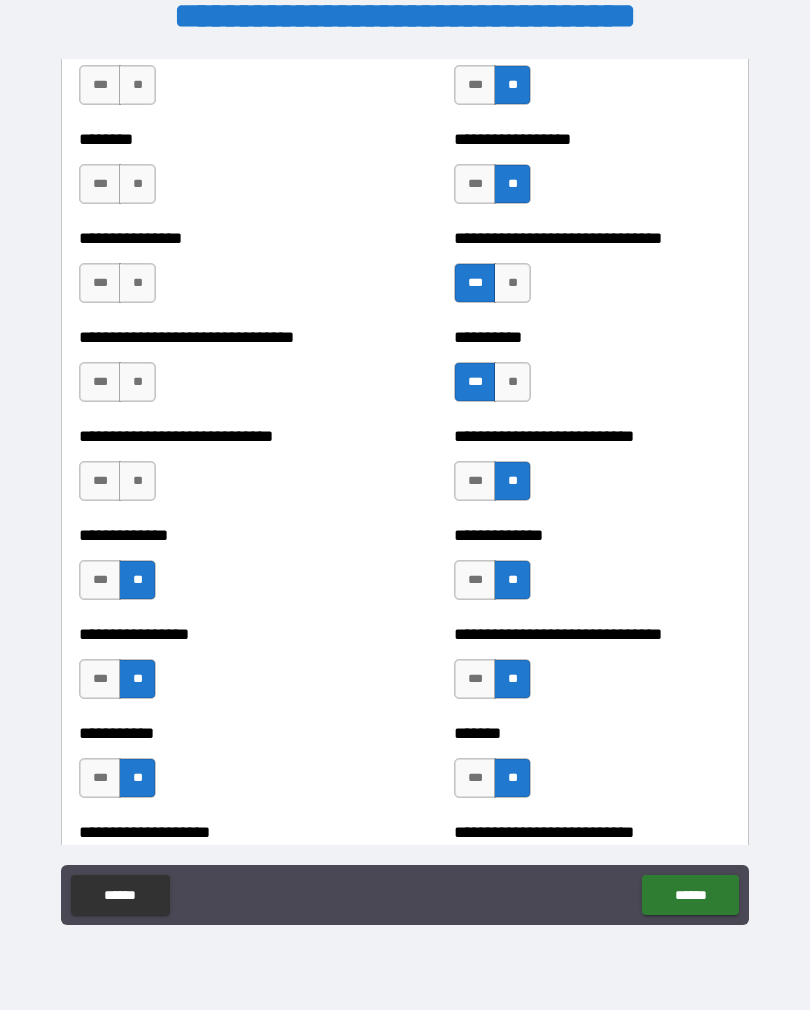 scroll, scrollTop: 7363, scrollLeft: 0, axis: vertical 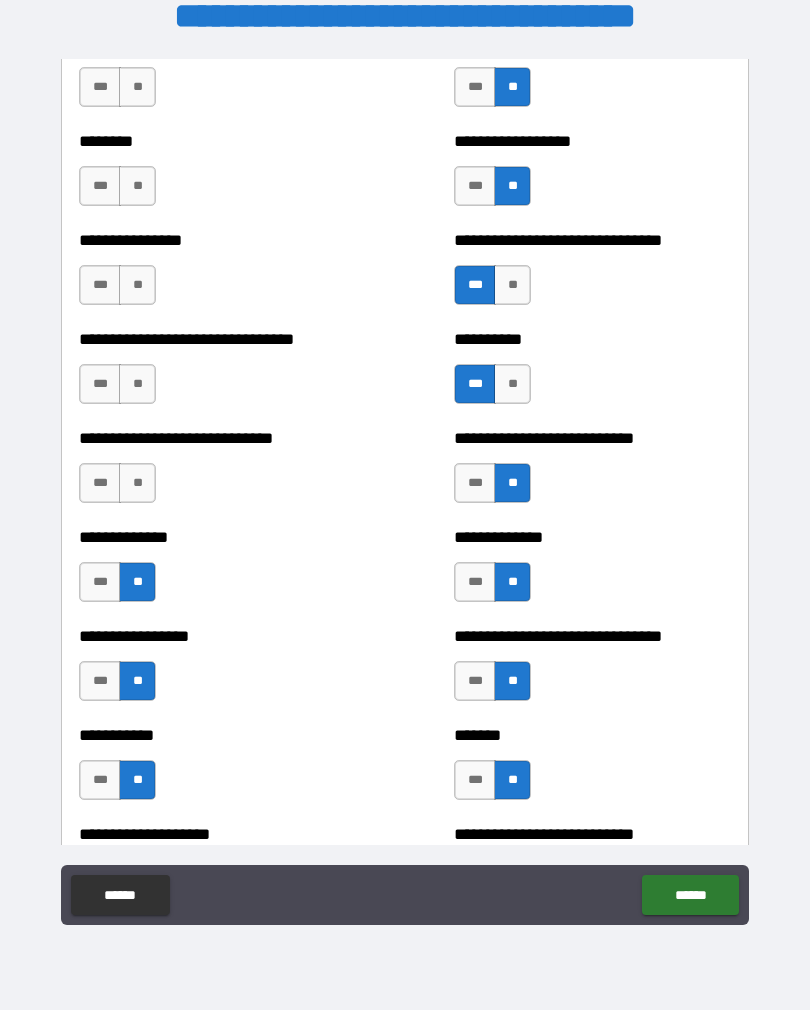 click on "**" at bounding box center (137, 483) 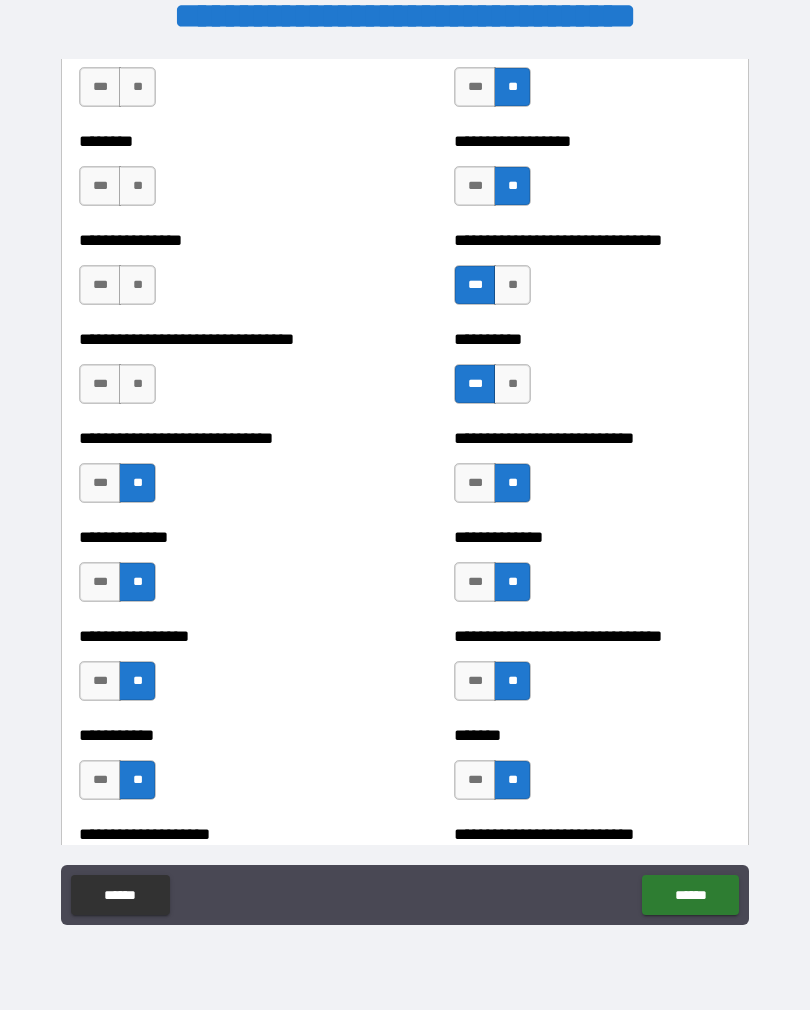 click on "**" at bounding box center [137, 384] 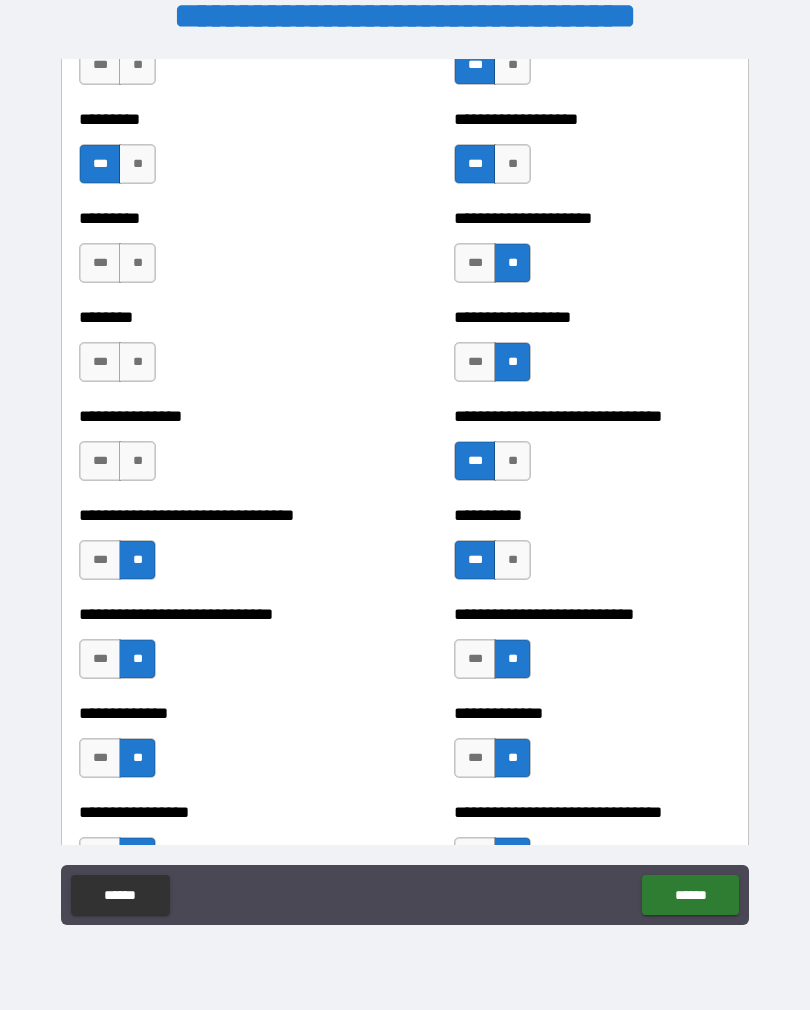 click on "**" at bounding box center (137, 461) 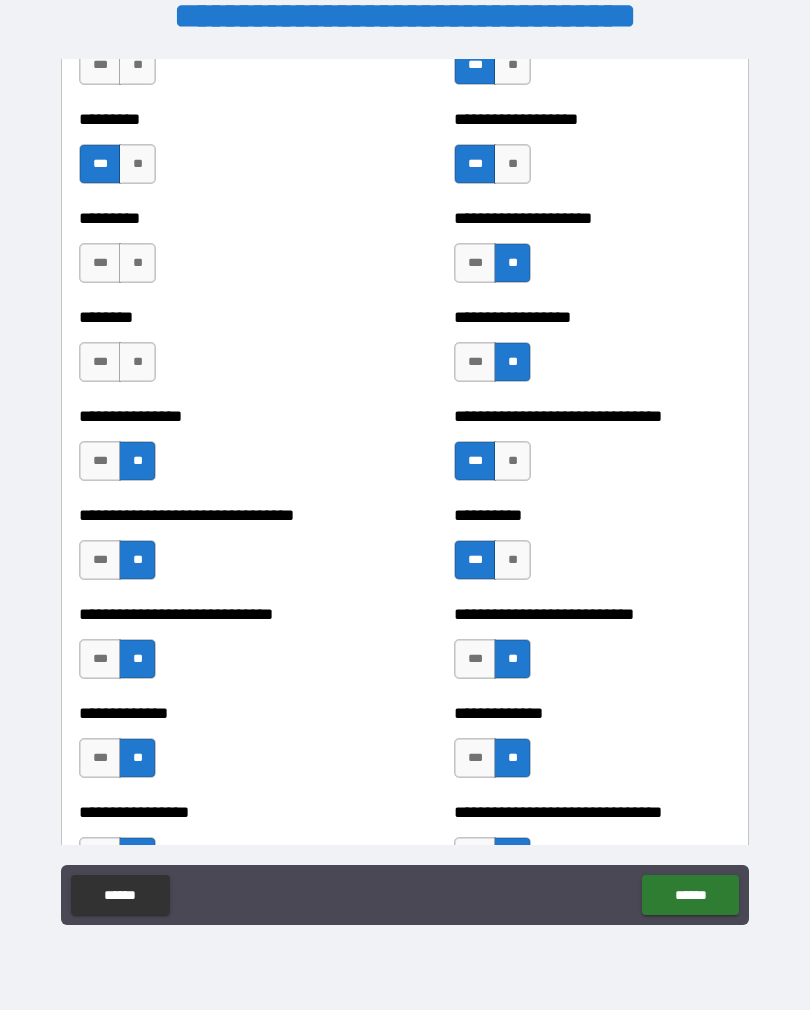 click on "**" at bounding box center (137, 362) 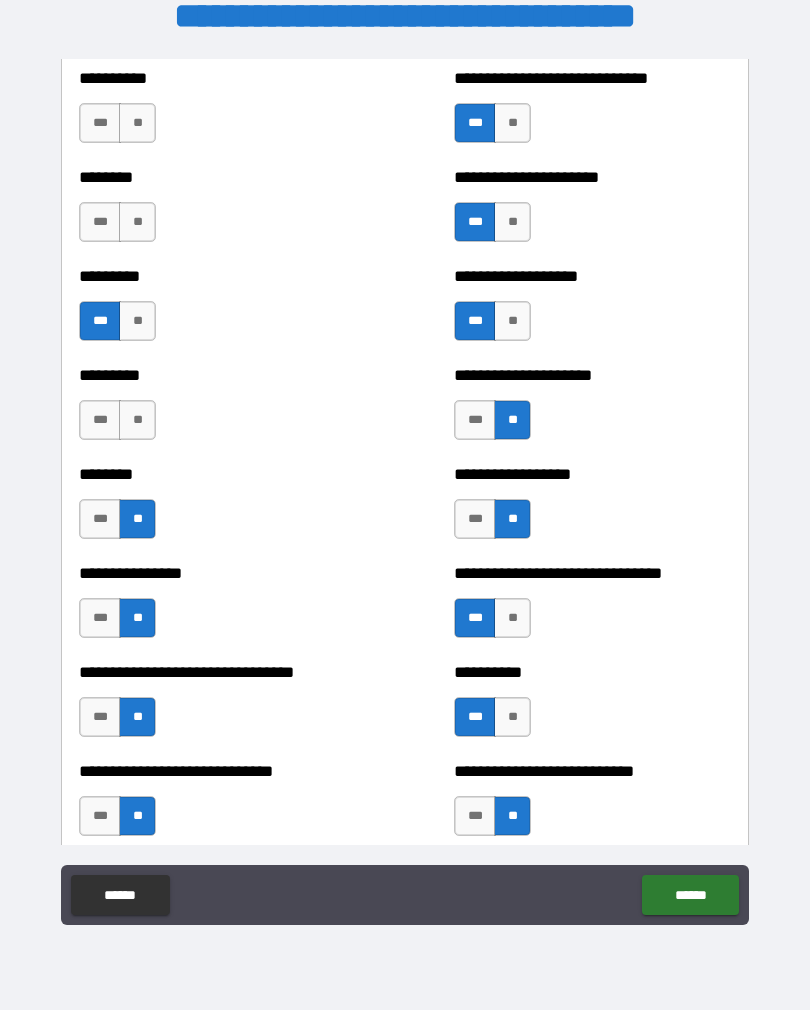 click on "**" at bounding box center [137, 420] 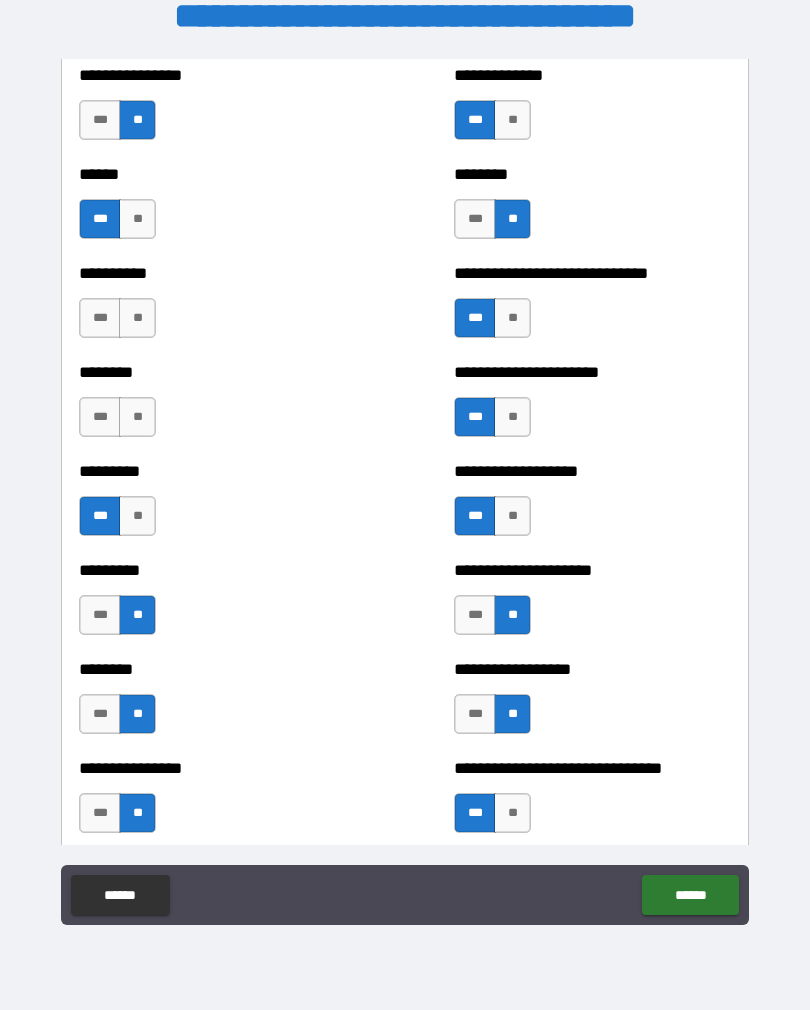 click on "**" at bounding box center [137, 417] 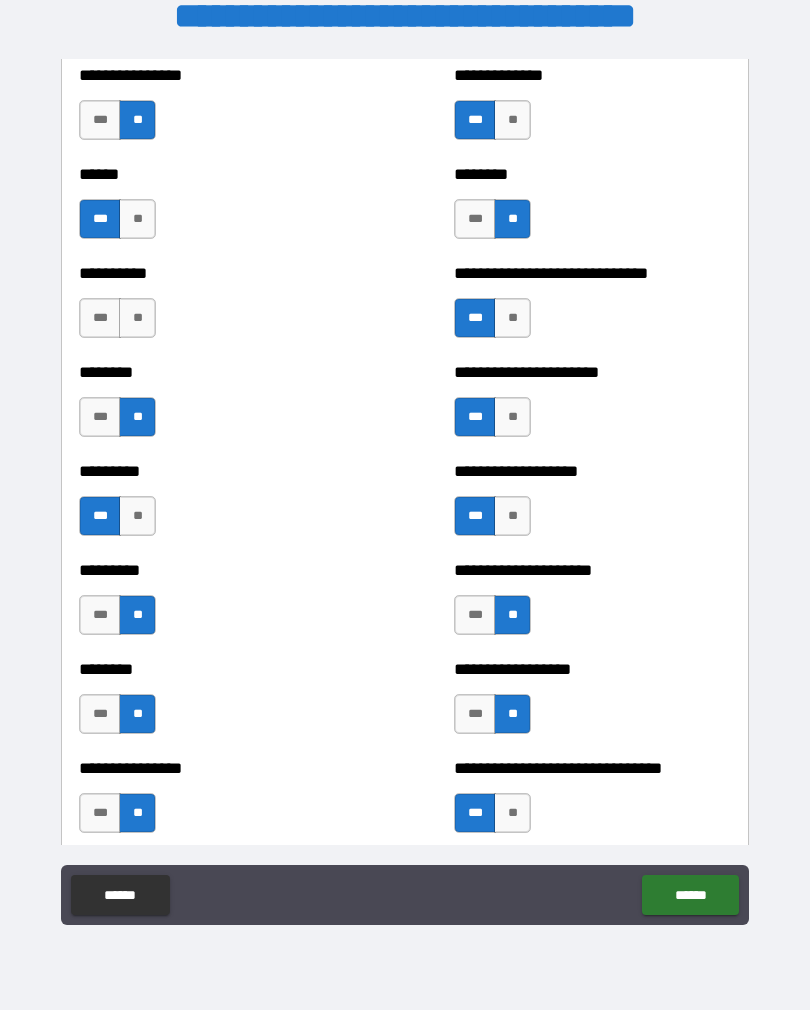 click on "**" at bounding box center [137, 318] 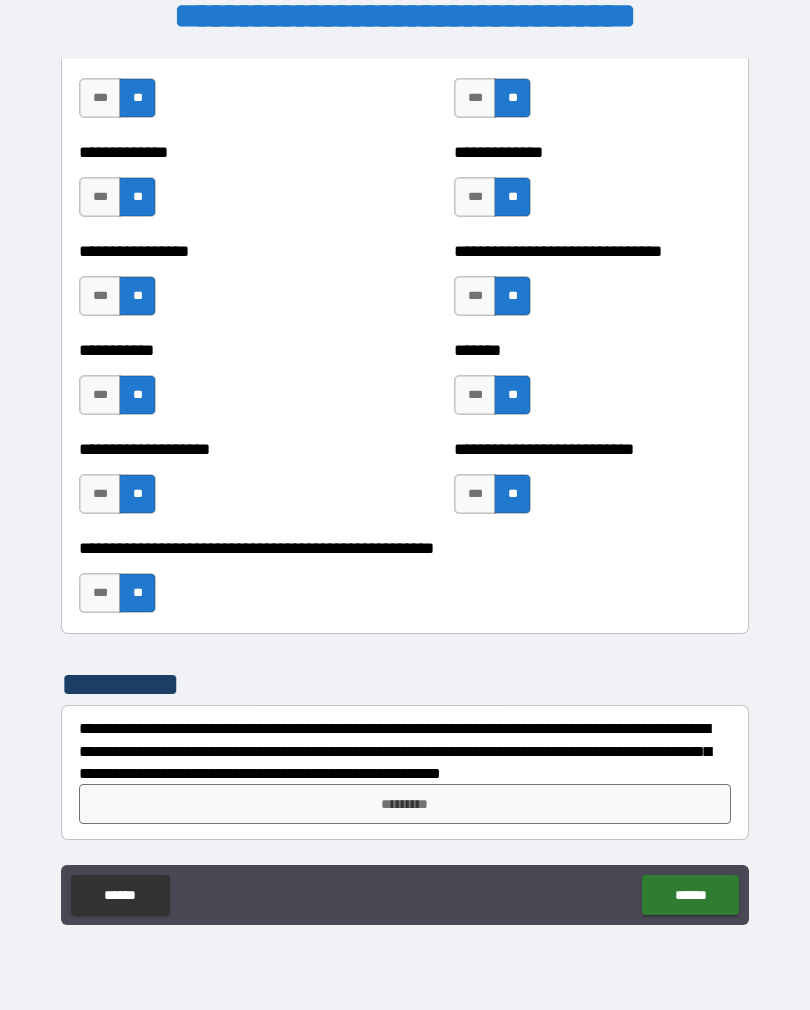 scroll, scrollTop: 7748, scrollLeft: 0, axis: vertical 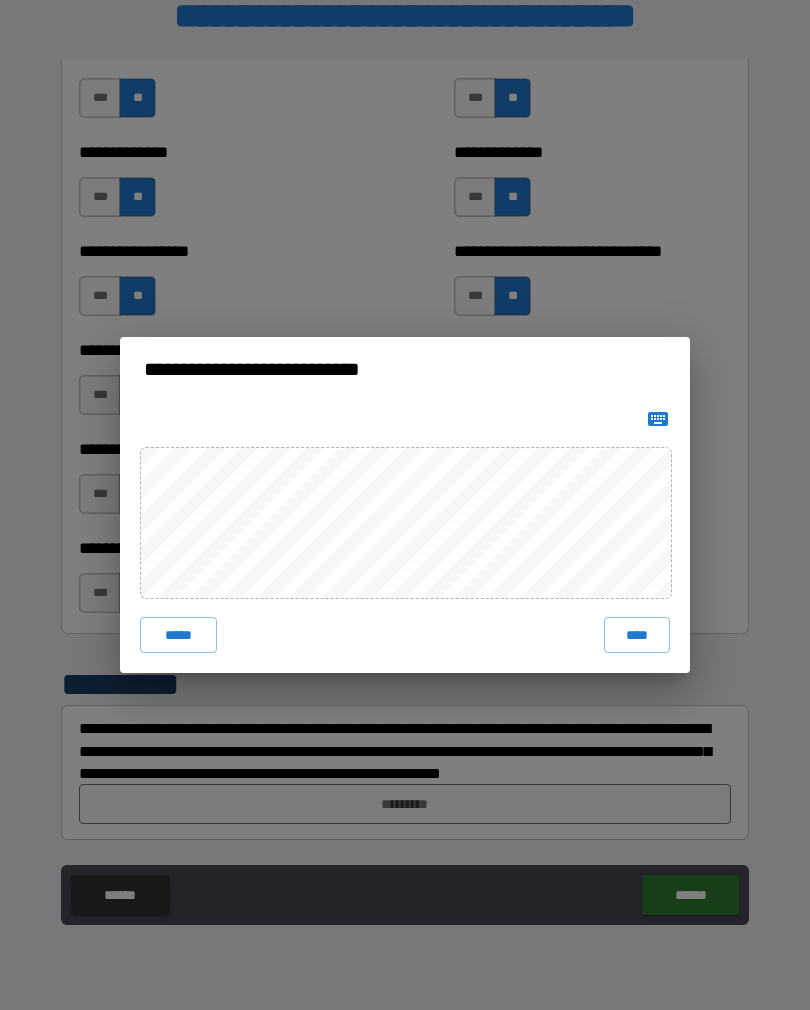 click on "****" at bounding box center (637, 635) 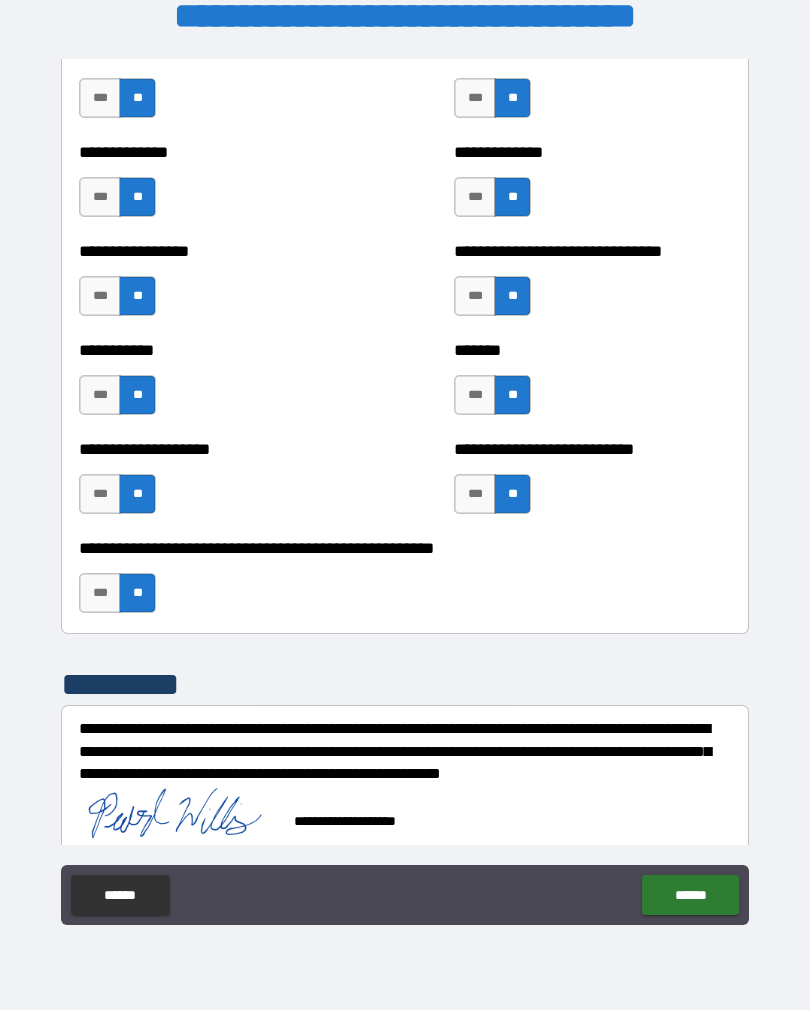 click on "******" at bounding box center [690, 895] 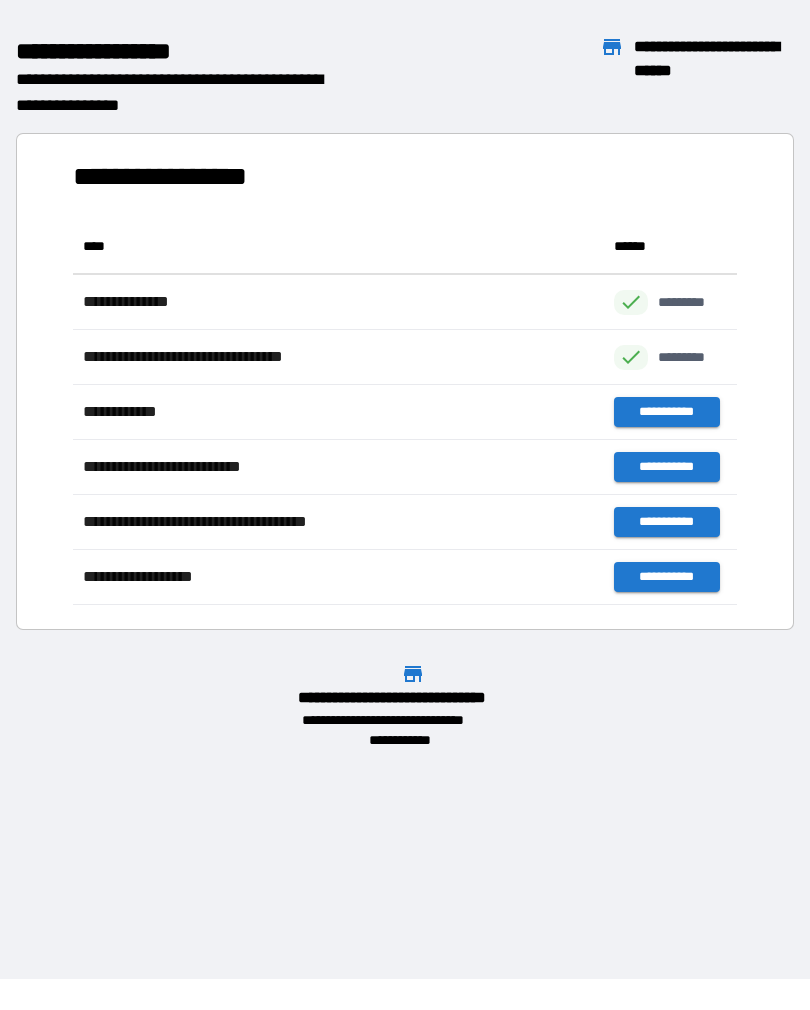 scroll, scrollTop: 1, scrollLeft: 1, axis: both 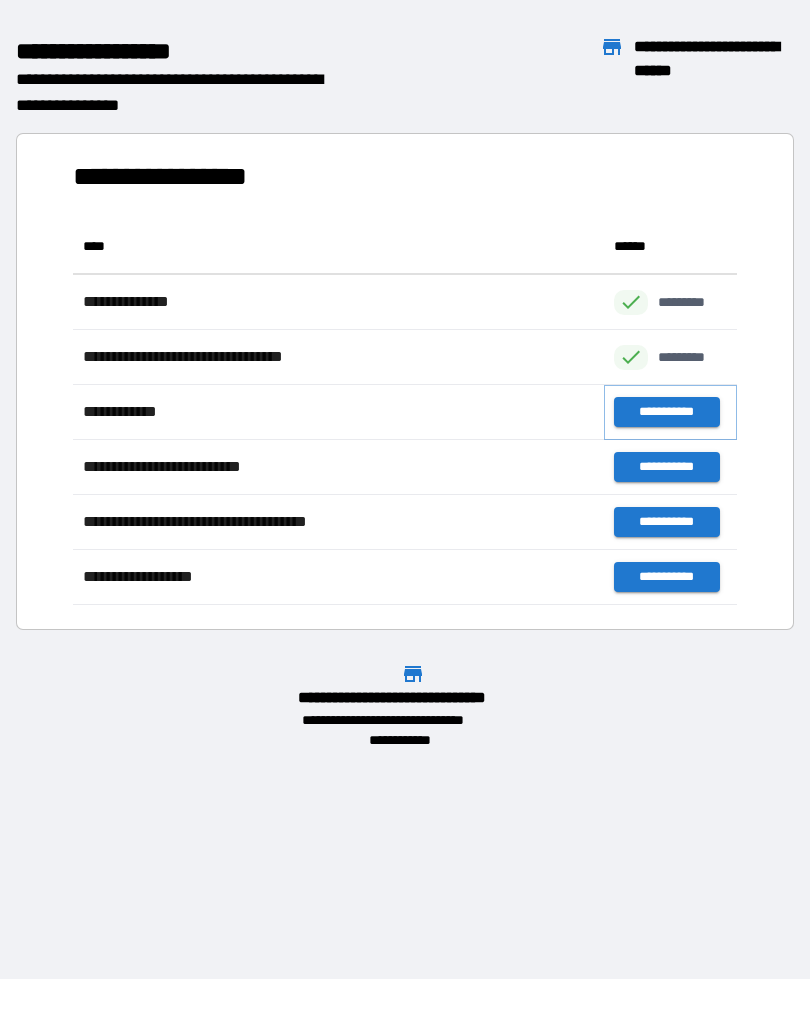 click on "**********" at bounding box center [666, 412] 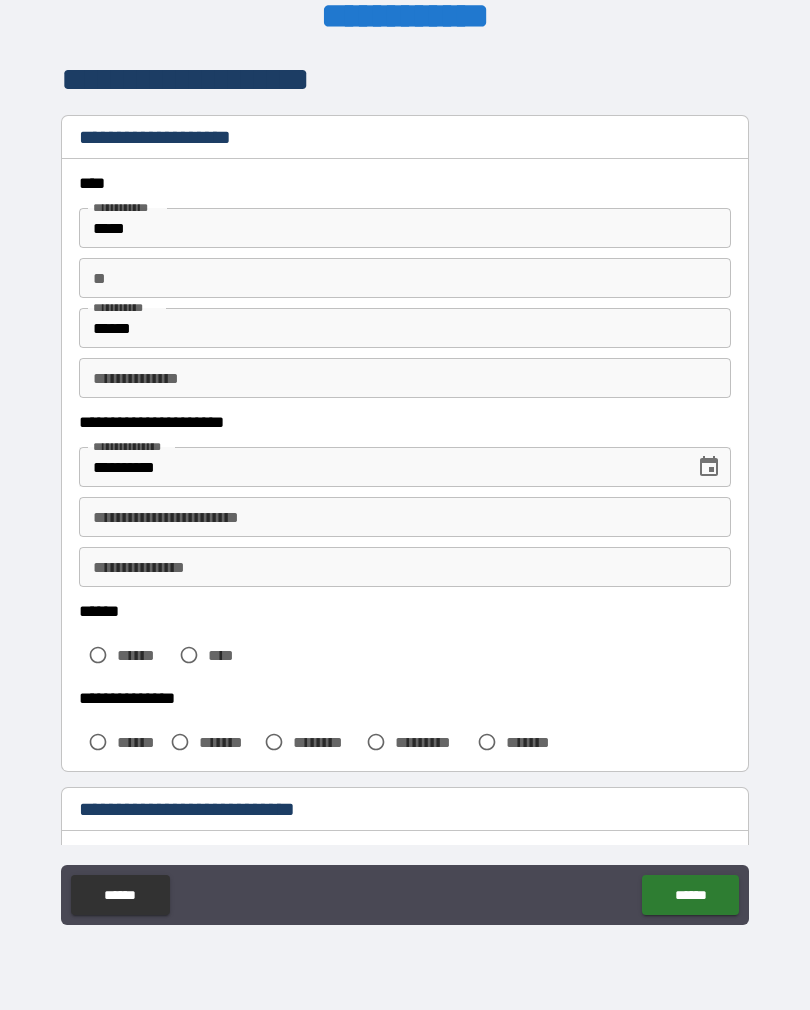 click on "******" at bounding box center [143, 655] 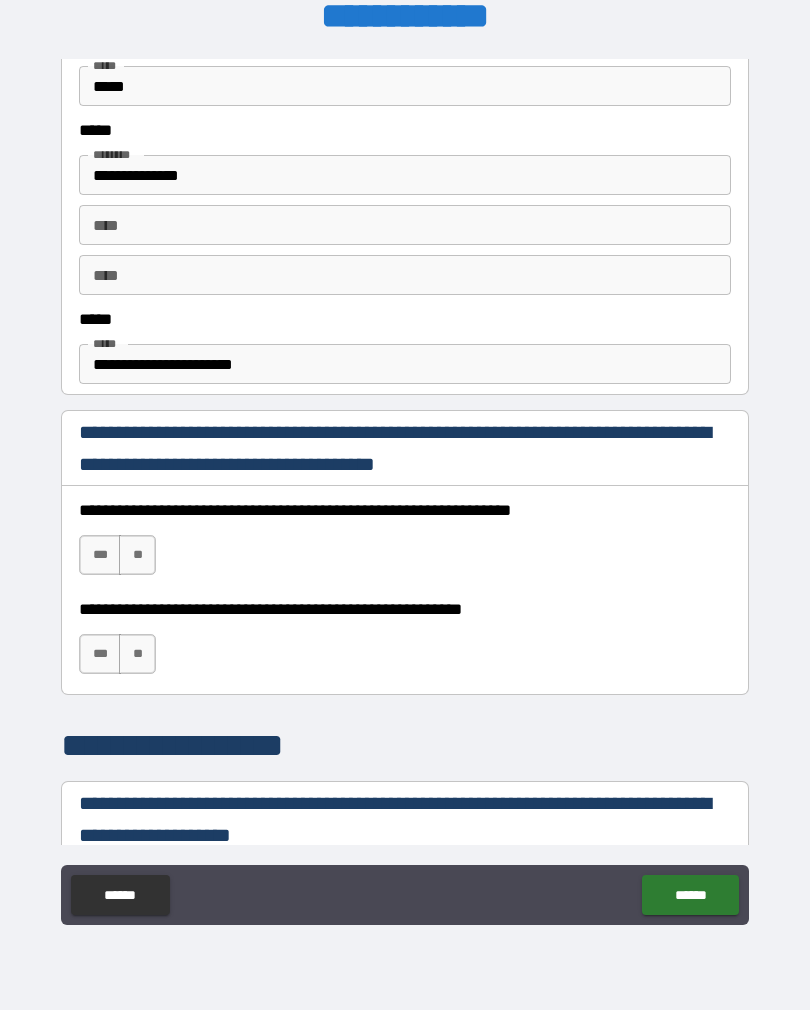 scroll, scrollTop: 1006, scrollLeft: 0, axis: vertical 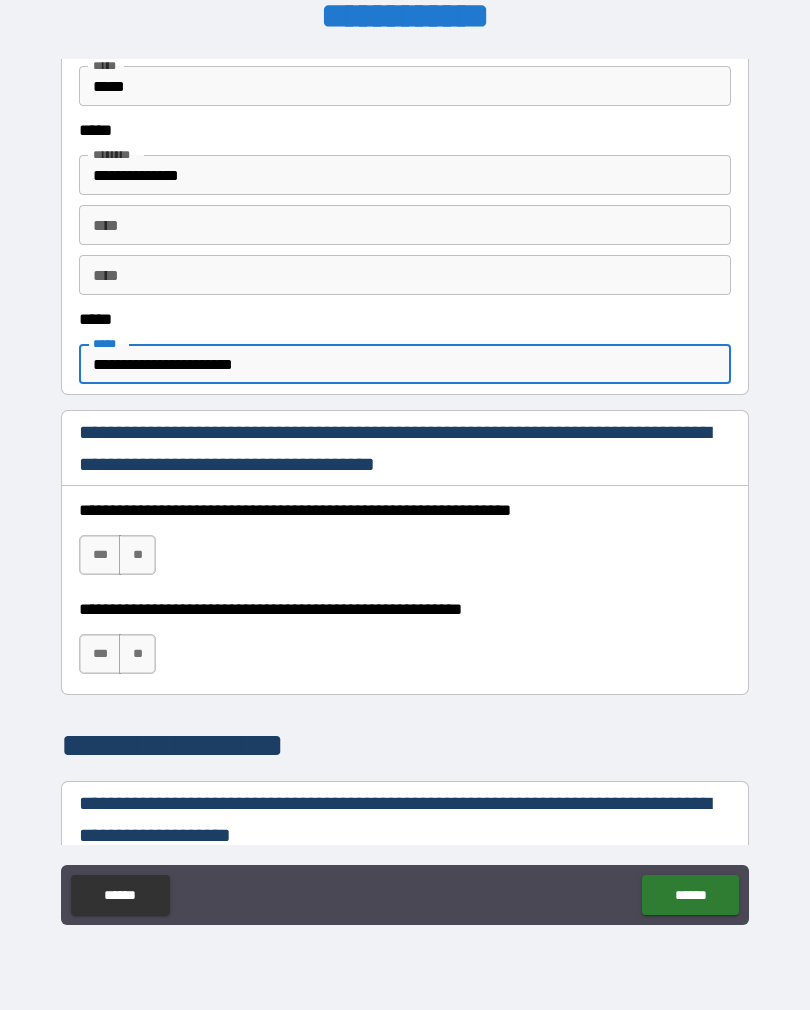 click on "**********" at bounding box center (405, 364) 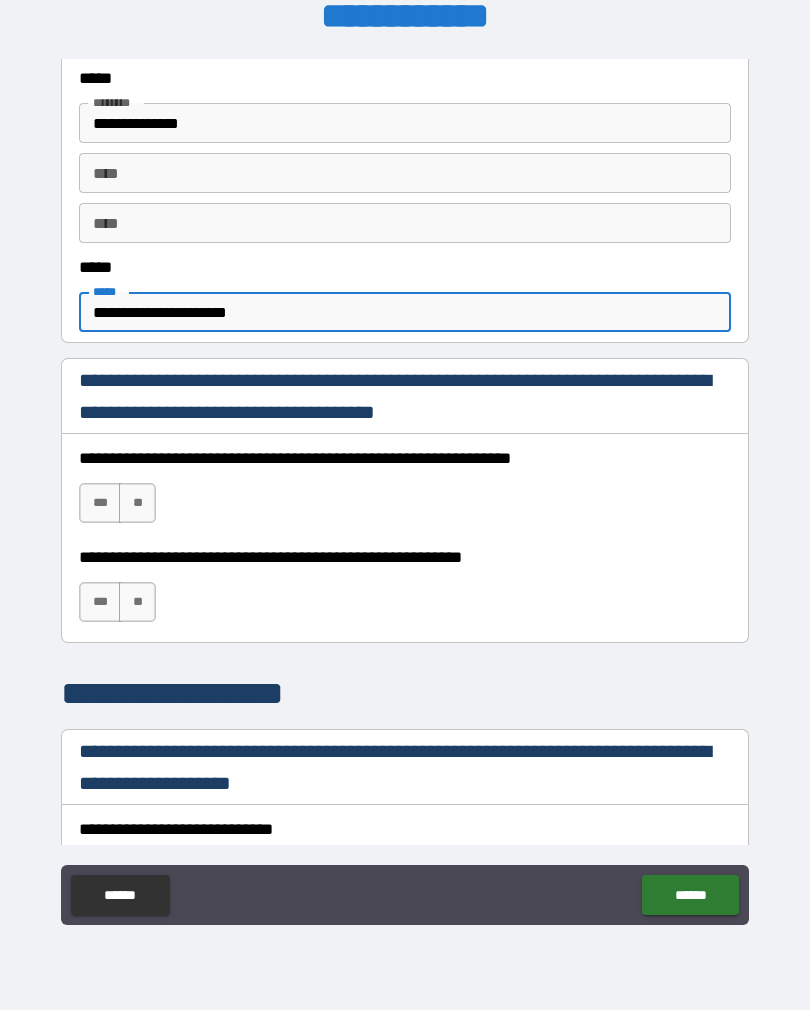 scroll, scrollTop: 1115, scrollLeft: 0, axis: vertical 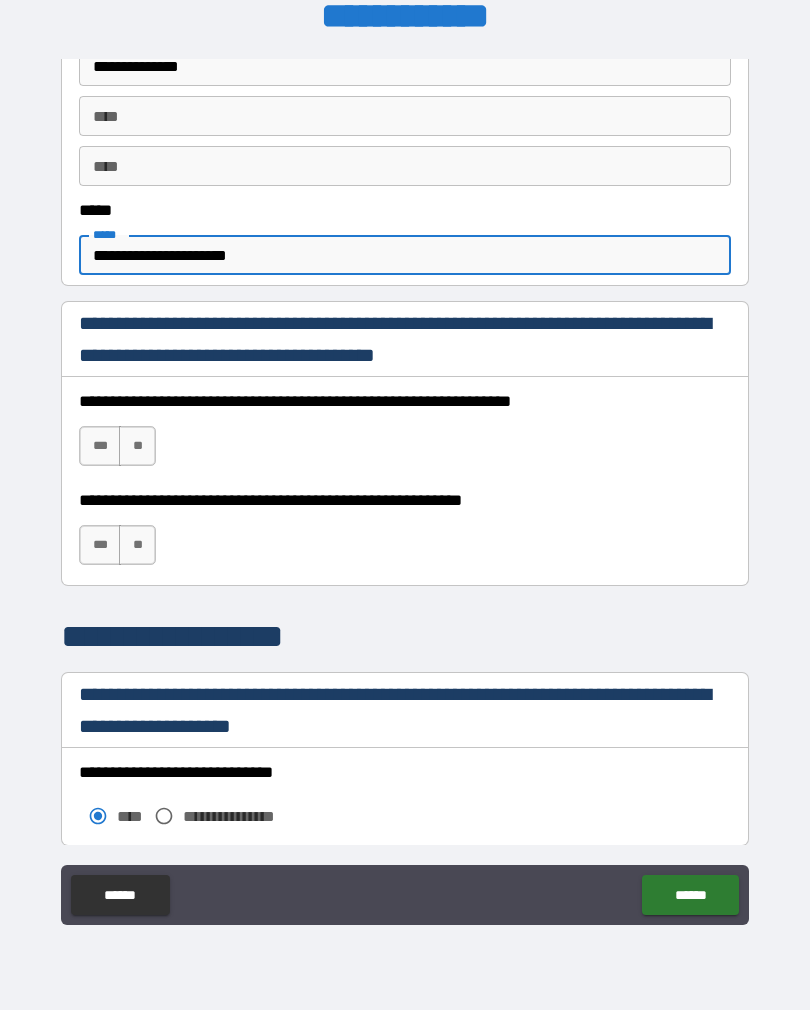 type on "**********" 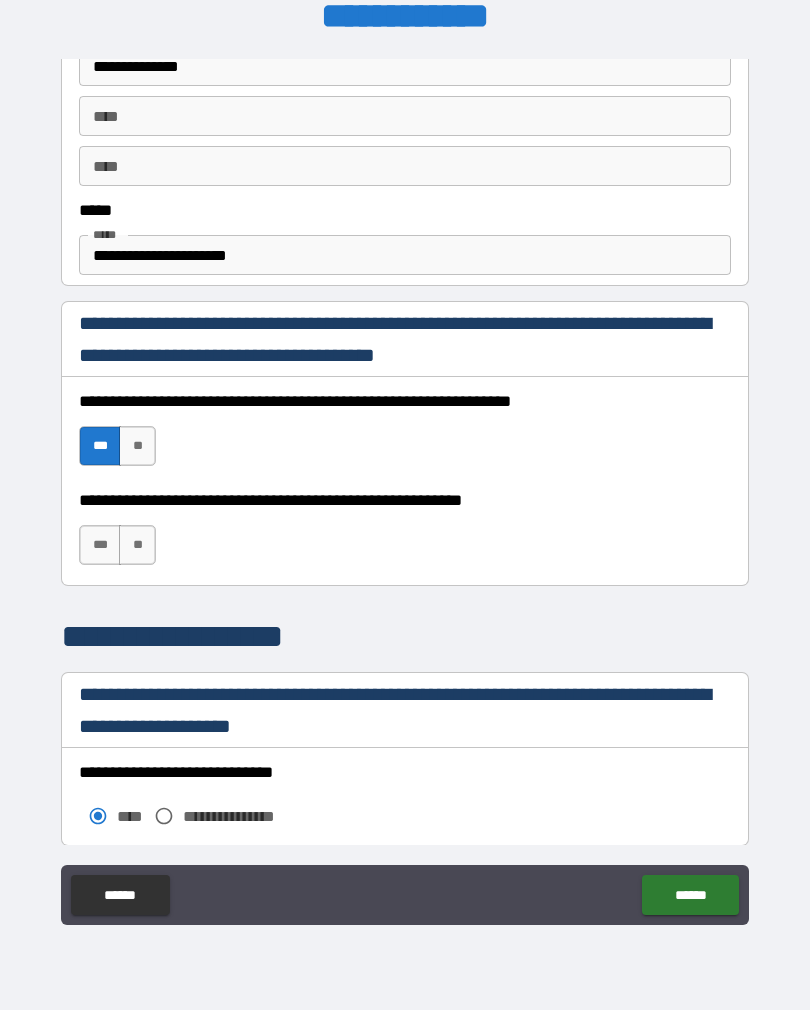 click on "***" at bounding box center [100, 545] 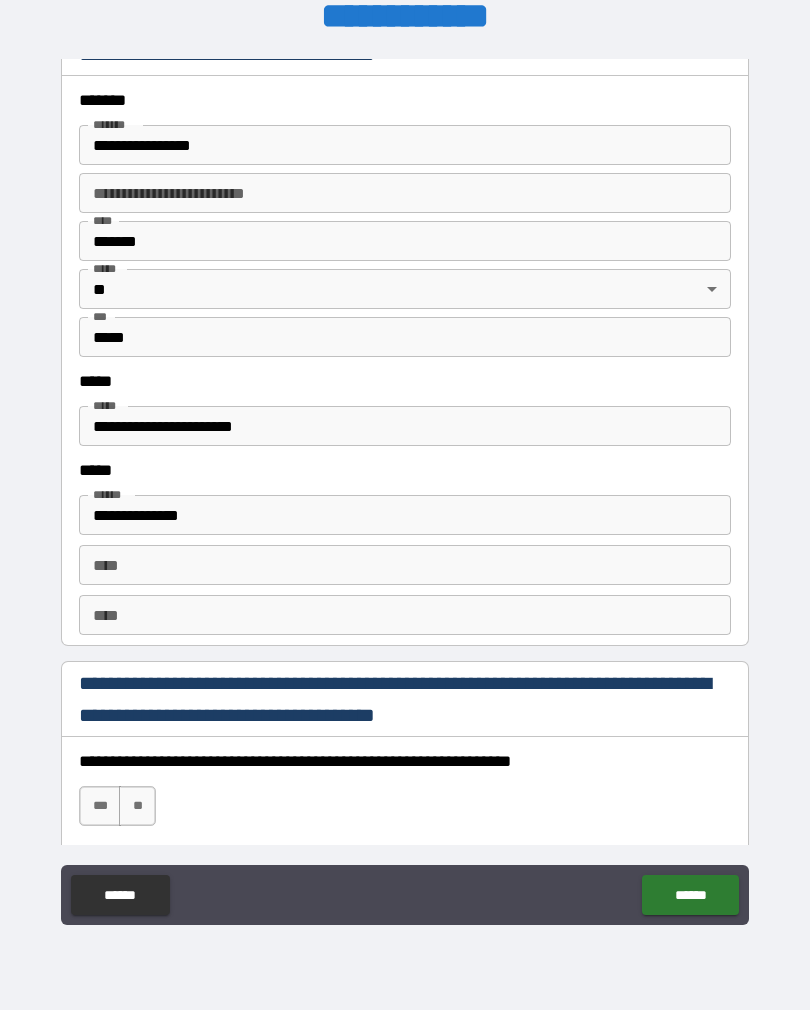 scroll, scrollTop: 2395, scrollLeft: 0, axis: vertical 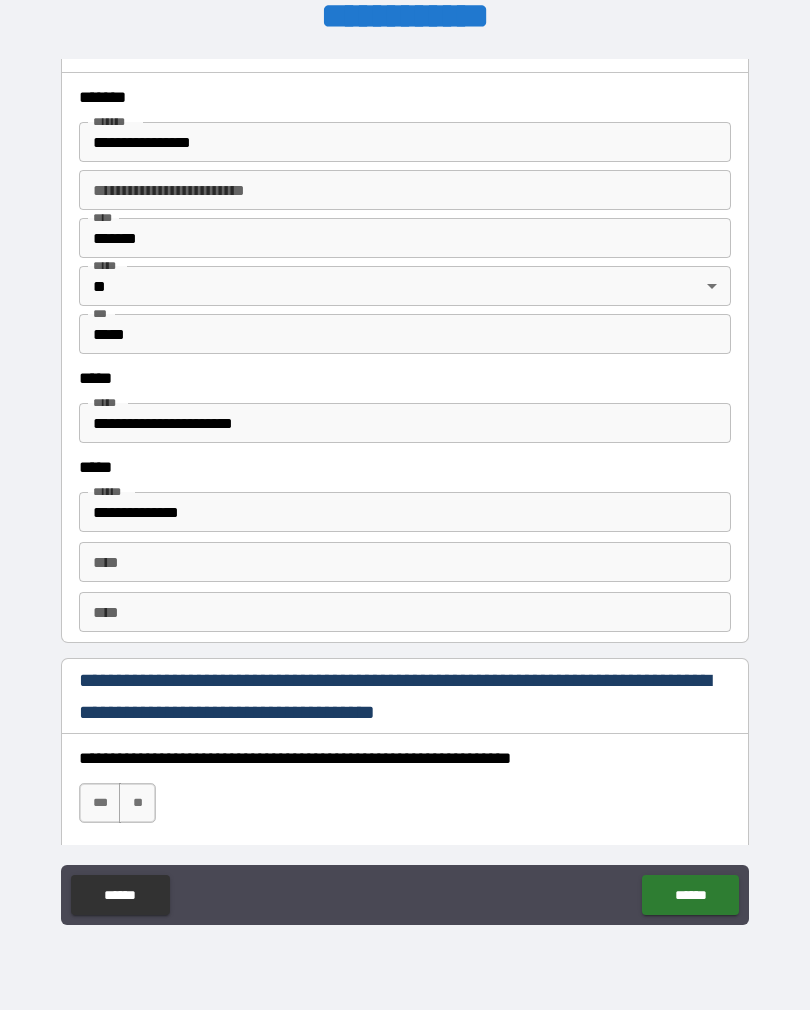 click on "**********" at bounding box center [405, 423] 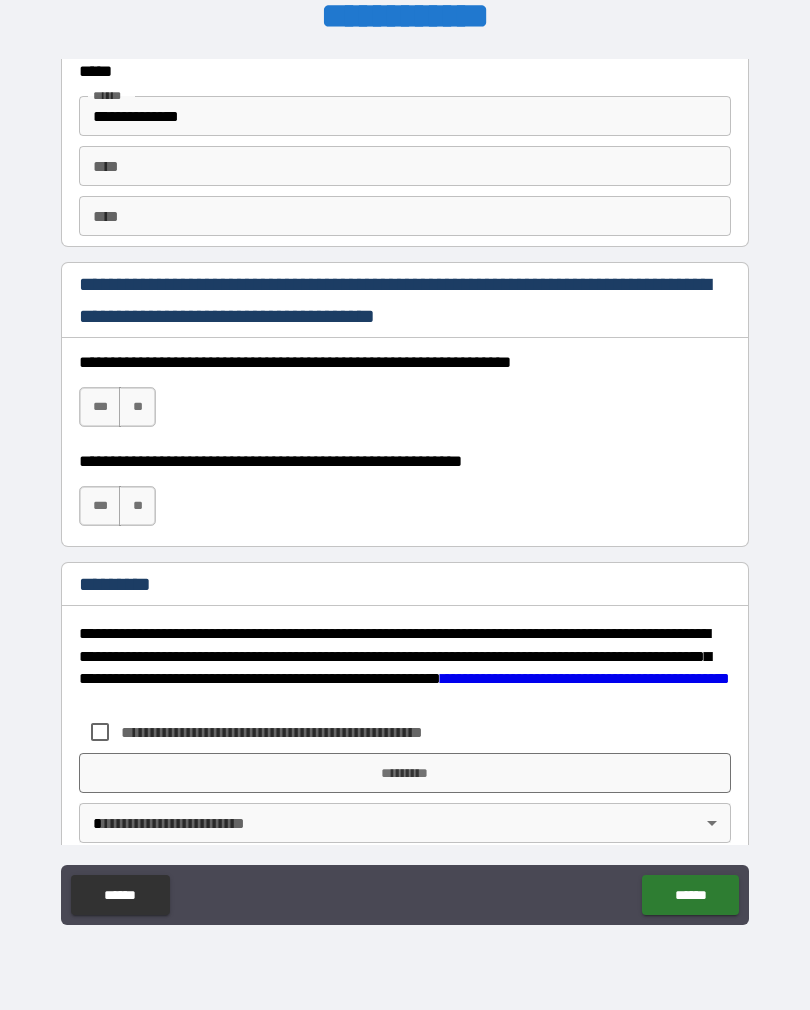 scroll, scrollTop: 2790, scrollLeft: 0, axis: vertical 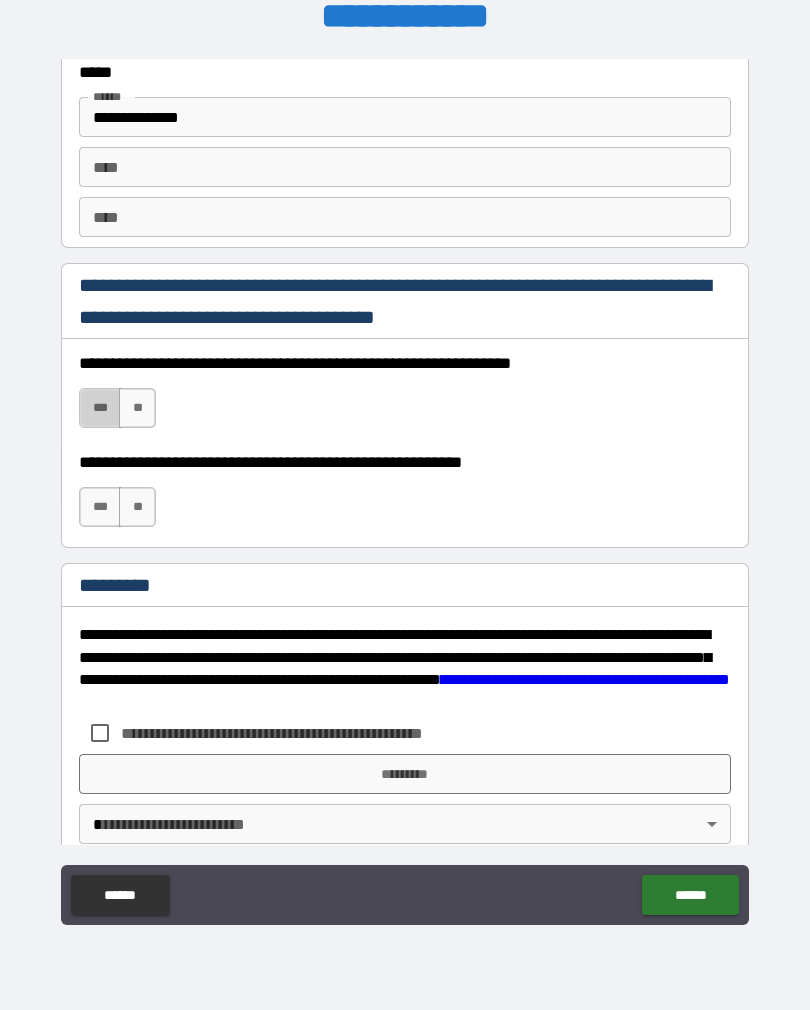 type on "**********" 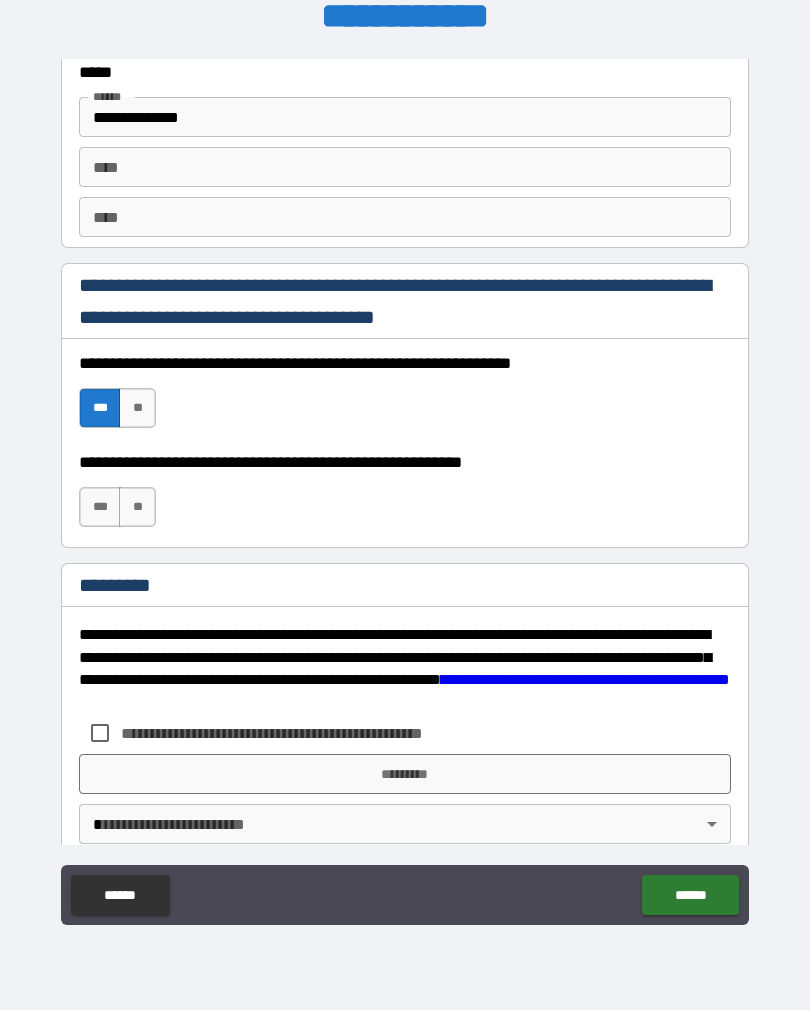 click on "***" at bounding box center (100, 507) 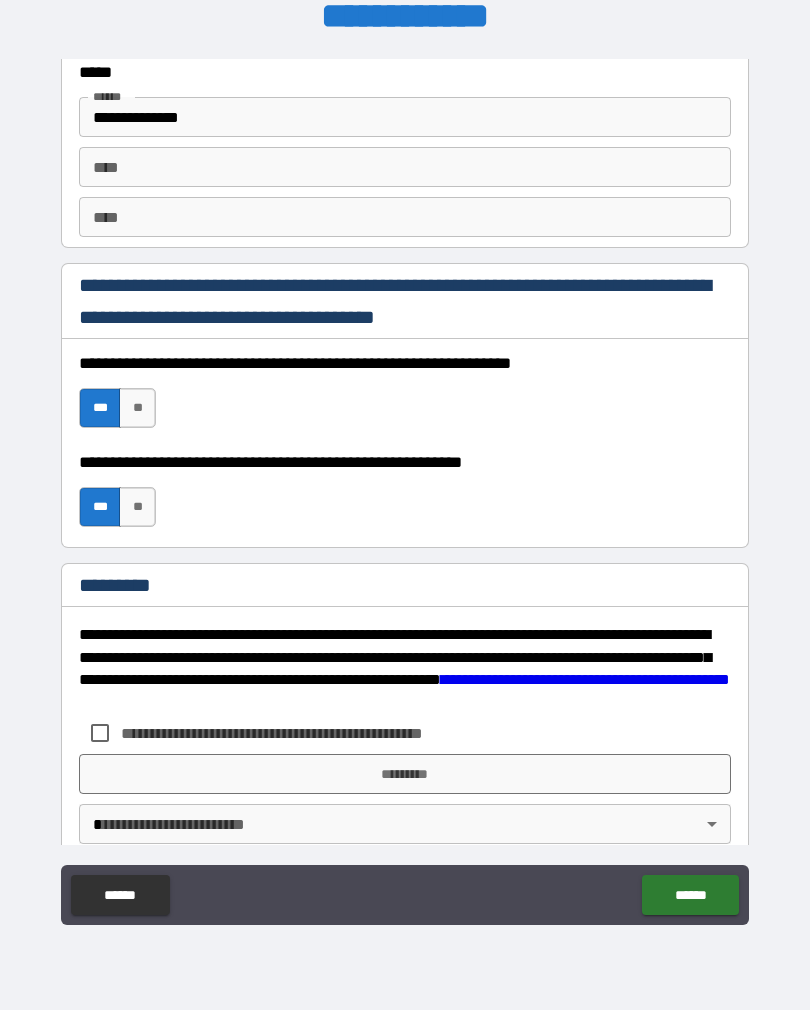 click on "**********" at bounding box center (305, 733) 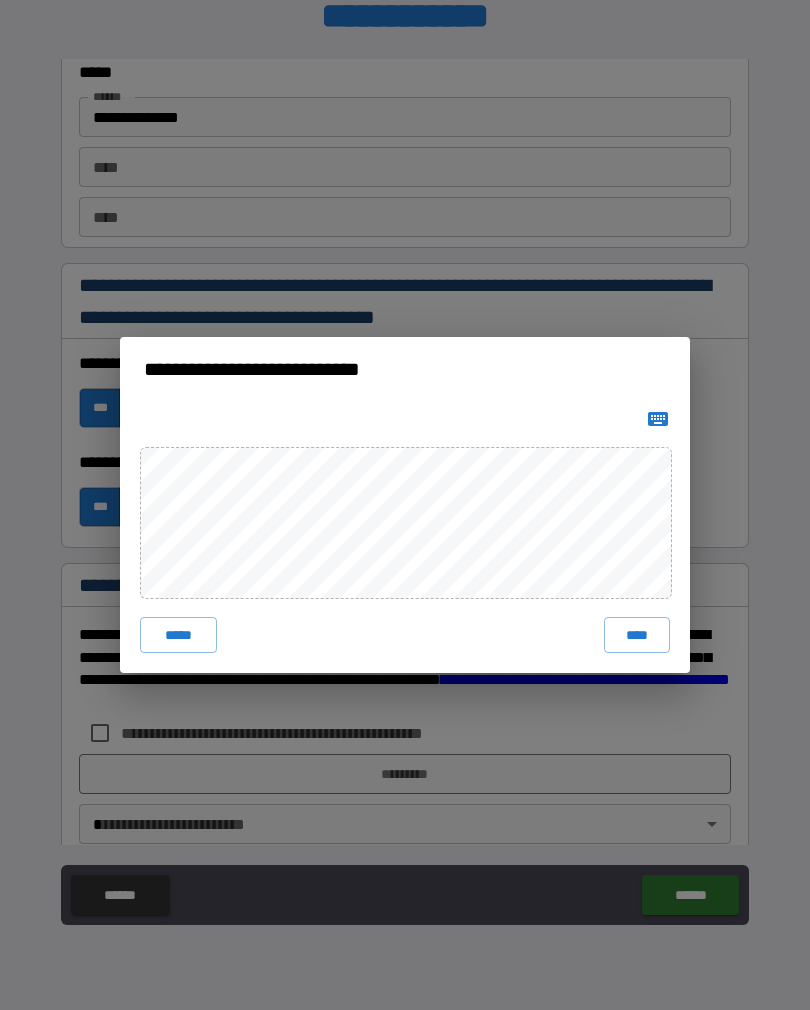 click on "****" at bounding box center [637, 635] 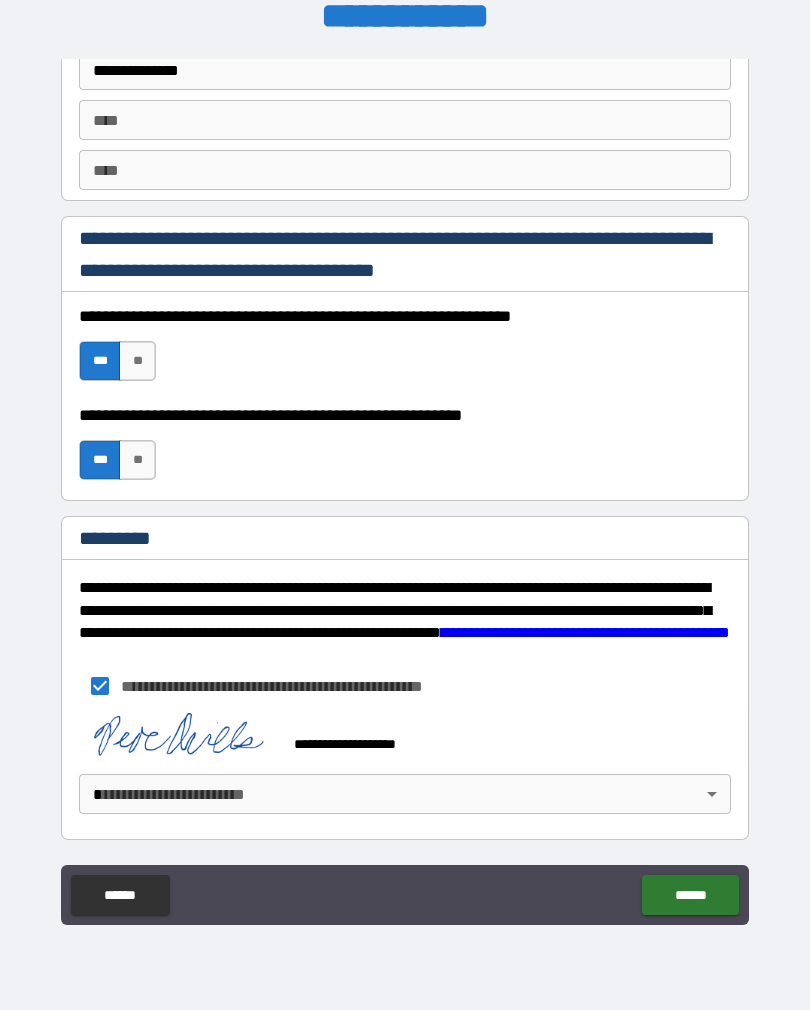 scroll, scrollTop: 2837, scrollLeft: 0, axis: vertical 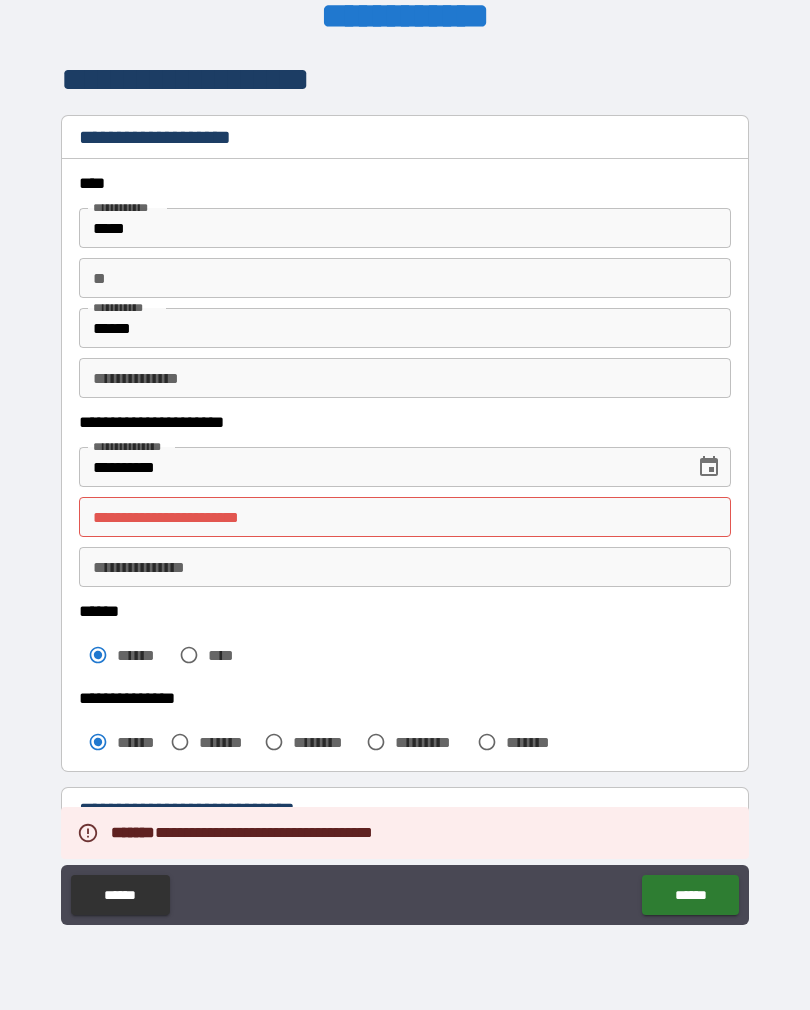 click on "**********" at bounding box center (405, 517) 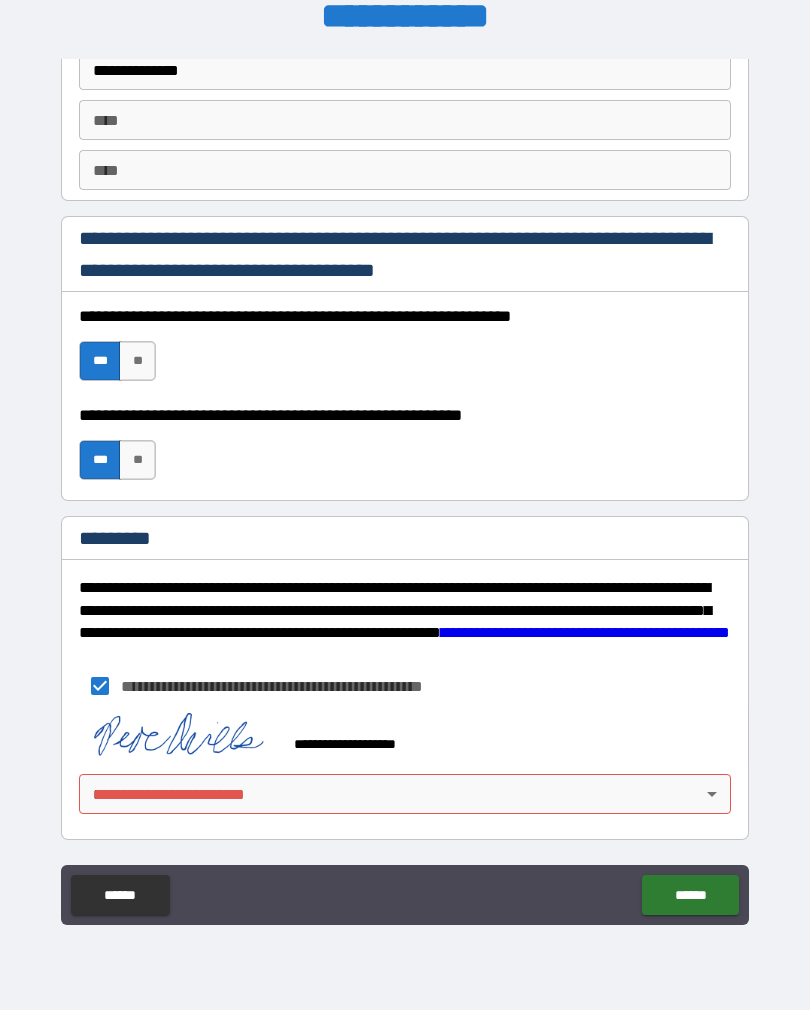 scroll, scrollTop: 2837, scrollLeft: 0, axis: vertical 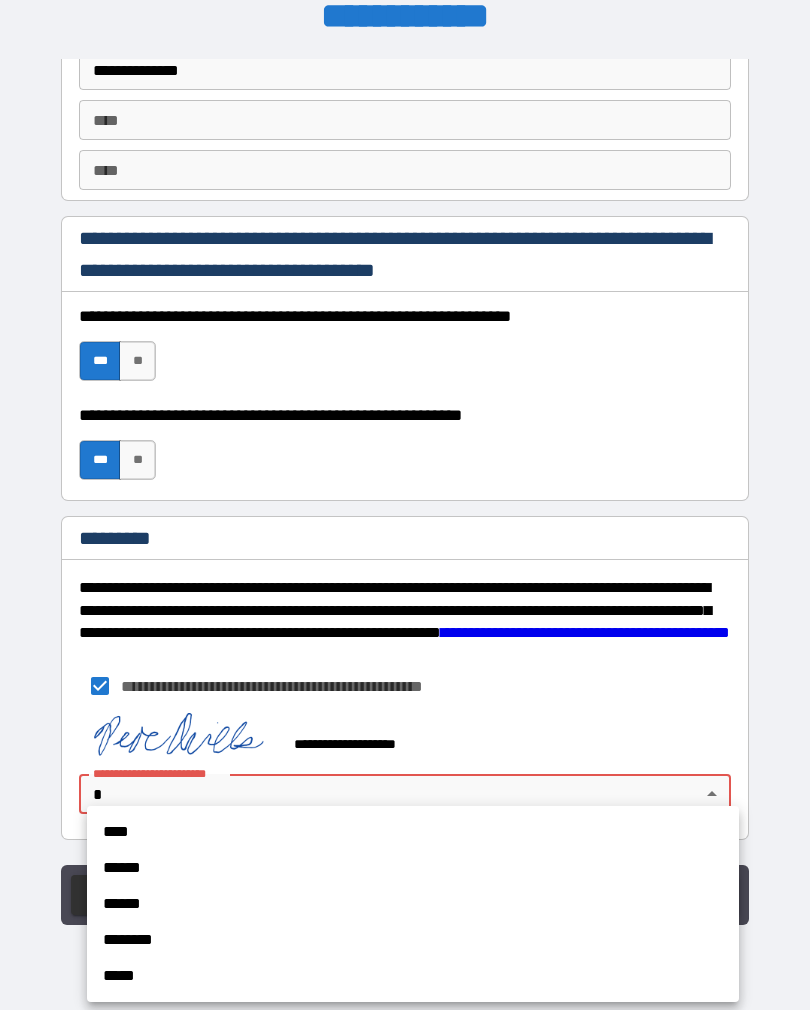 click on "****" at bounding box center (413, 832) 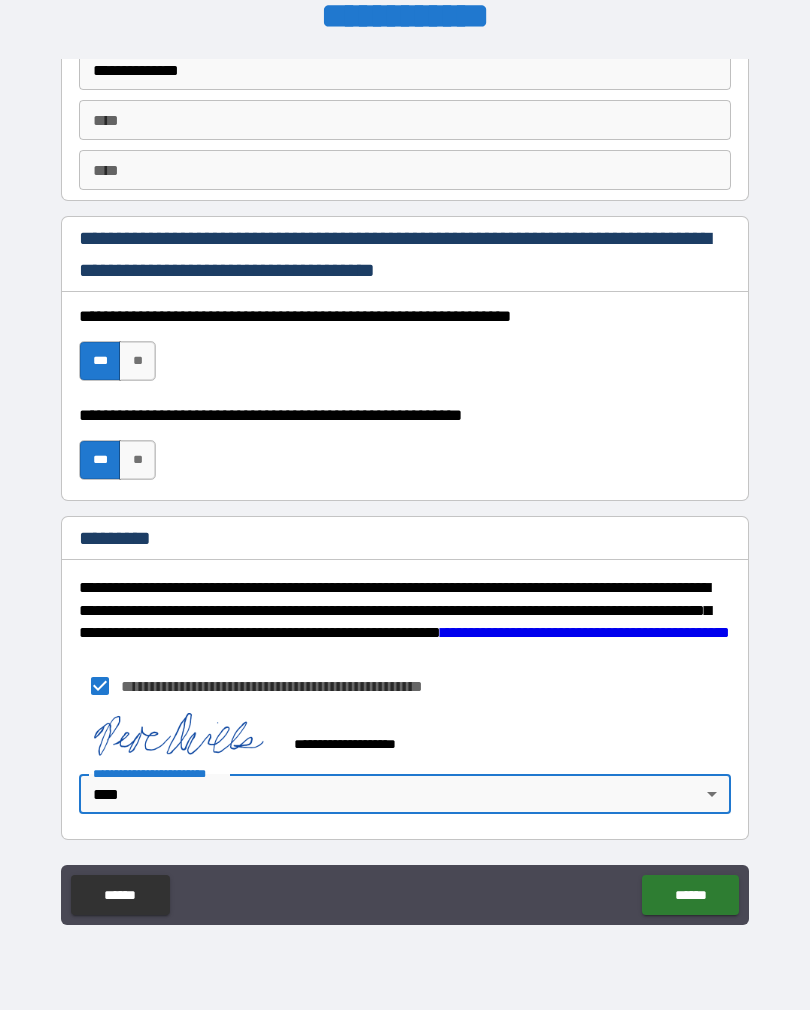 click on "******" 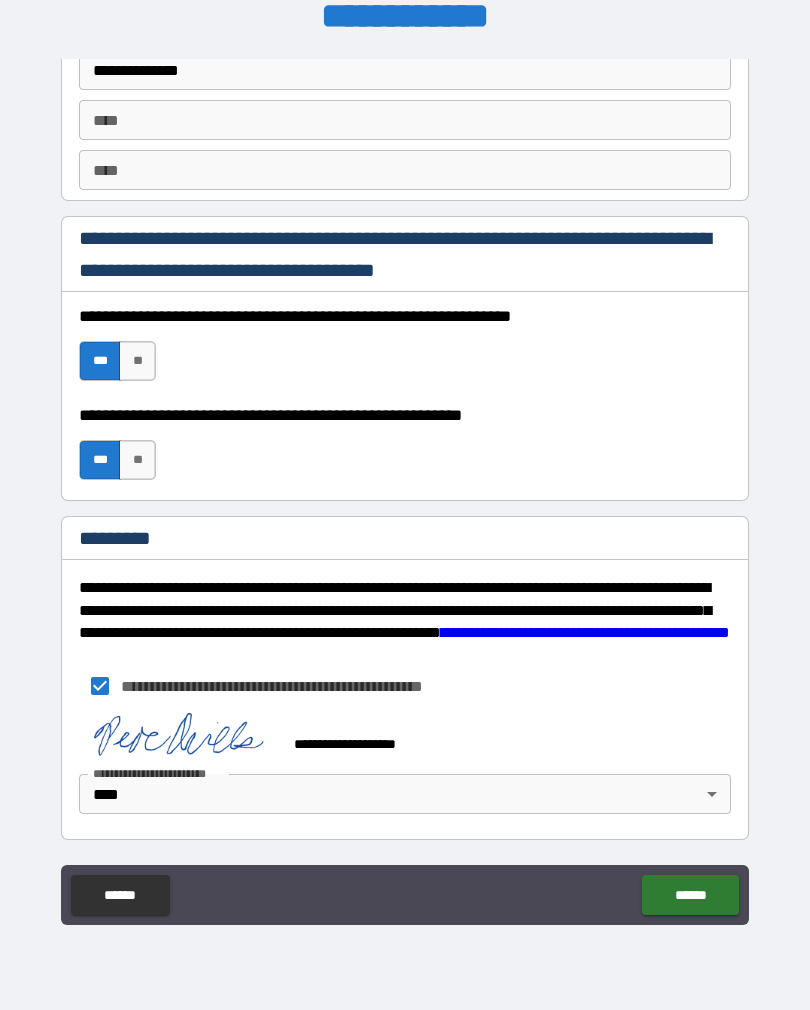 click on "******" at bounding box center (690, 895) 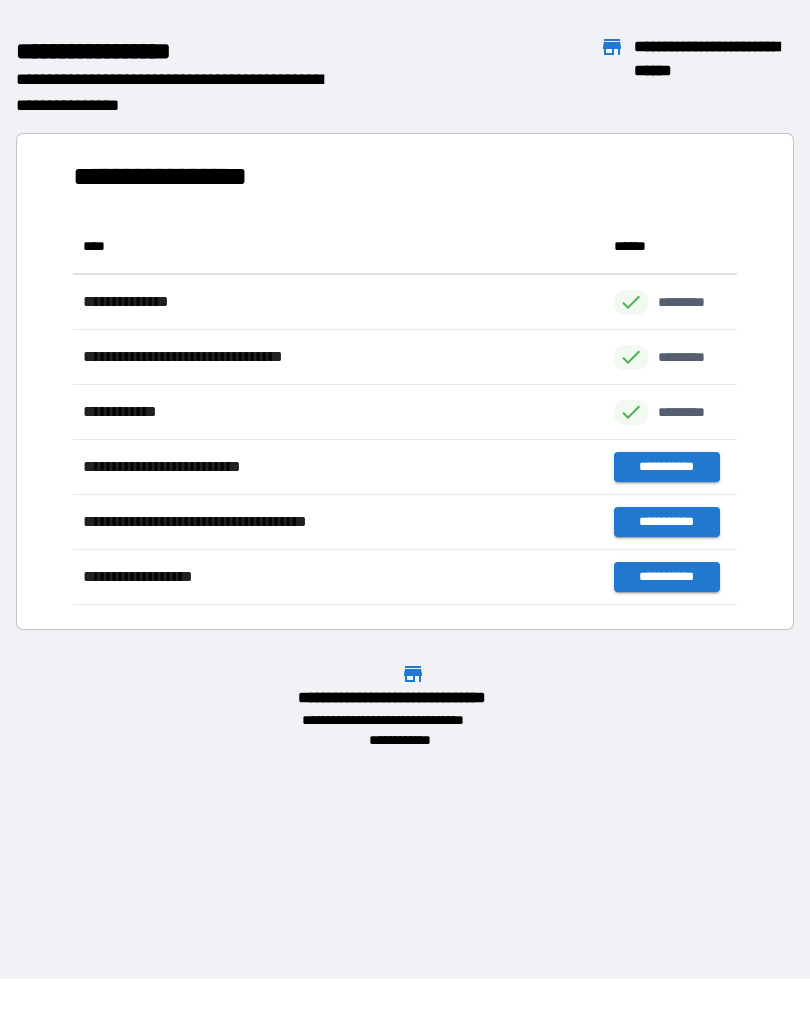 scroll, scrollTop: 386, scrollLeft: 664, axis: both 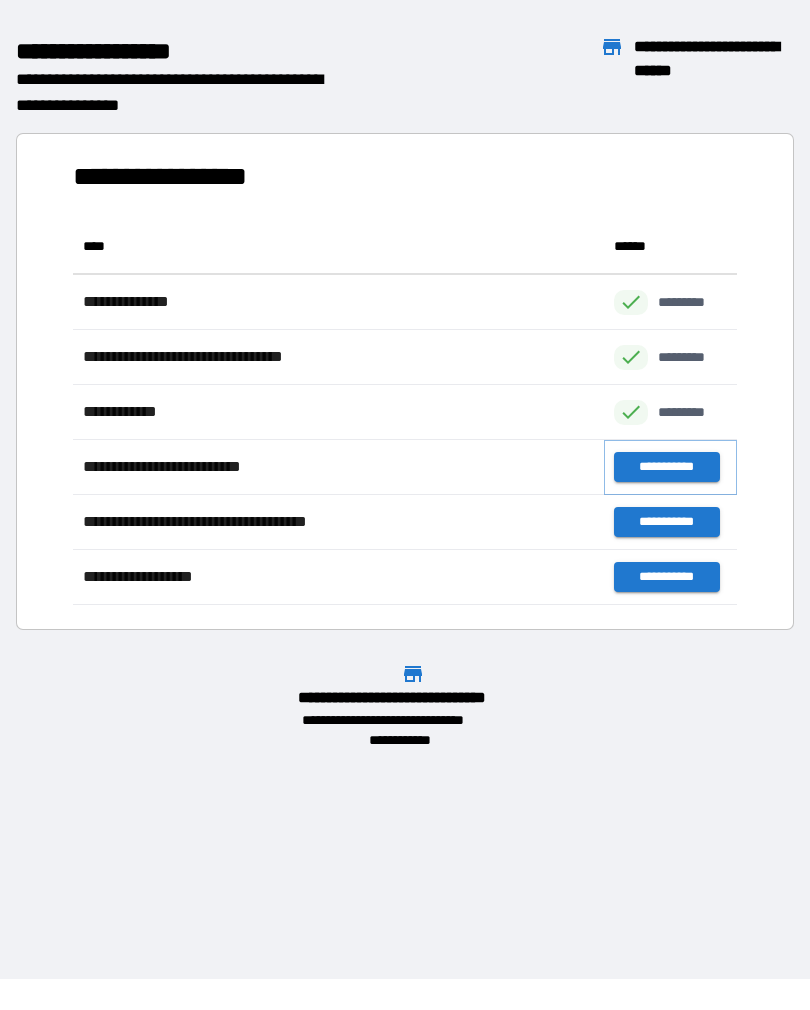 click on "**********" at bounding box center (666, 467) 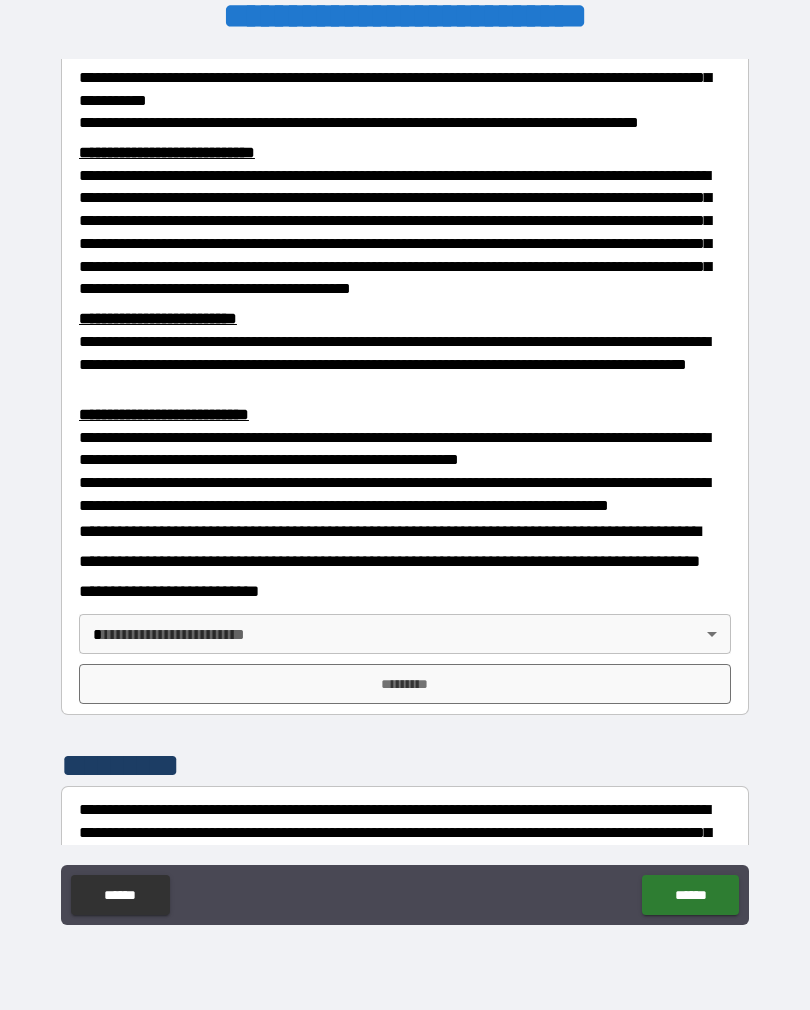 scroll, scrollTop: 402, scrollLeft: 0, axis: vertical 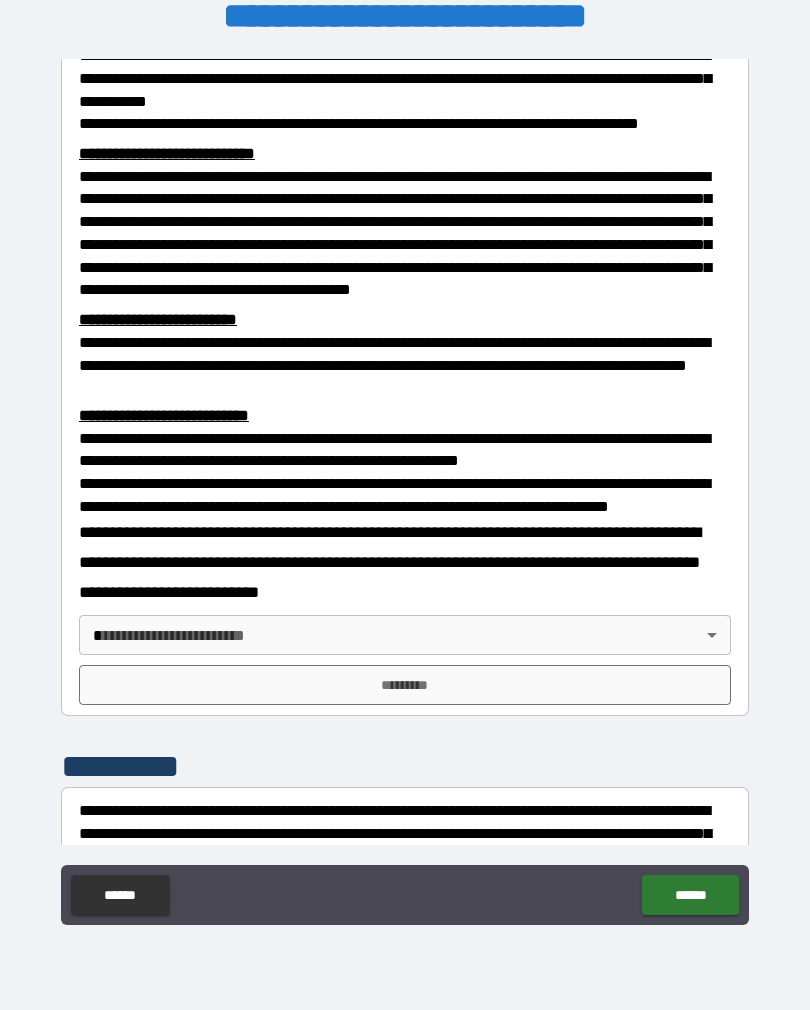 click on "**********" at bounding box center [405, 489] 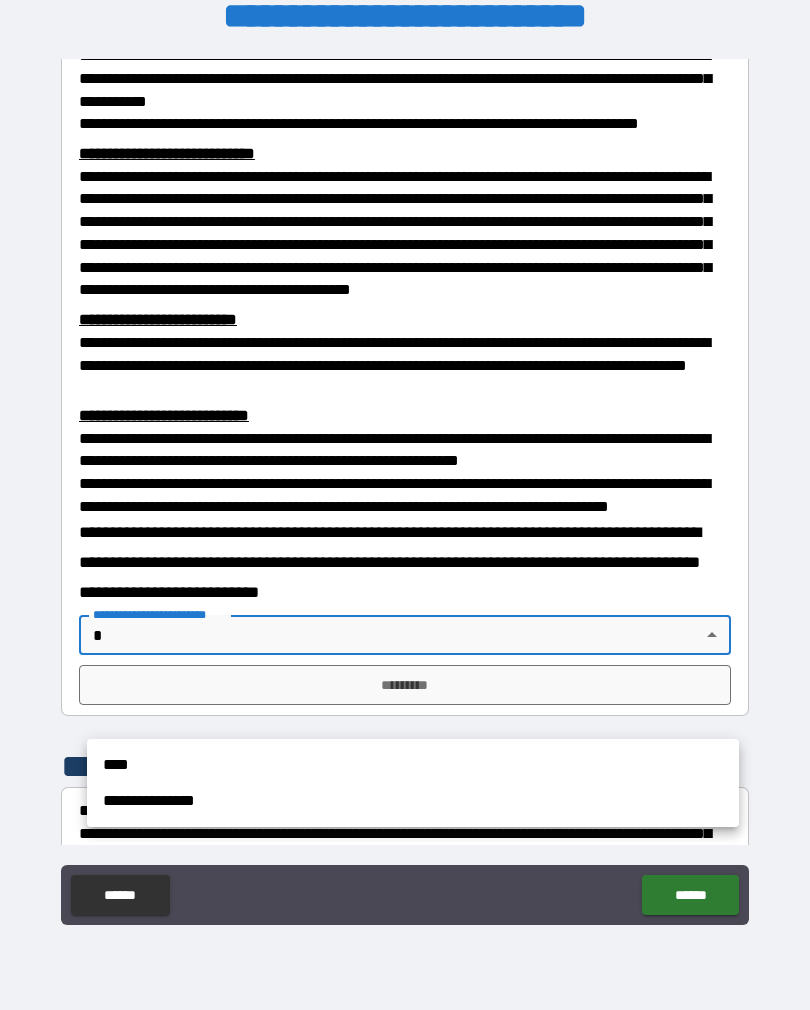 click on "****" at bounding box center (413, 765) 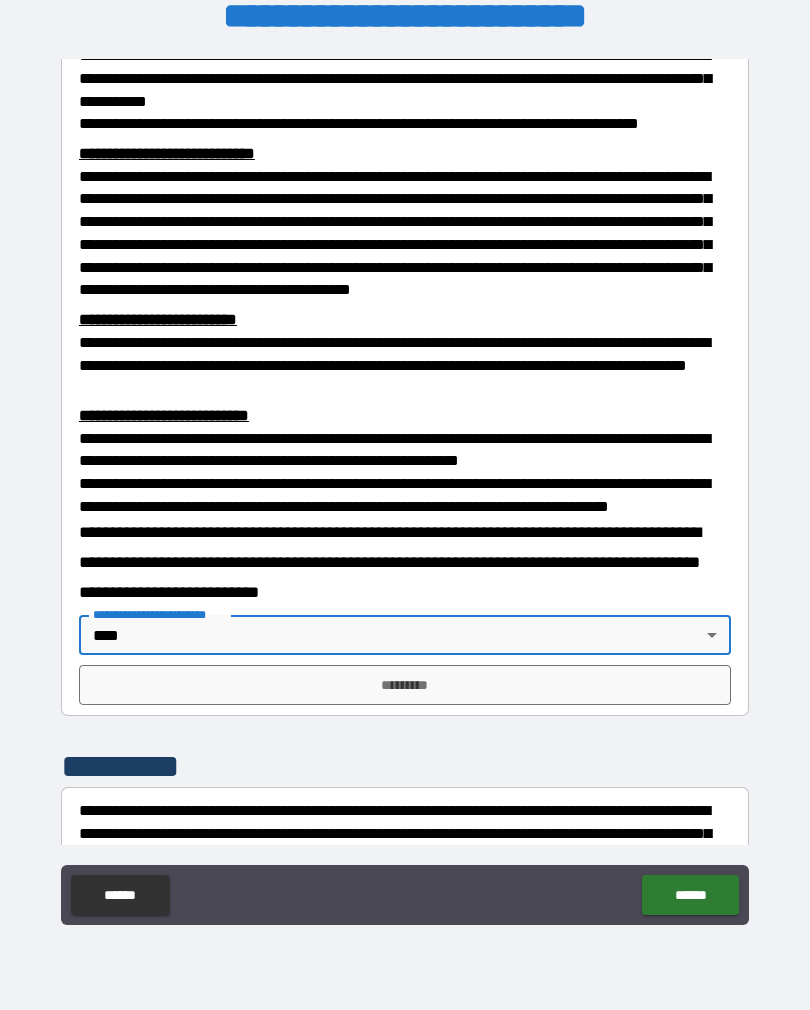 click on "*********" at bounding box center [405, 685] 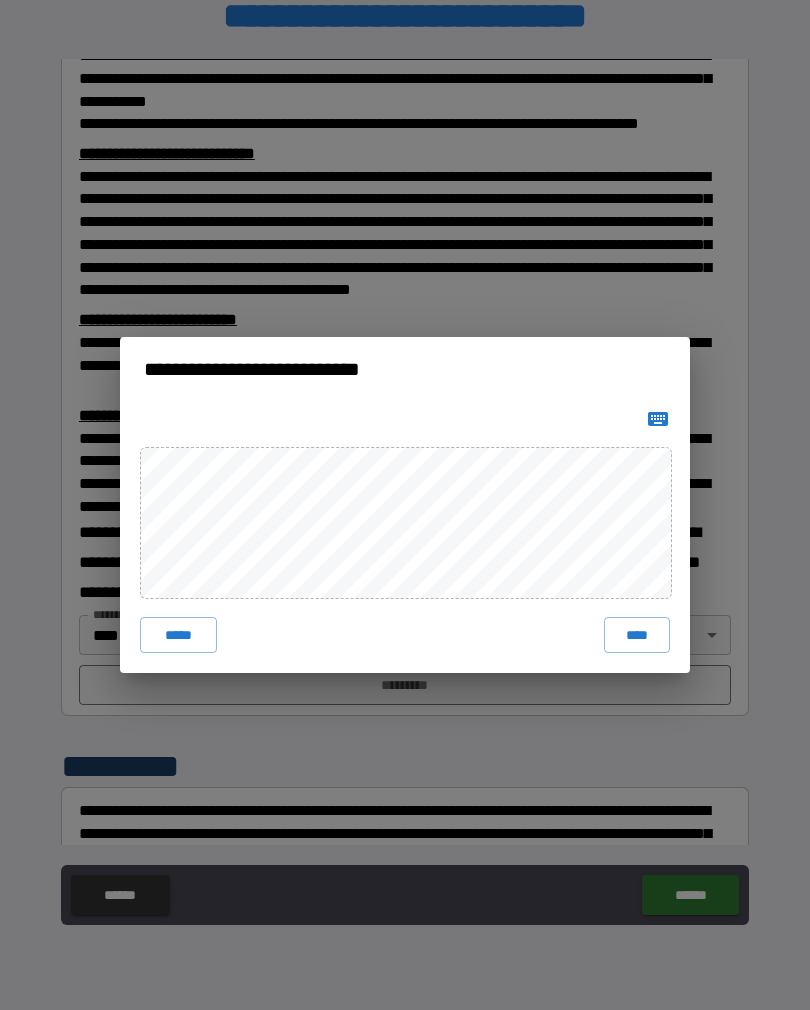 click on "****" at bounding box center [637, 635] 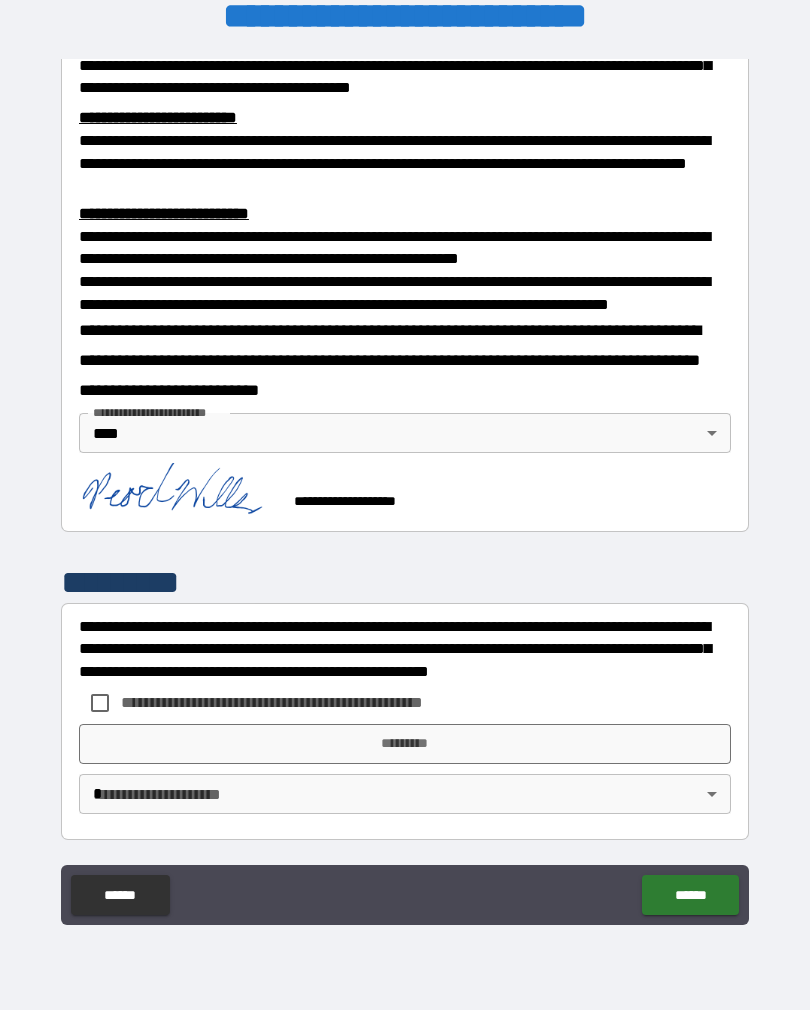 scroll, scrollTop: 677, scrollLeft: 0, axis: vertical 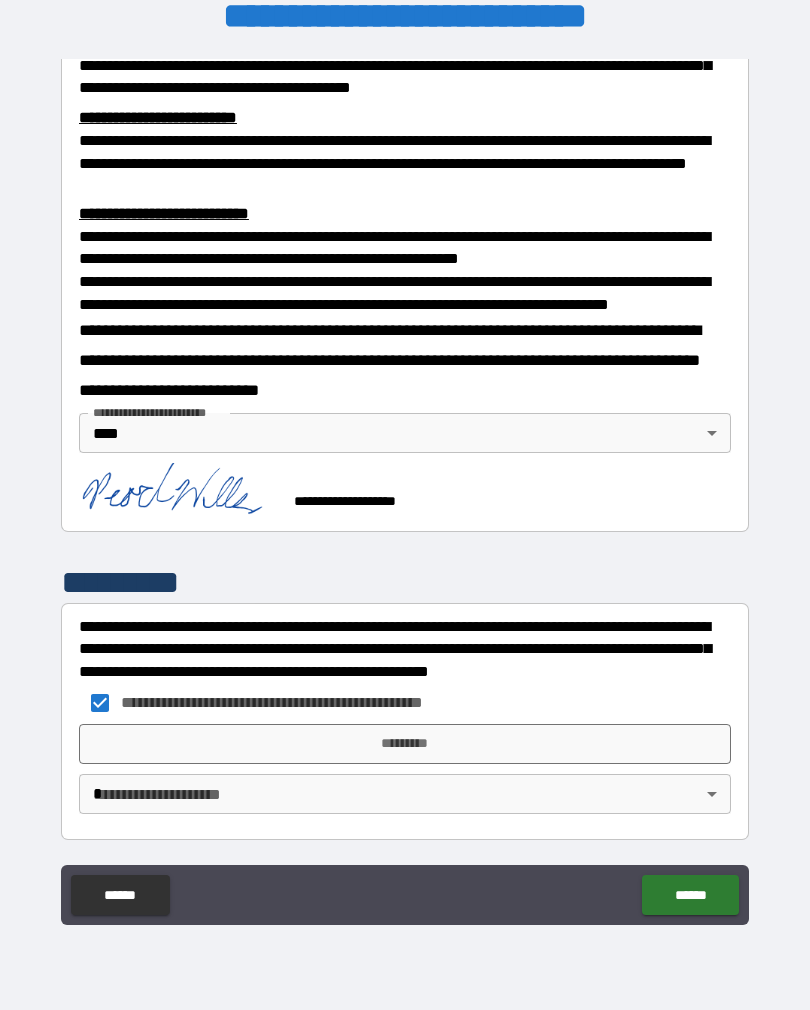 click on "*********" at bounding box center (405, 744) 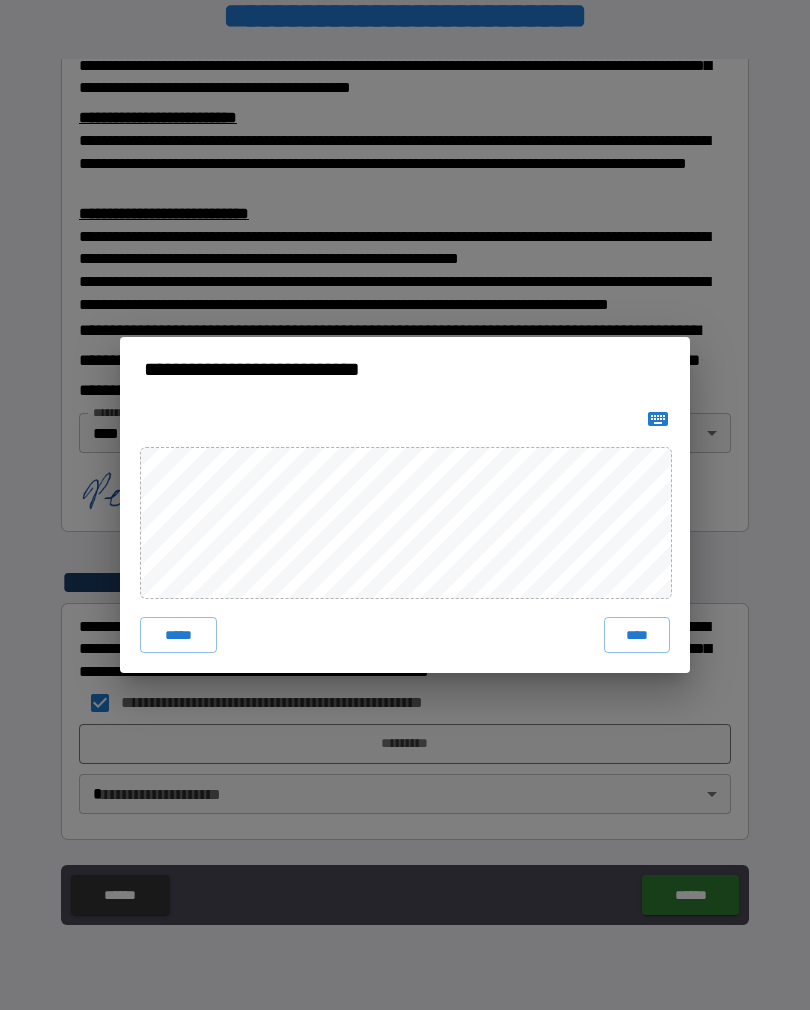 click on "****" at bounding box center [637, 635] 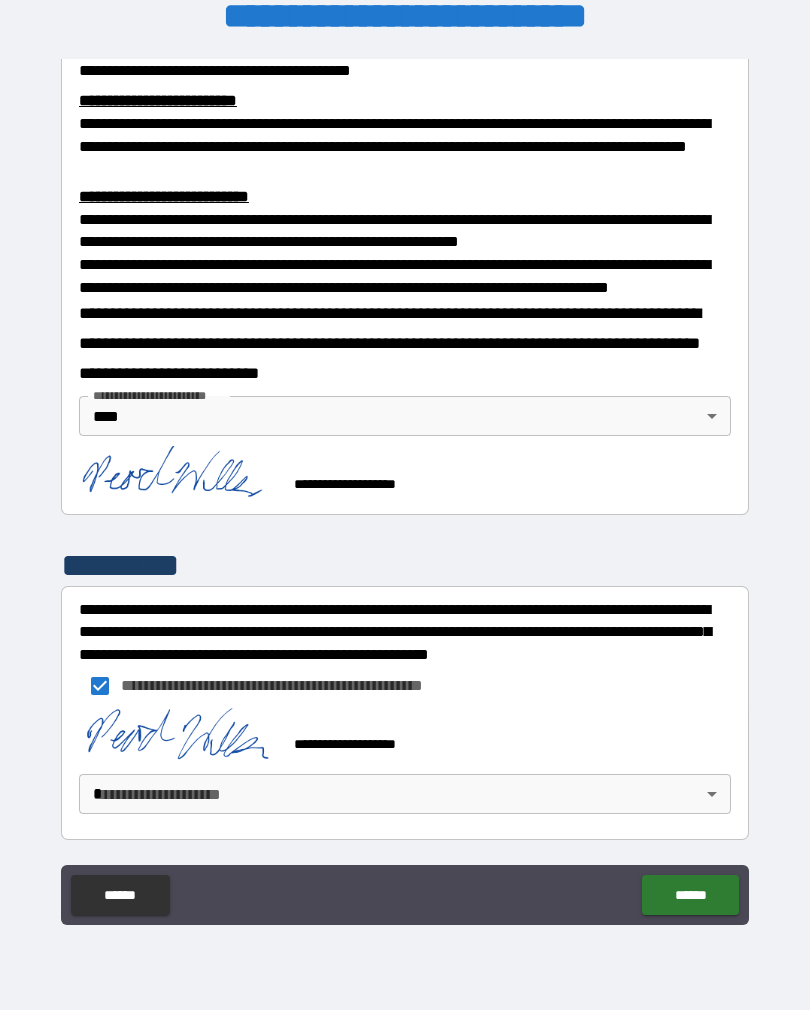 click on "******" at bounding box center [690, 895] 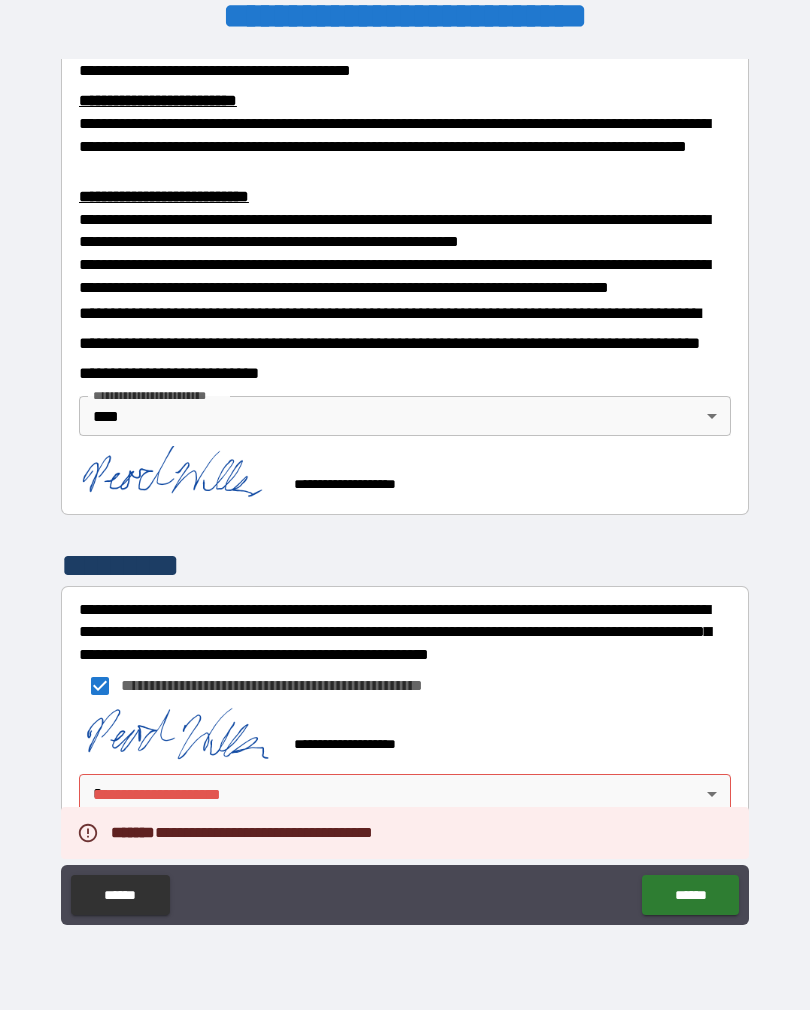 scroll, scrollTop: 694, scrollLeft: 0, axis: vertical 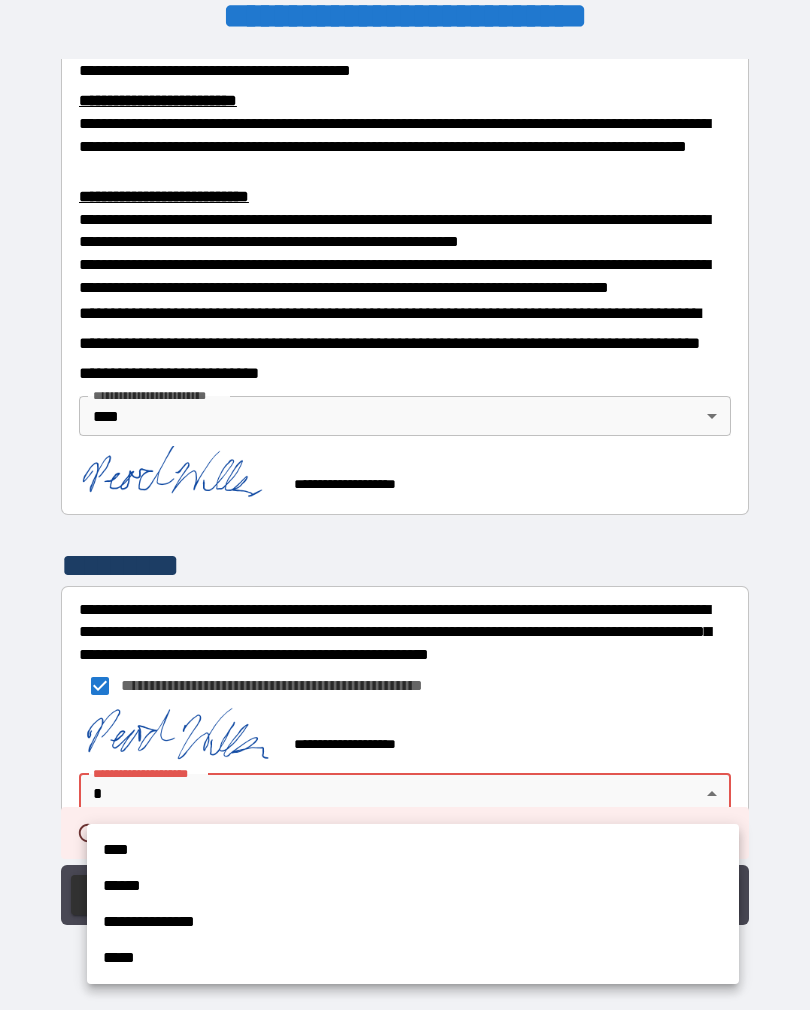 click on "****" at bounding box center [413, 850] 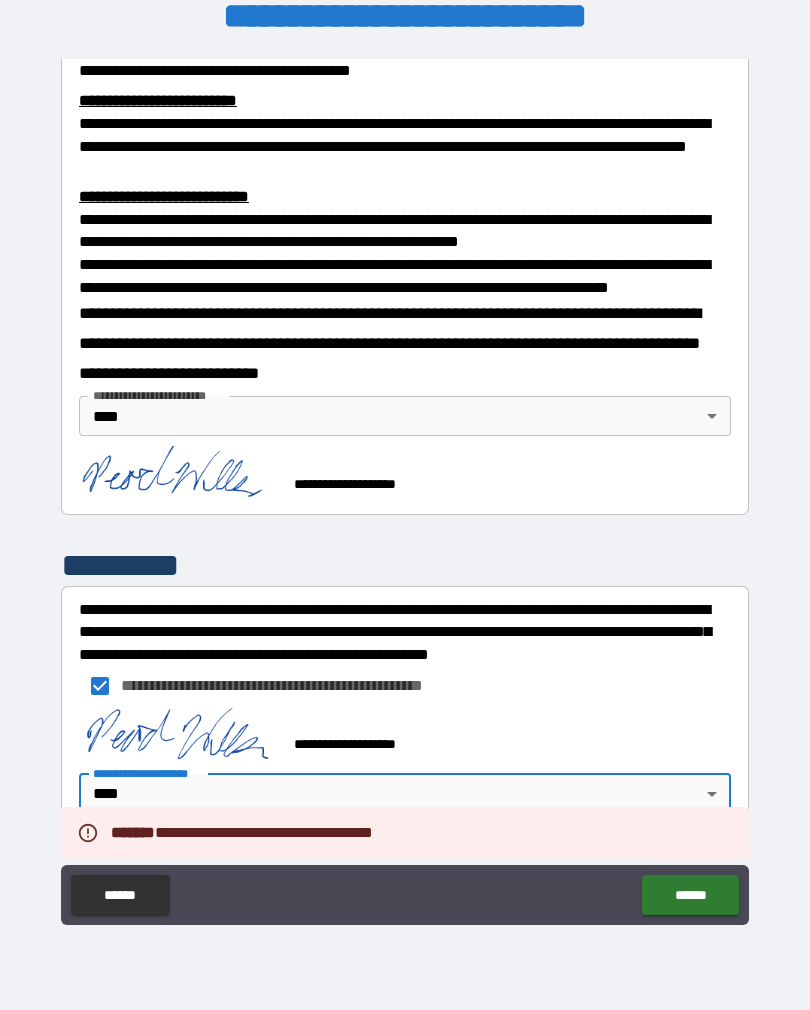 click on "******" at bounding box center (690, 895) 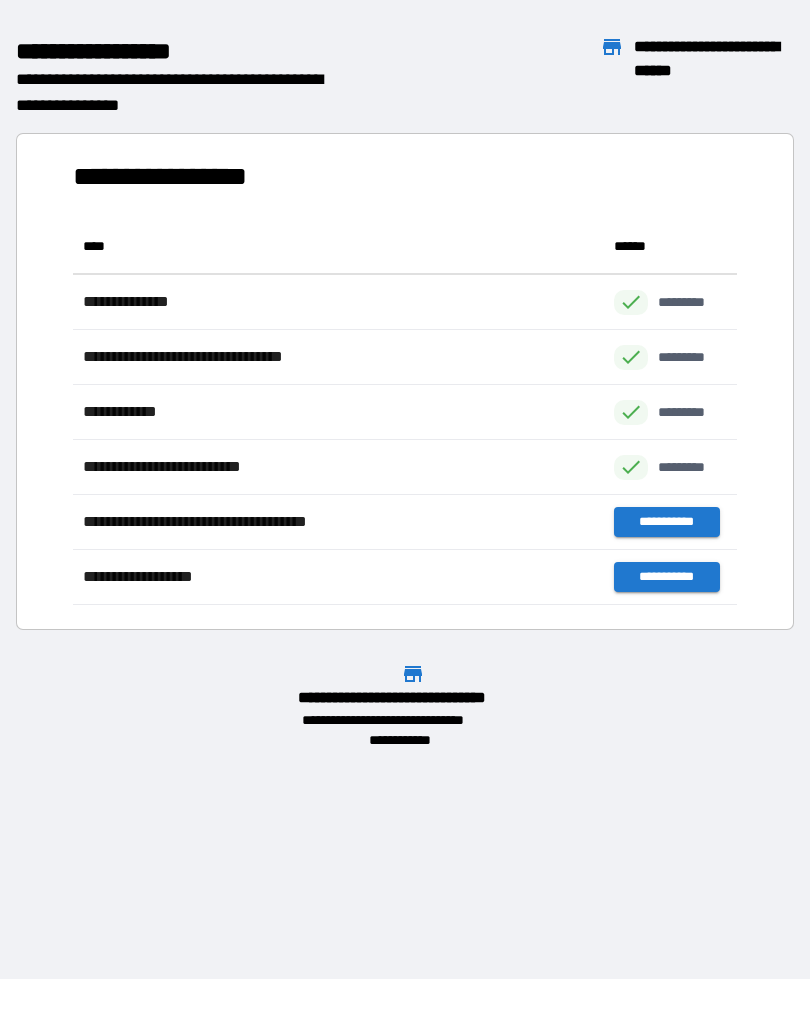 scroll, scrollTop: 1, scrollLeft: 1, axis: both 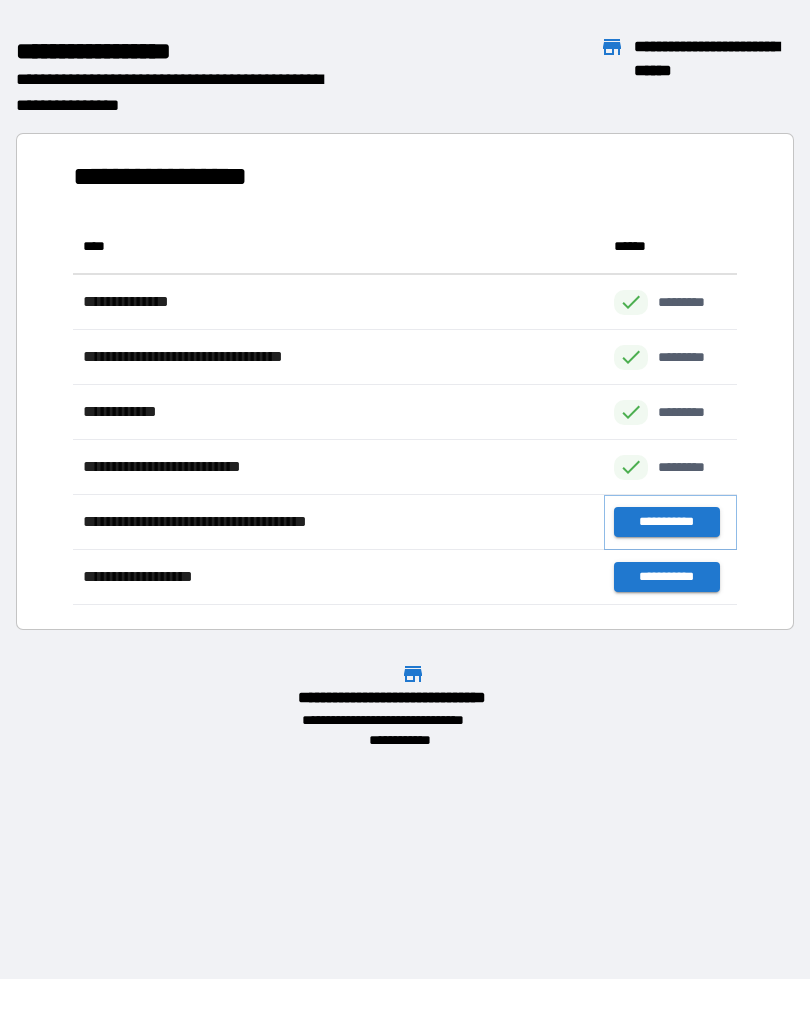 click on "**********" at bounding box center [666, 522] 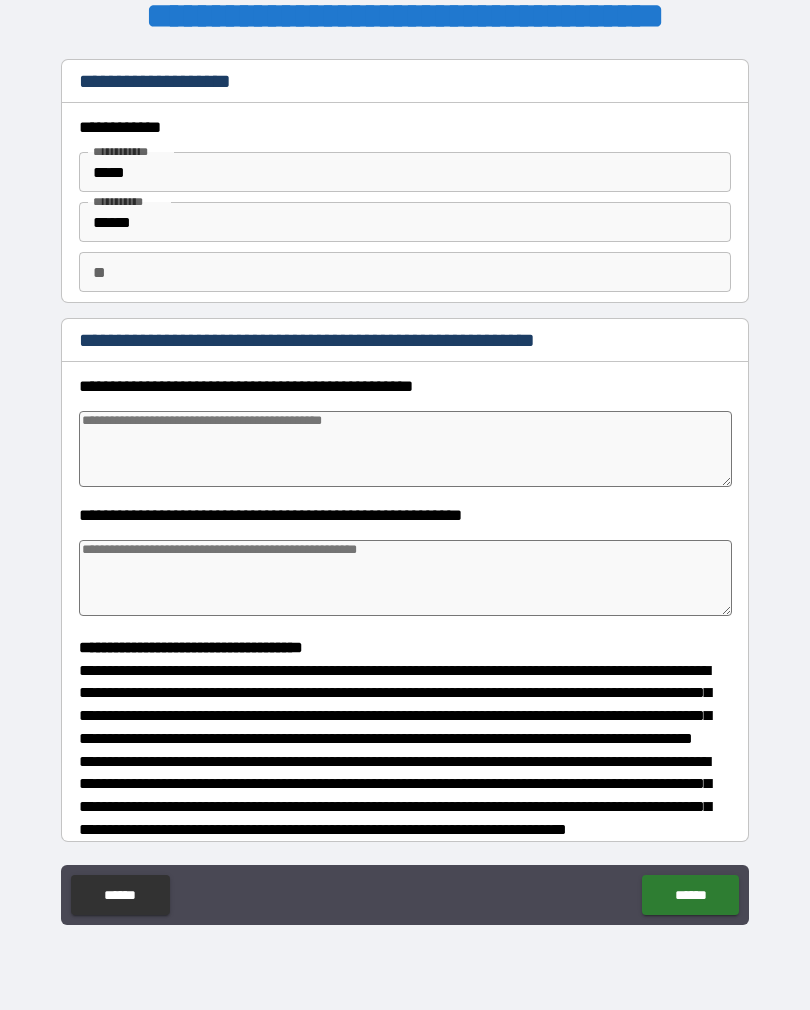 click at bounding box center [405, 449] 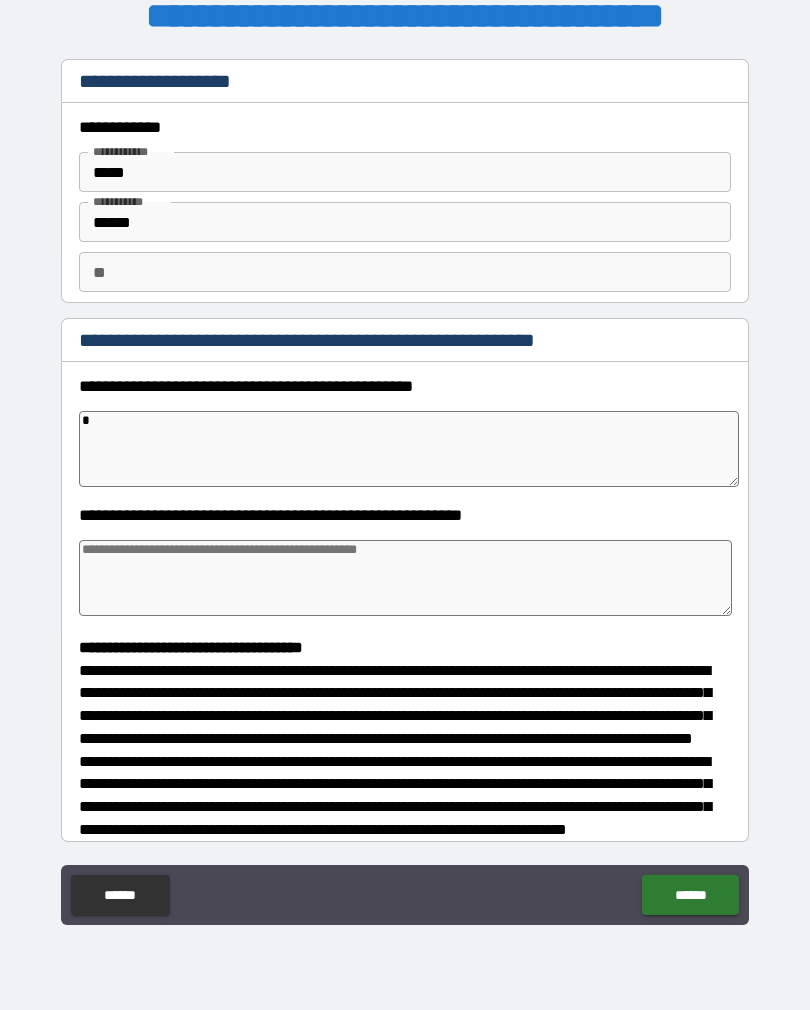 type on "*" 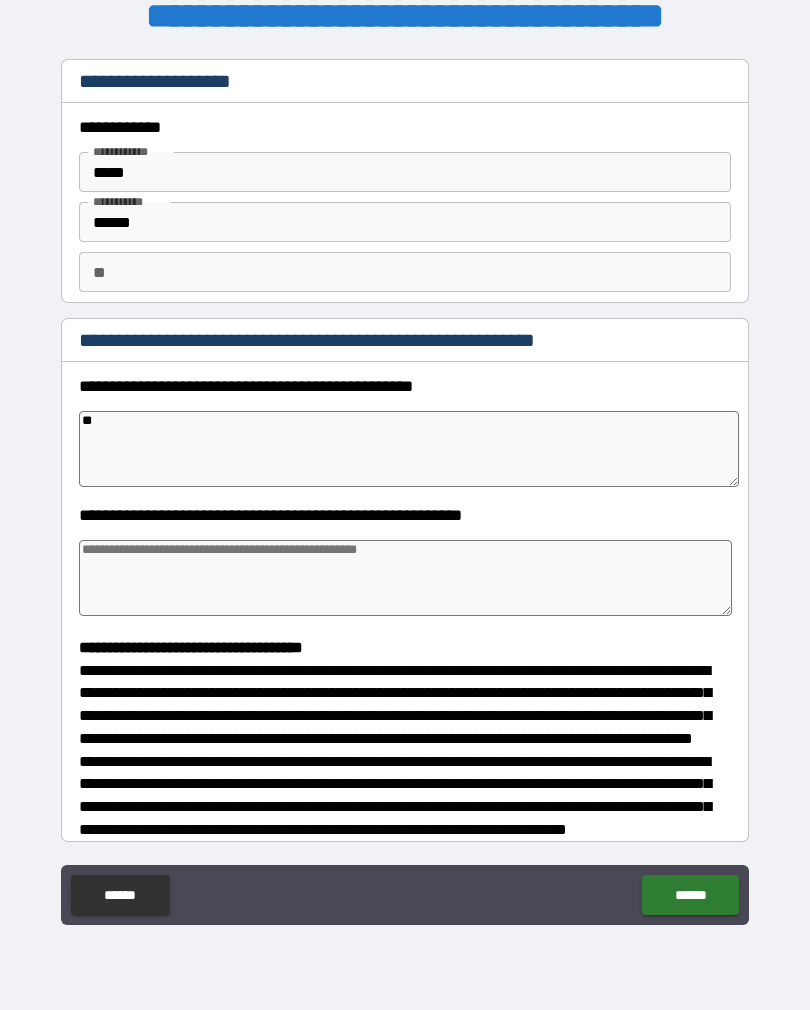 type on "***" 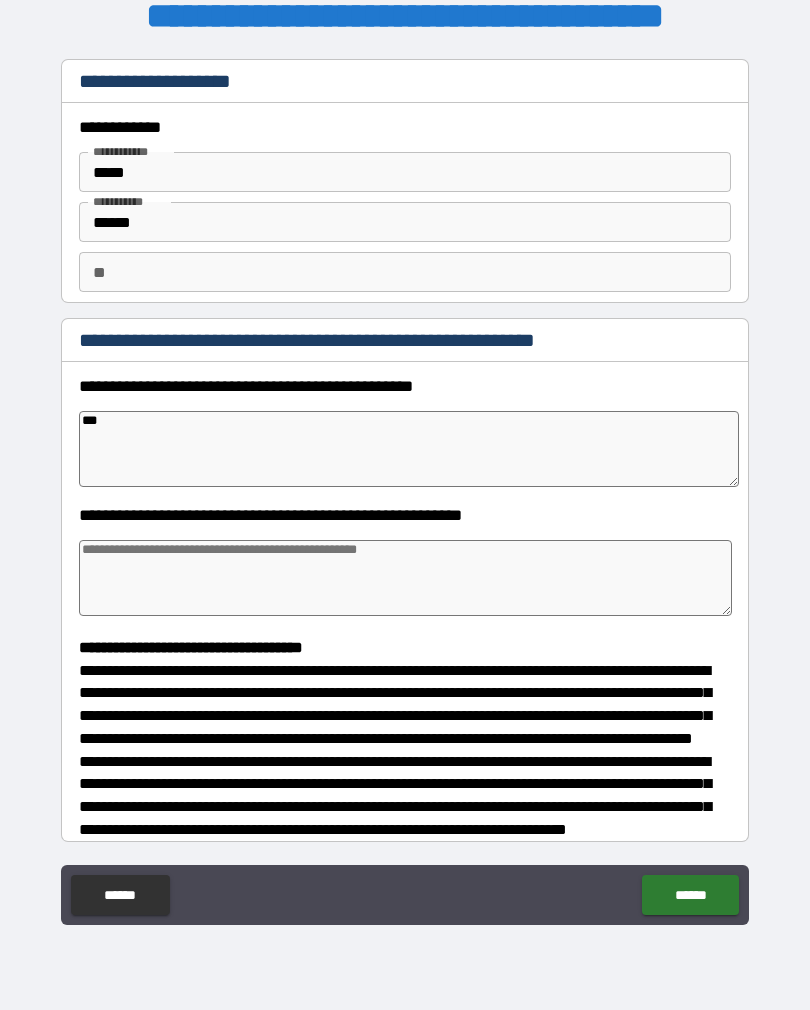 type on "*" 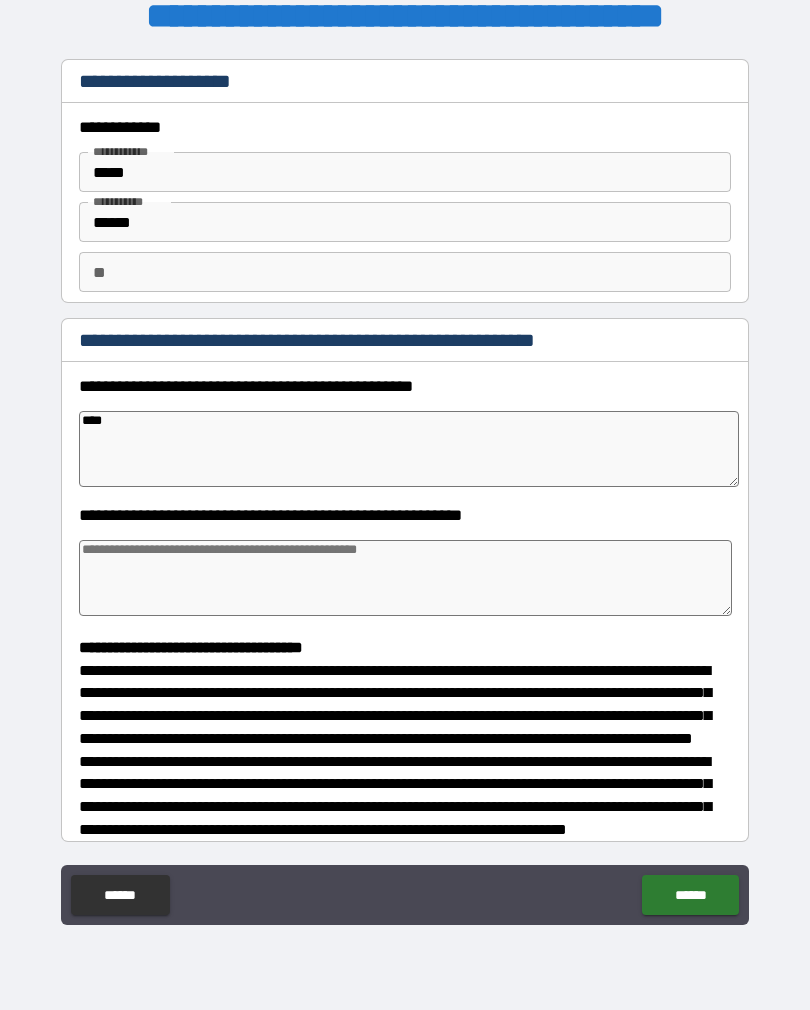 type on "*****" 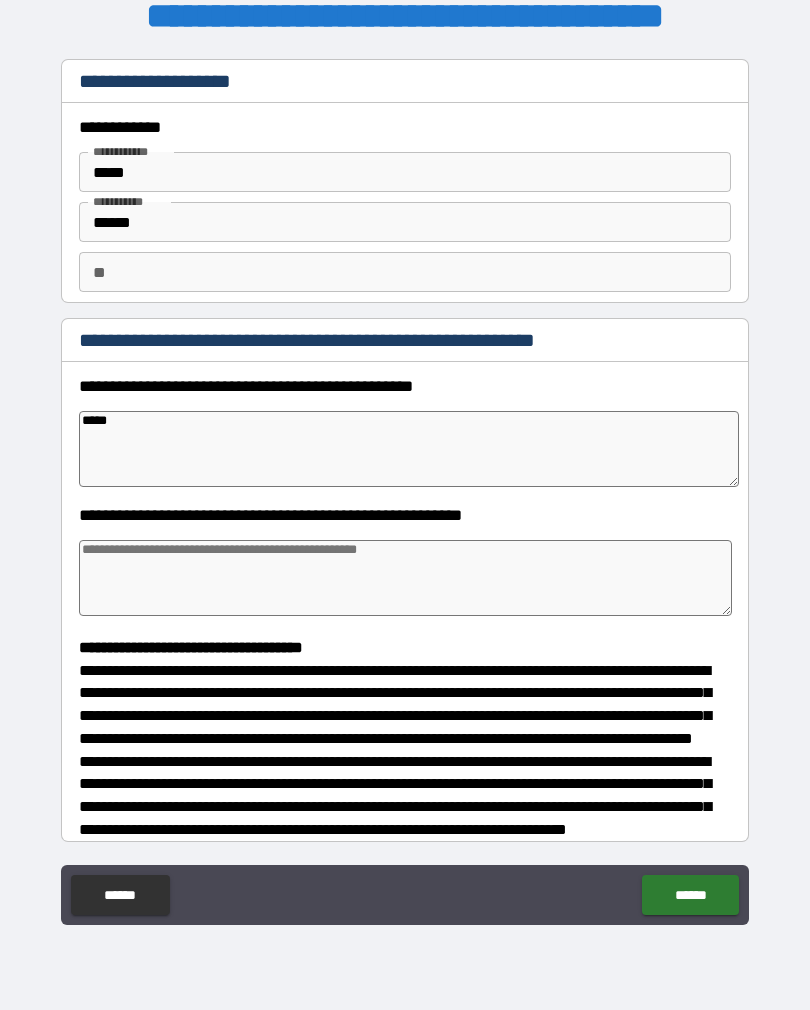 type on "*" 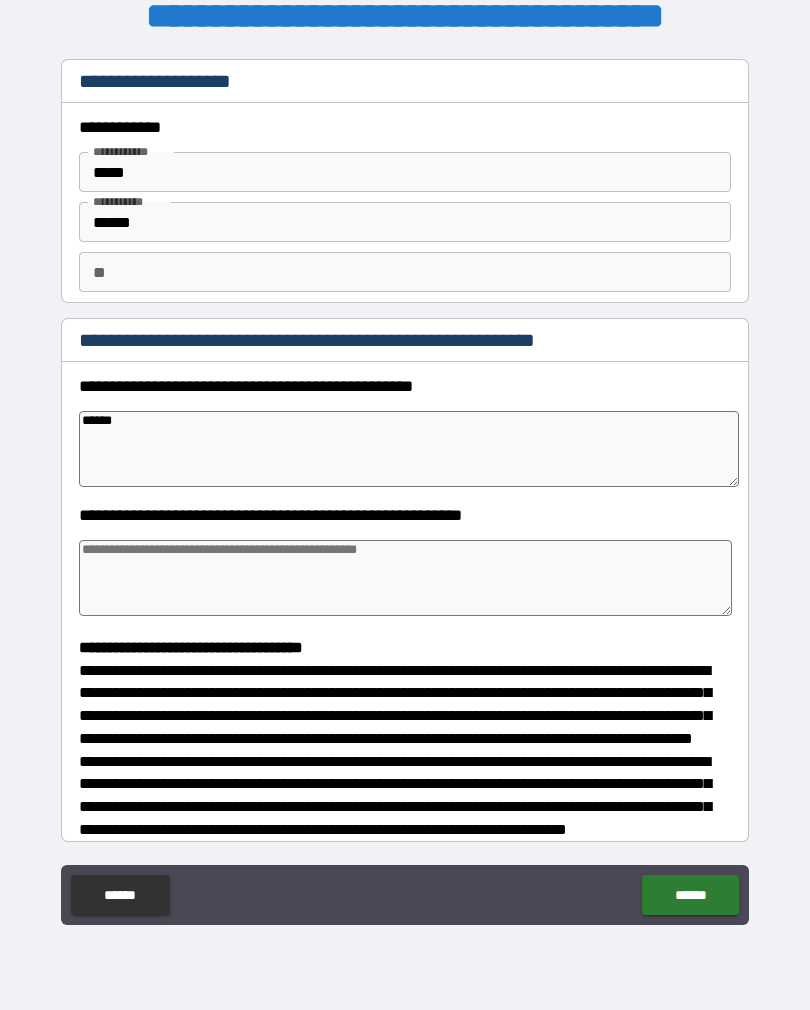 type on "*" 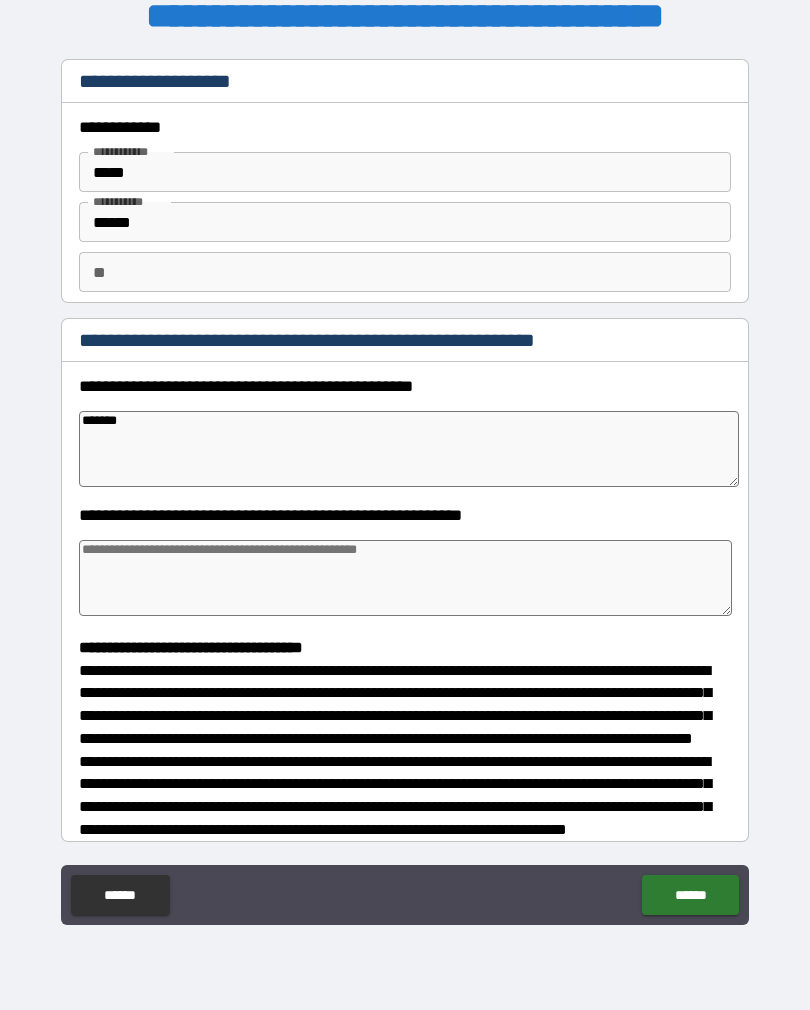 type on "*" 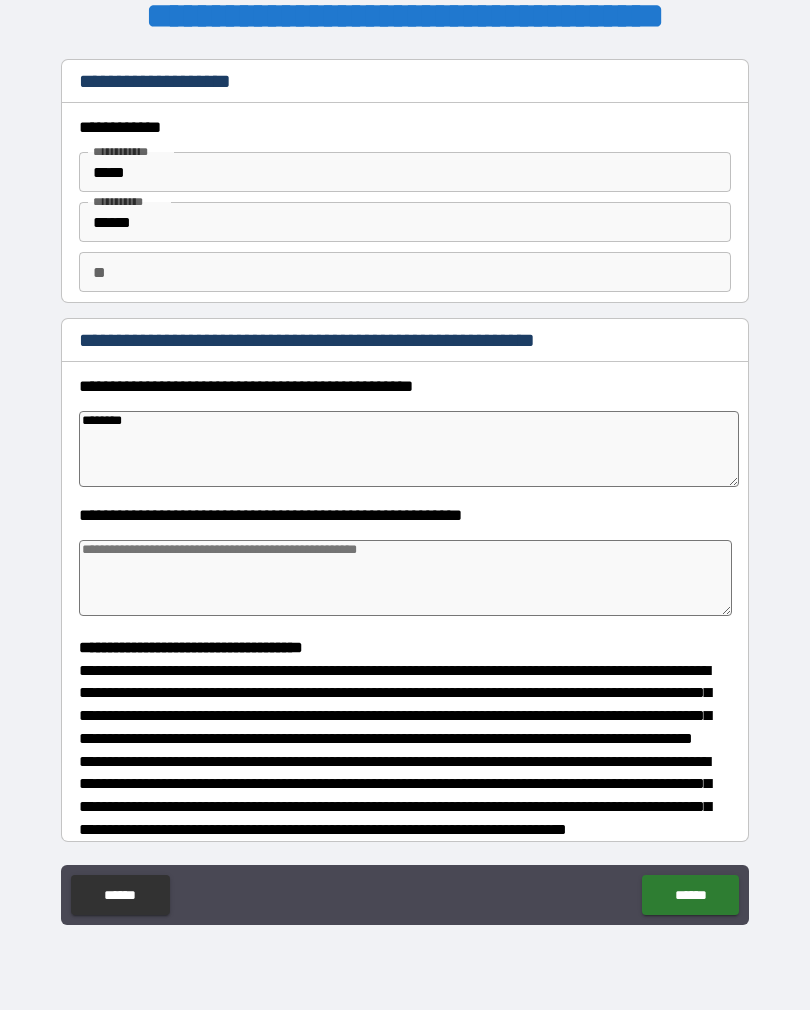 type on "*" 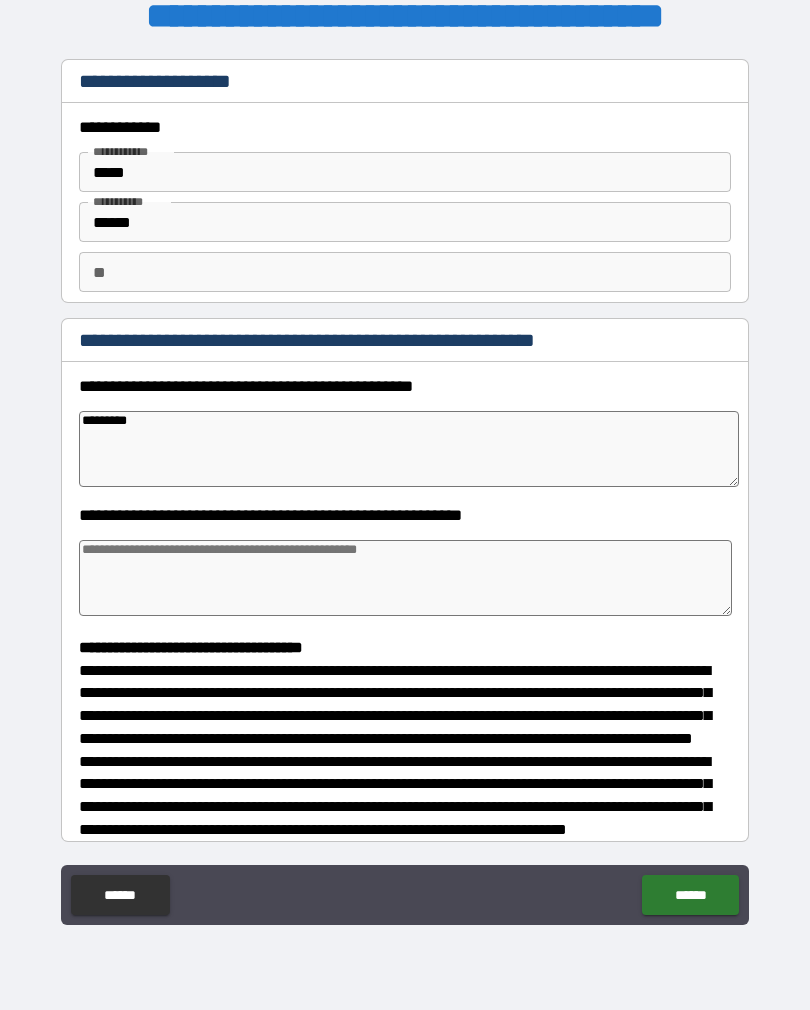 type on "*" 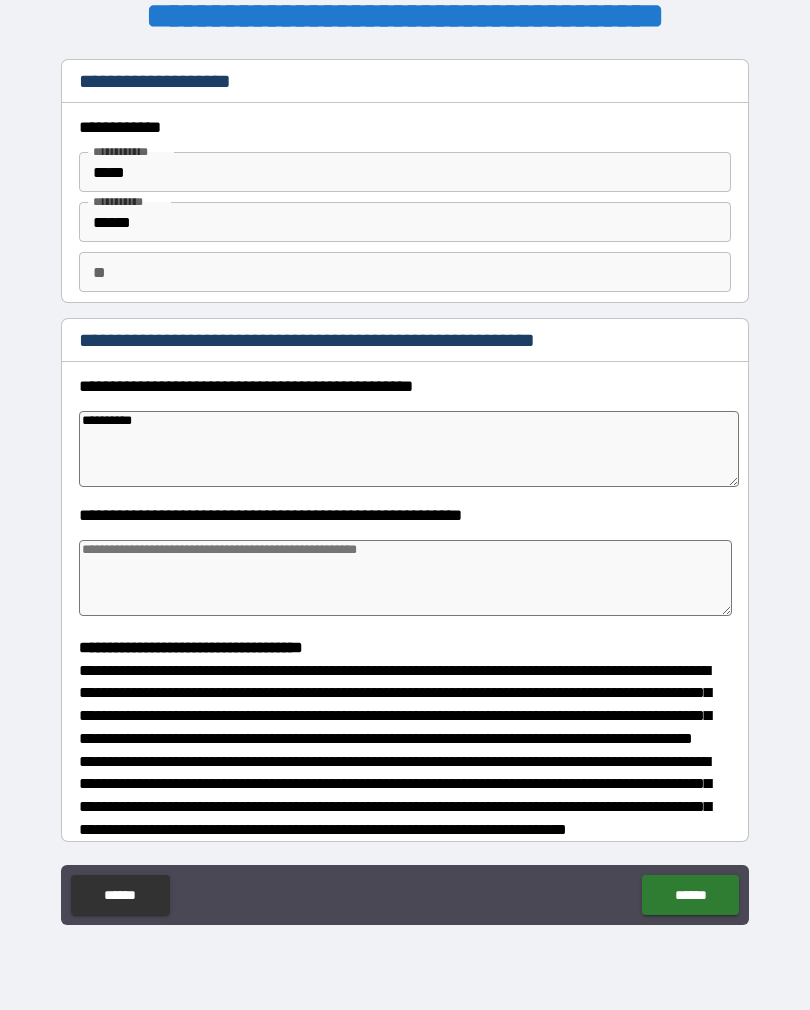 type on "*" 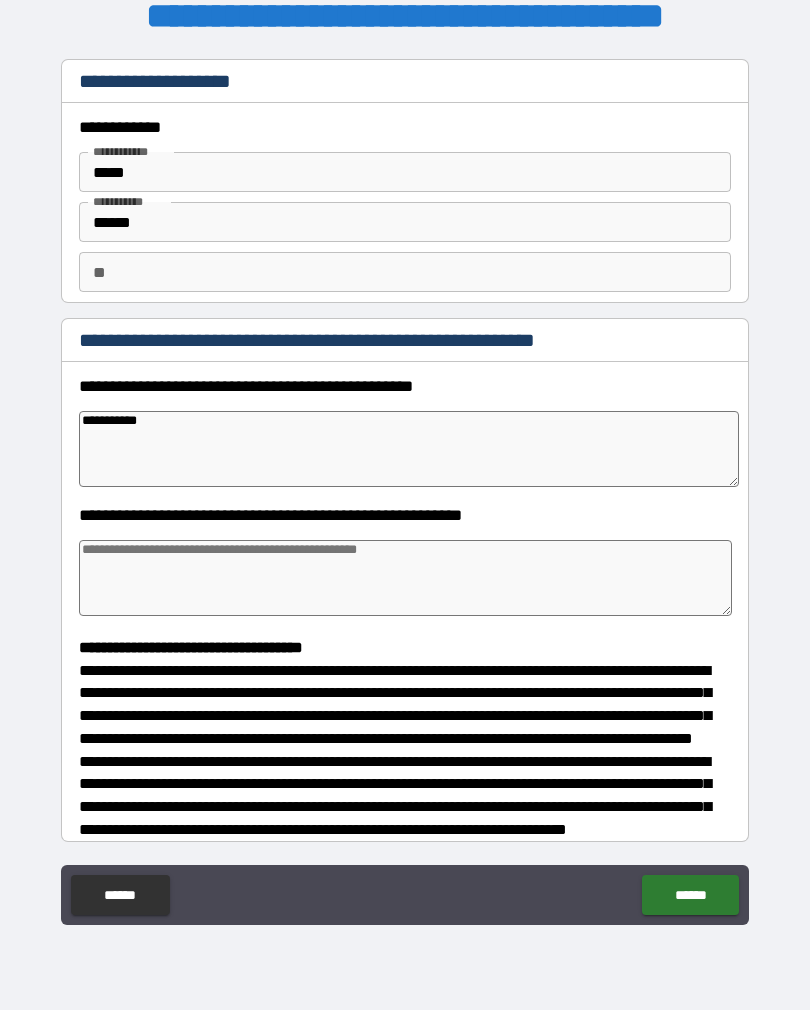 type on "*" 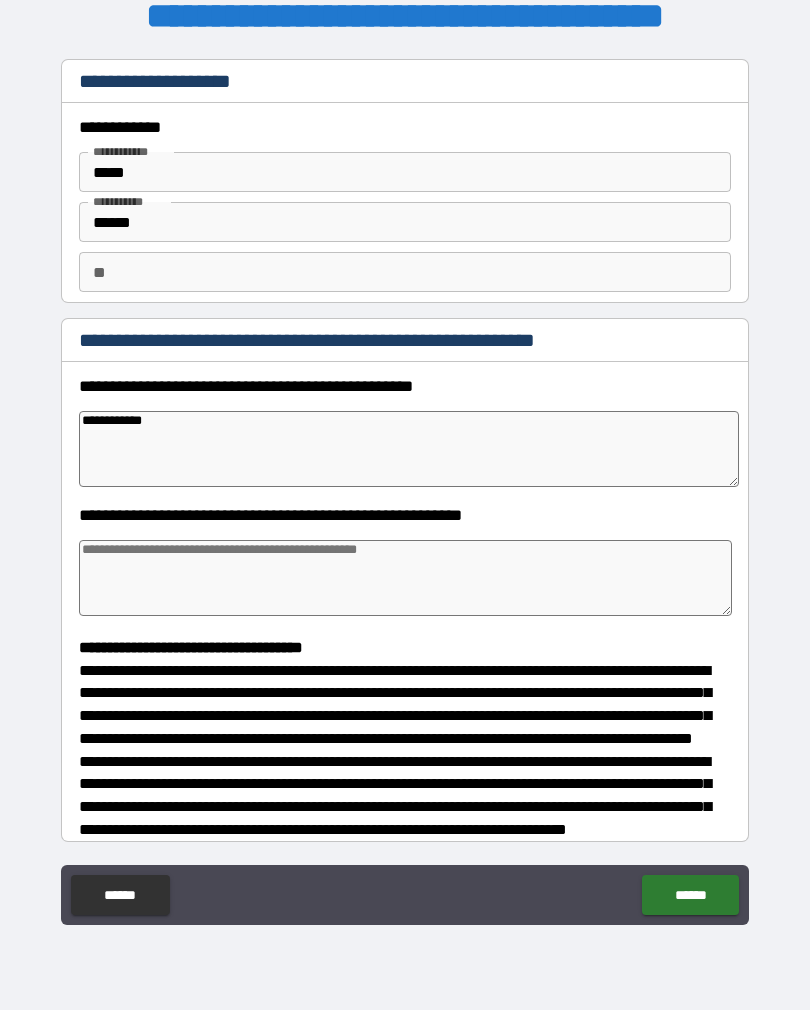 type on "*" 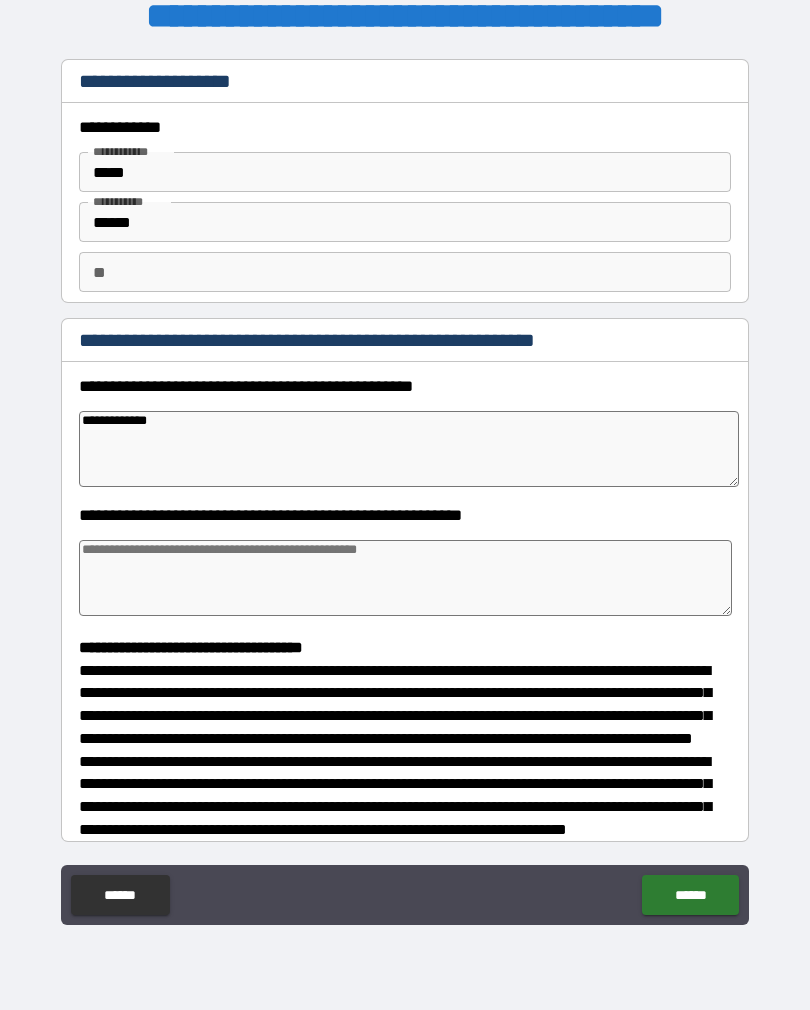 type on "*" 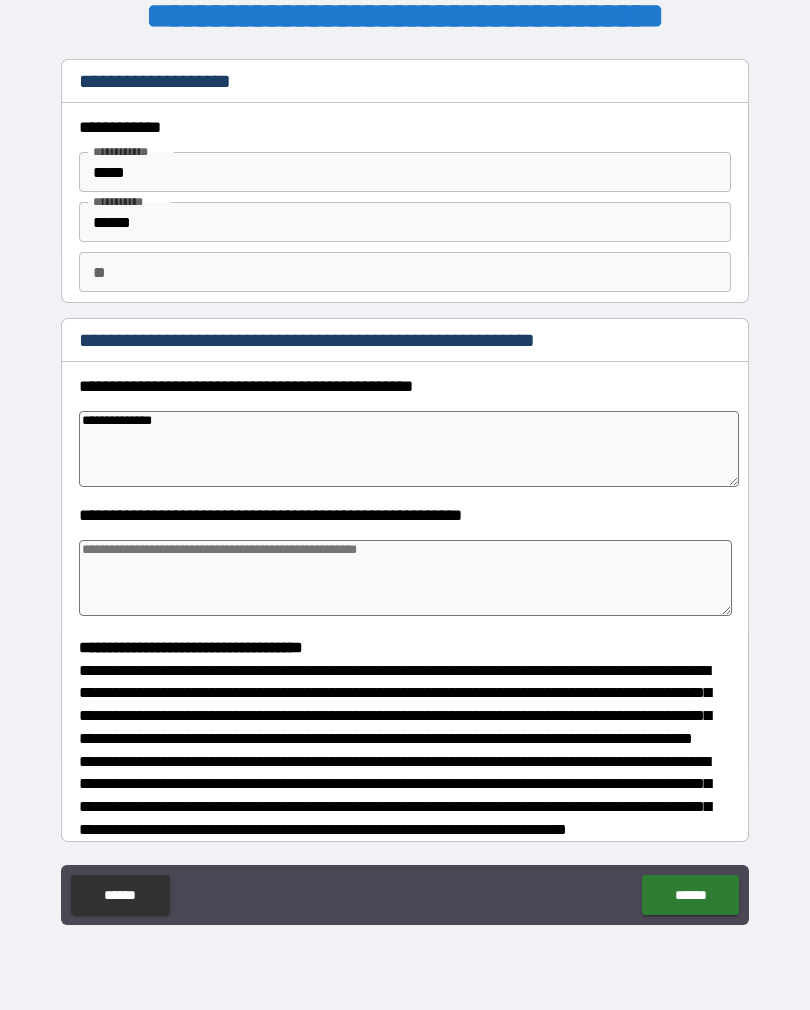 type on "*" 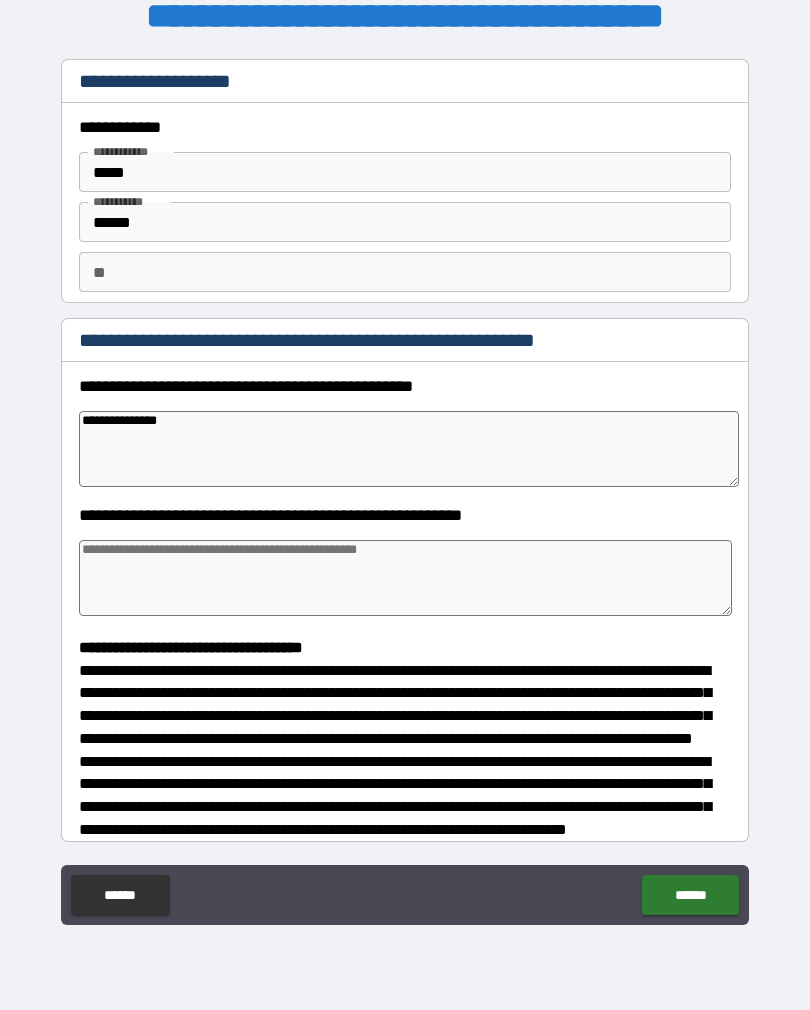 type on "*" 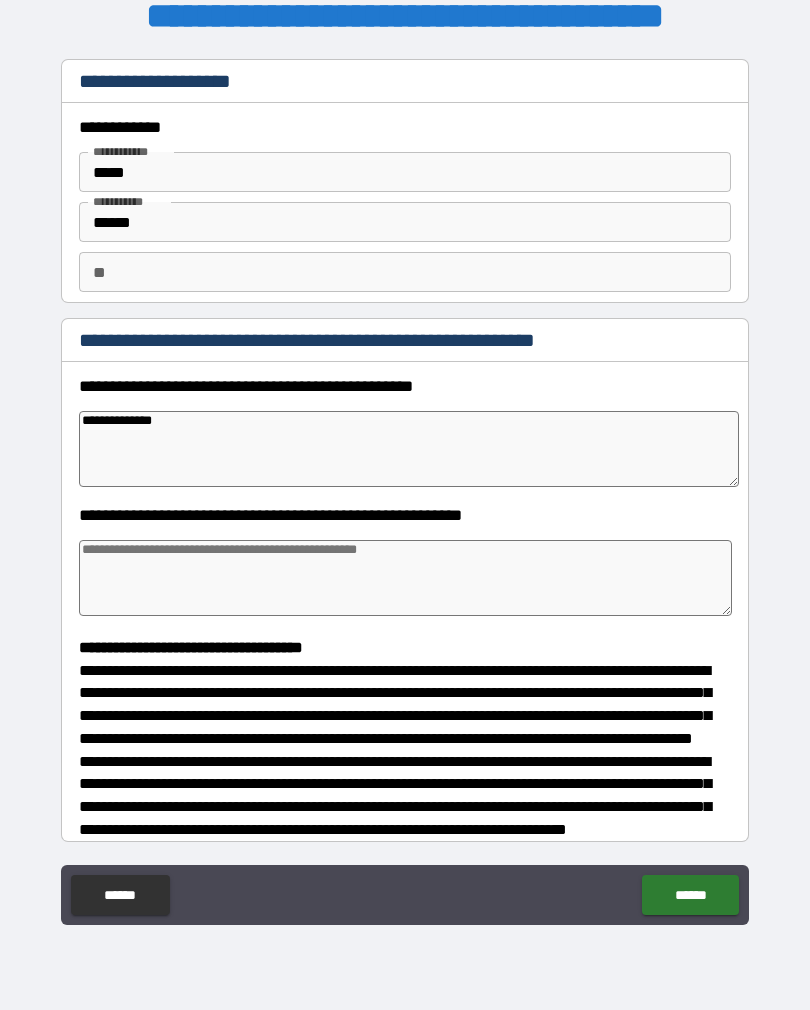 type on "*" 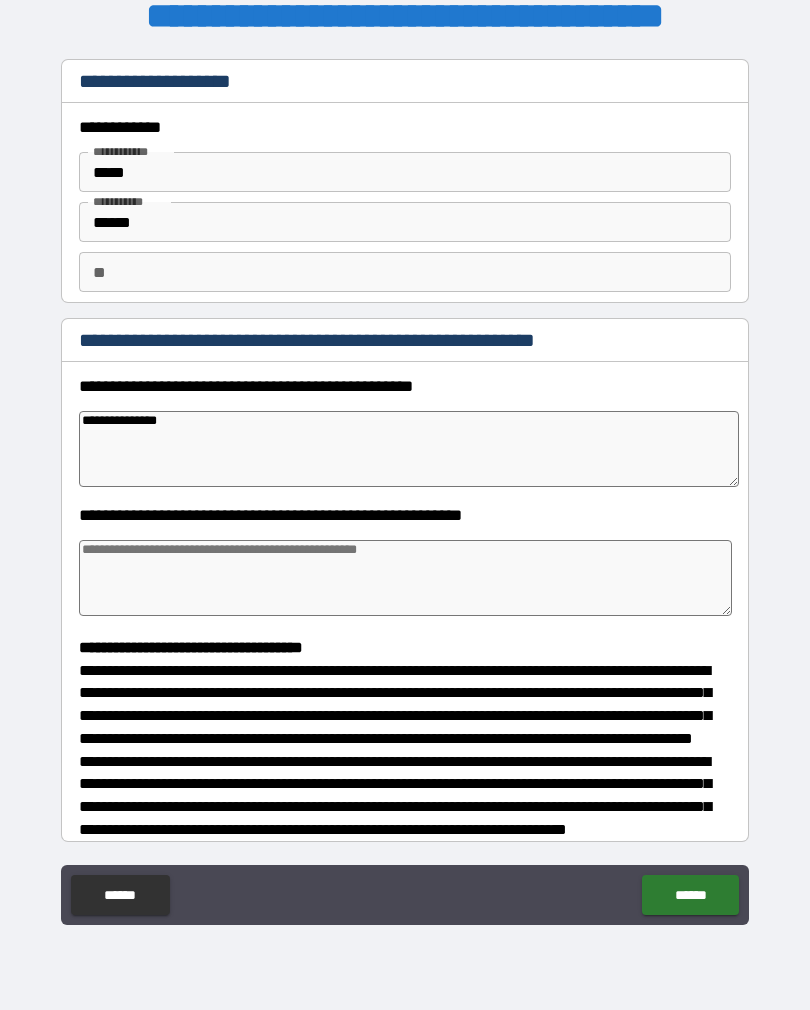 type on "*" 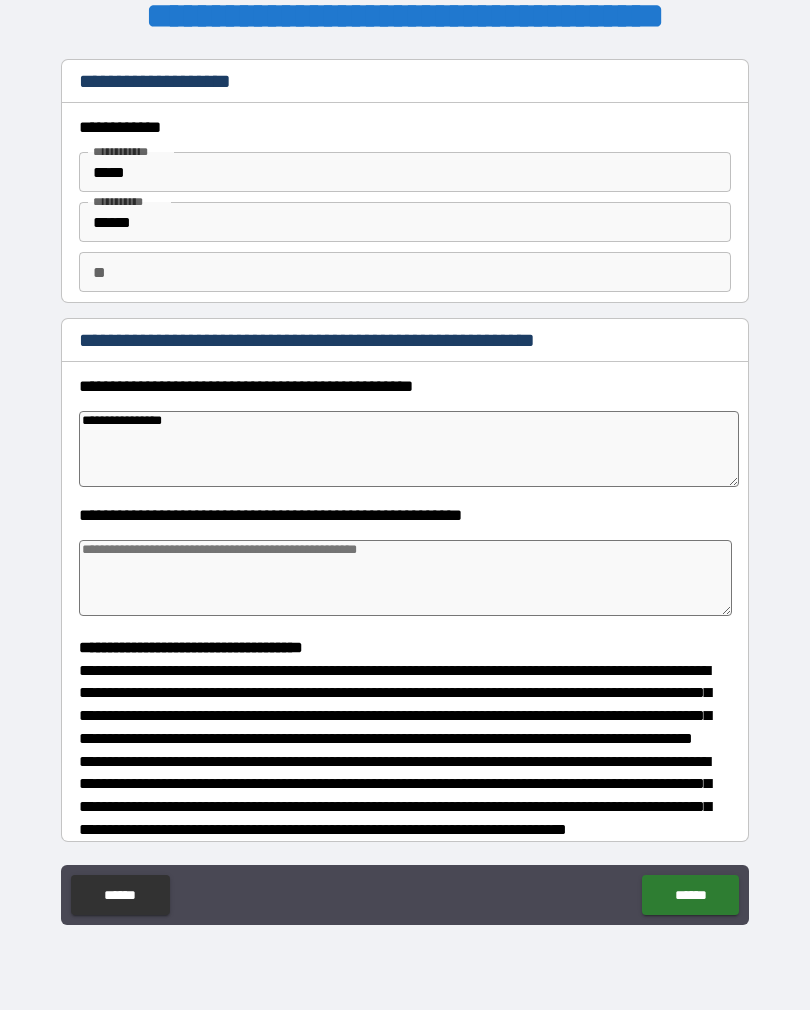 type on "*" 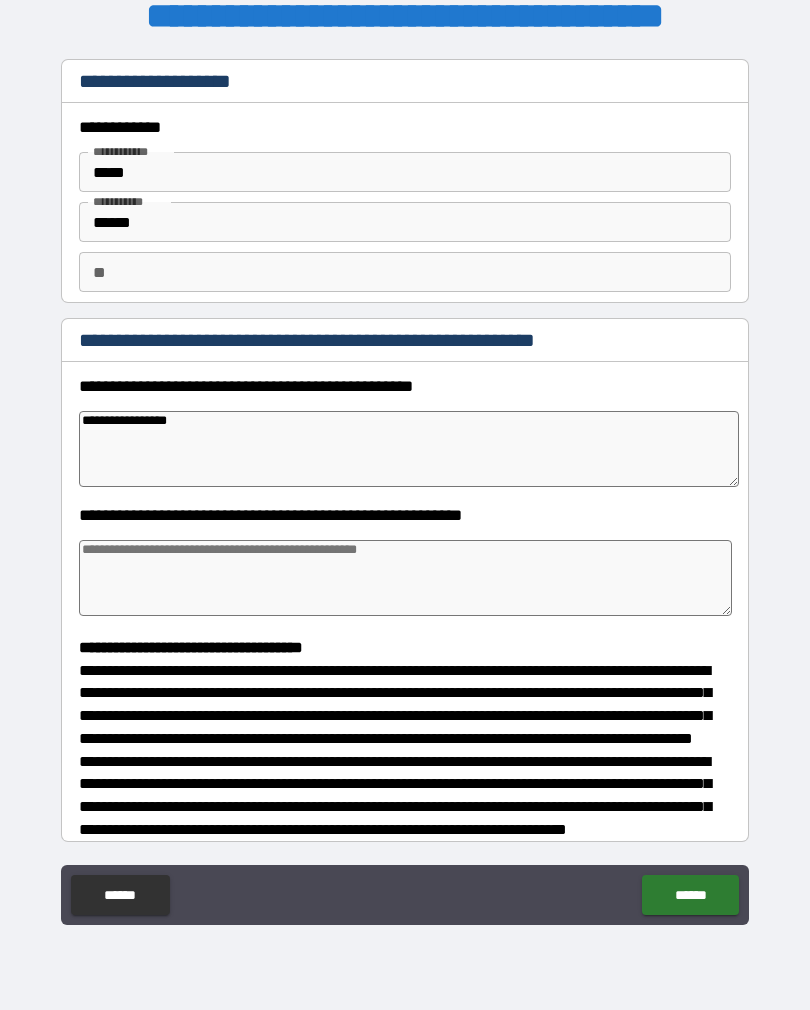 type on "*" 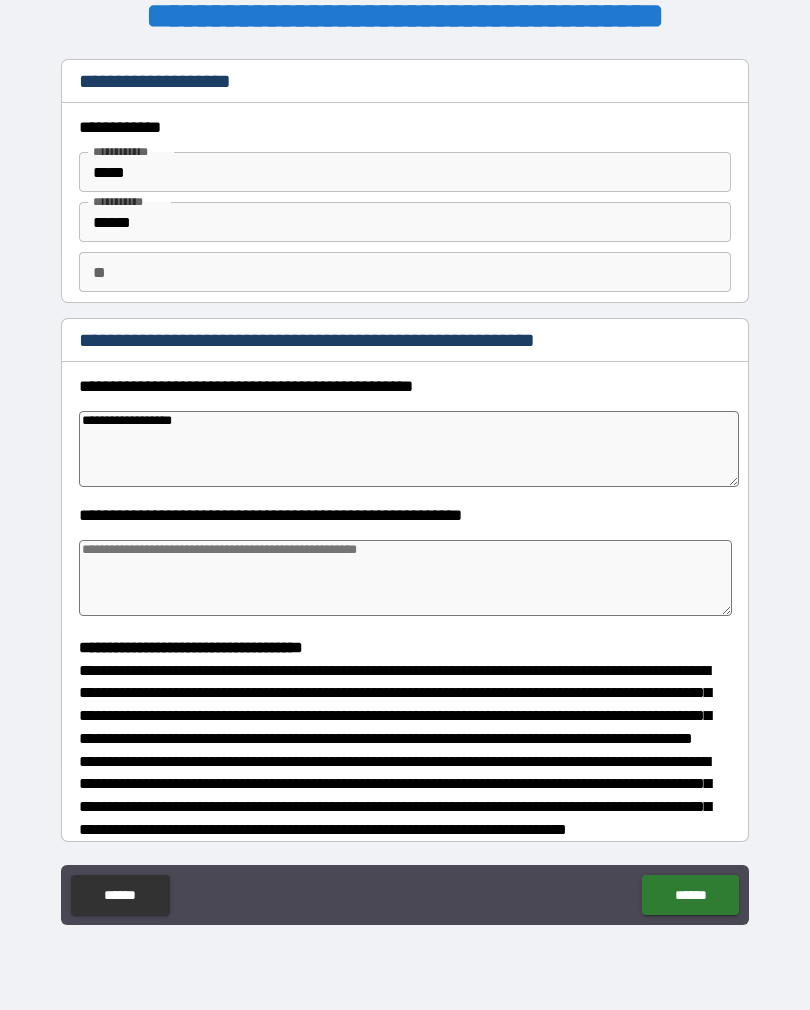 type on "*" 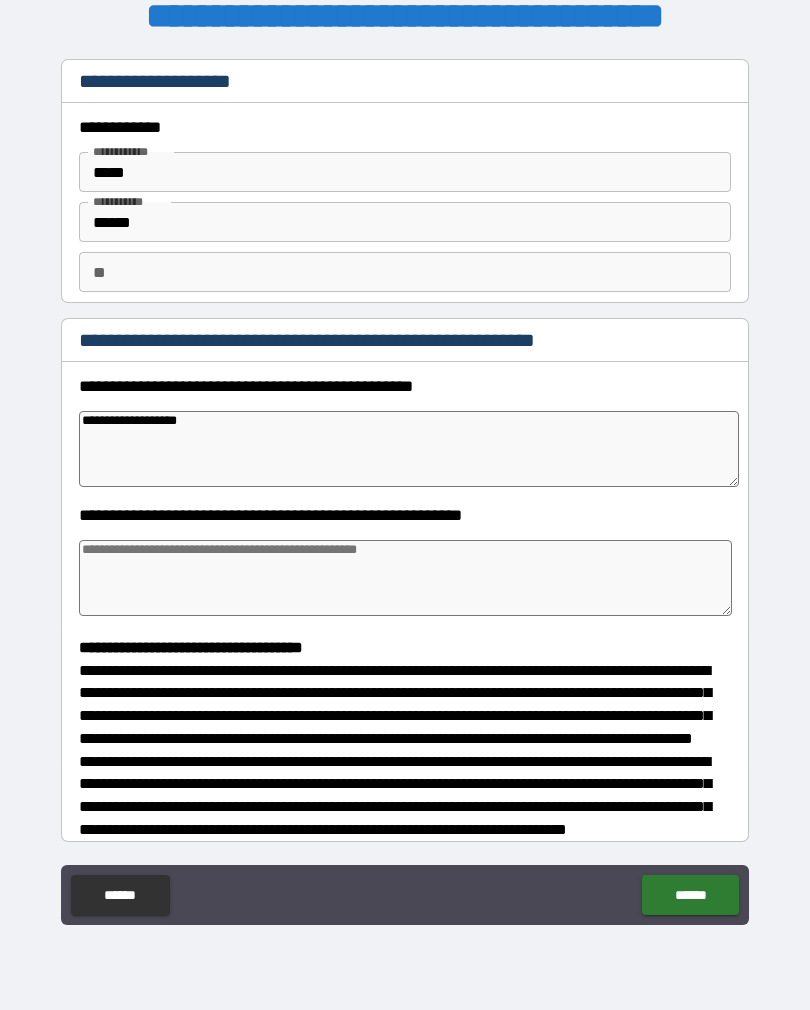 type on "**********" 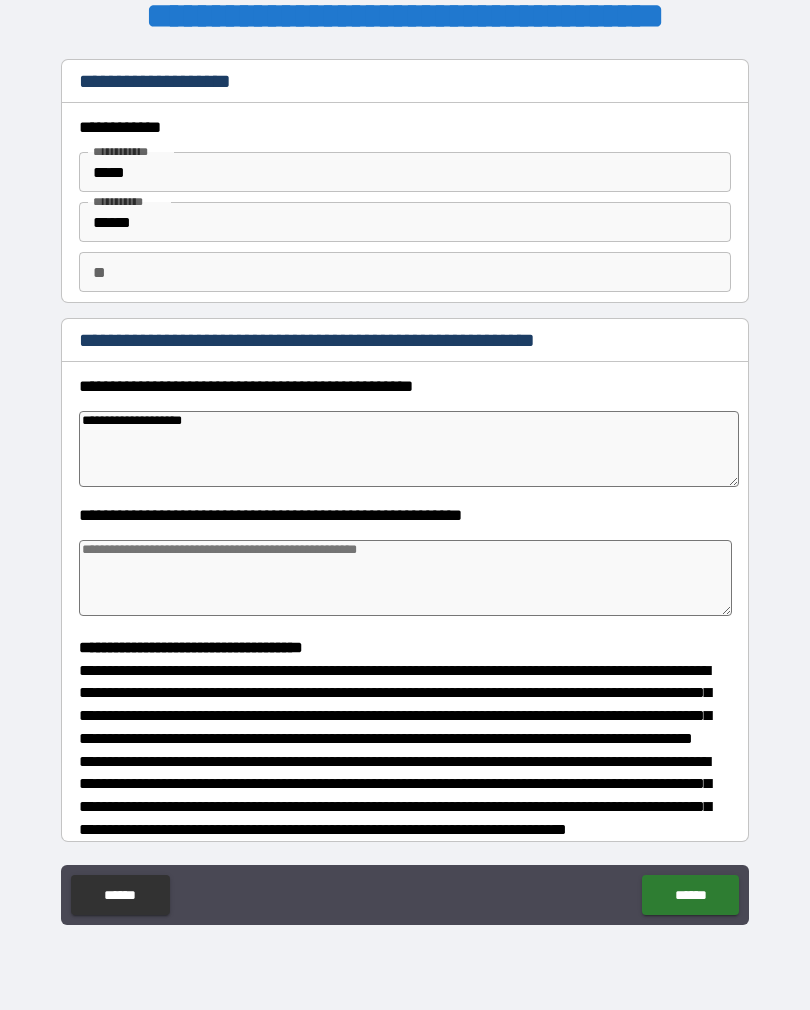 type on "*" 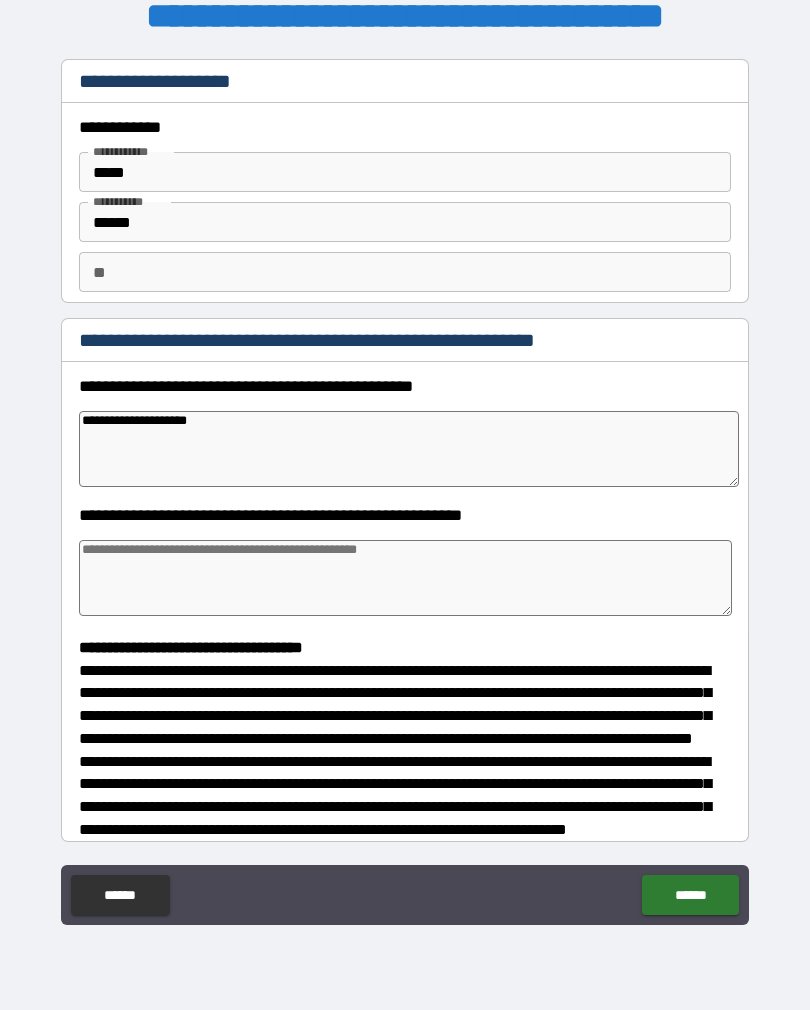 type on "*" 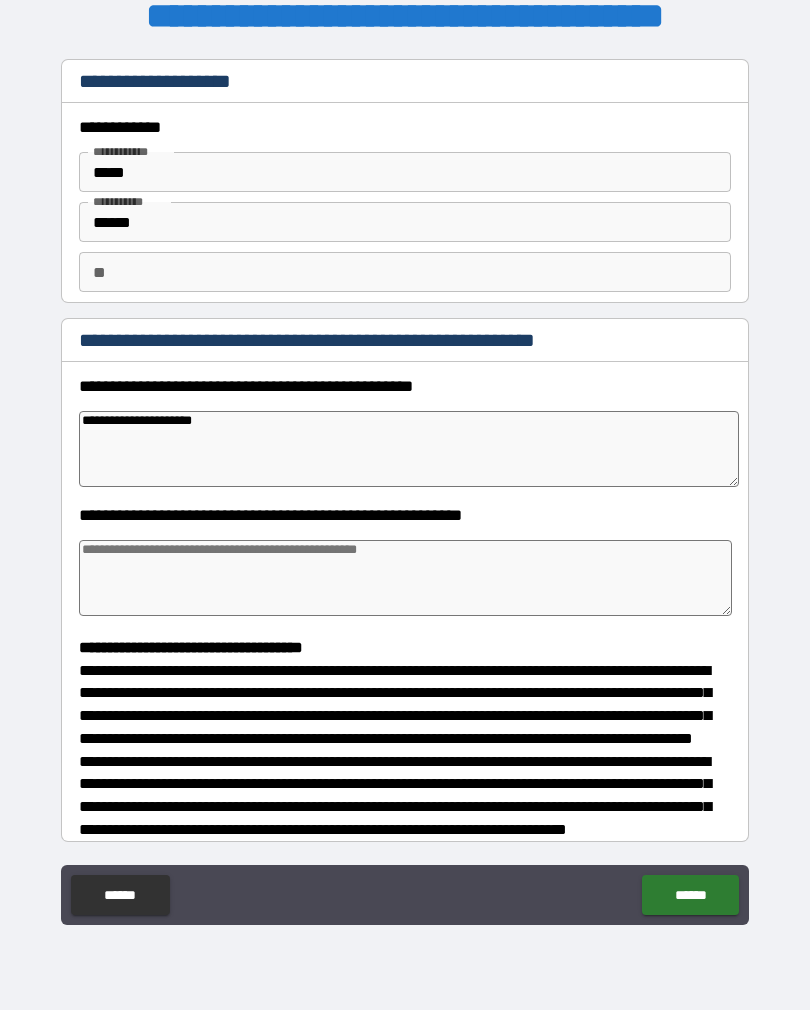type on "*" 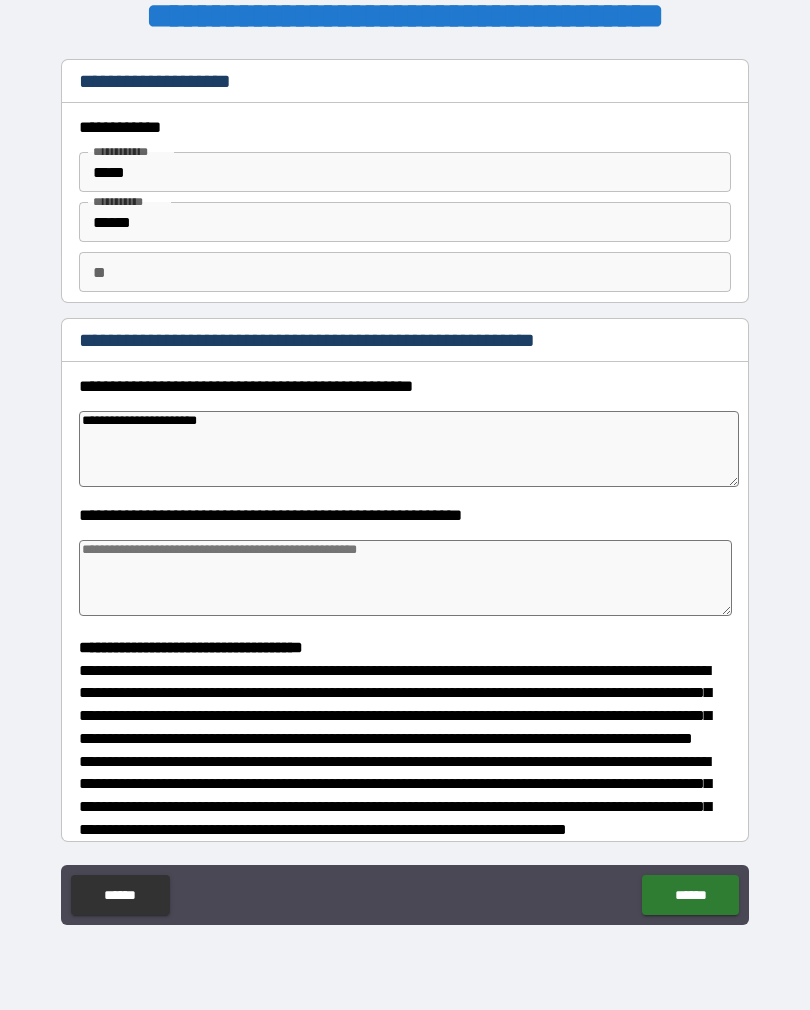 type on "*" 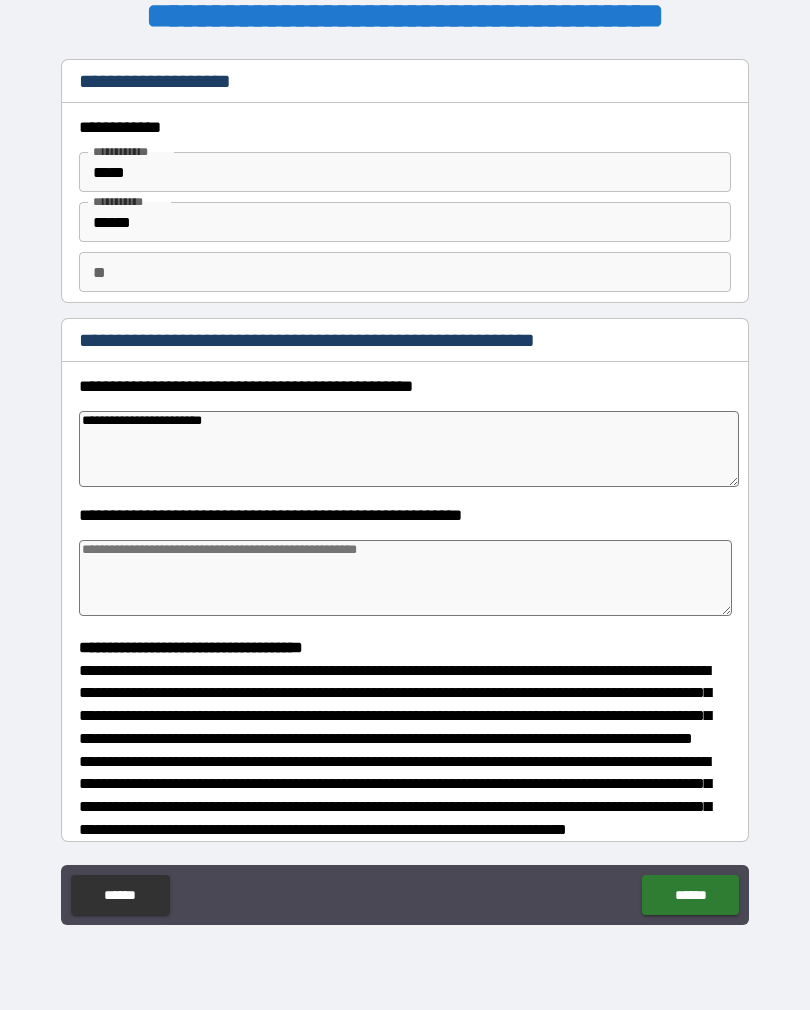 type on "*" 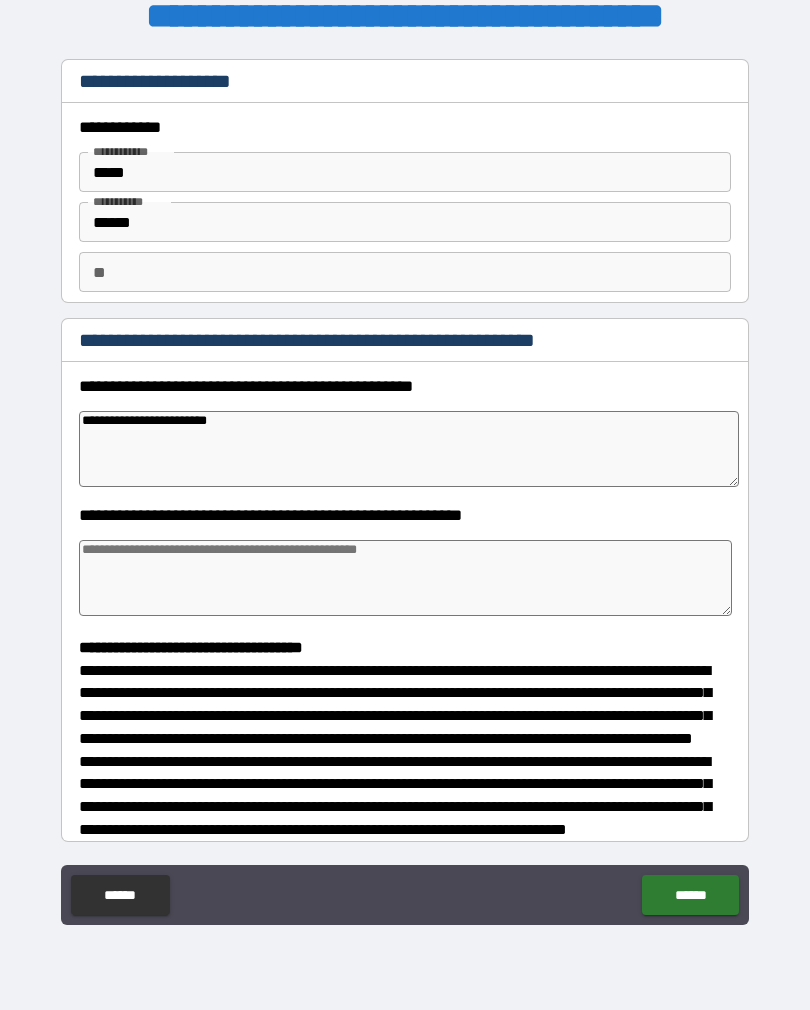 type on "*" 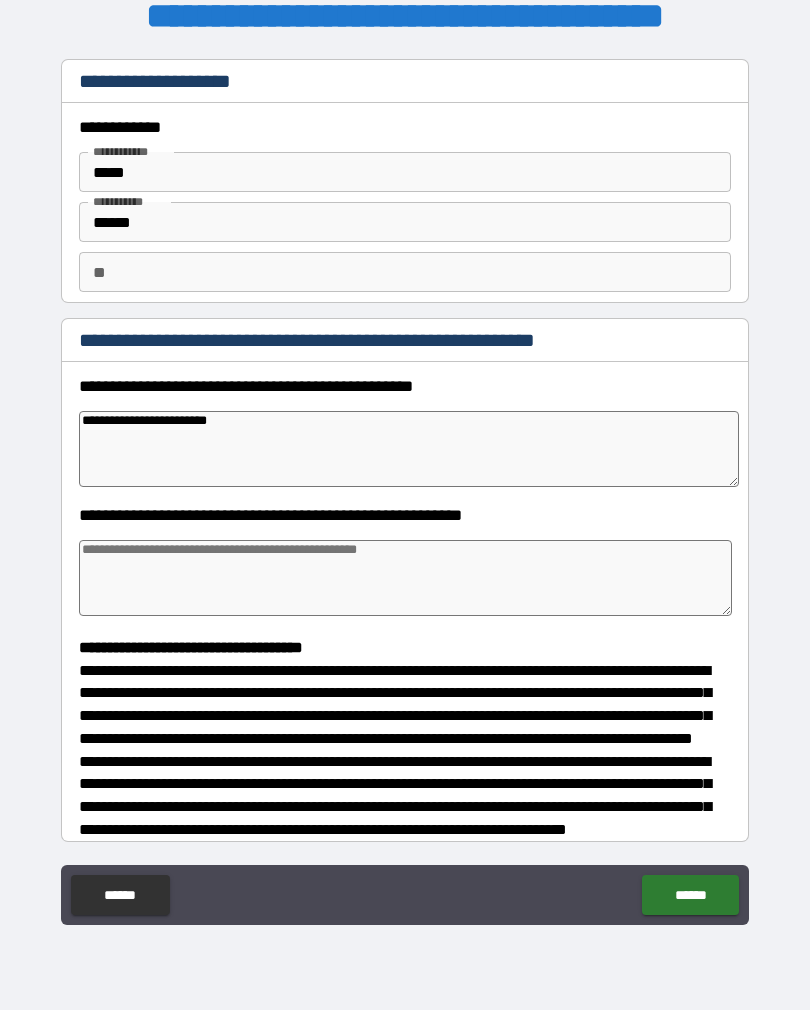 type on "**********" 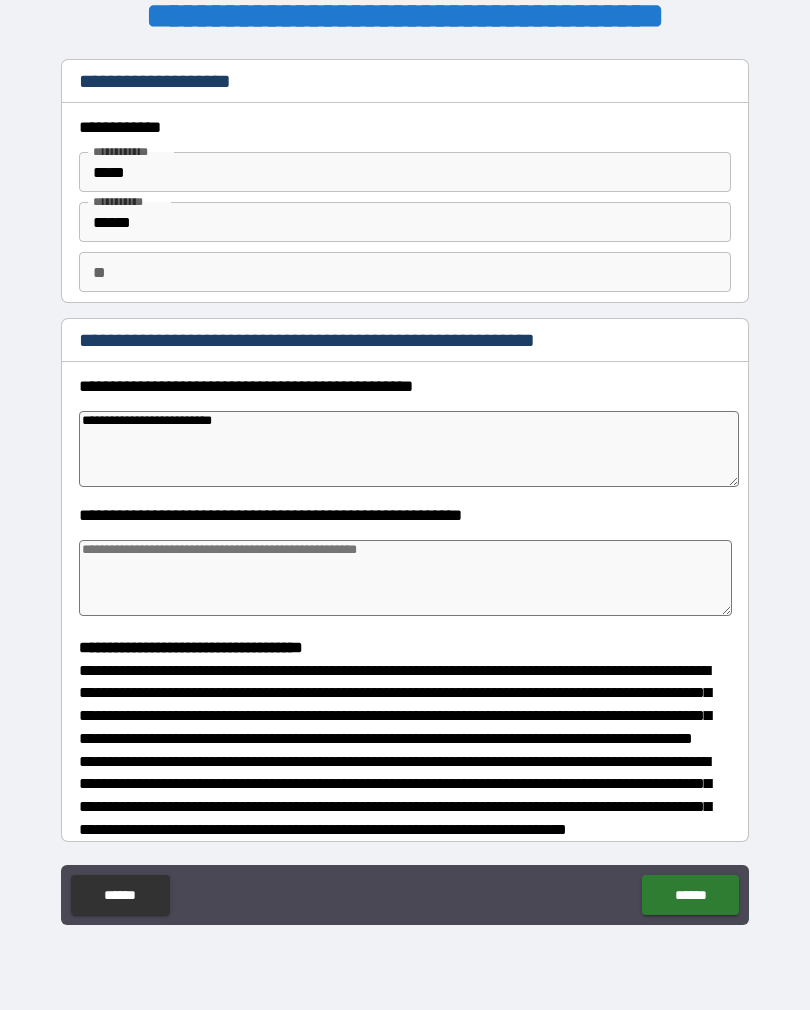 type on "*" 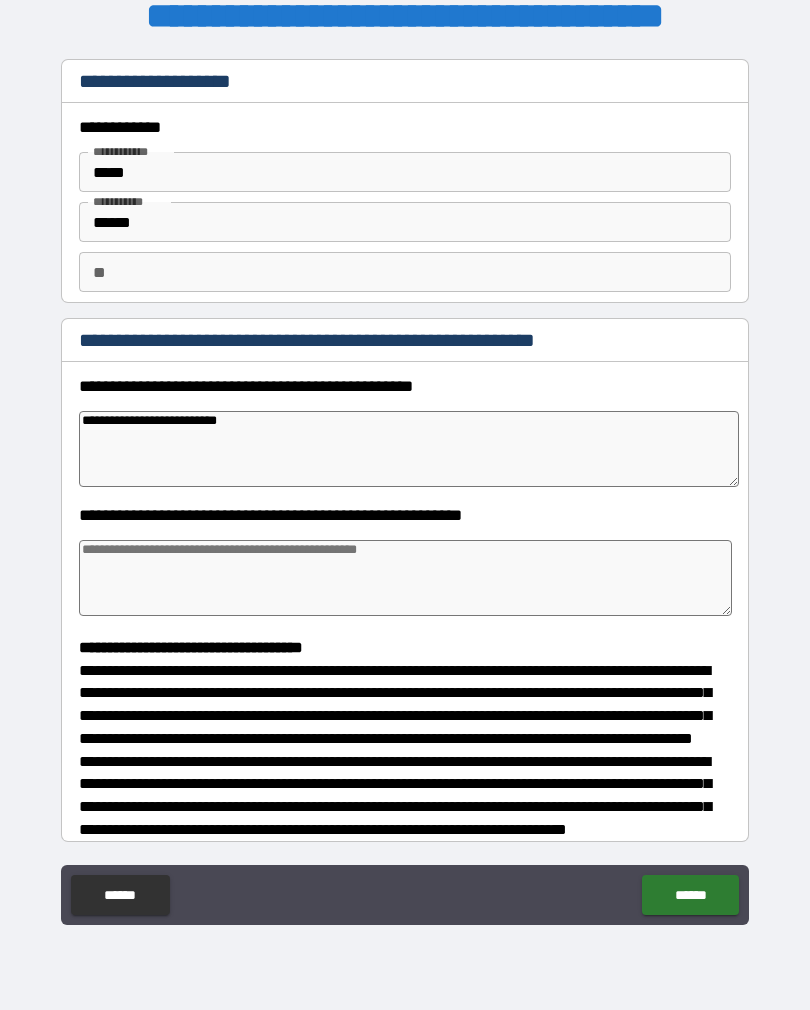 type on "*" 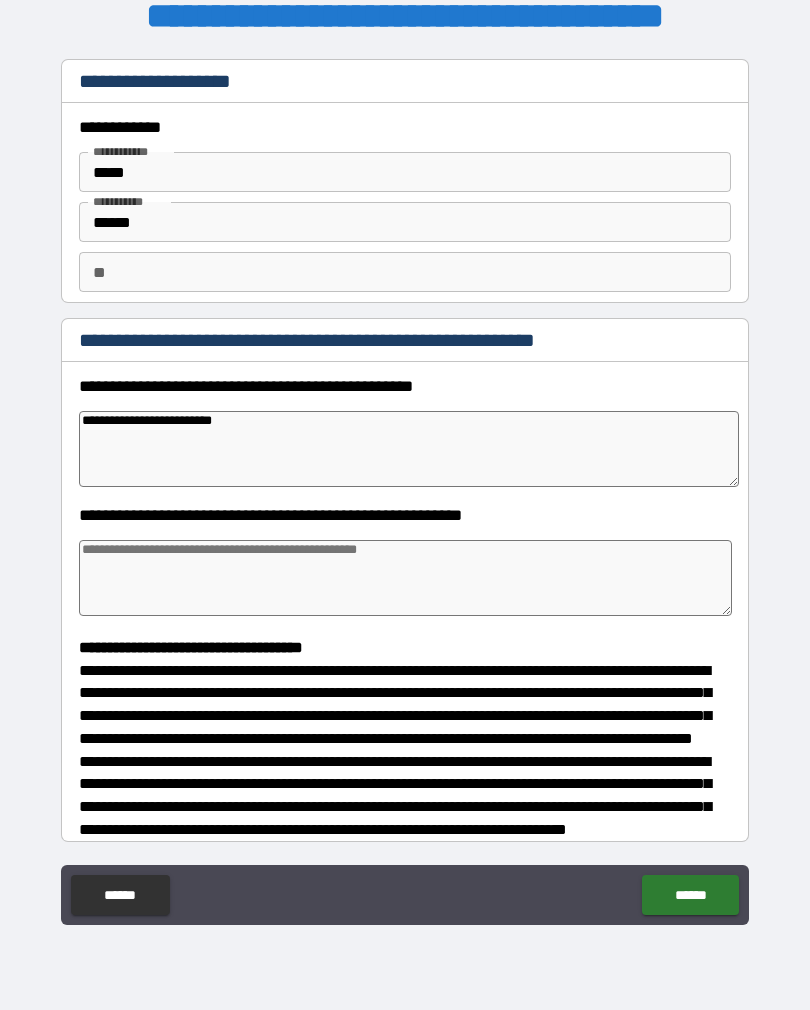 type on "*" 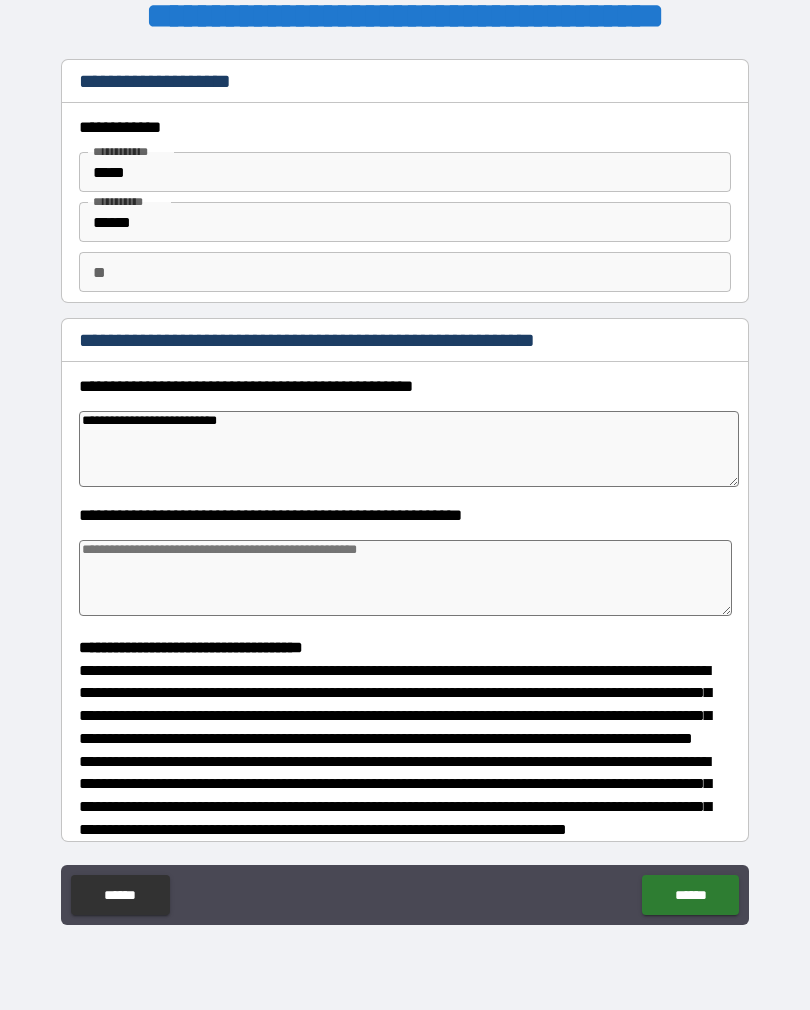 type on "*" 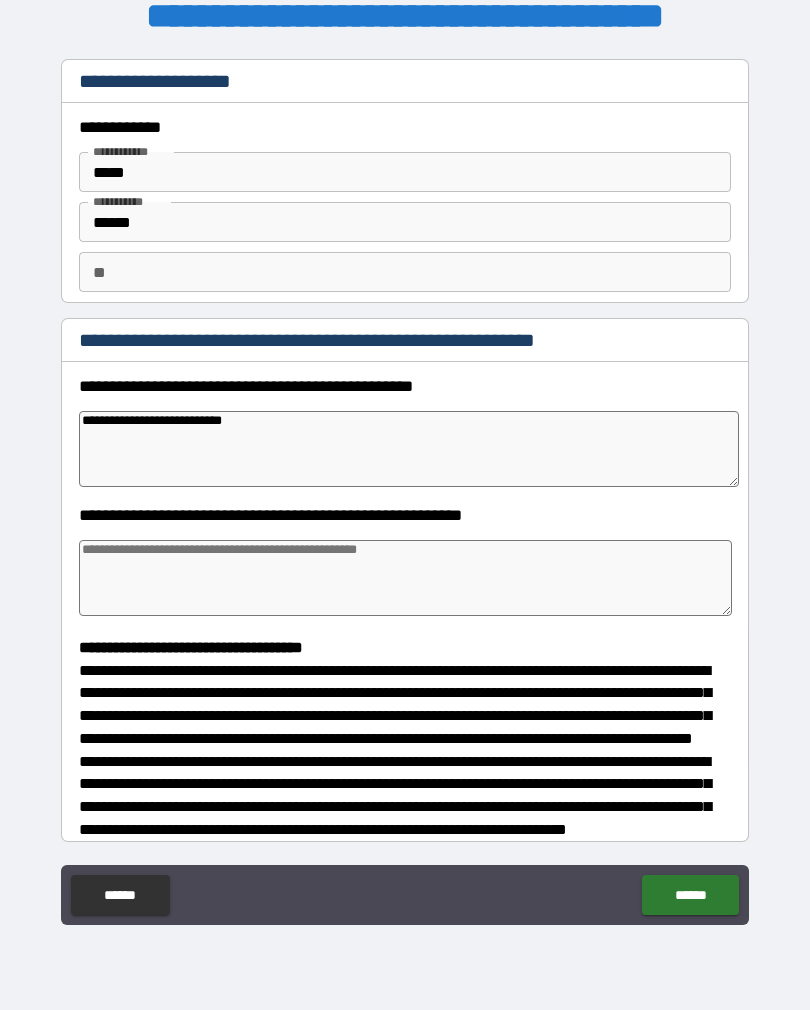 type on "*" 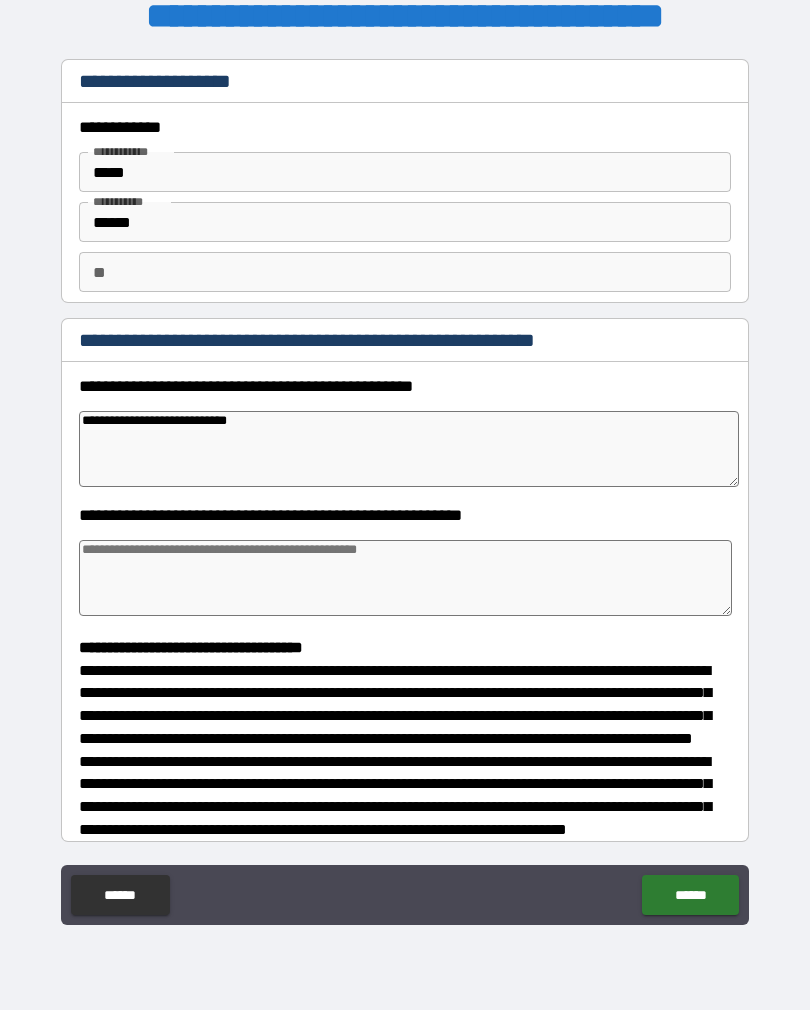 type on "*" 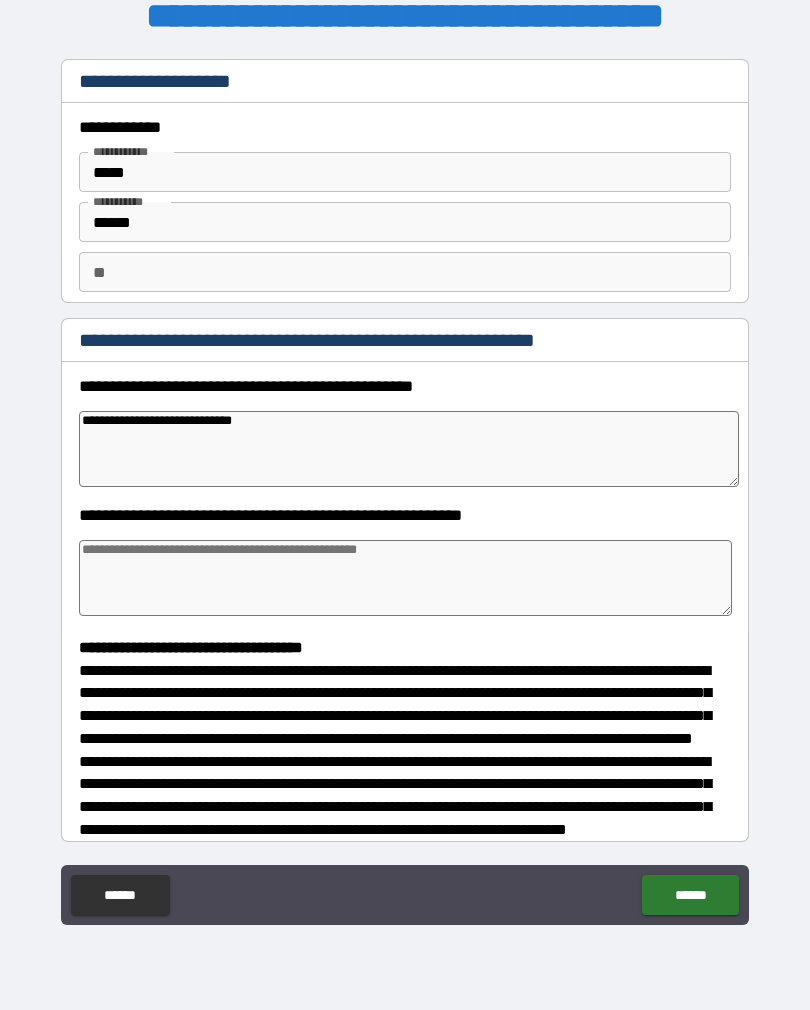 type on "*" 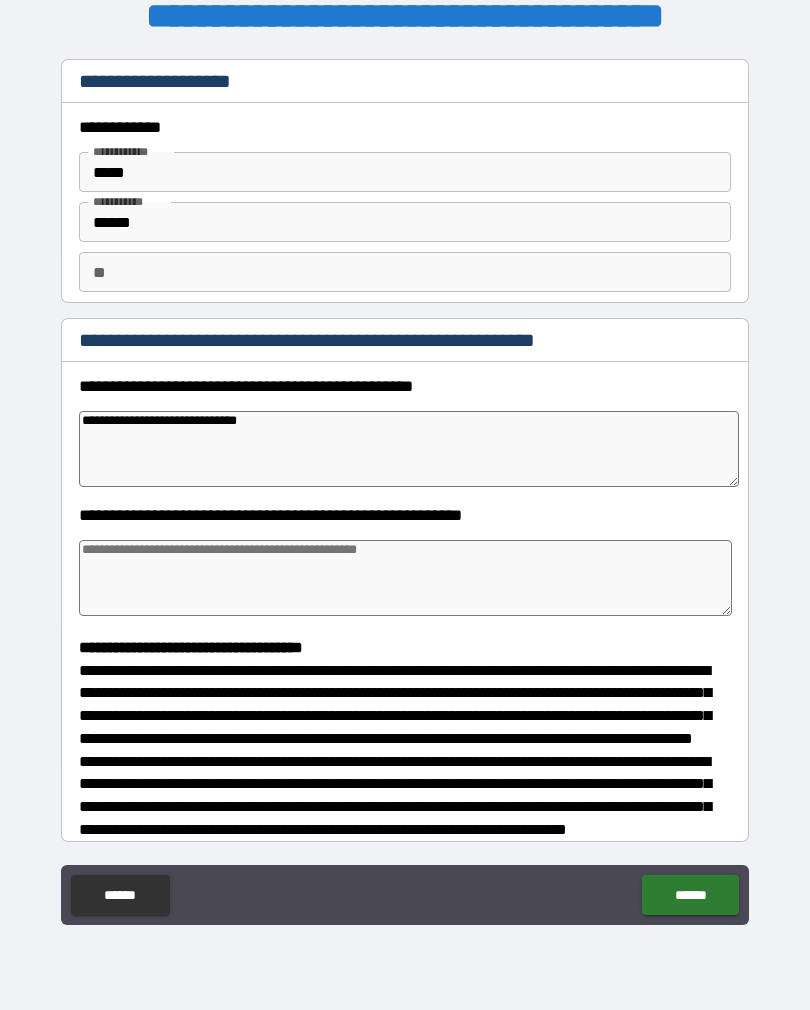 type on "*" 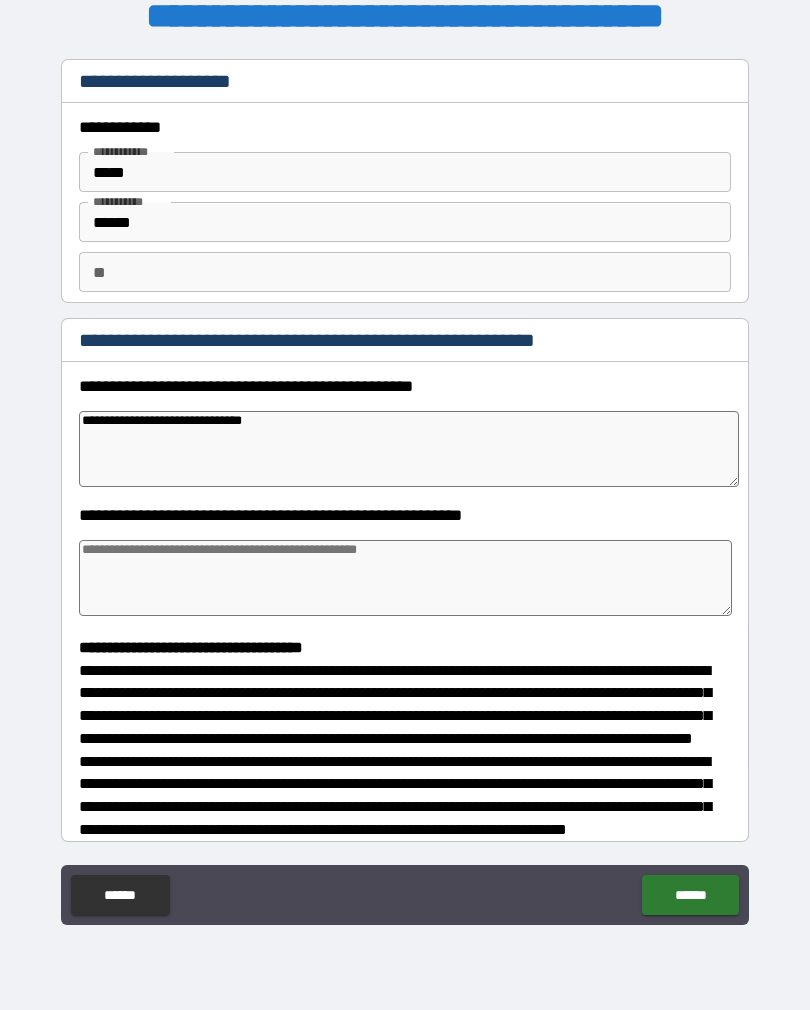 type 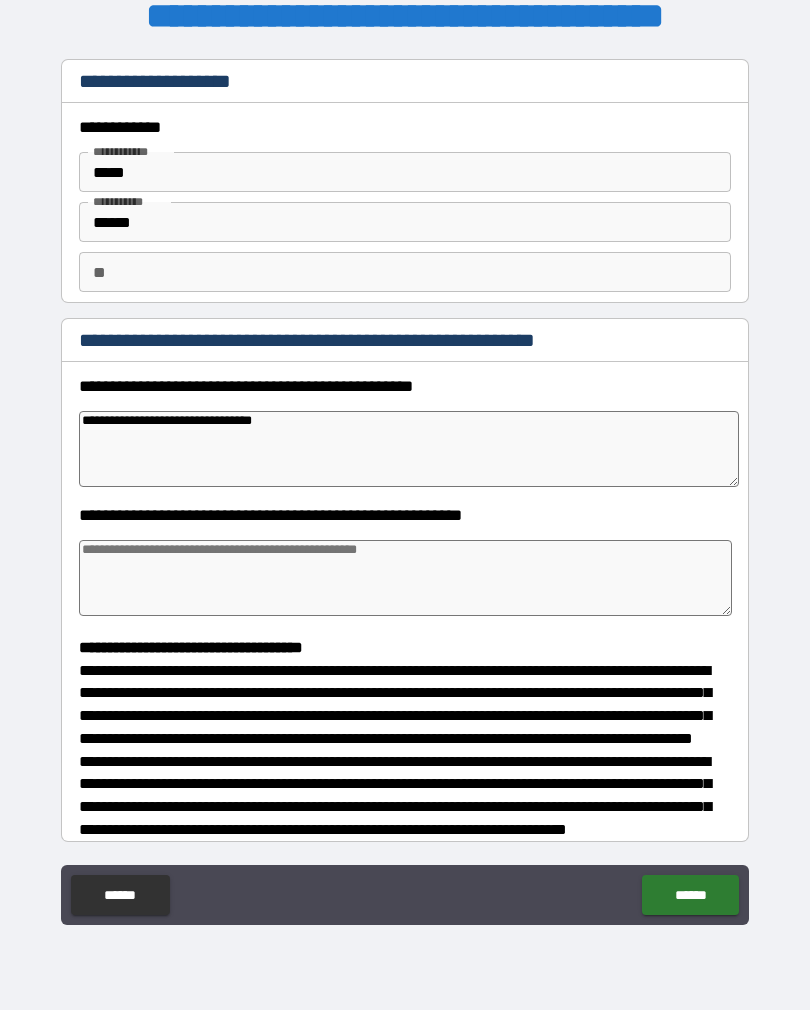 click at bounding box center [405, 578] 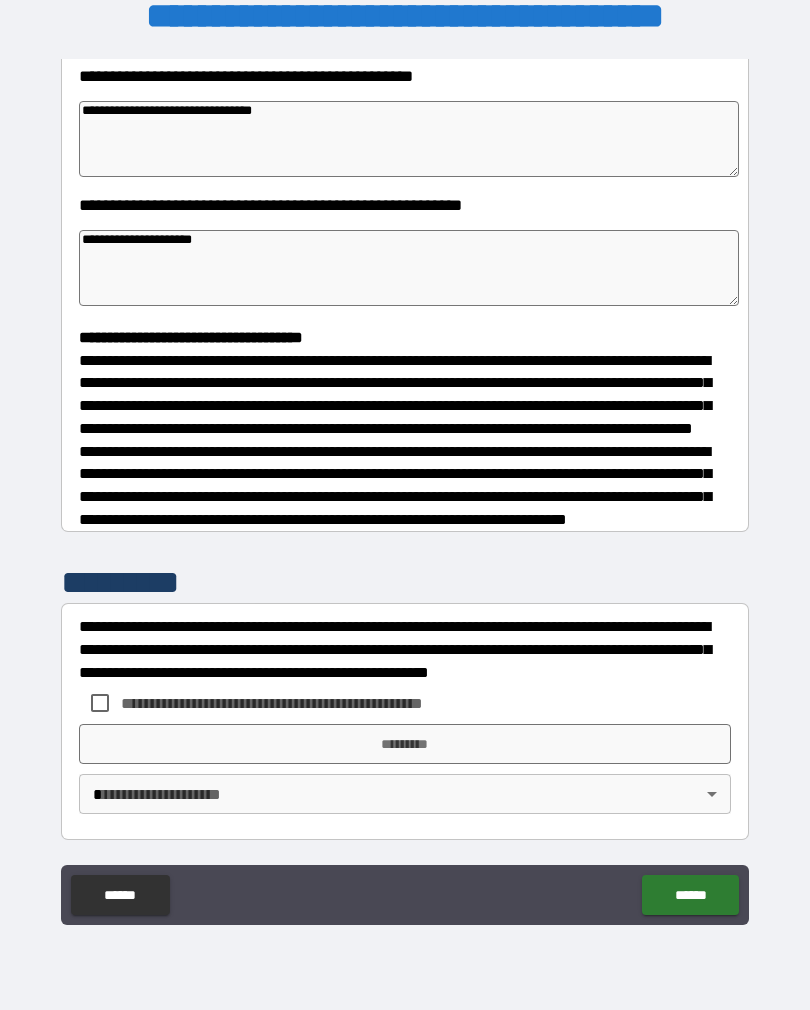 scroll, scrollTop: 348, scrollLeft: 0, axis: vertical 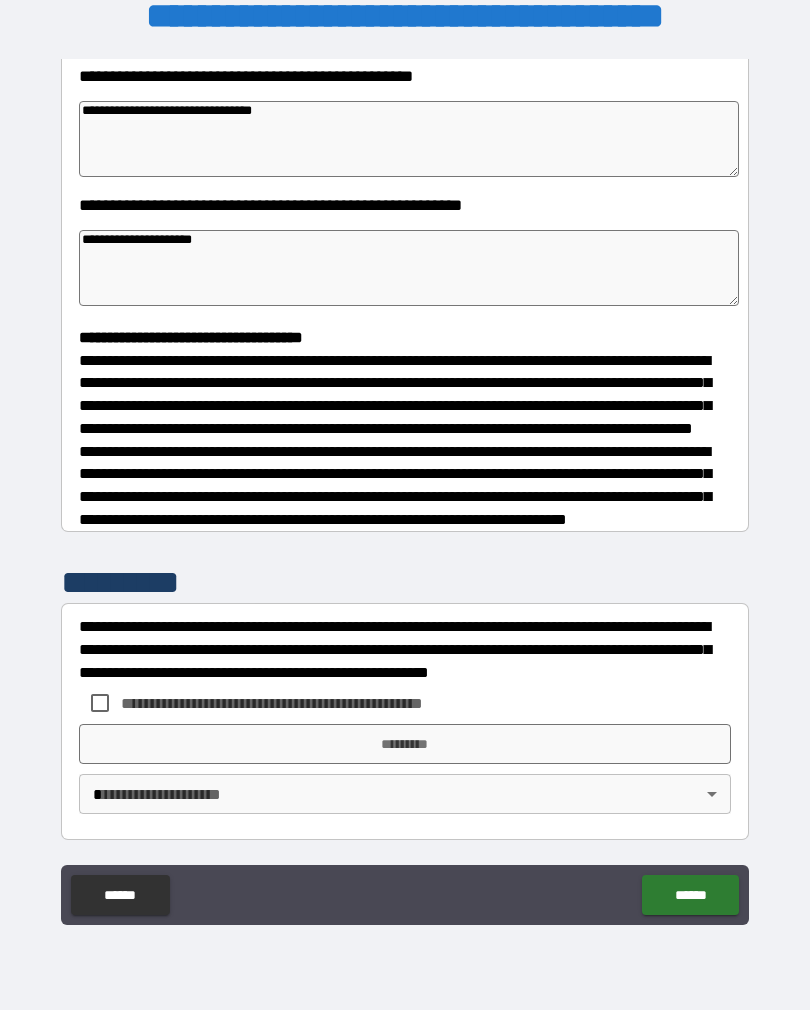 click on "**********" at bounding box center [405, 649] 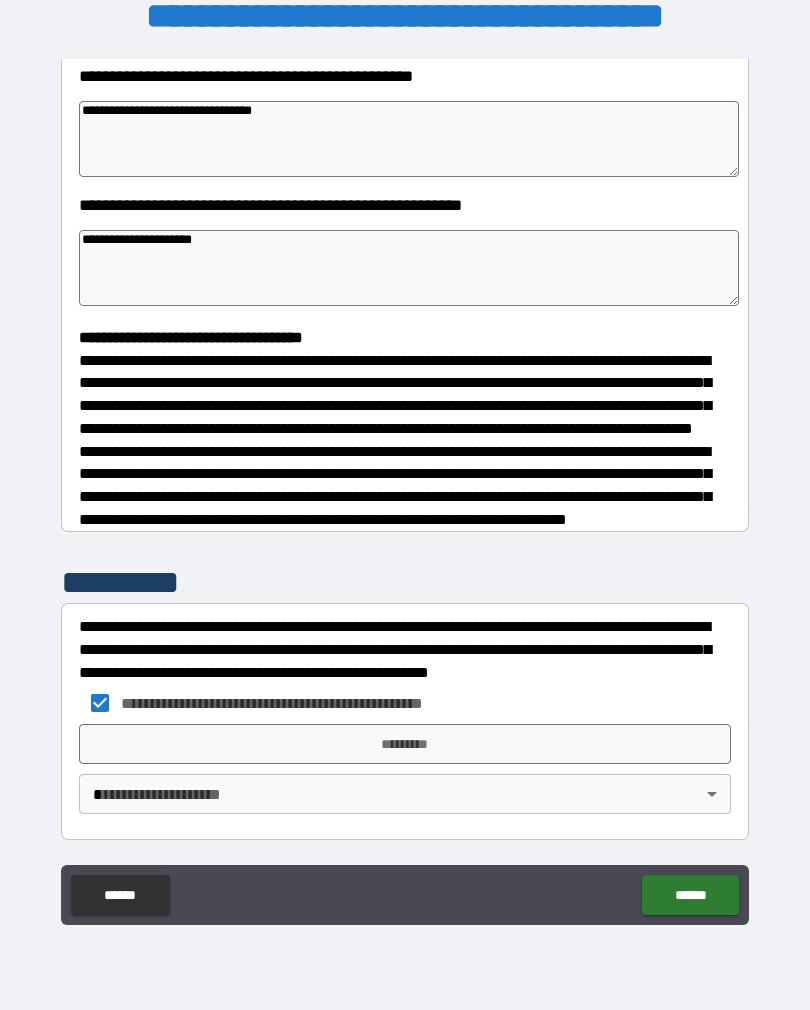 click on "*********" at bounding box center [405, 744] 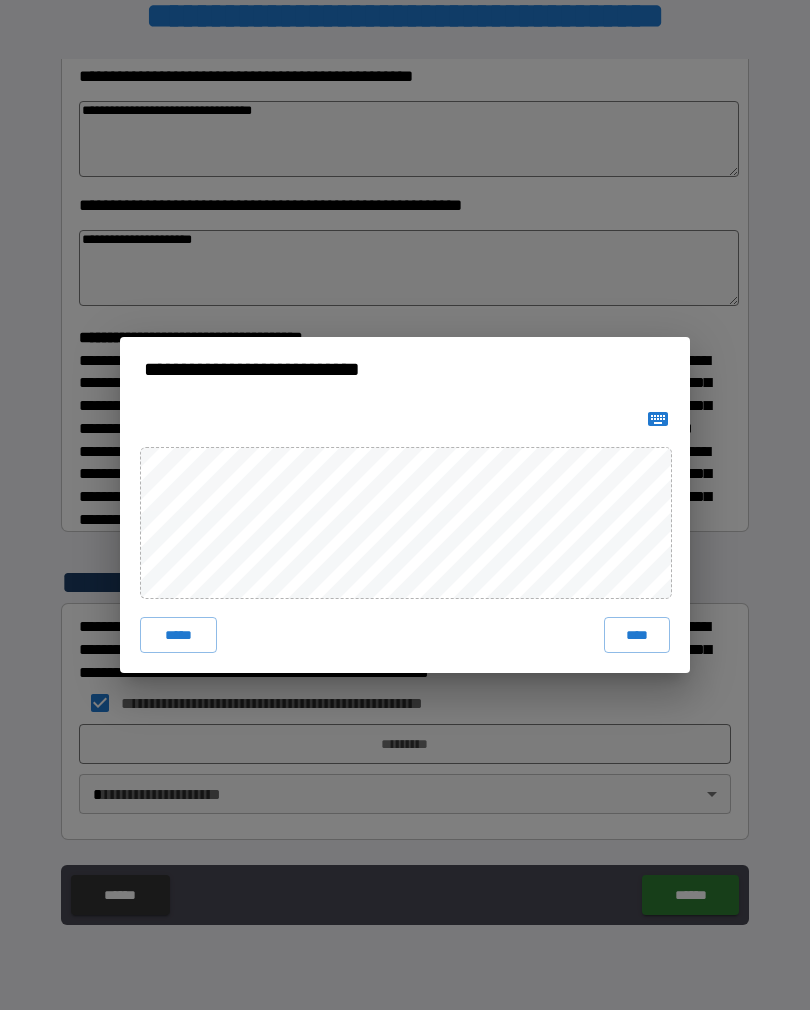 click on "****" at bounding box center [637, 635] 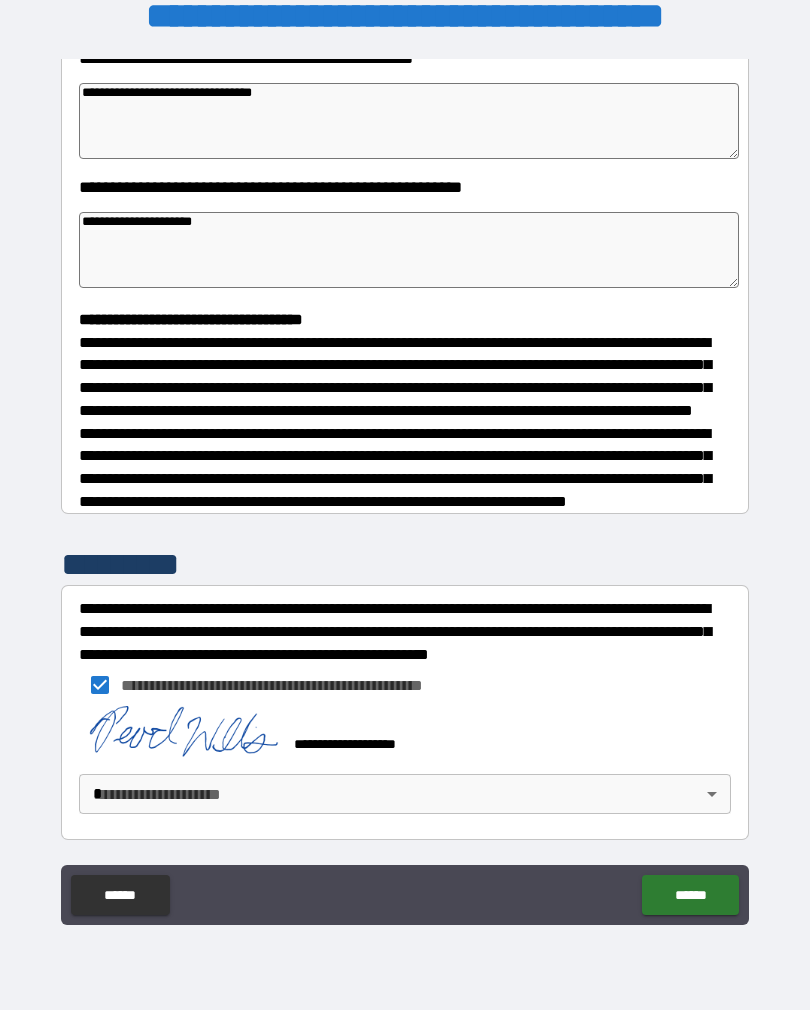 scroll, scrollTop: 365, scrollLeft: 0, axis: vertical 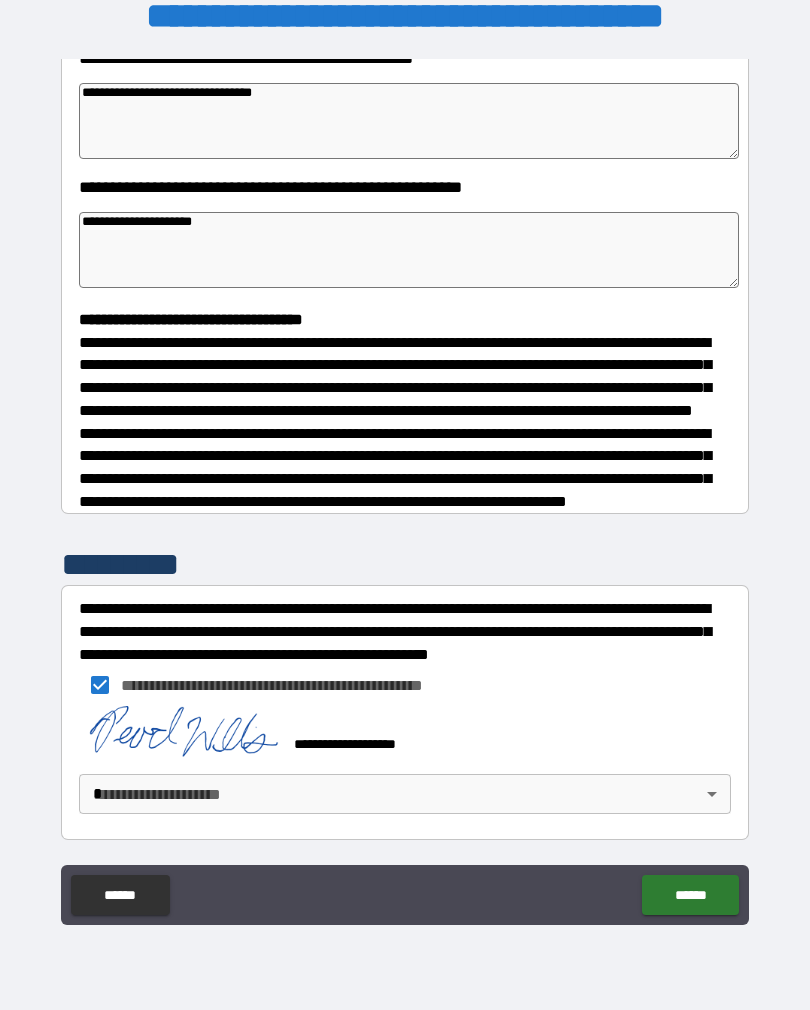 click on "**********" at bounding box center (405, 489) 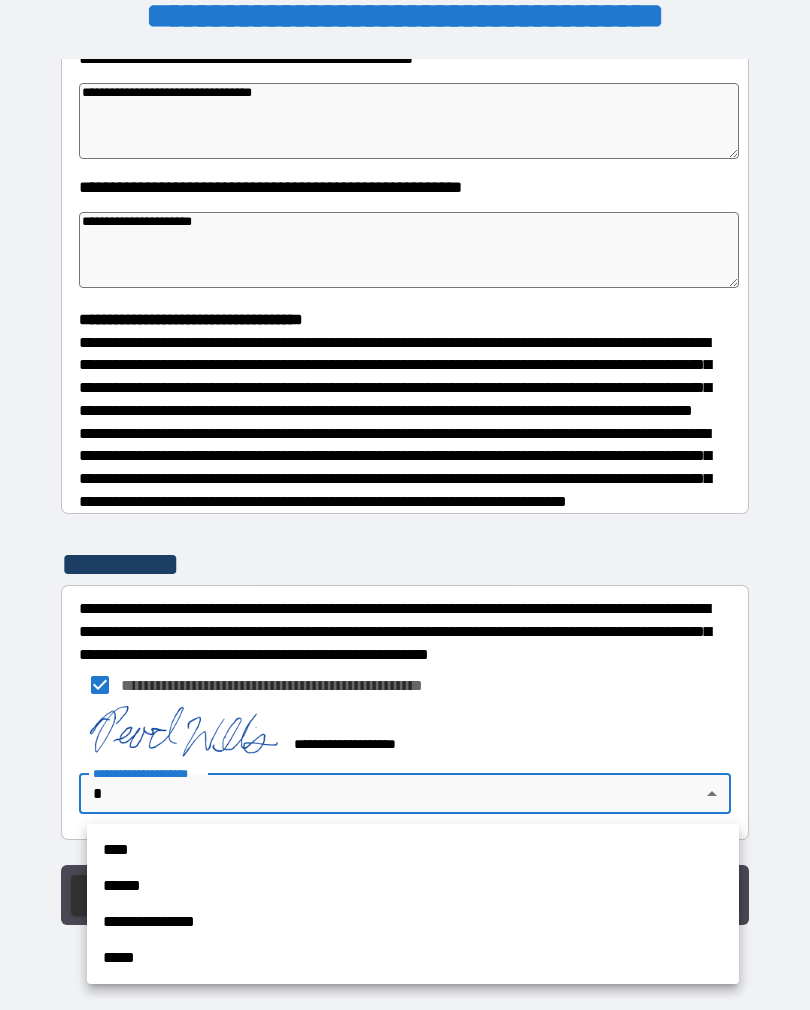 click on "****" at bounding box center (413, 850) 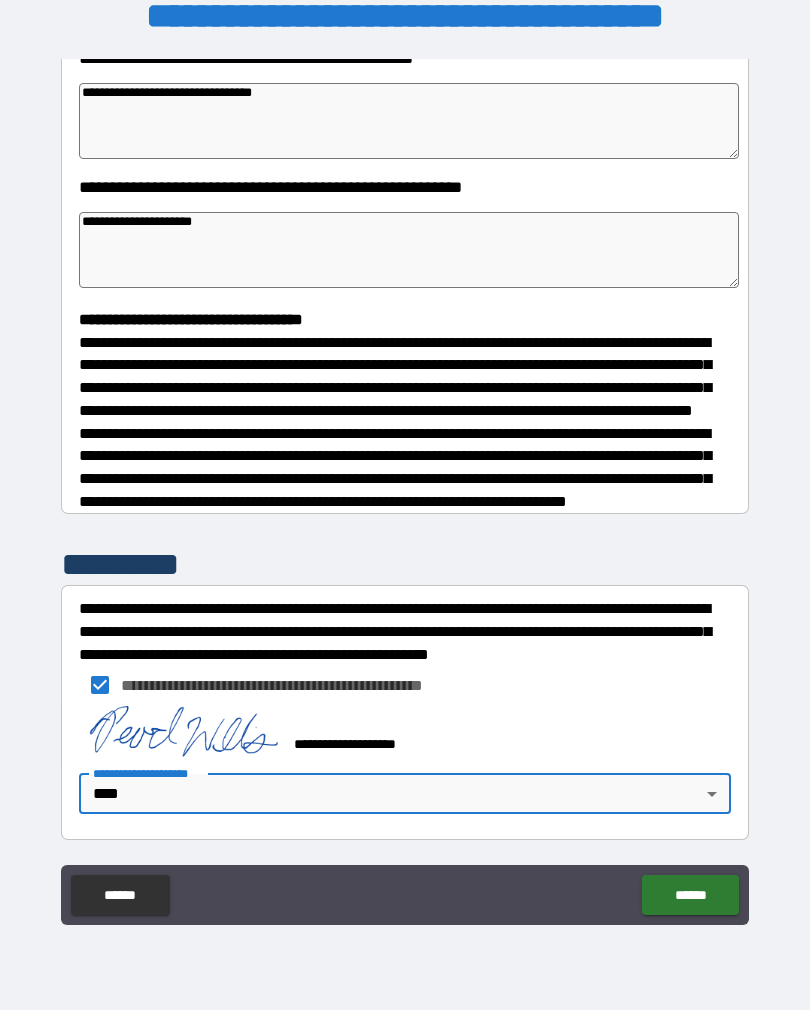 click on "******" at bounding box center [690, 895] 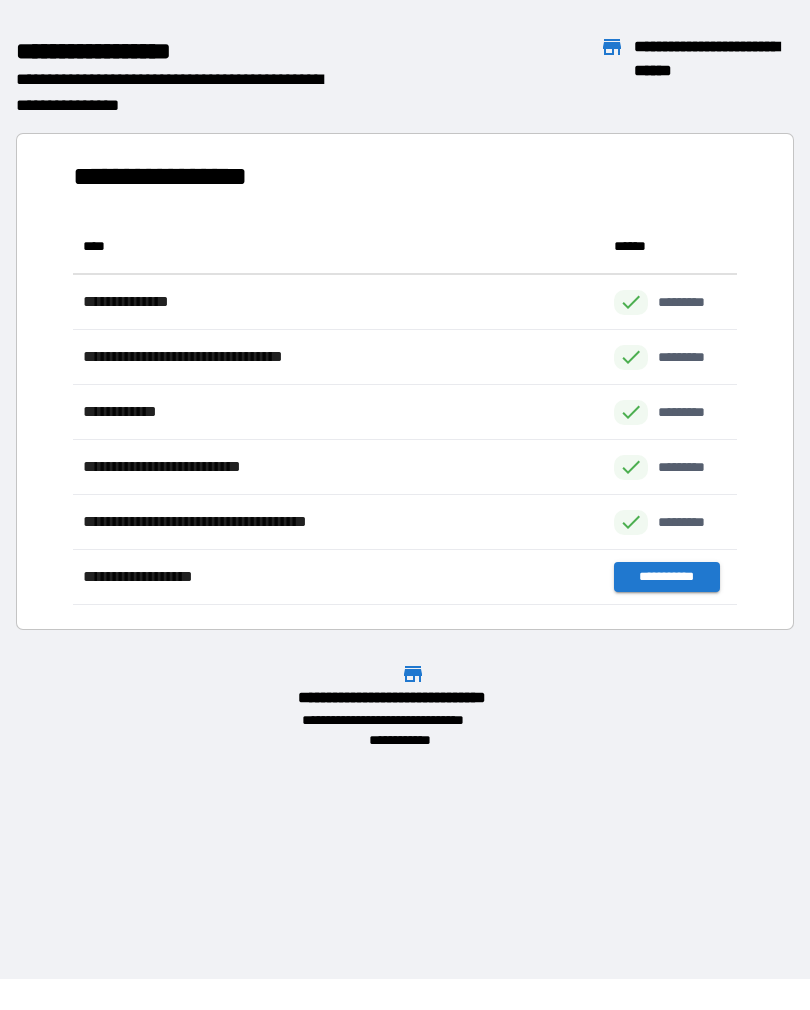 scroll, scrollTop: 1, scrollLeft: 1, axis: both 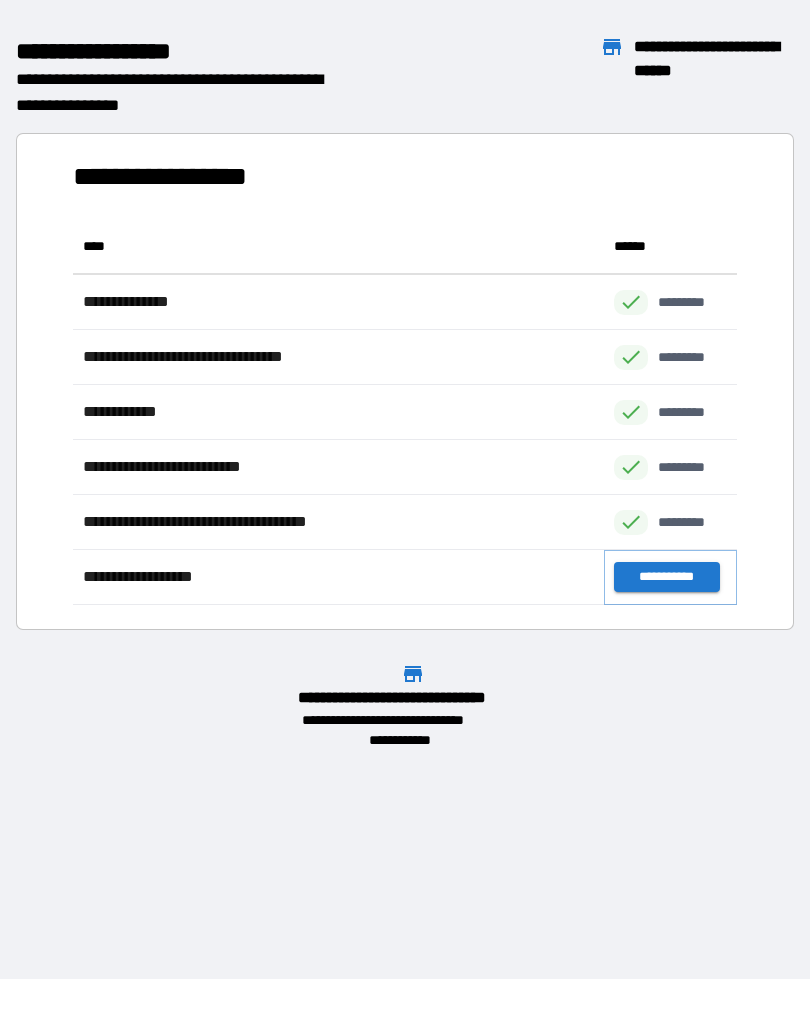 click on "**********" at bounding box center [666, 577] 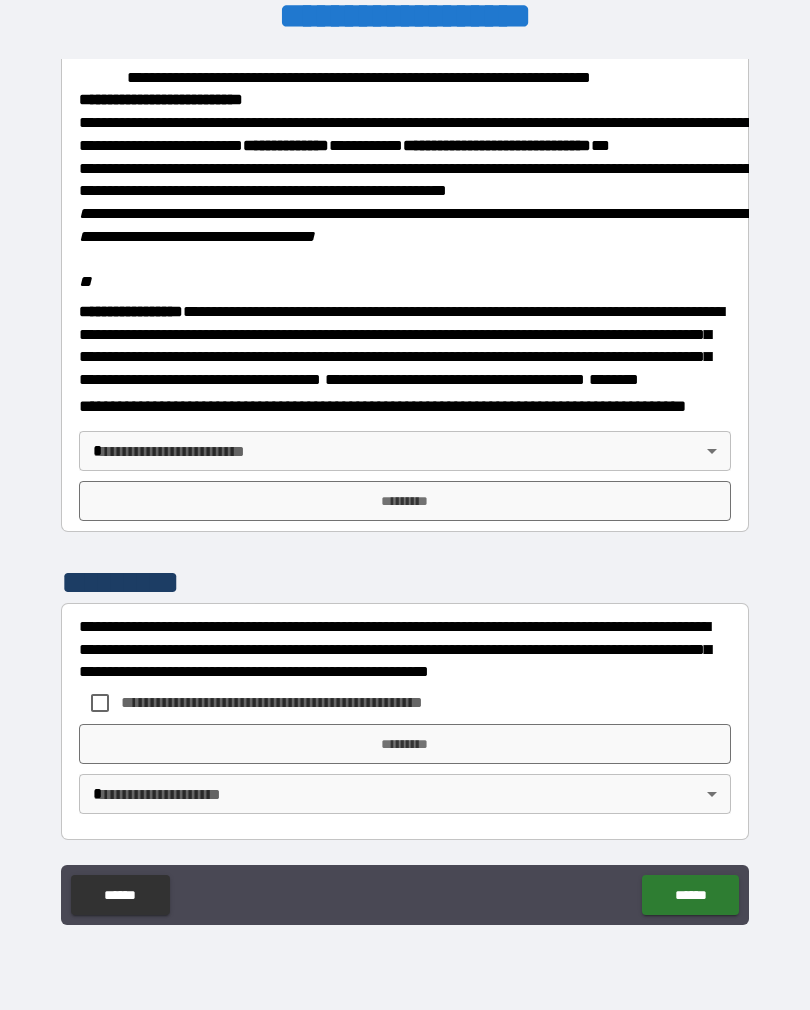 scroll, scrollTop: 2248, scrollLeft: 0, axis: vertical 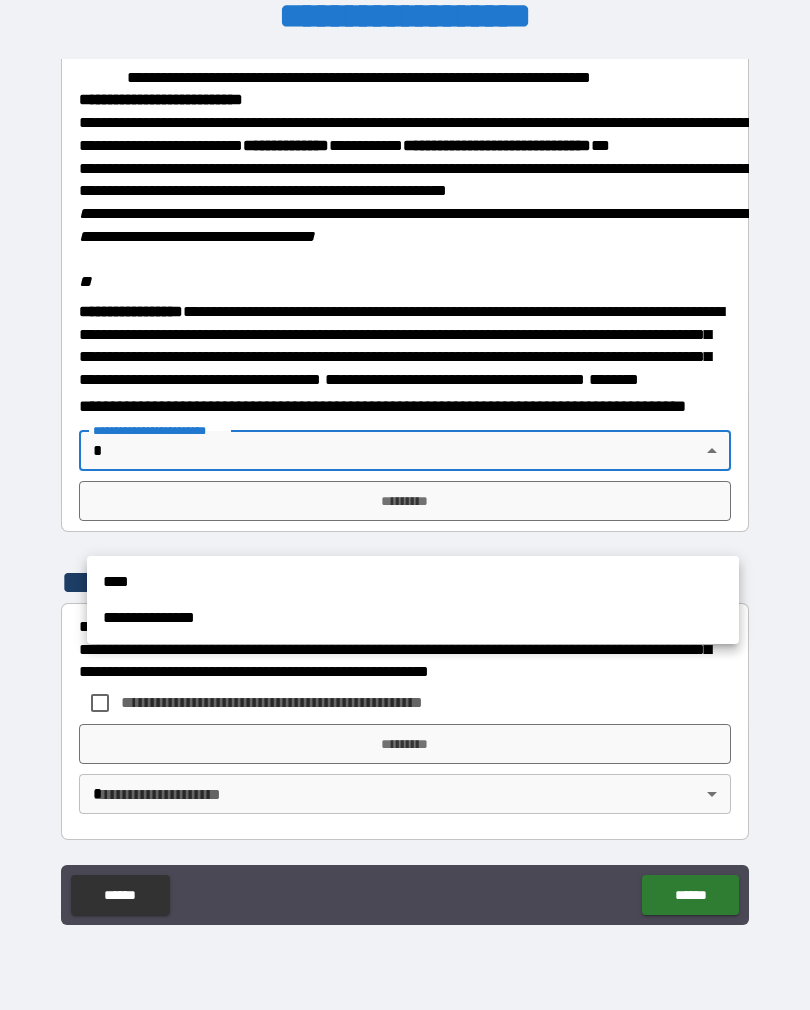 click on "****" at bounding box center (413, 582) 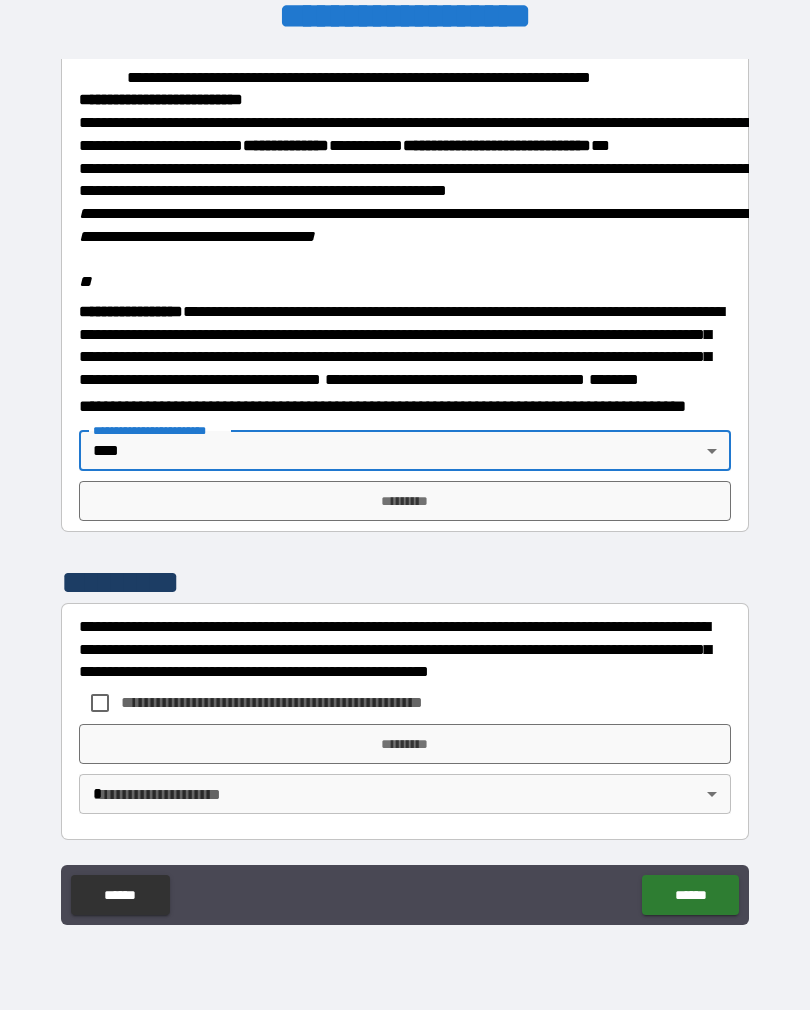 click on "*********" at bounding box center (405, 501) 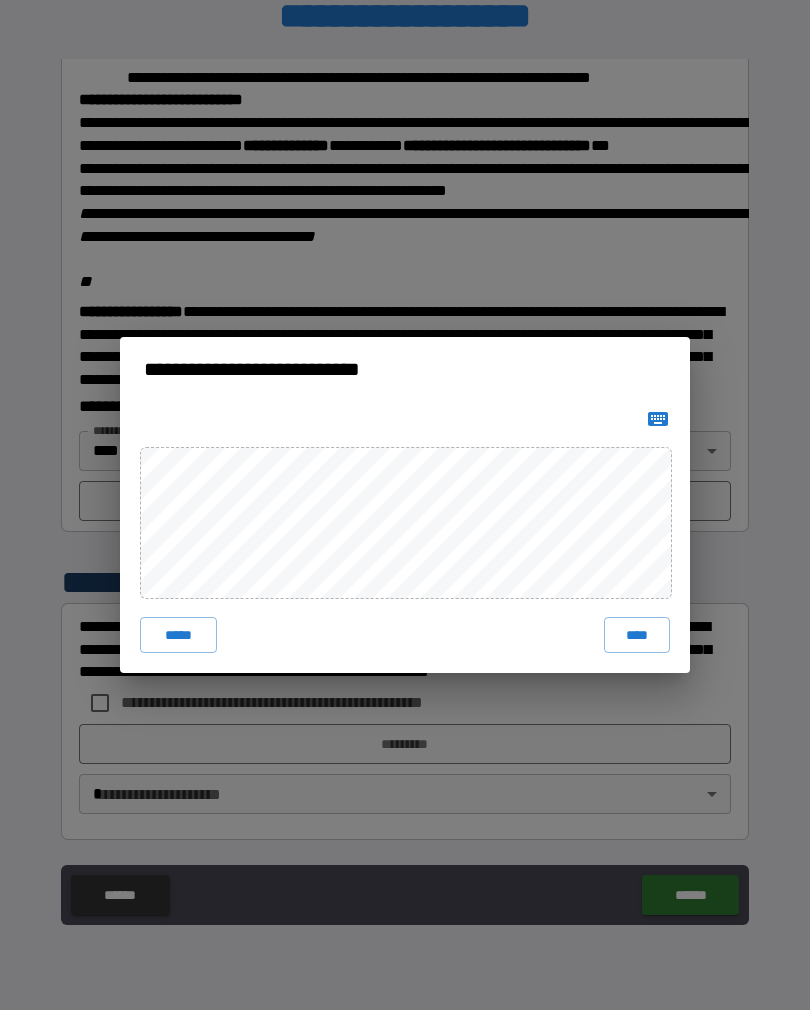 click on "****" at bounding box center (637, 635) 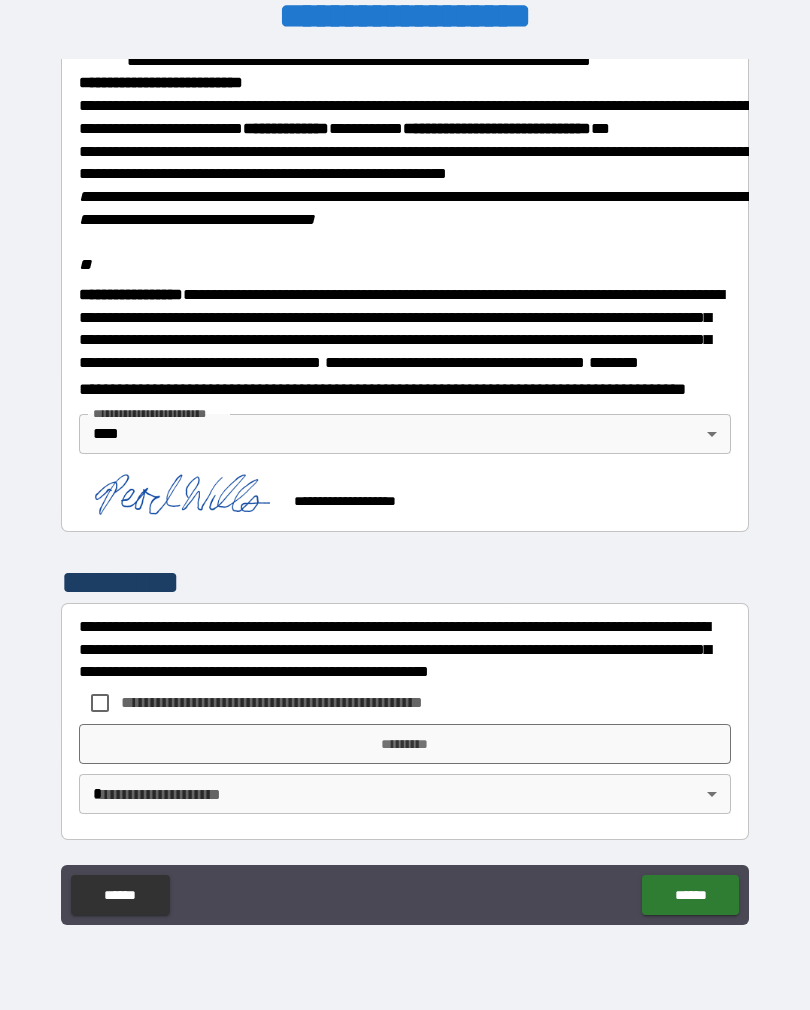 scroll, scrollTop: 2340, scrollLeft: 0, axis: vertical 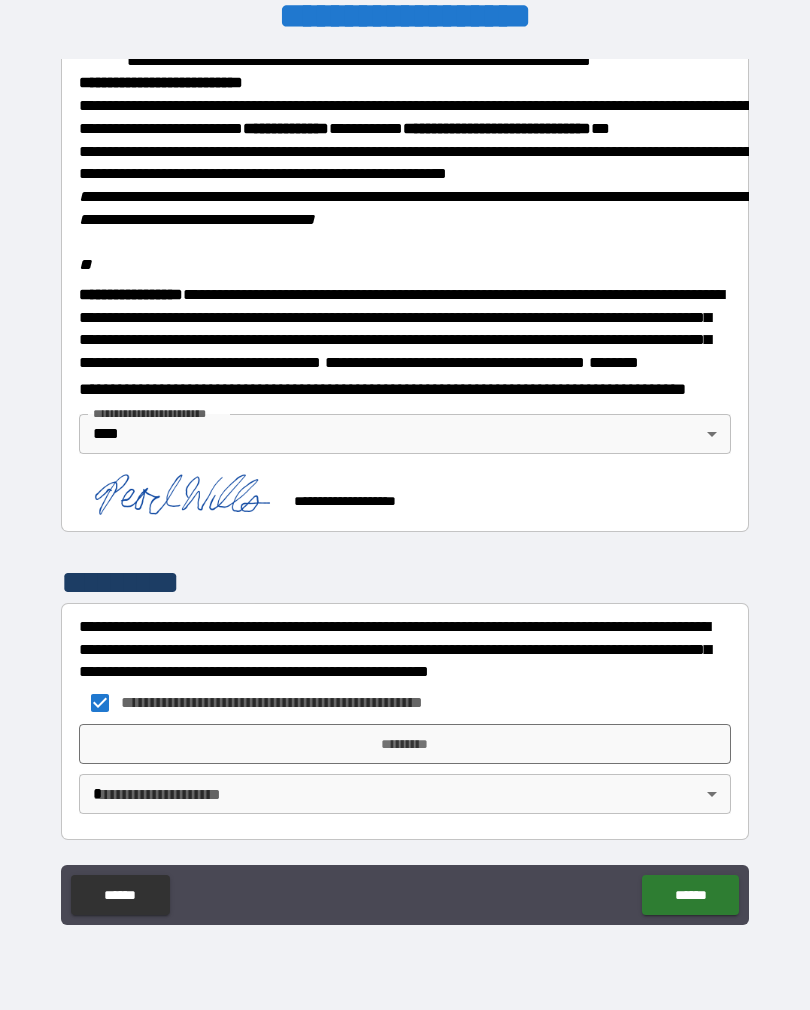 click on "**********" at bounding box center (405, 489) 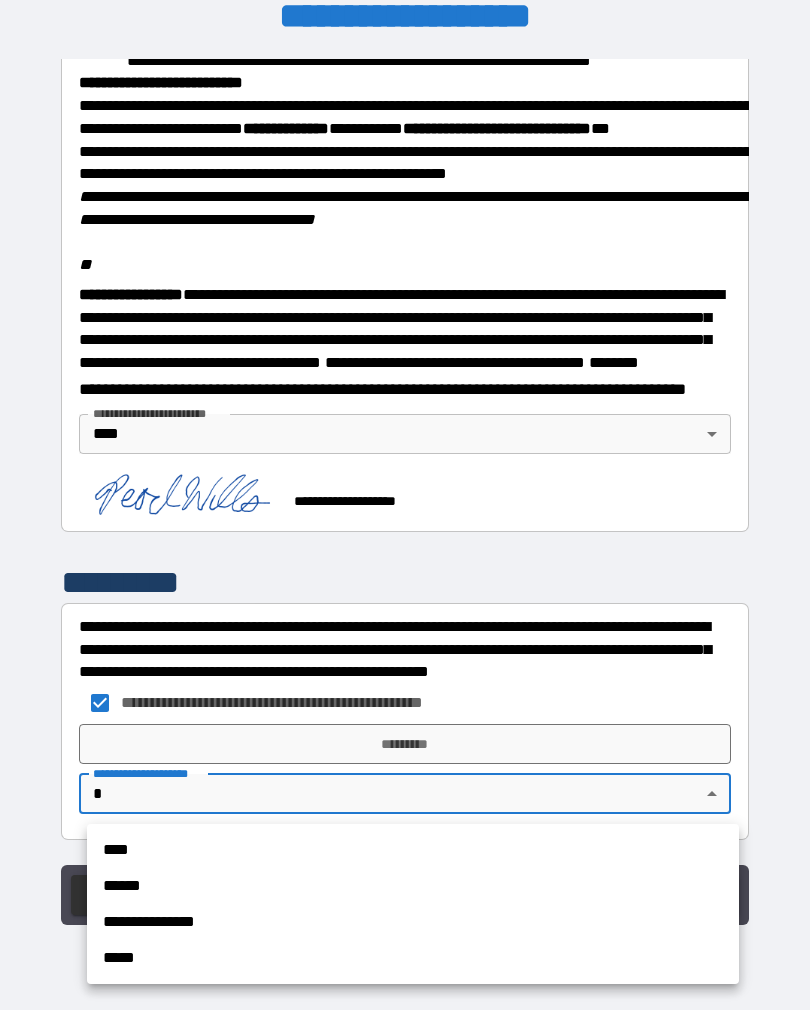 click on "****" at bounding box center [413, 850] 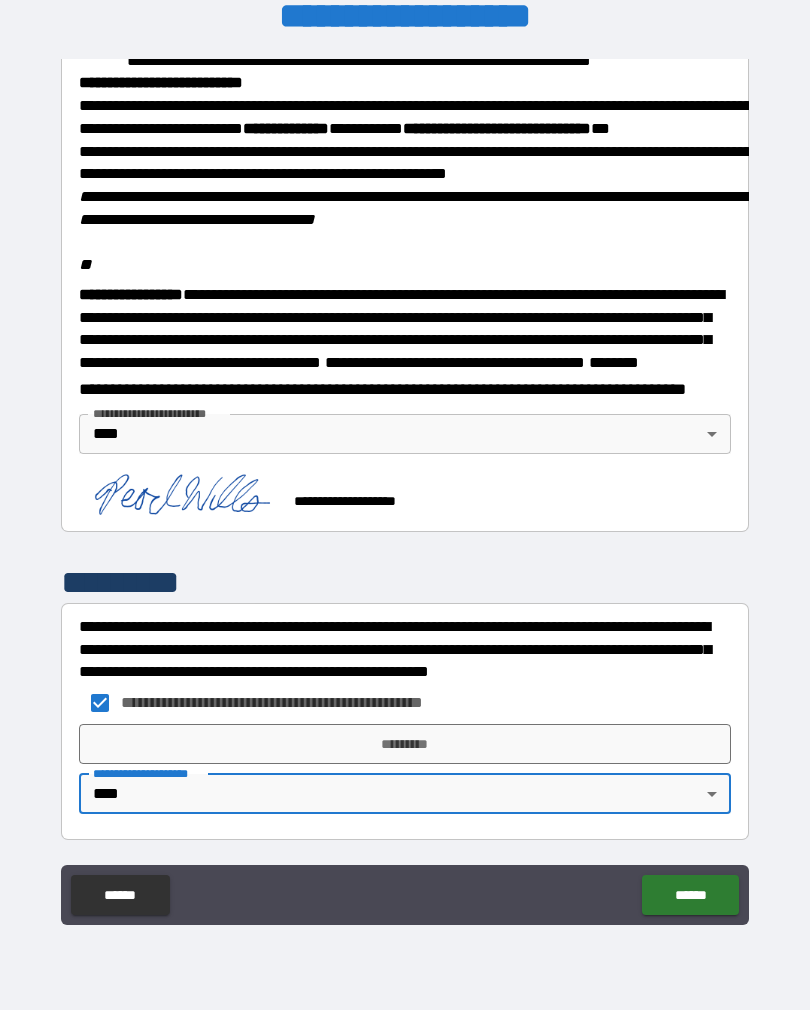 click on "**********" at bounding box center (405, 505) 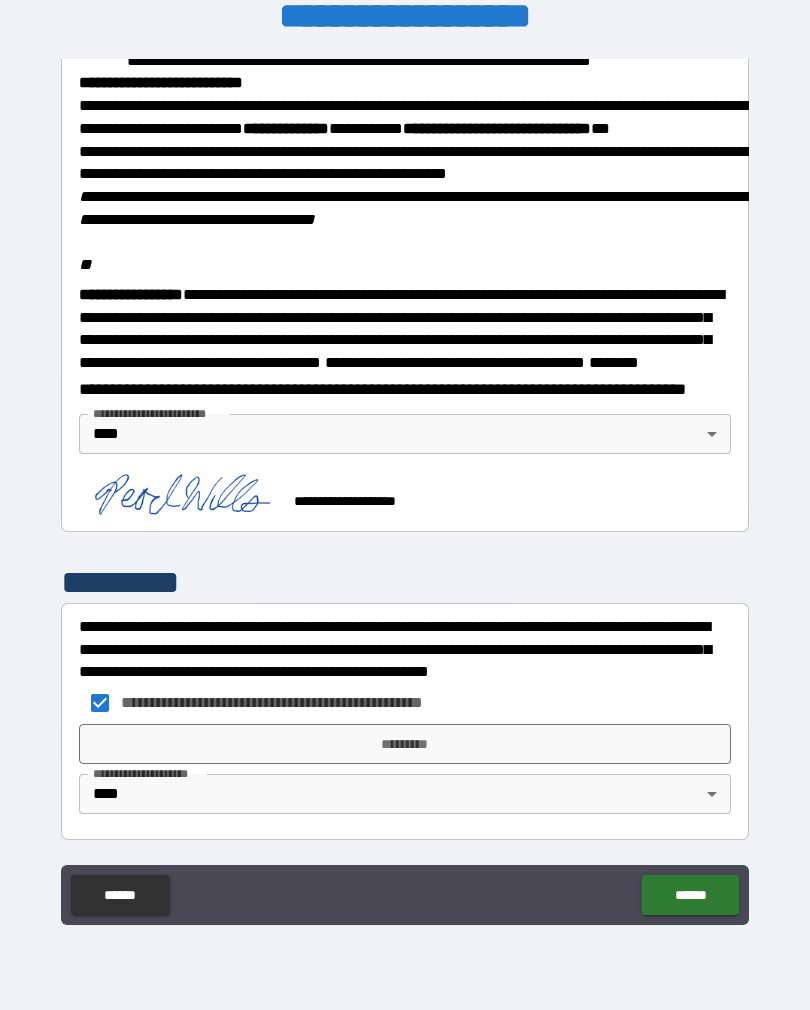 click on "*********" at bounding box center (405, 744) 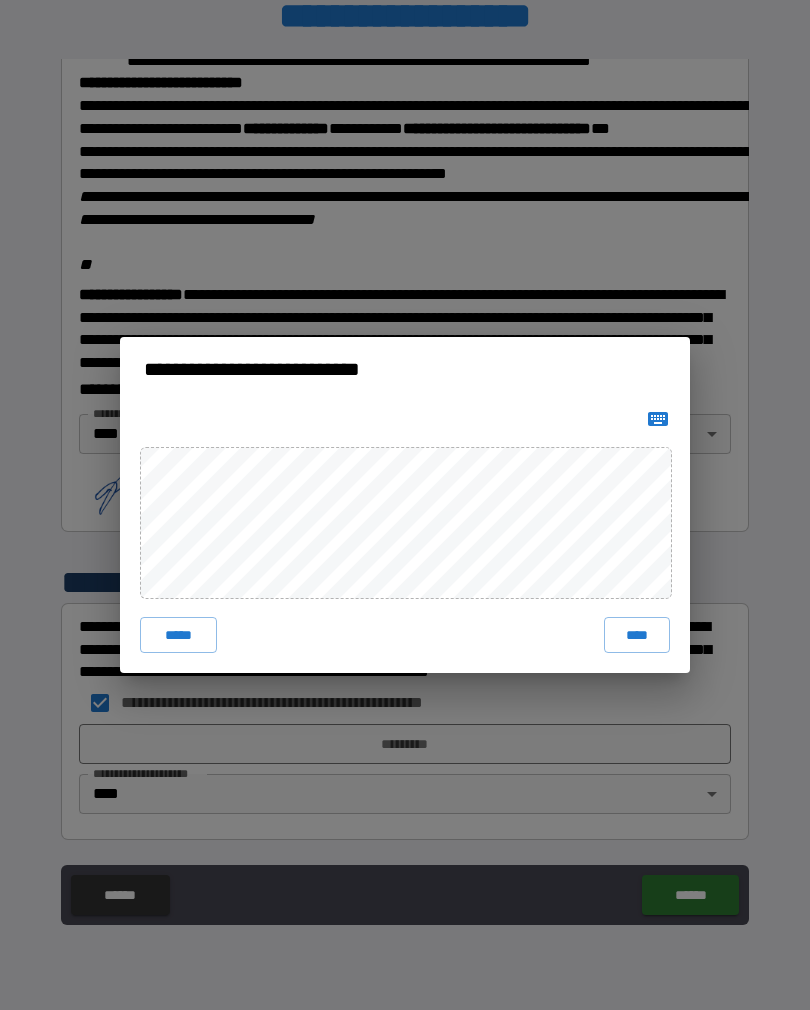 click on "****" at bounding box center [637, 635] 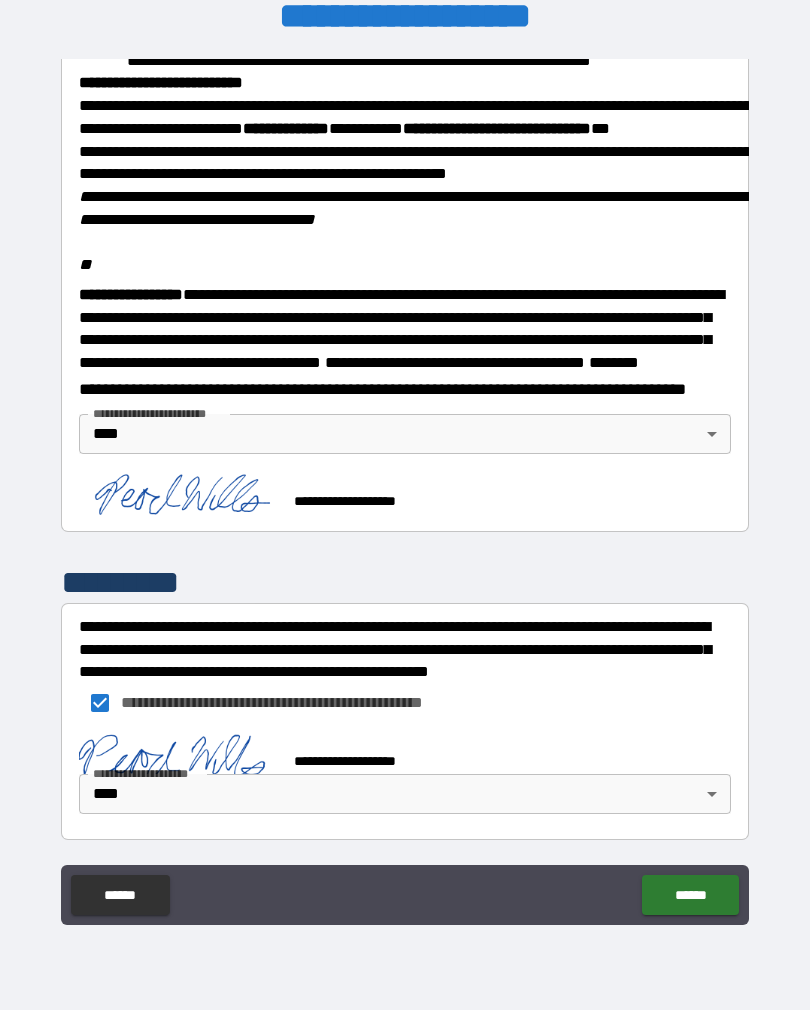 scroll, scrollTop: 2330, scrollLeft: 0, axis: vertical 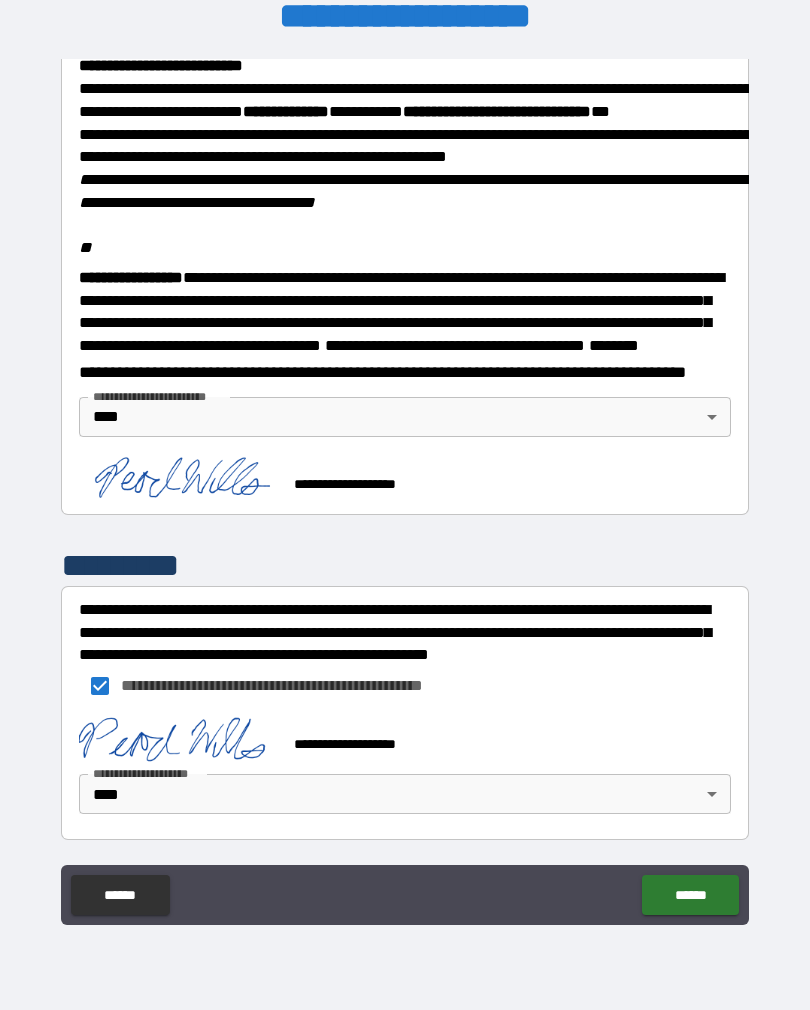 click on "******" at bounding box center (690, 895) 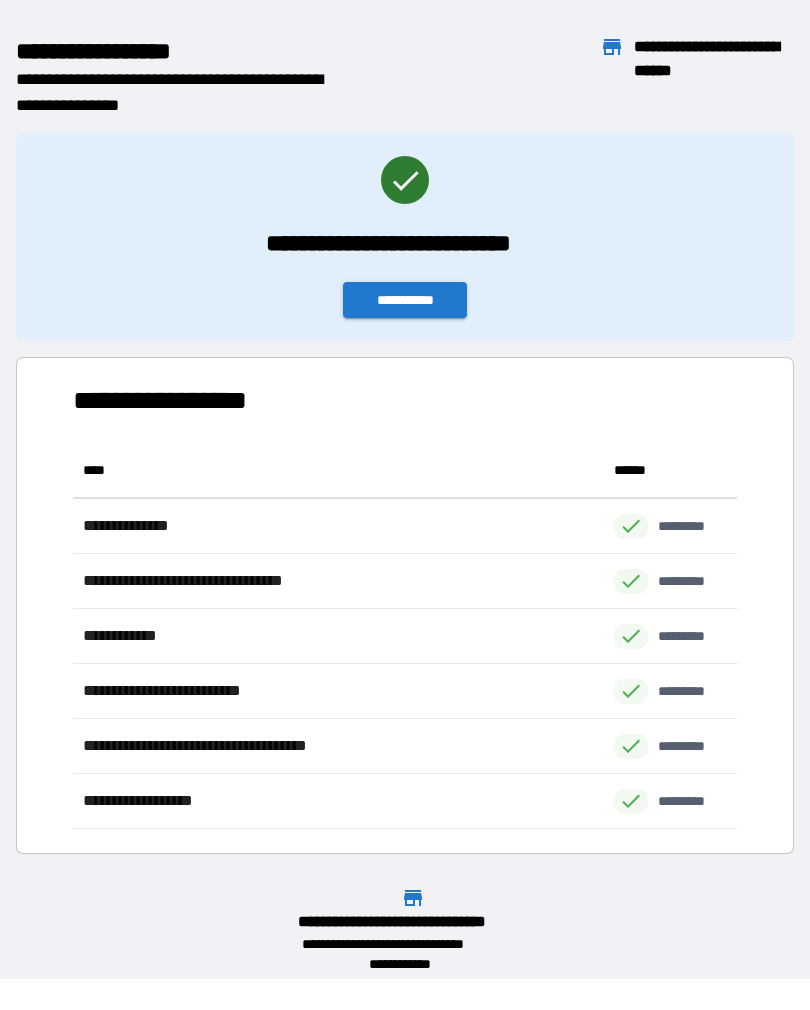 scroll, scrollTop: 1, scrollLeft: 1, axis: both 